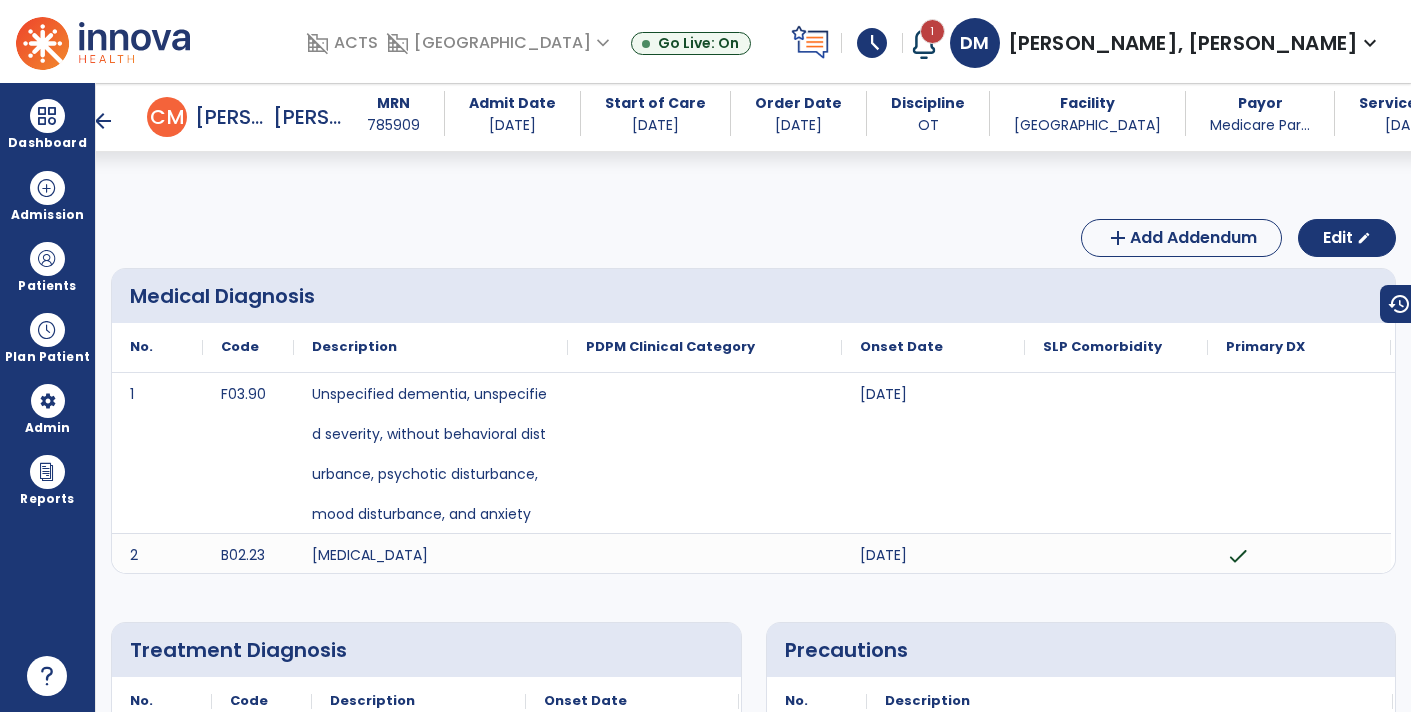 scroll, scrollTop: 0, scrollLeft: 0, axis: both 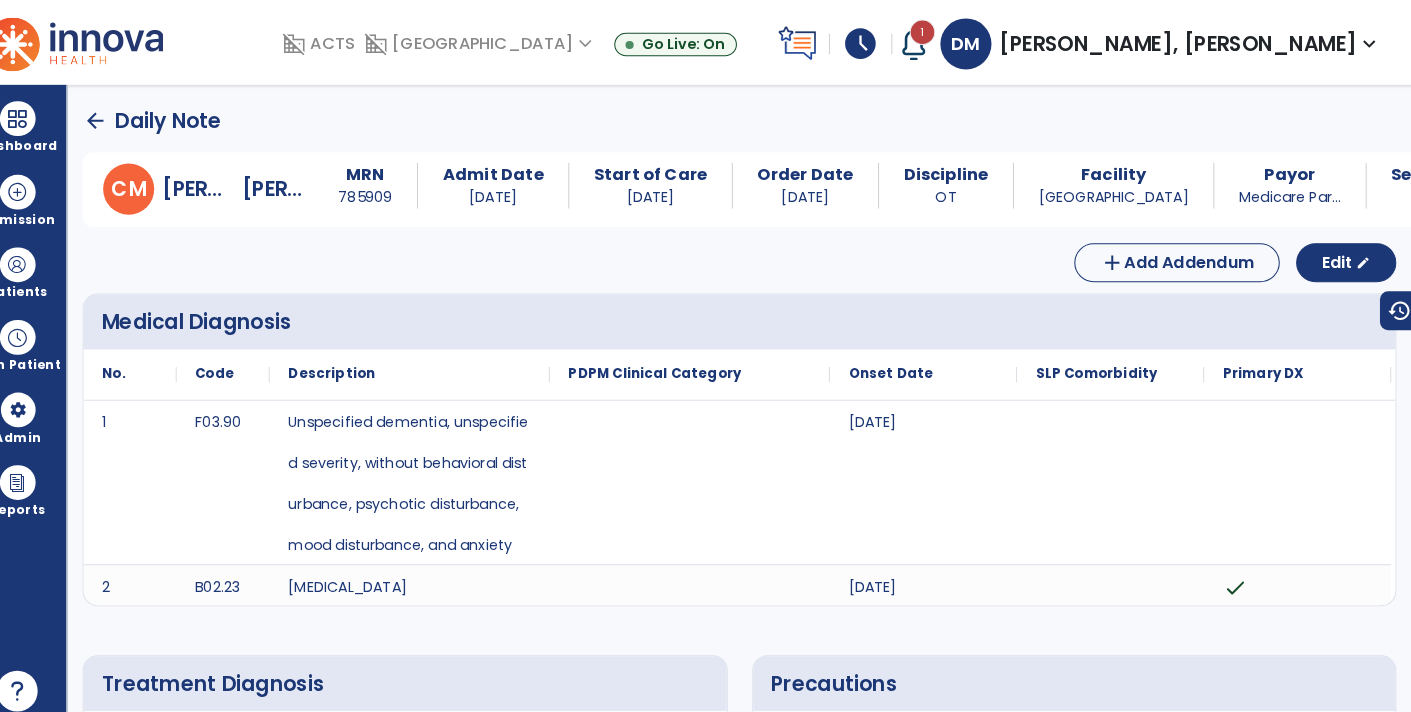 click on "arrow_back" 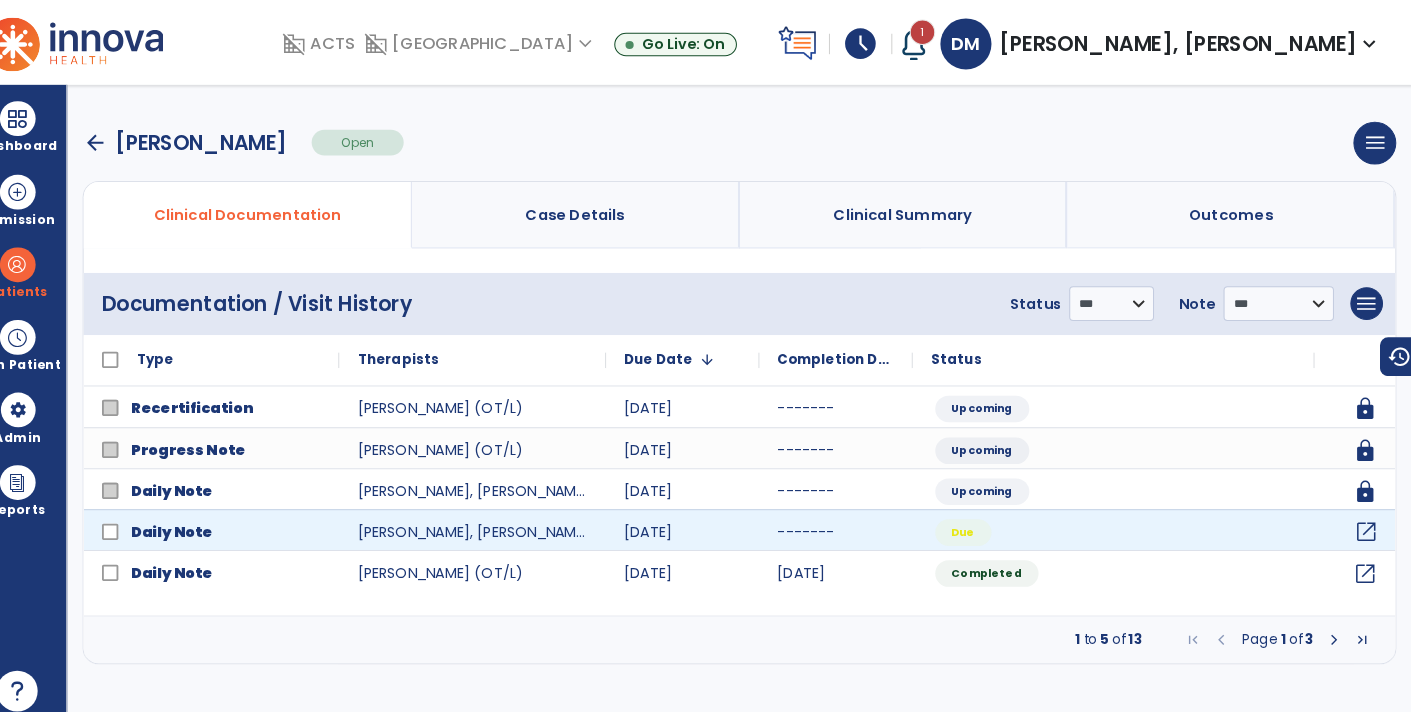 click on "open_in_new" 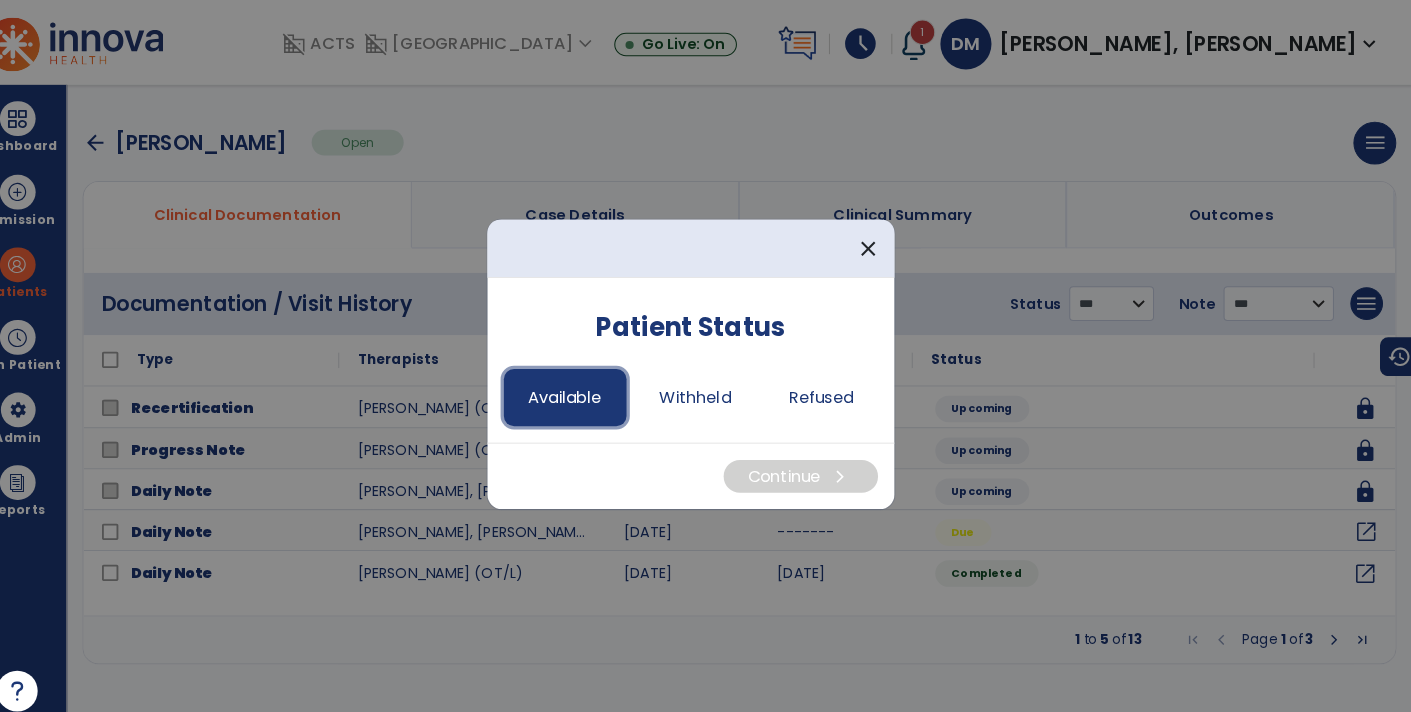 click on "Available" at bounding box center (583, 389) 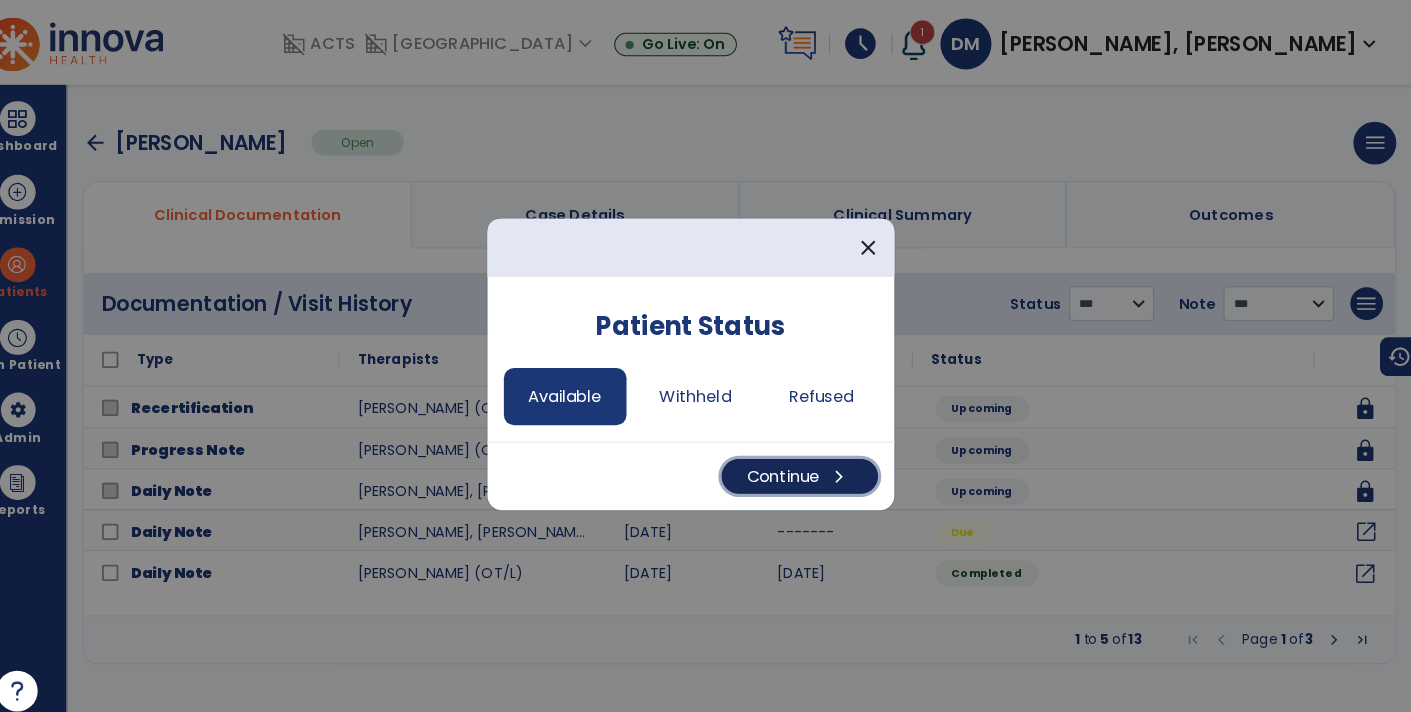 click on "Continue   chevron_right" at bounding box center [812, 466] 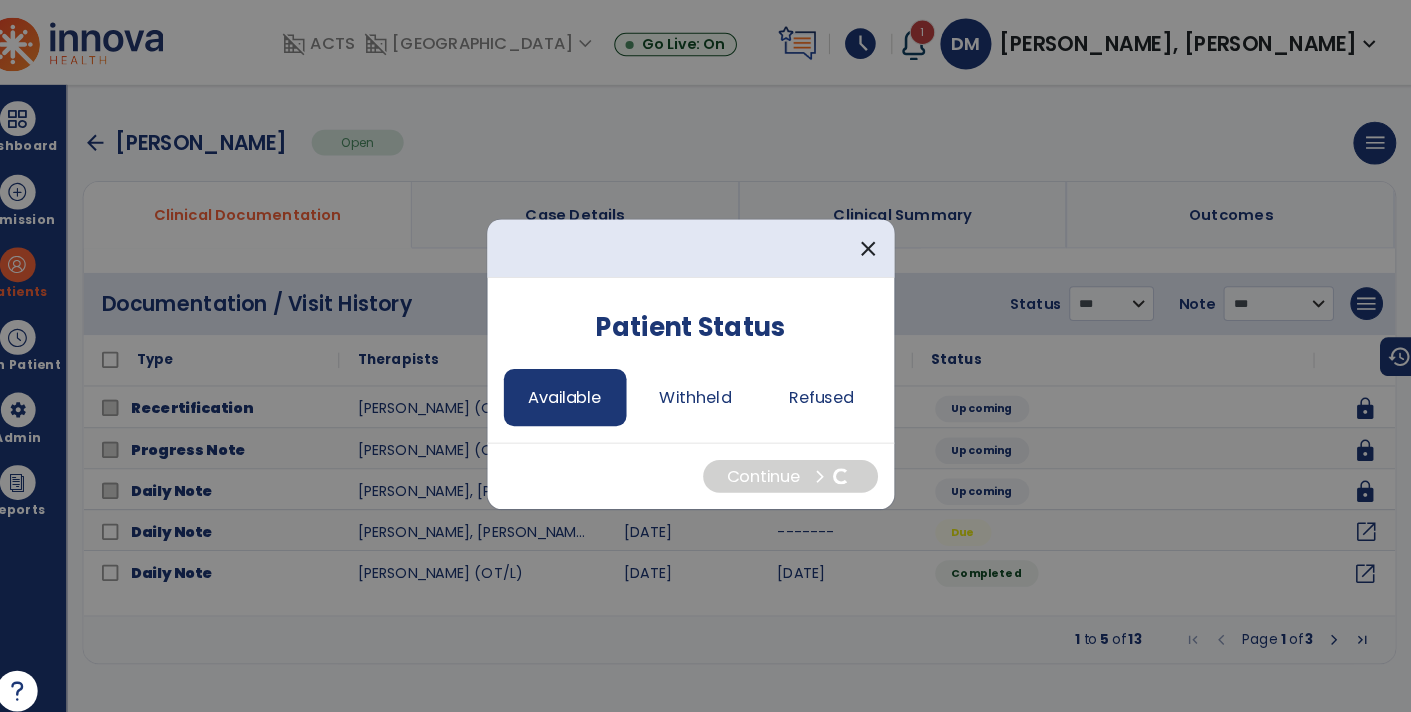 select on "*" 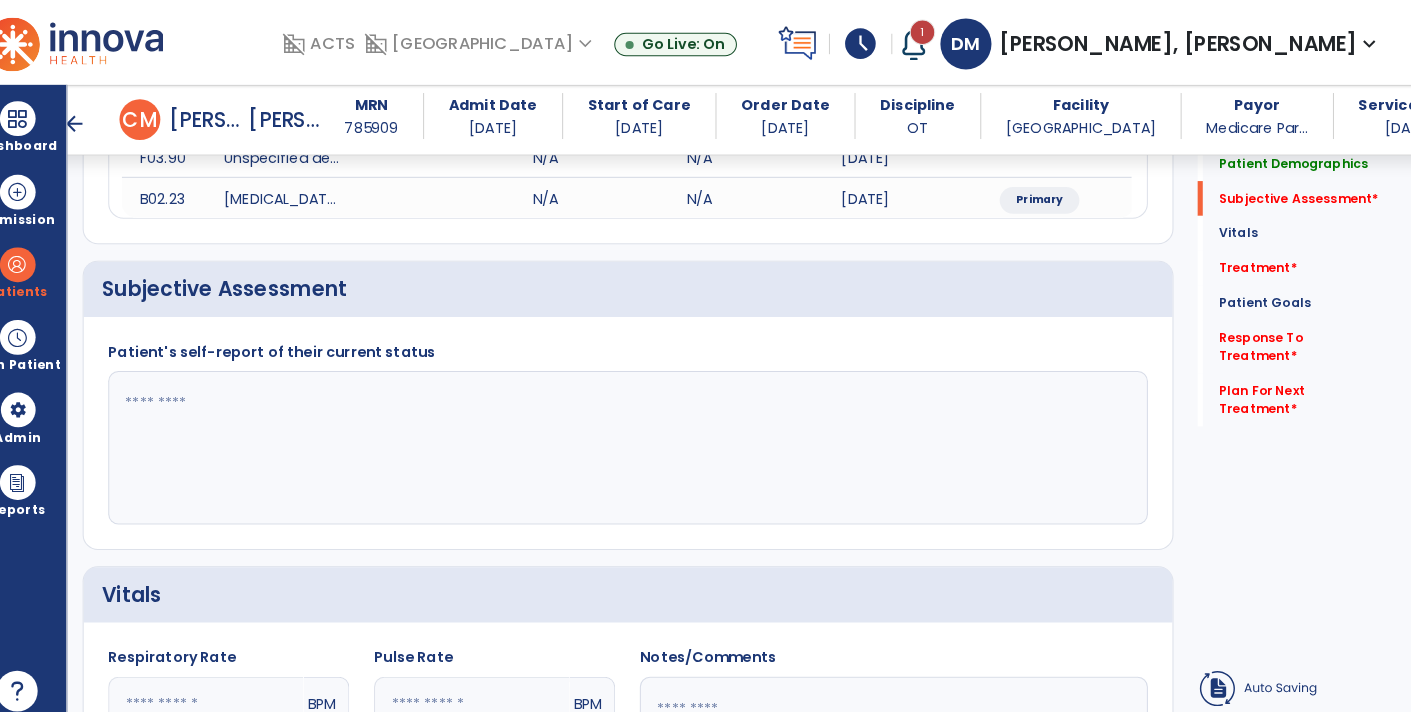 scroll, scrollTop: 324, scrollLeft: 0, axis: vertical 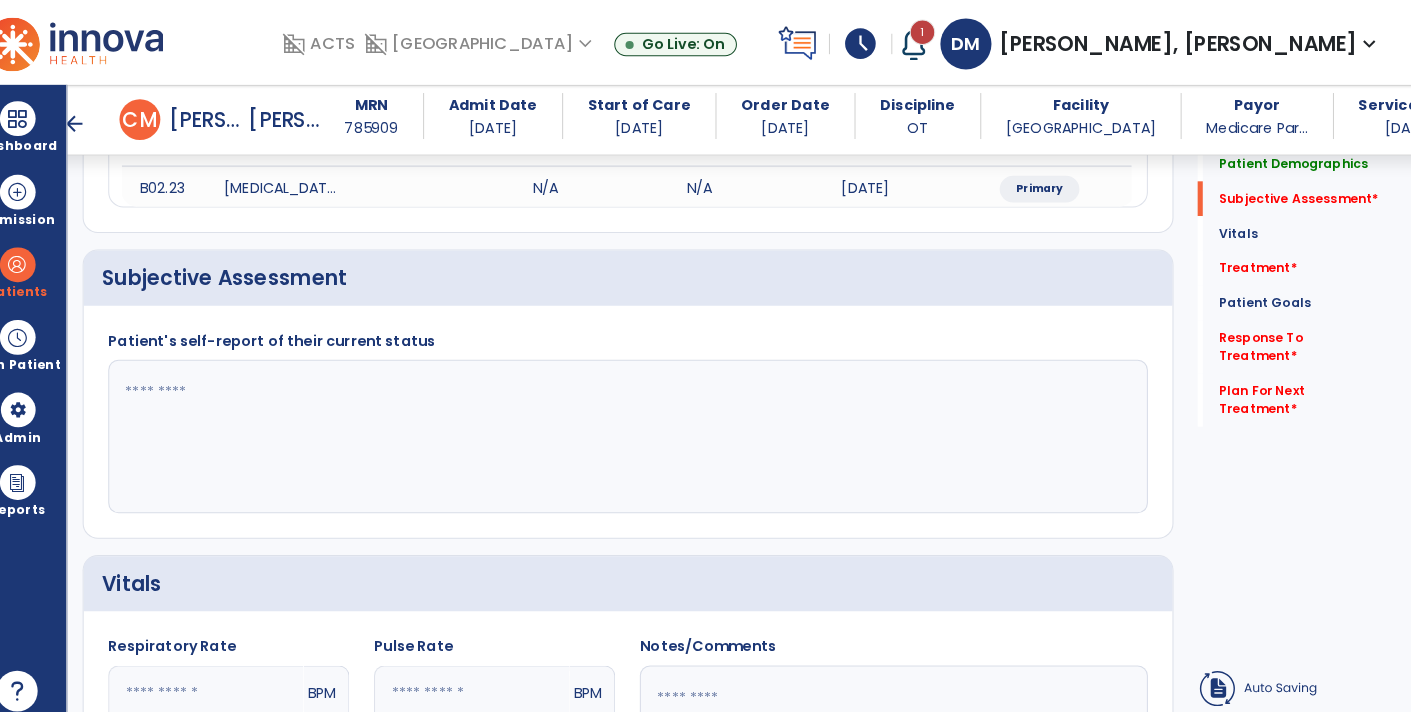 click 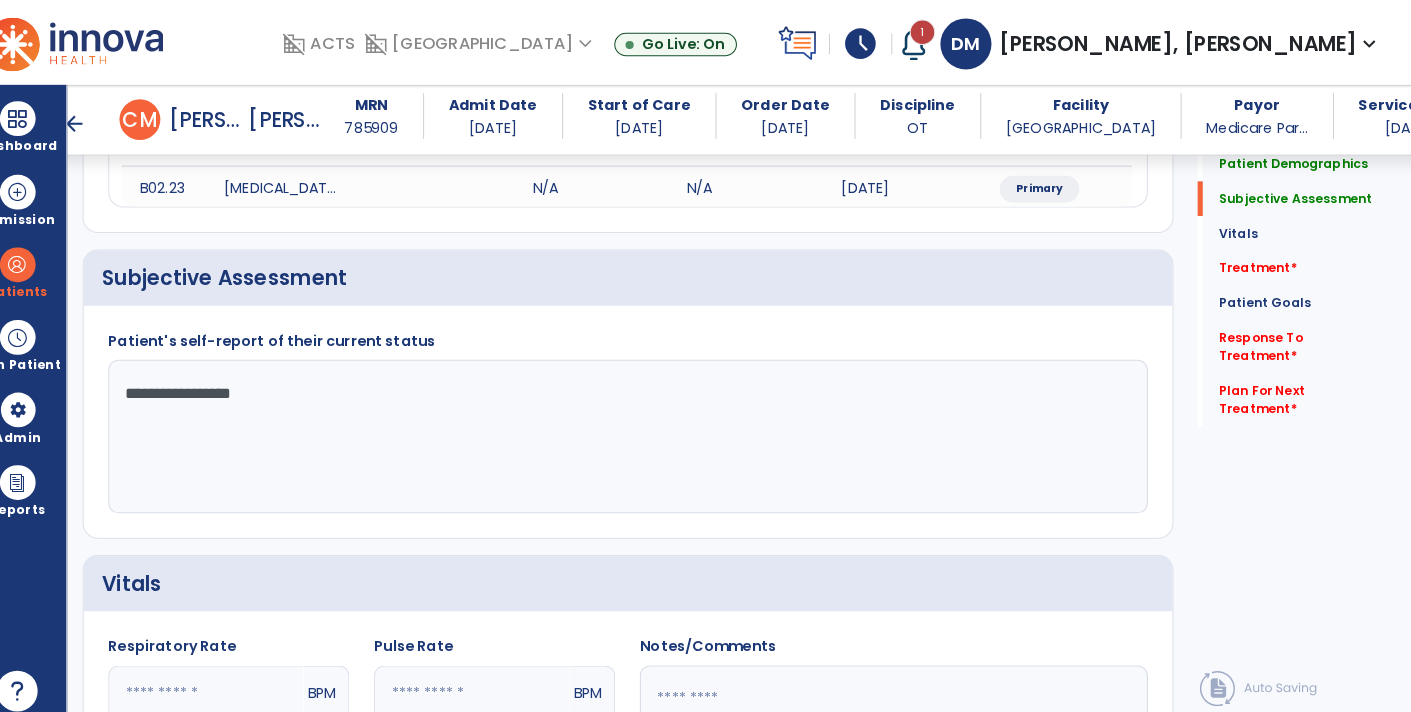 click on "**********" 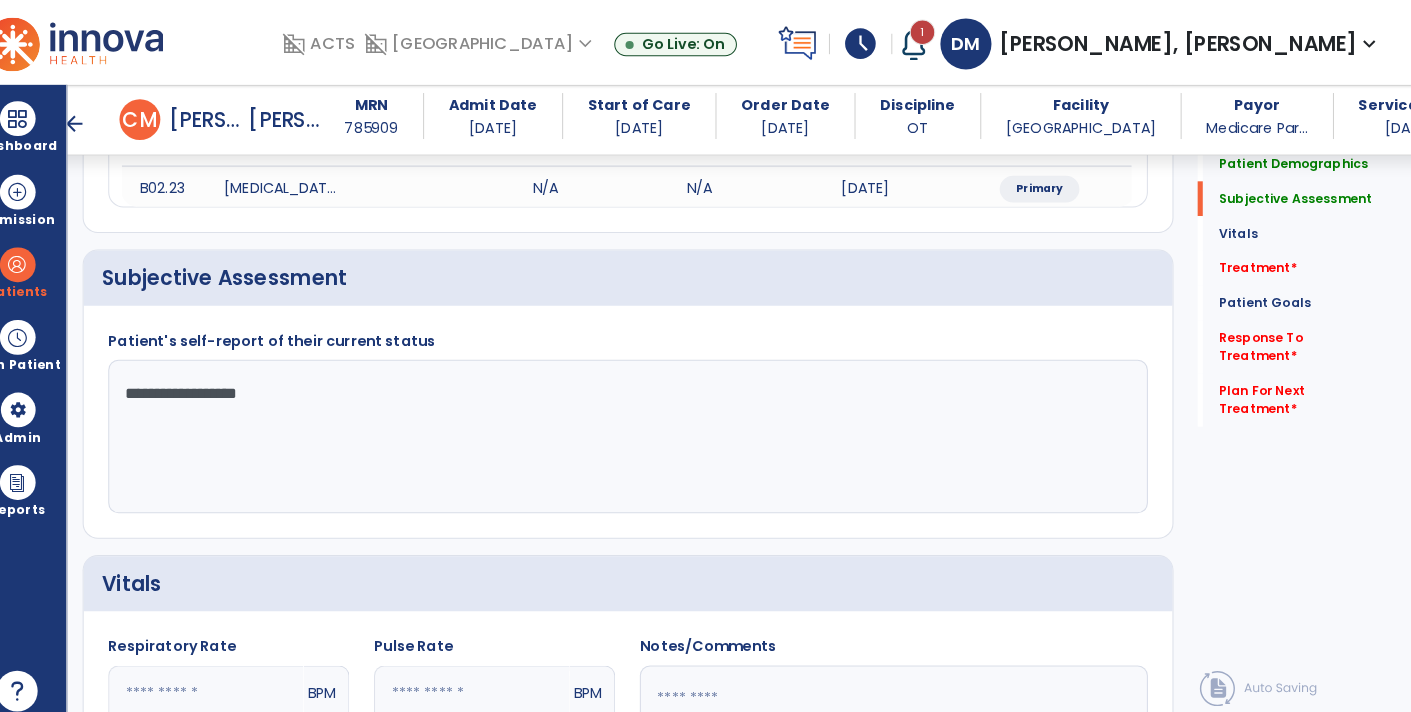 click on "**********" 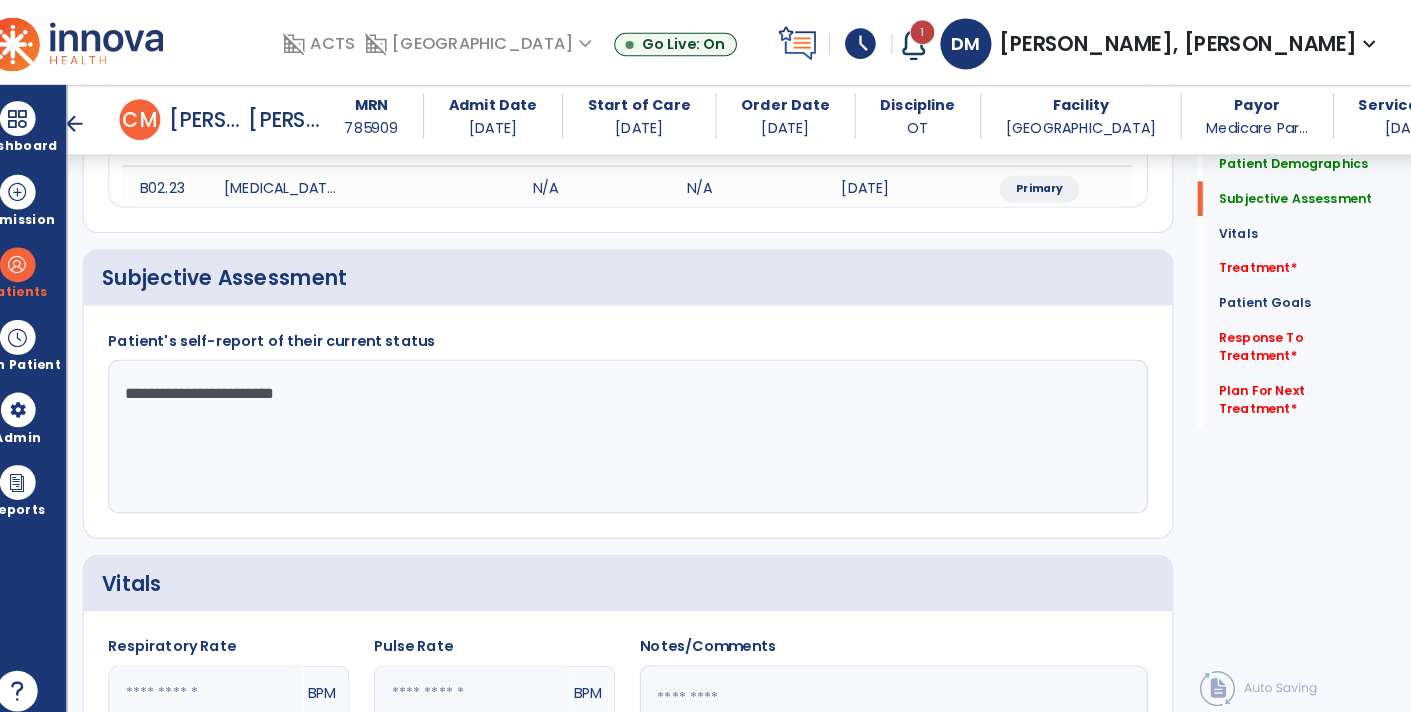 click on "**********" 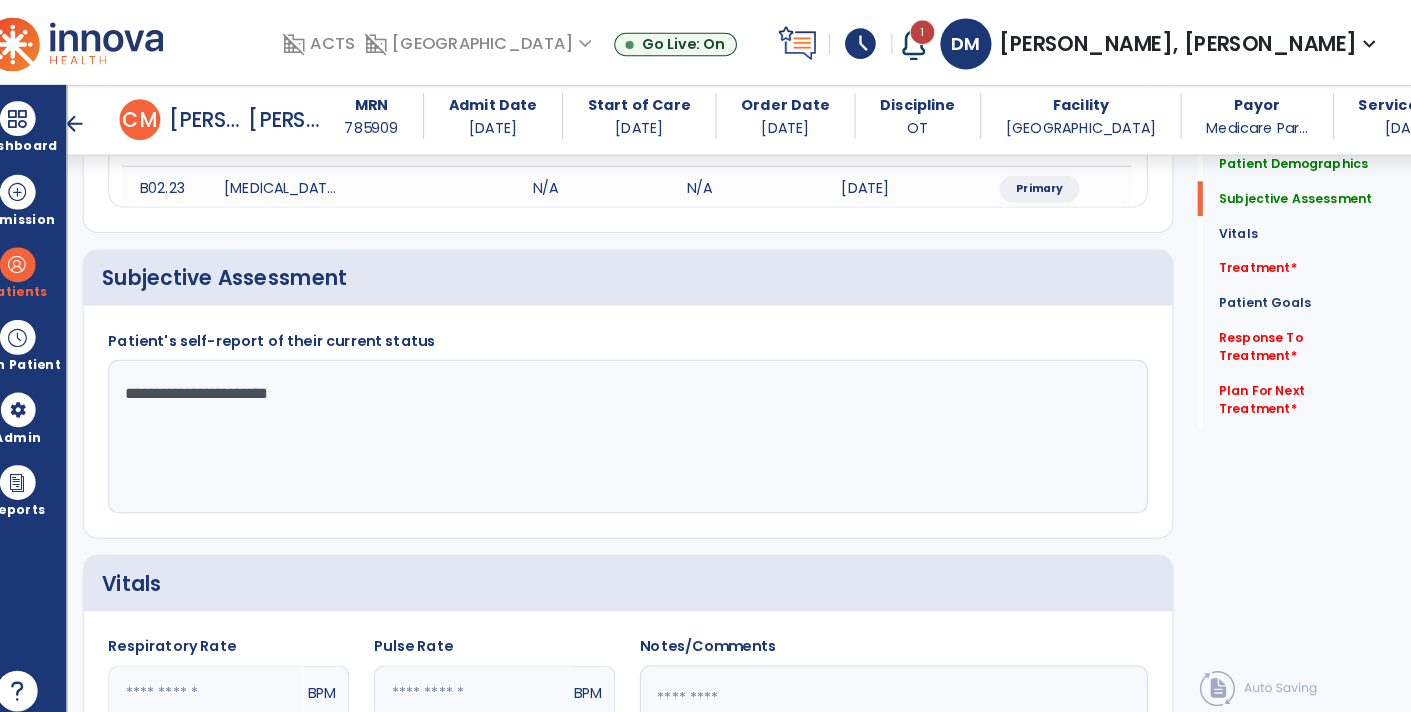 click on "**********" 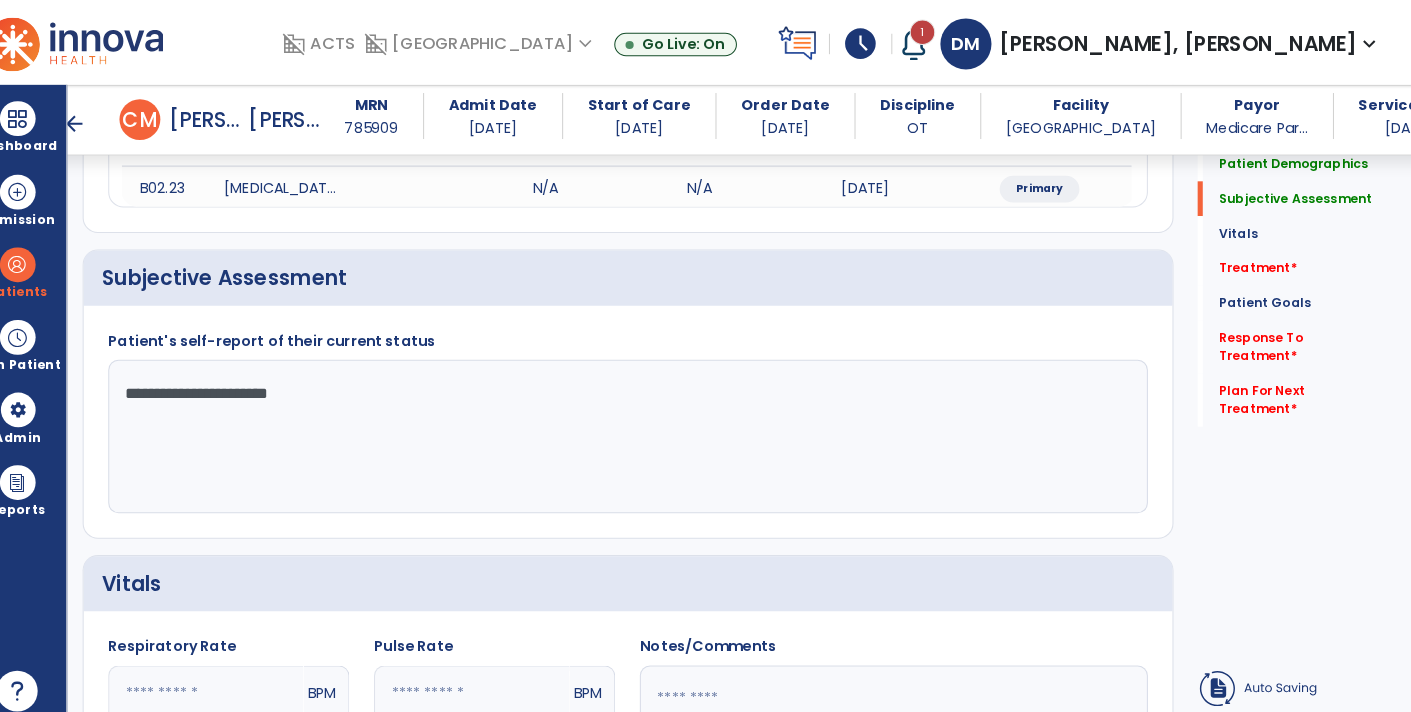 click on "**********" 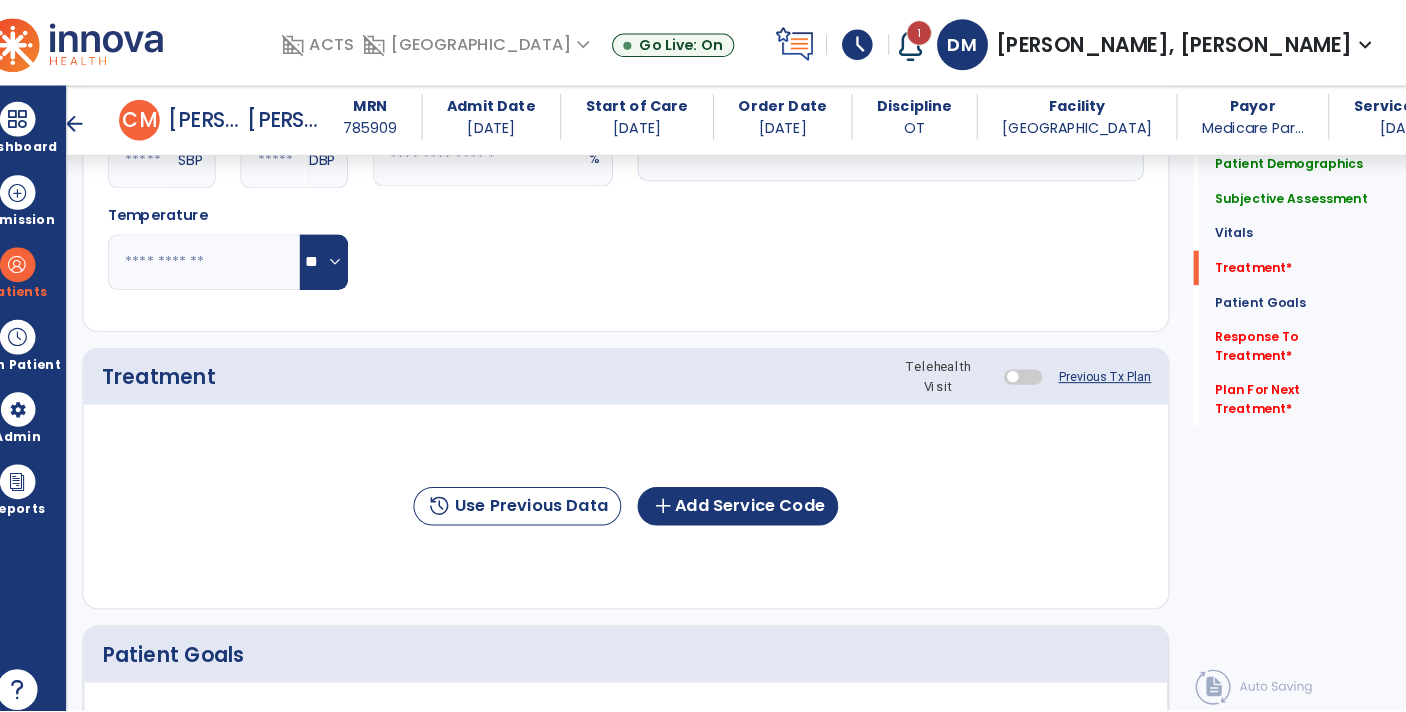 scroll, scrollTop: 955, scrollLeft: 0, axis: vertical 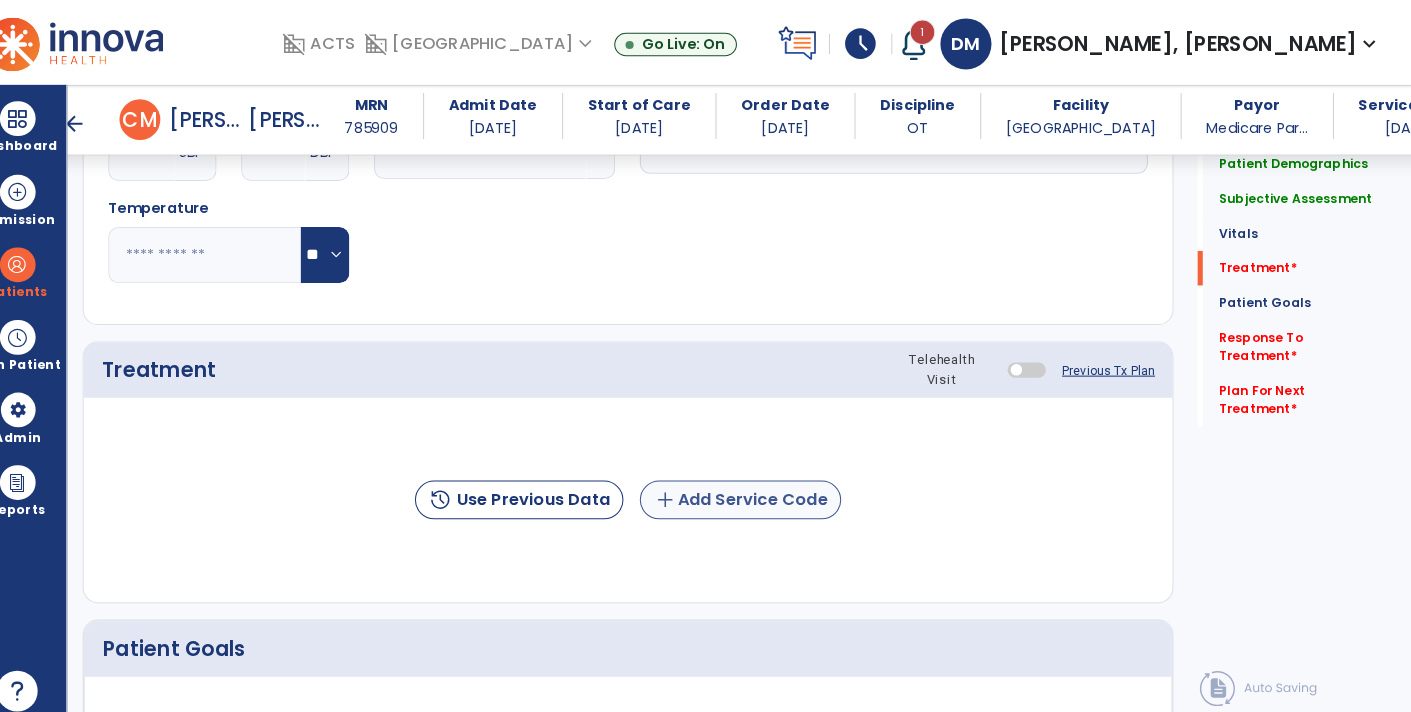 type on "**********" 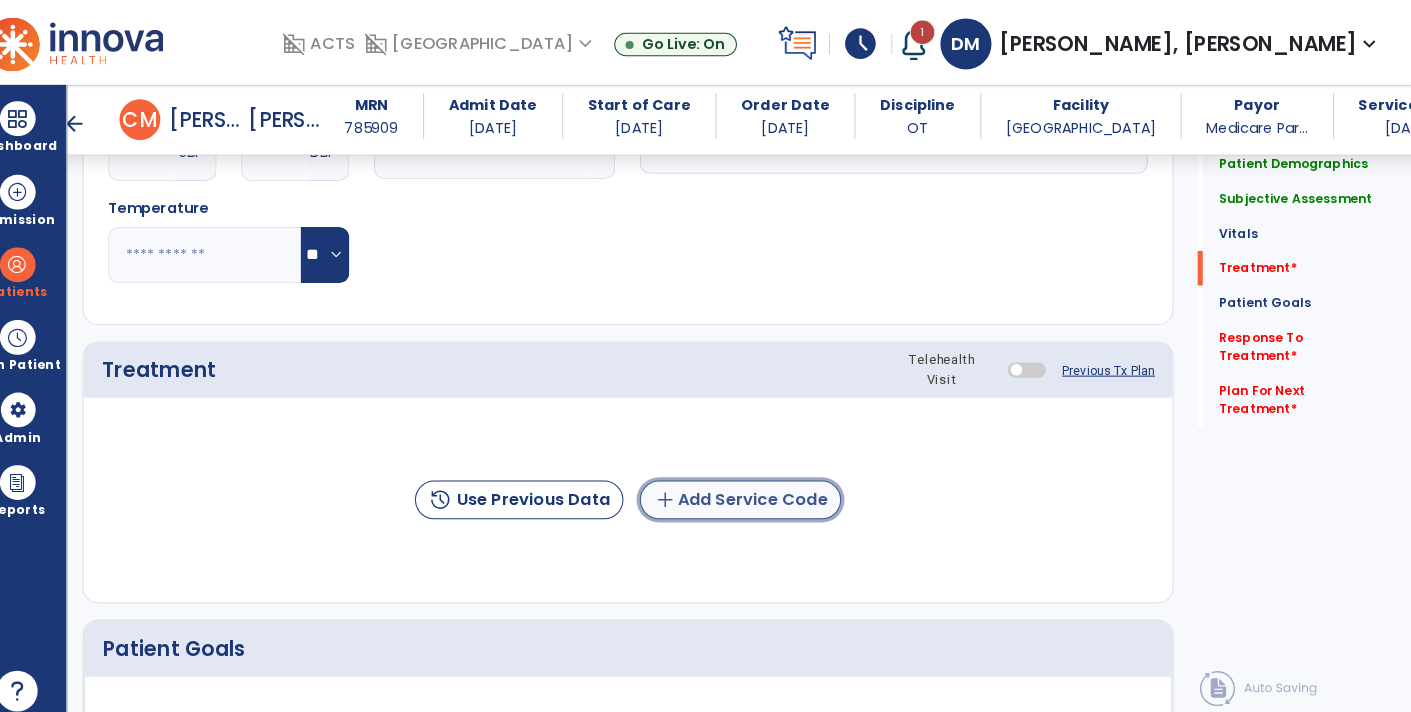 click on "add  Add Service Code" 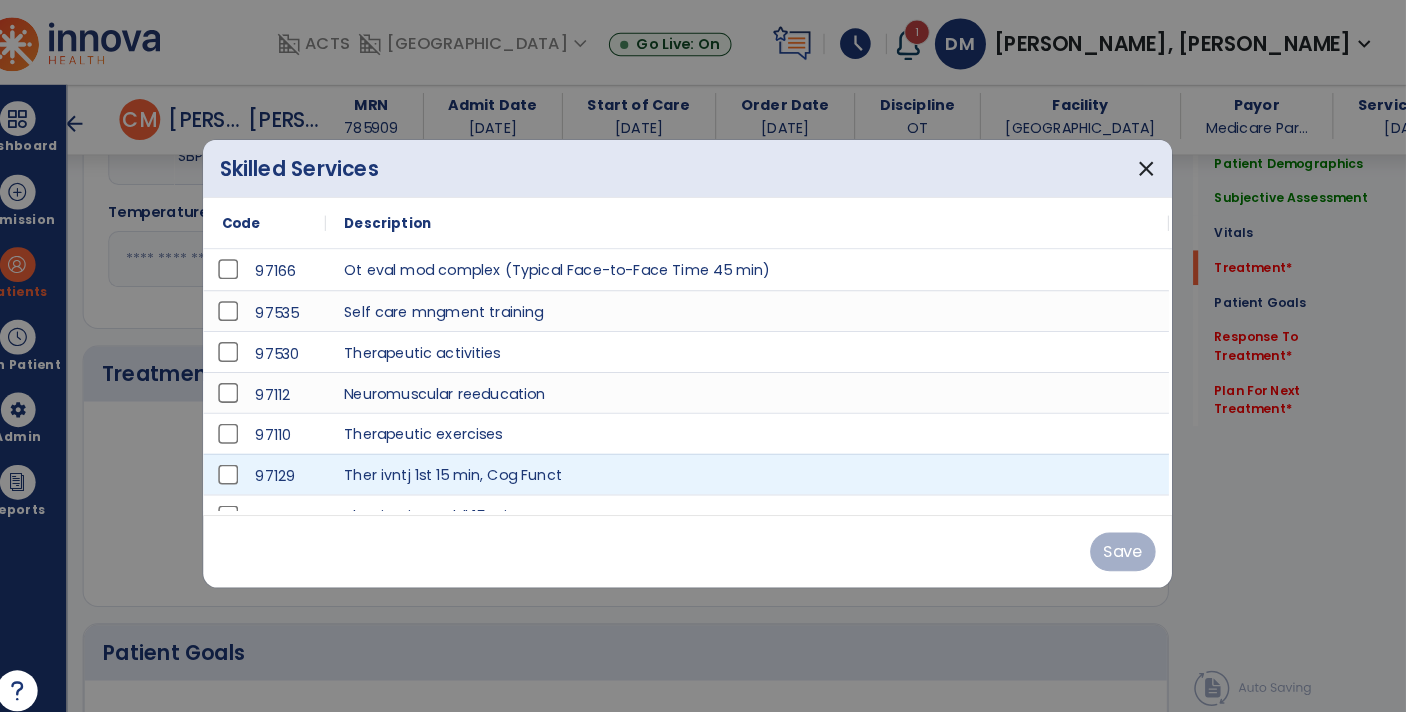 scroll, scrollTop: 955, scrollLeft: 0, axis: vertical 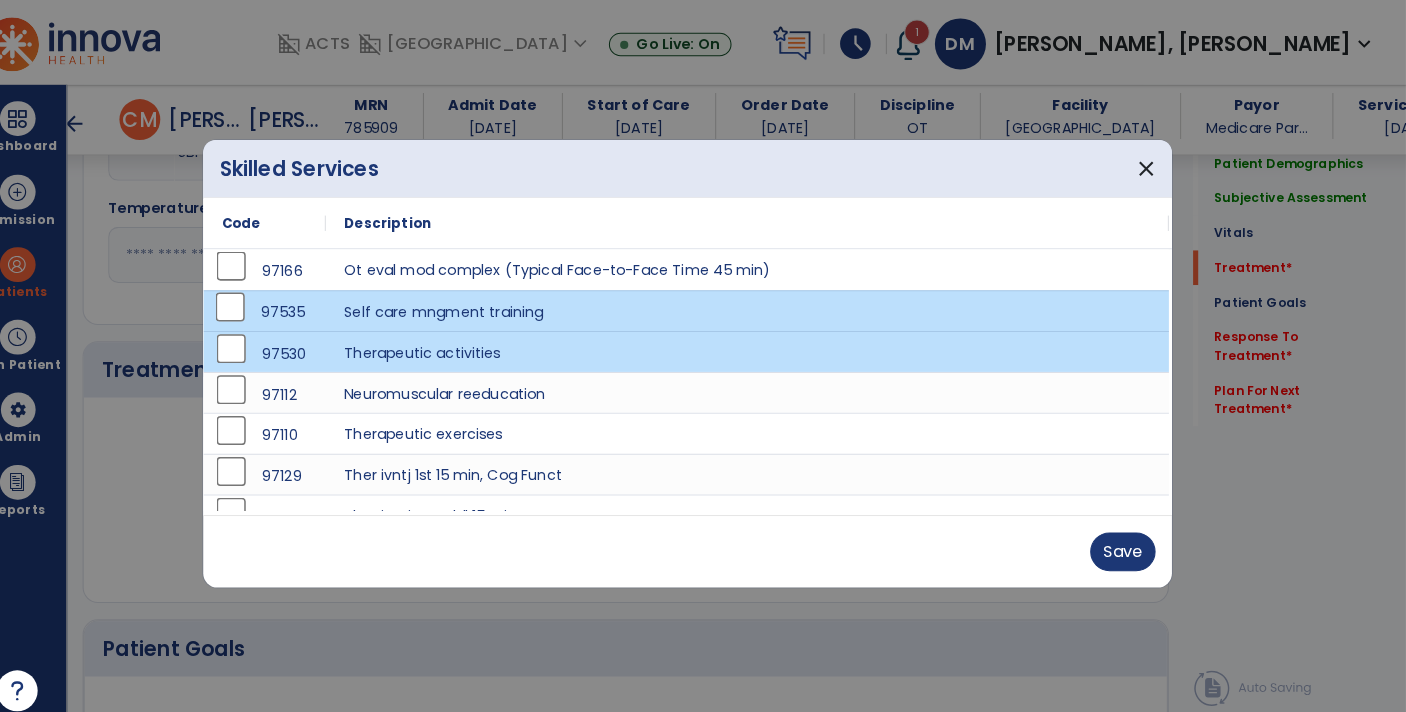 click on "Save" at bounding box center (703, 540) 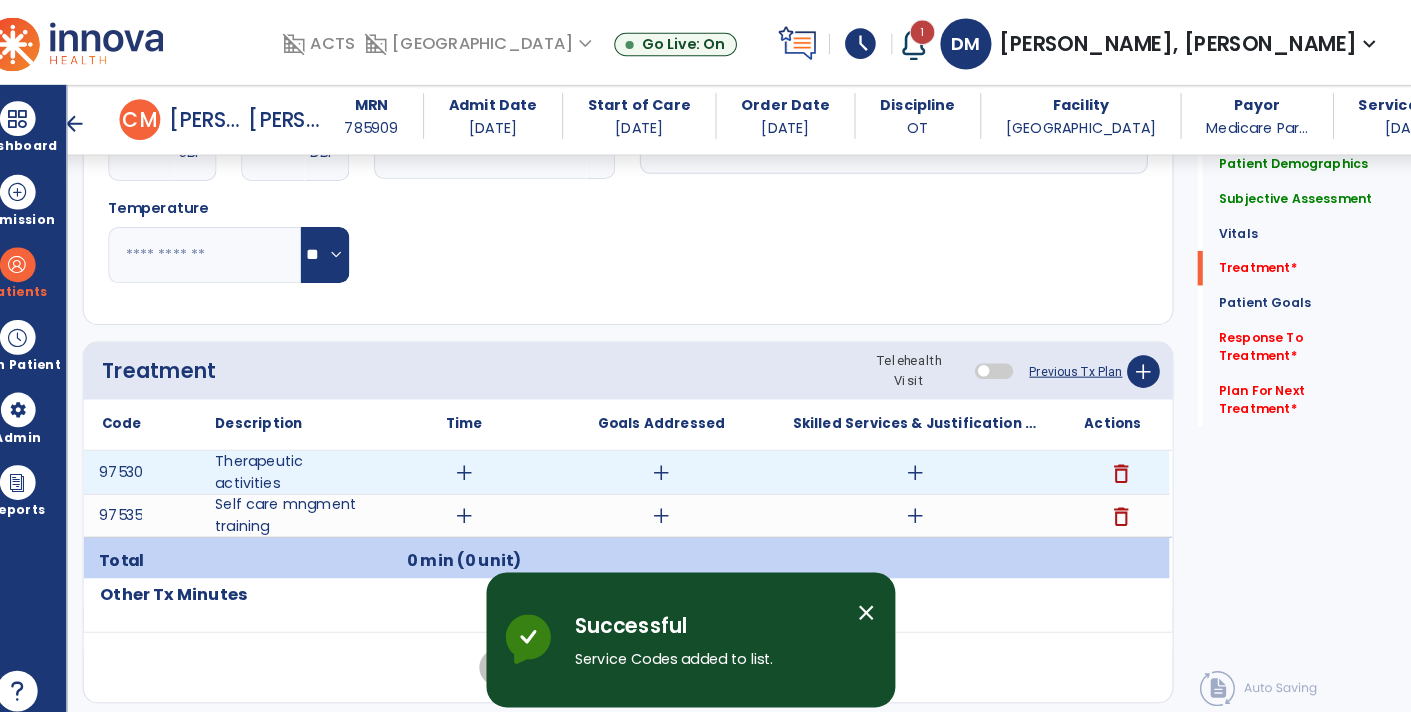 click on "add" at bounding box center (926, 462) 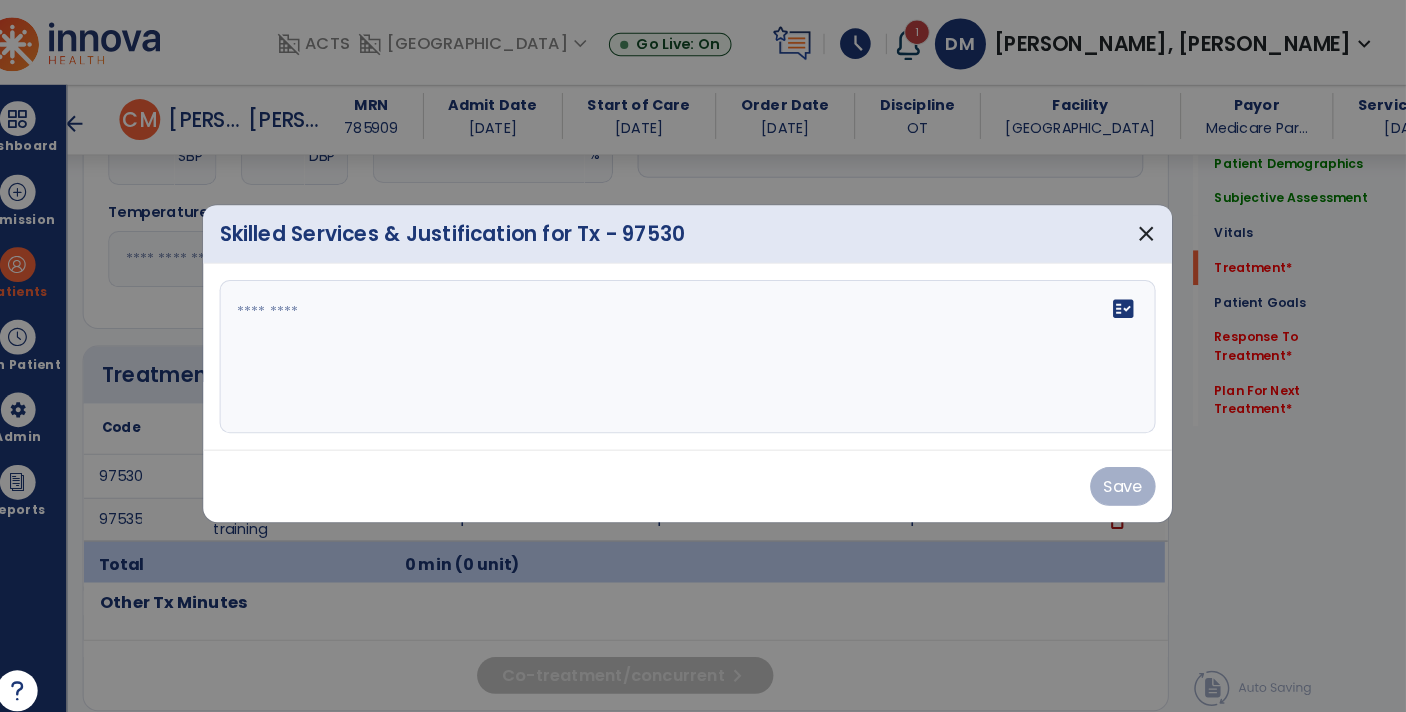 scroll, scrollTop: 955, scrollLeft: 0, axis: vertical 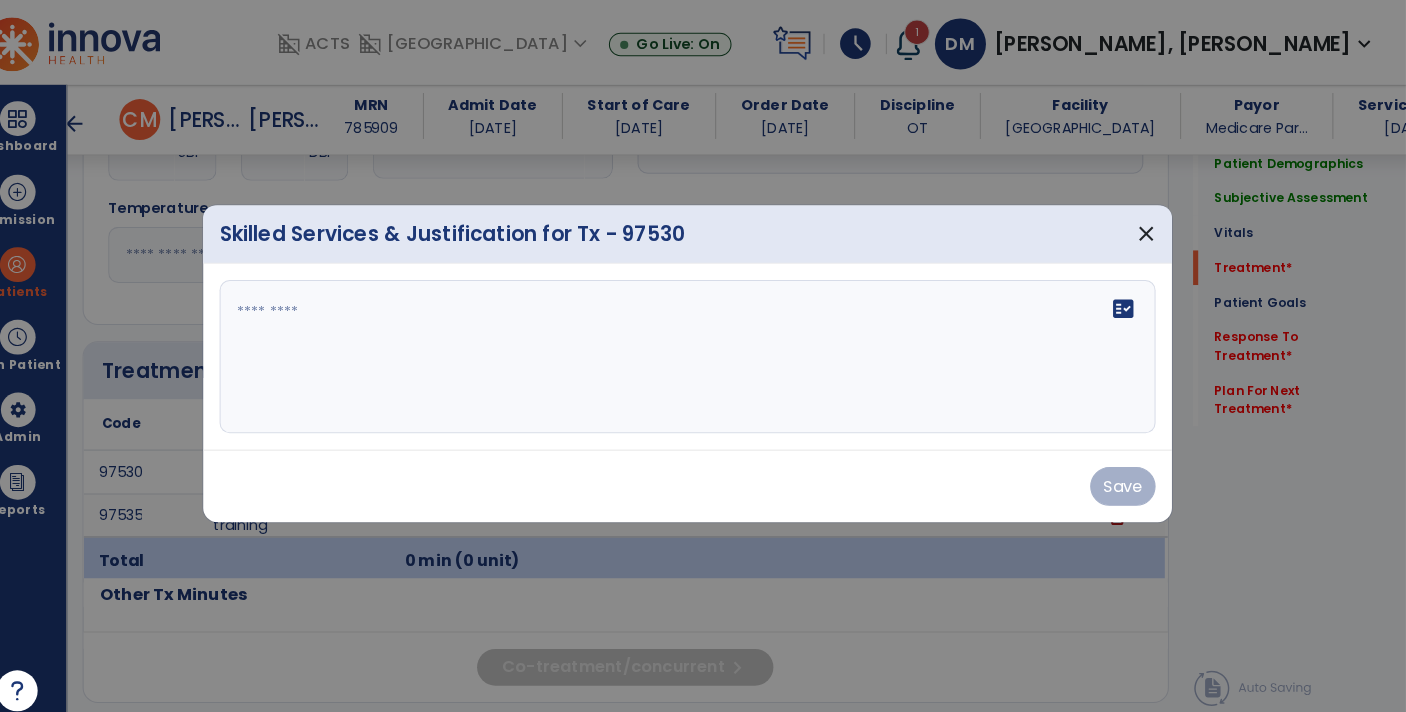 click on "fact_check" at bounding box center [703, 349] 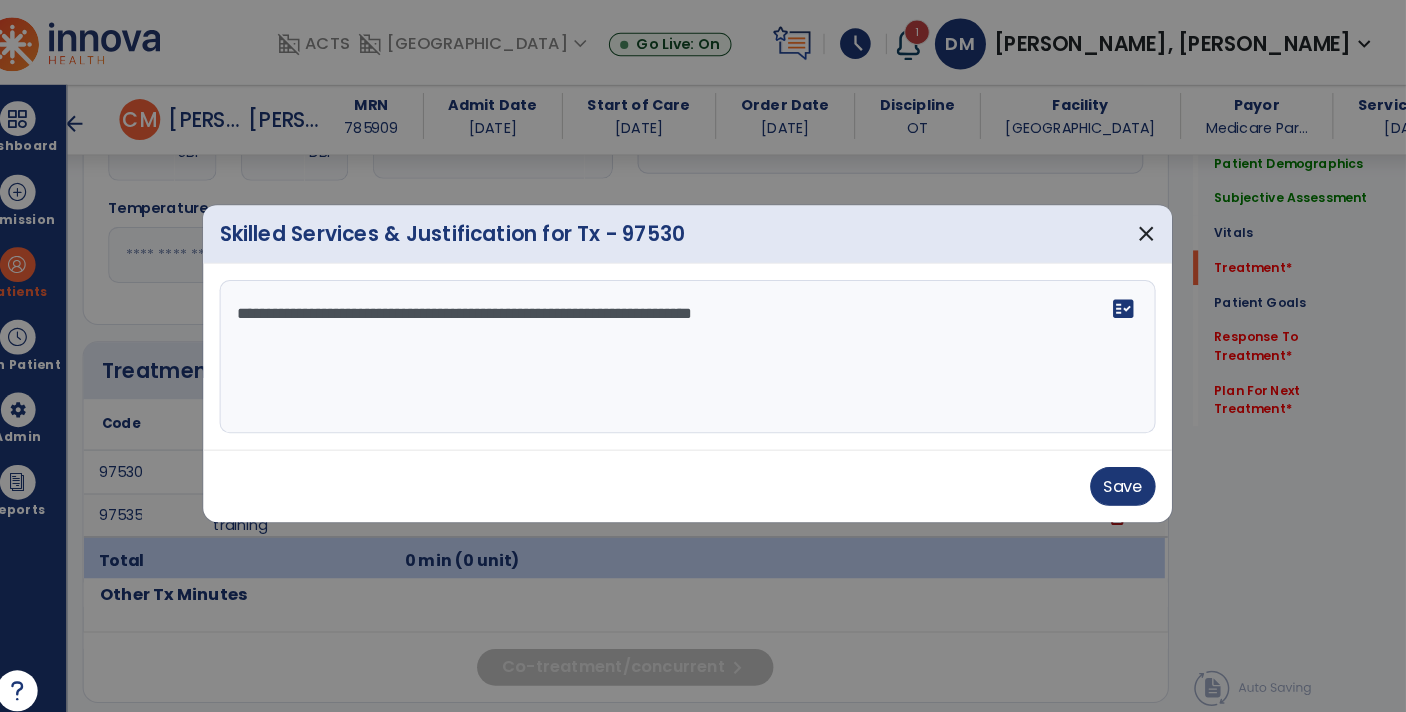 click on "**********" at bounding box center [703, 349] 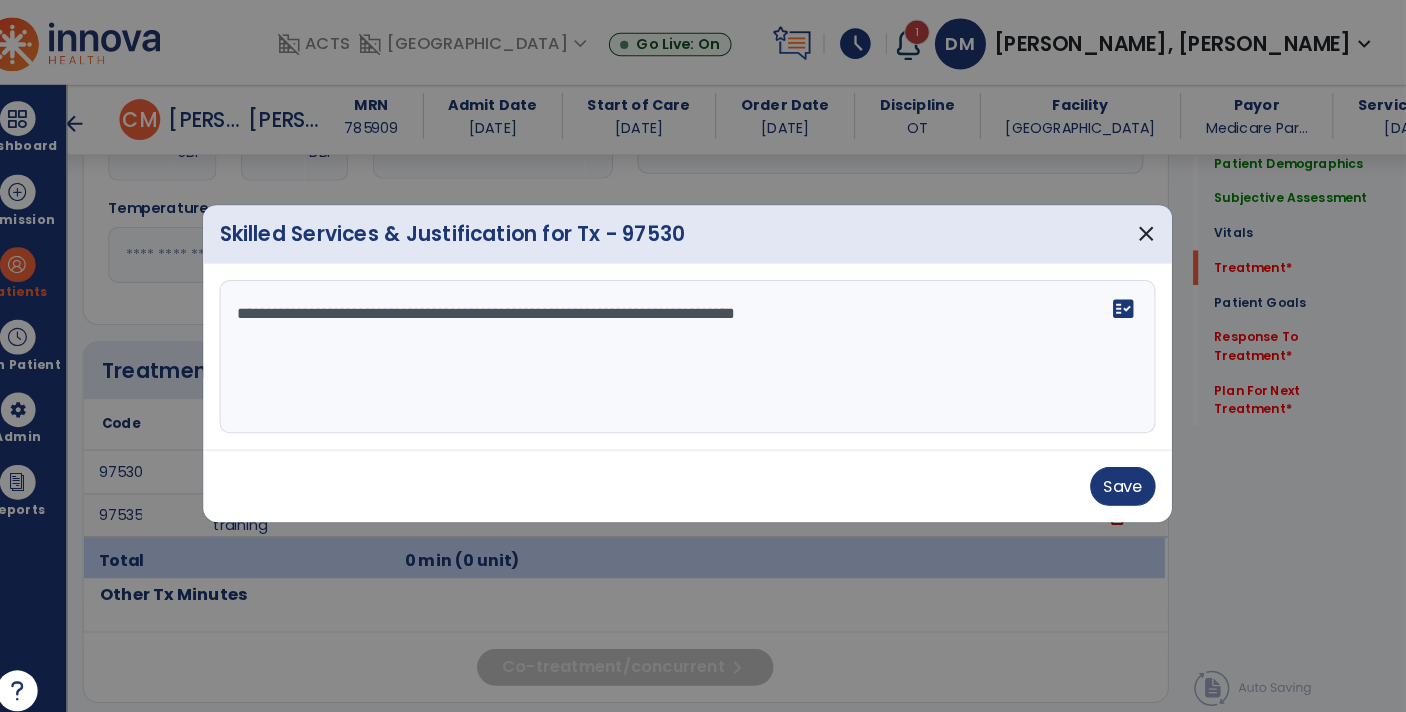 click on "**********" at bounding box center (703, 349) 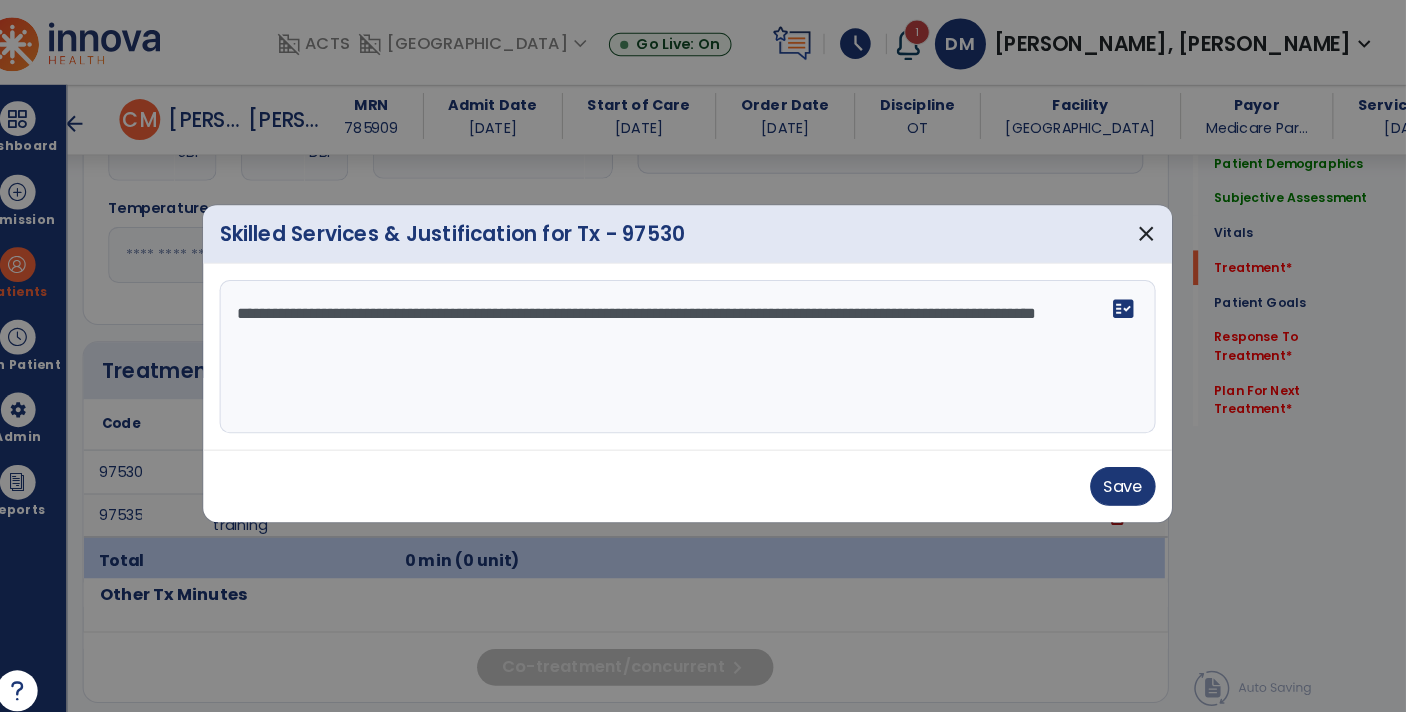 click on "**********" at bounding box center (703, 349) 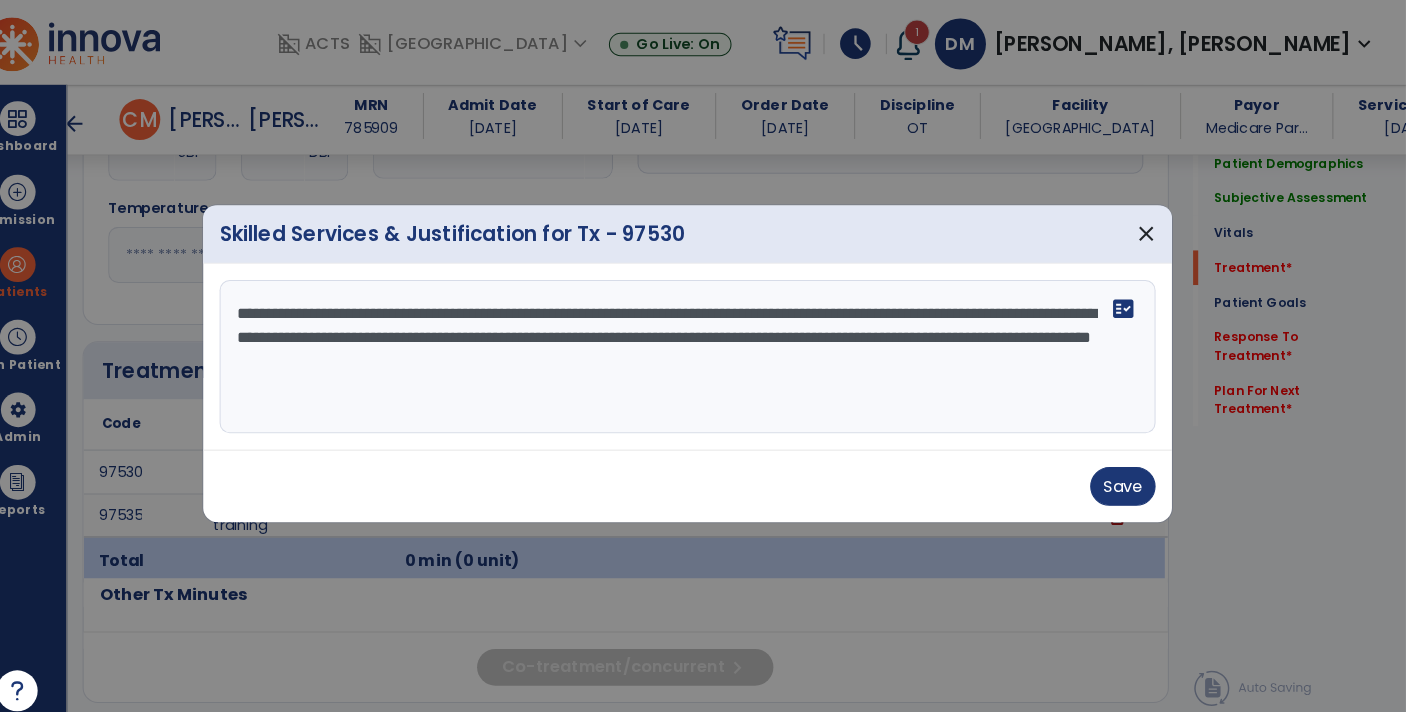 click on "**********" at bounding box center [703, 349] 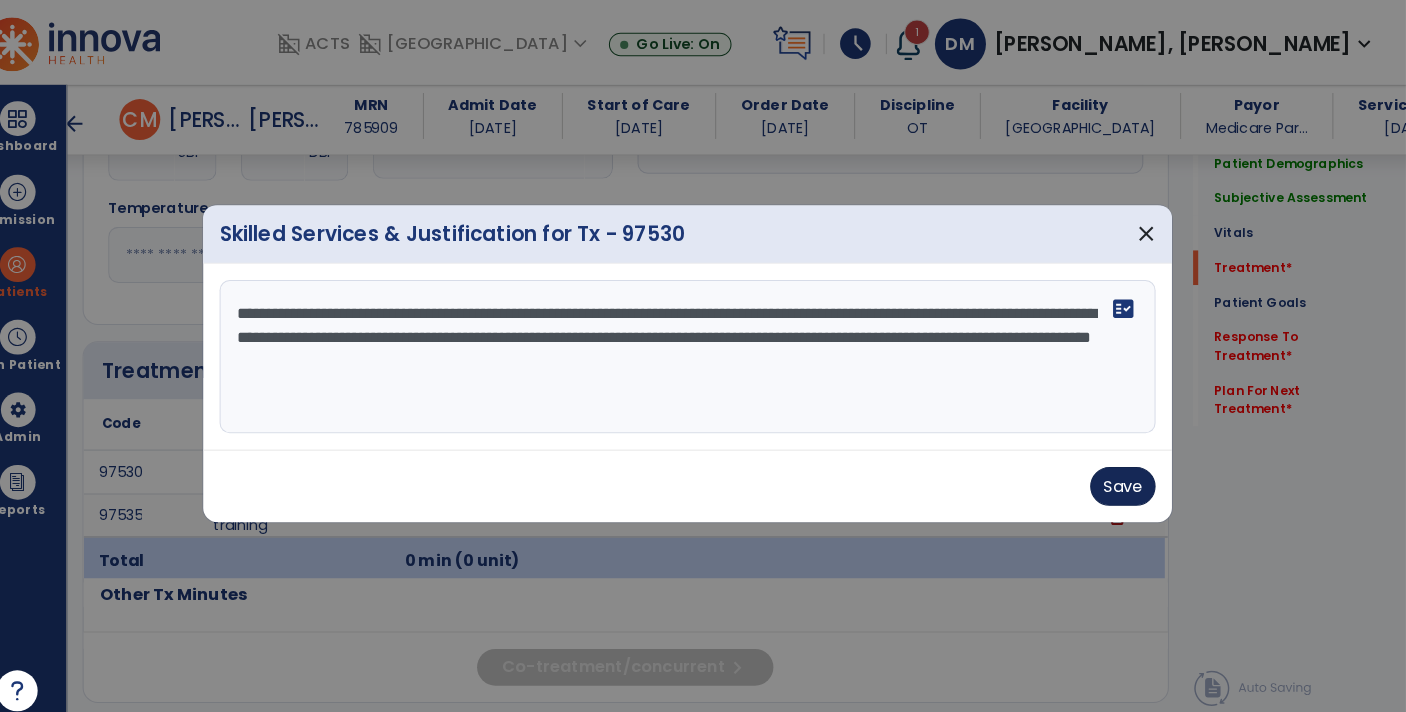 type on "**********" 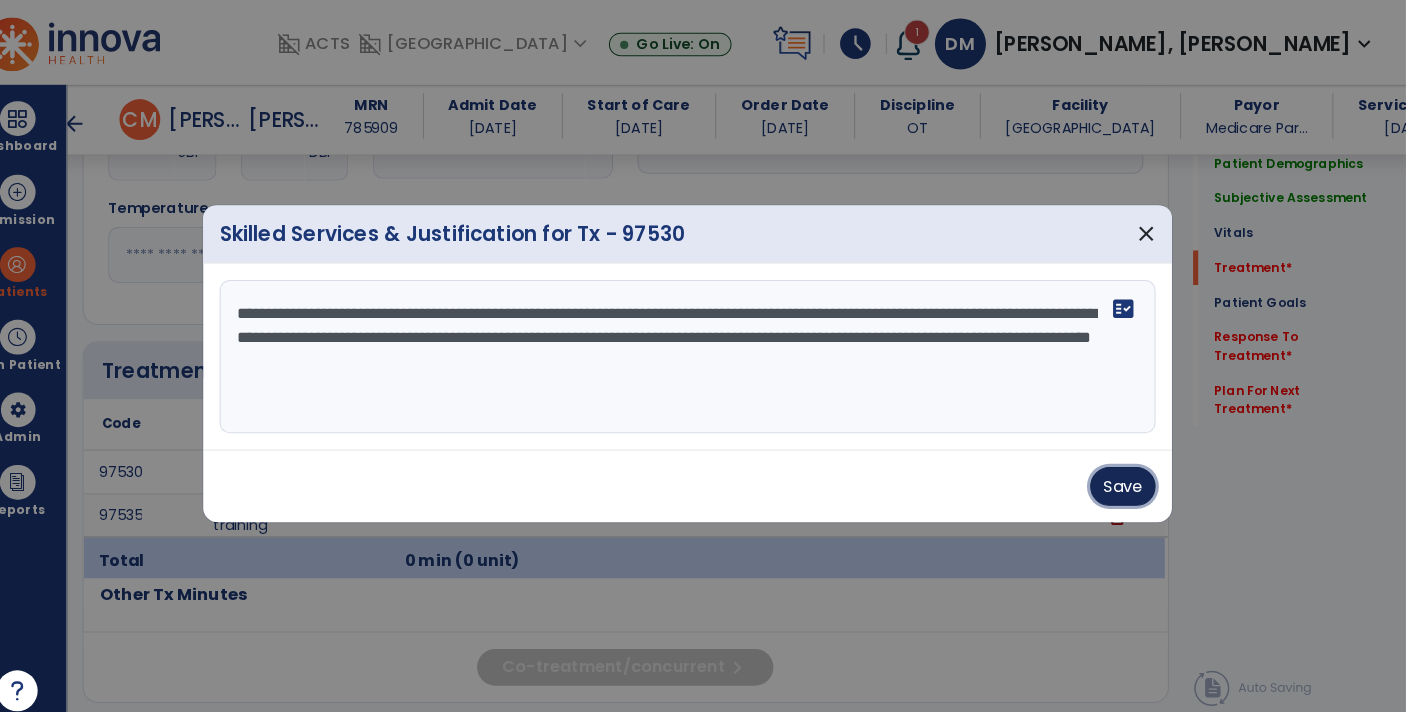 click on "Save" at bounding box center (1129, 476) 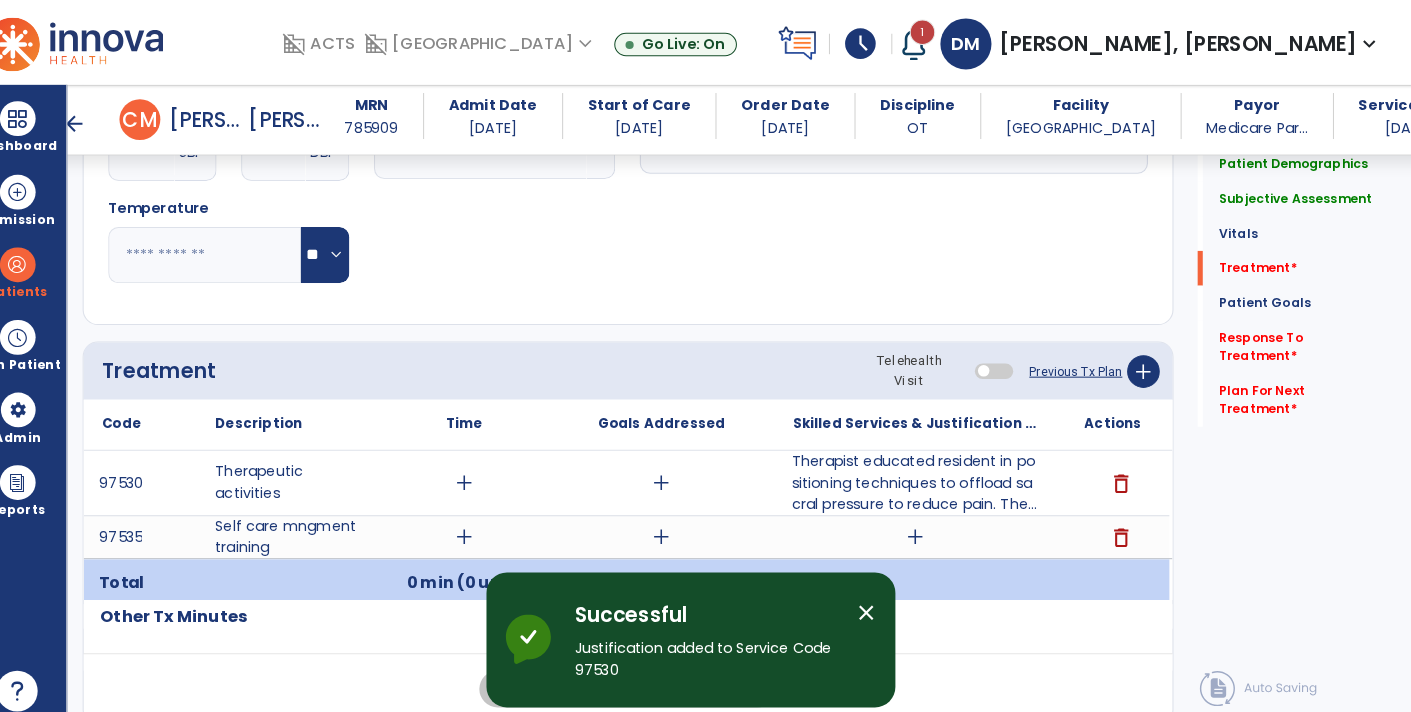 click on "add" at bounding box center (926, 525) 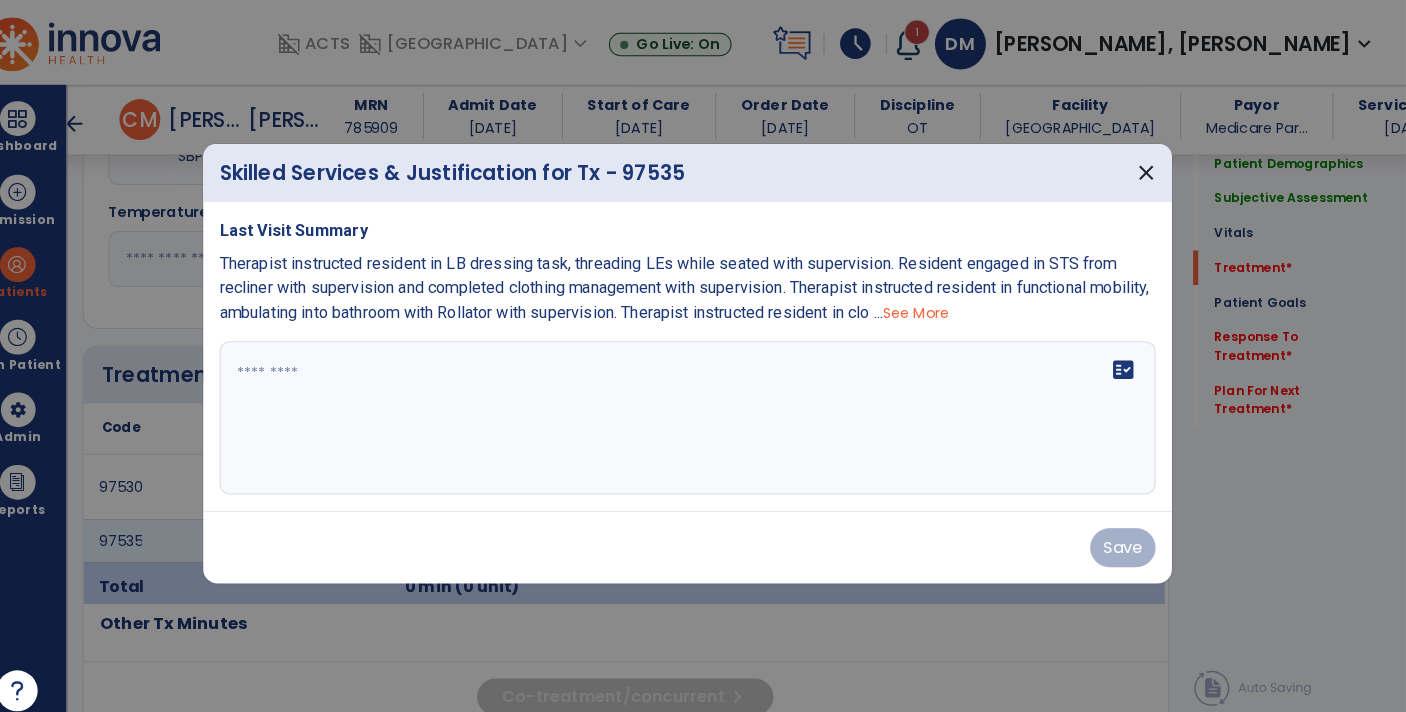 scroll, scrollTop: 955, scrollLeft: 0, axis: vertical 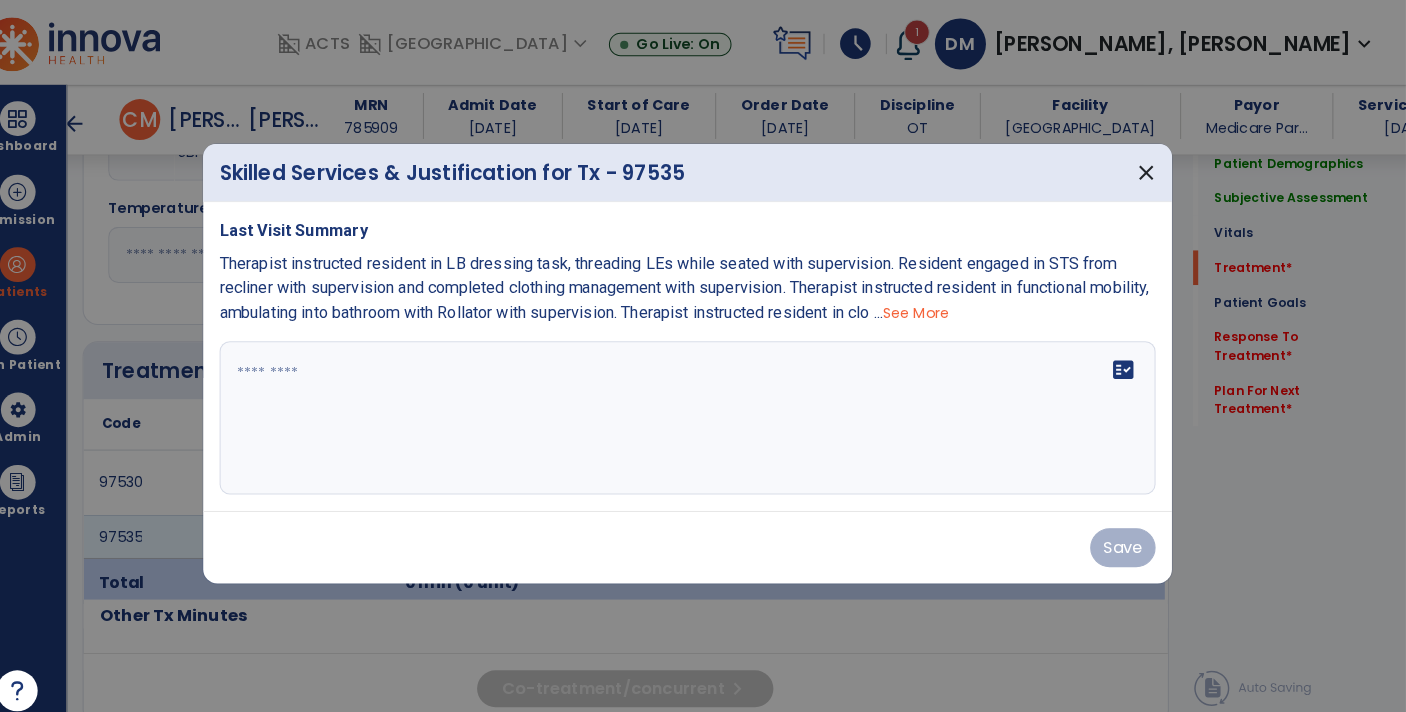 click at bounding box center (703, 409) 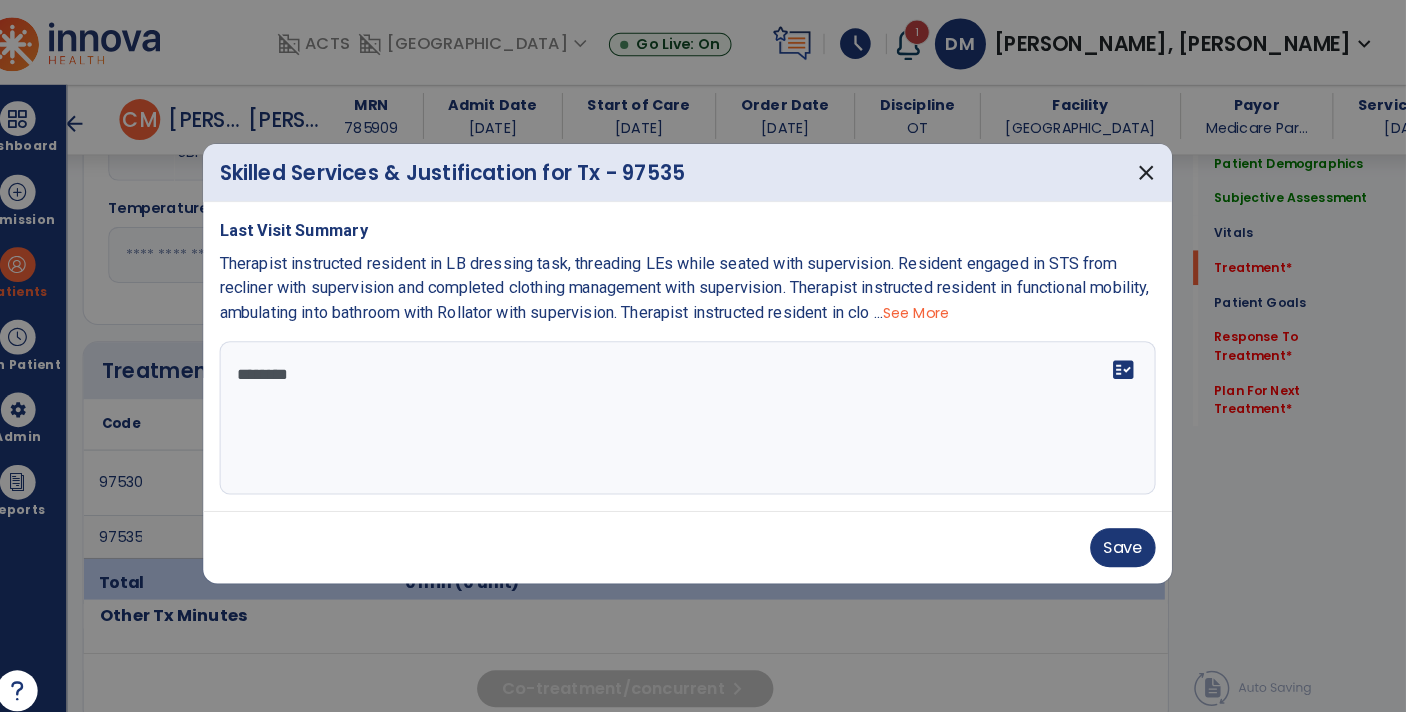 type on "*********" 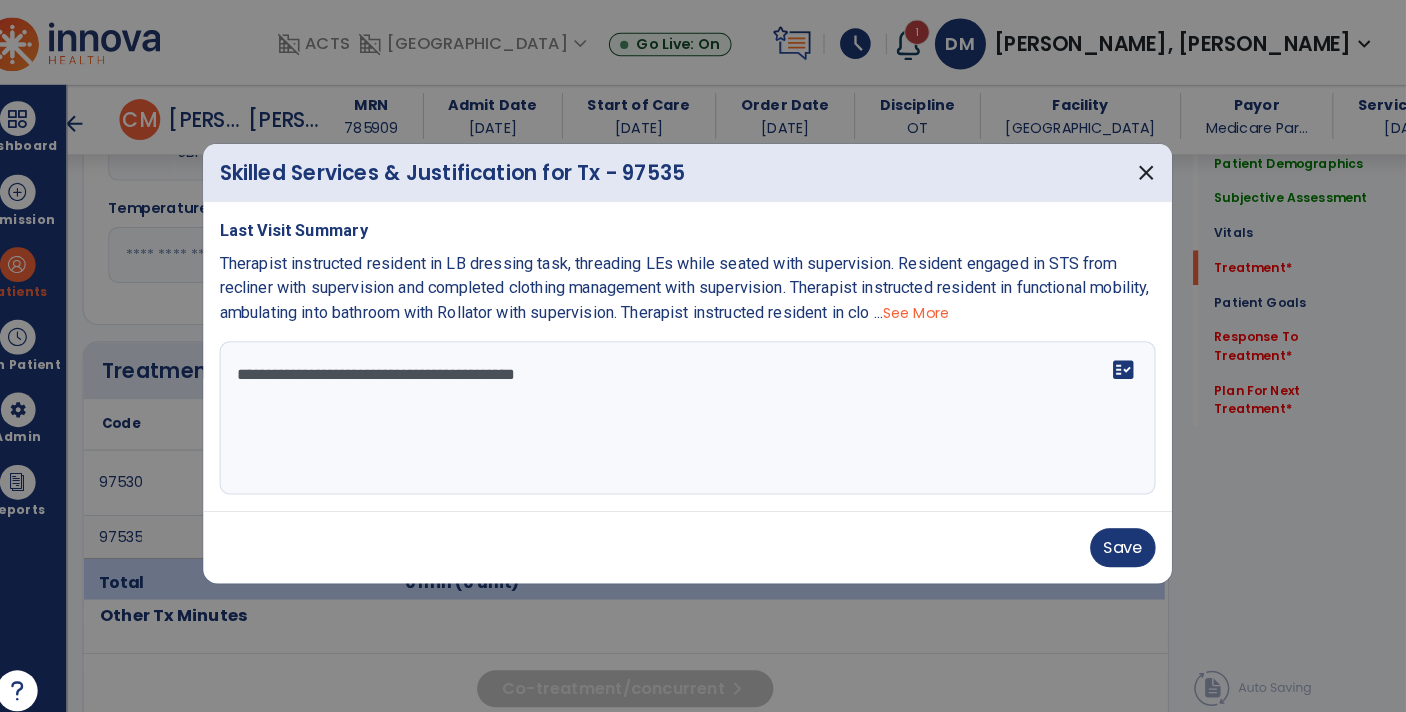 click on "**********" at bounding box center [703, 409] 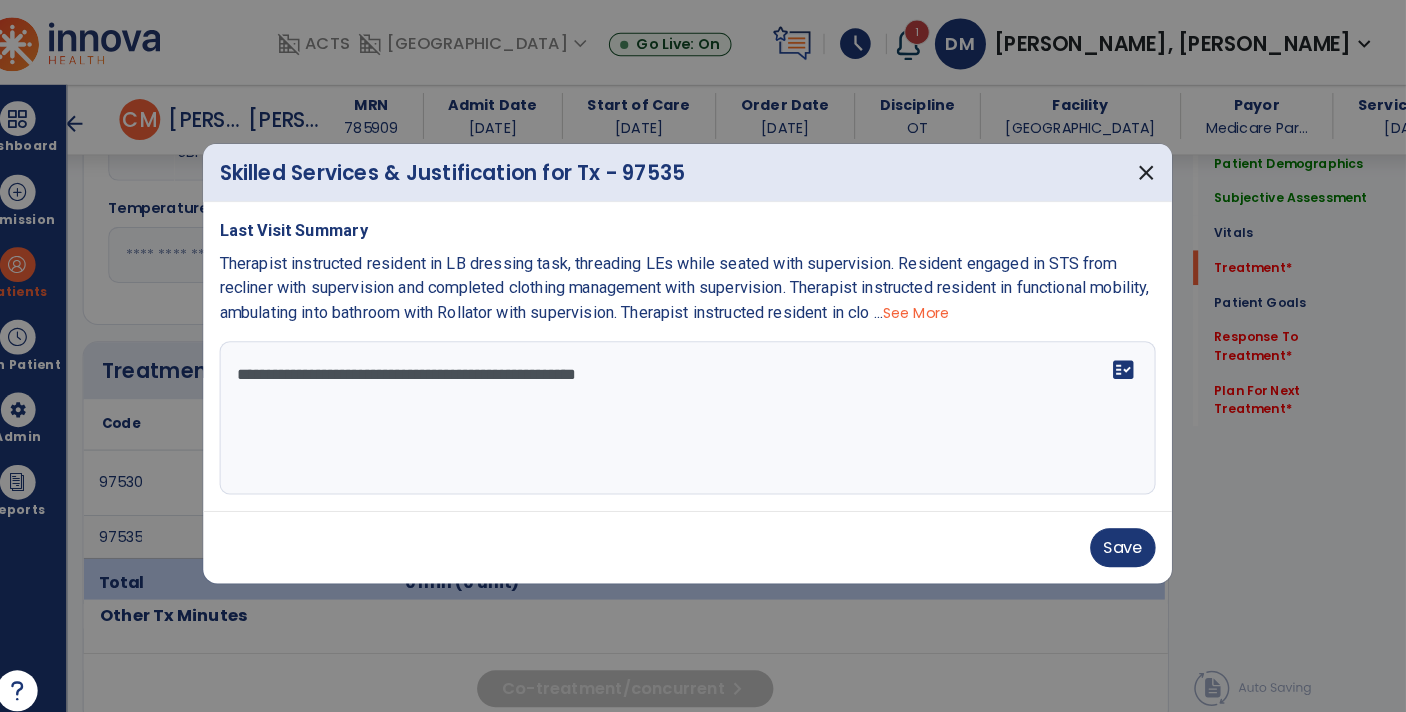 click on "**********" at bounding box center [703, 409] 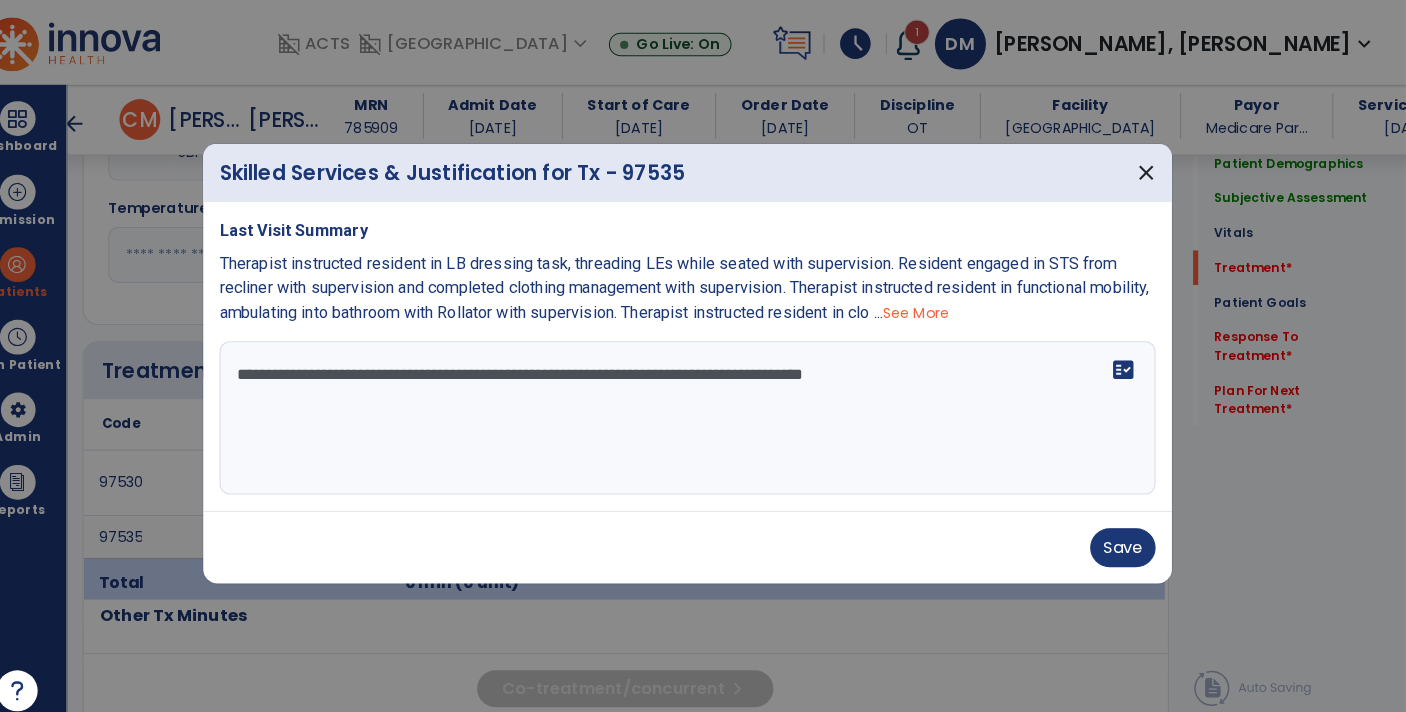 click on "See More" at bounding box center (926, 306) 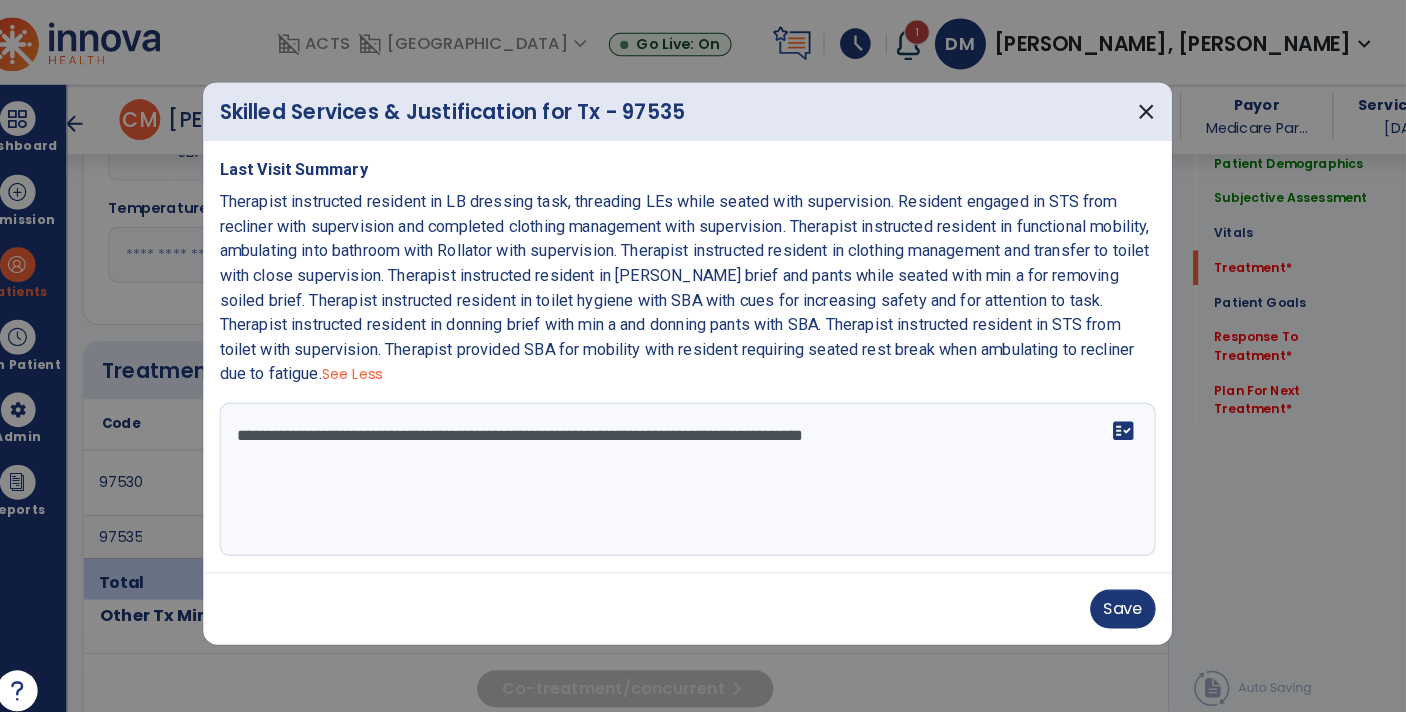 click on "**********" at bounding box center (703, 469) 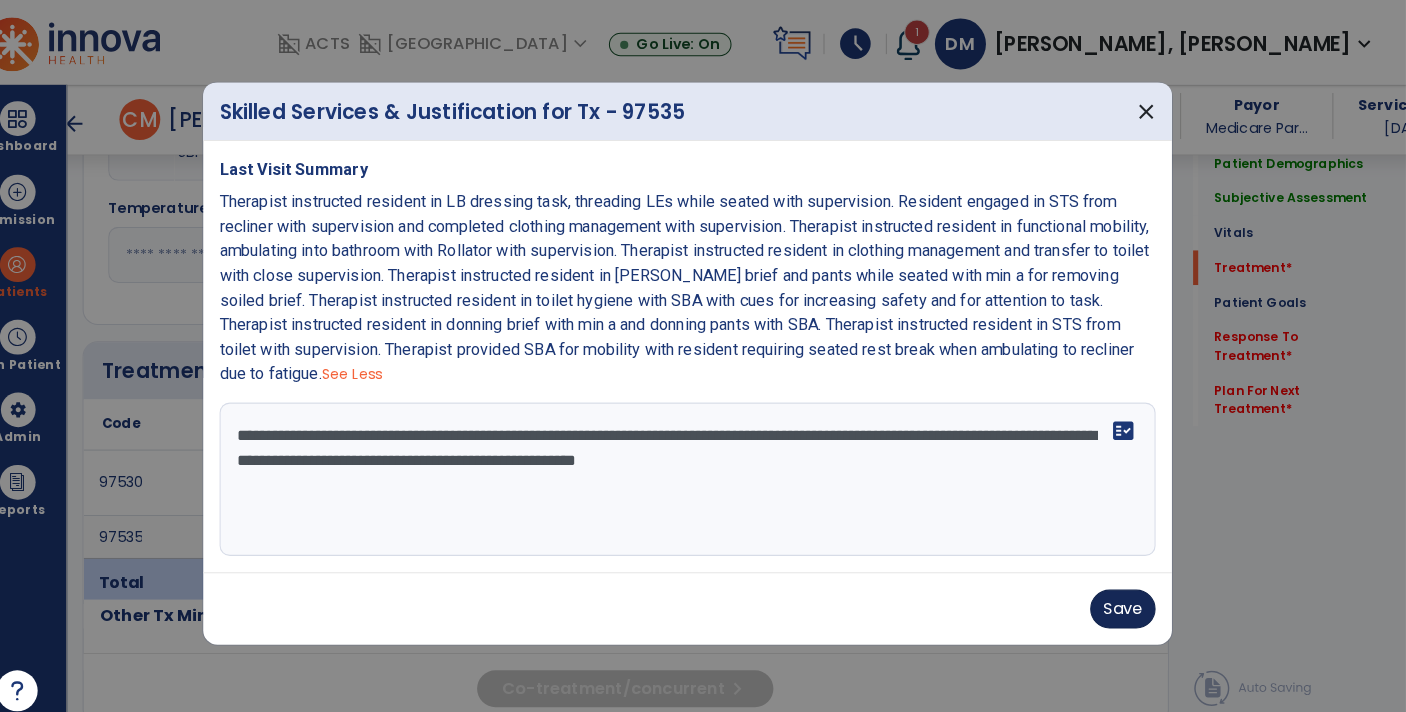type on "**********" 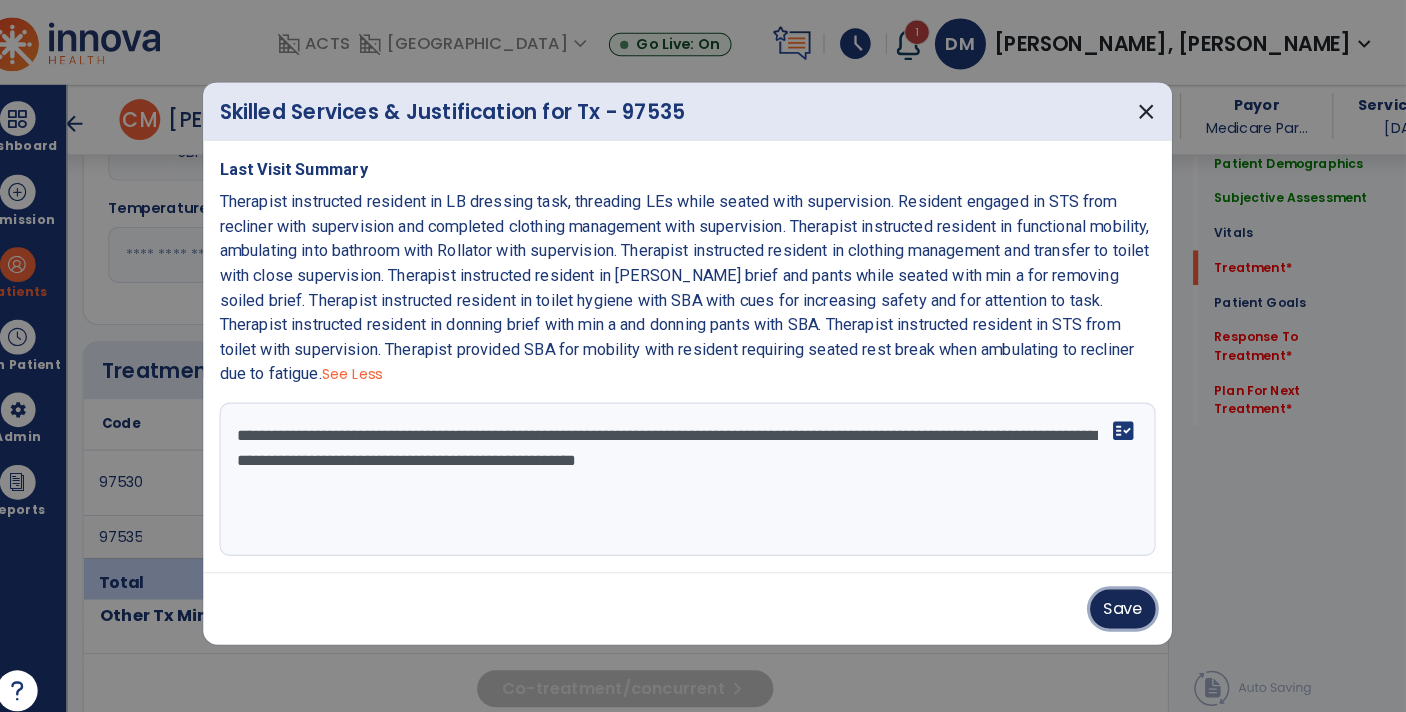 click on "Save" at bounding box center (1129, 596) 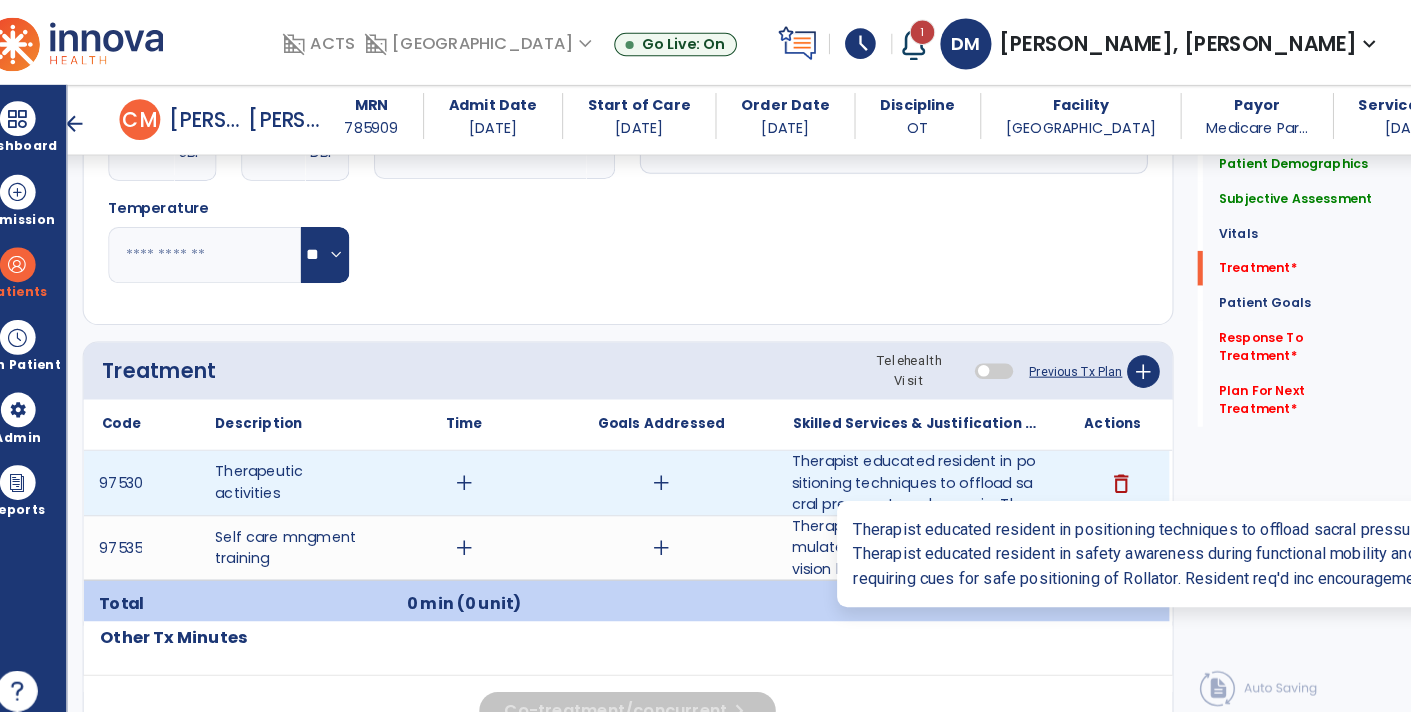 click on "Therapist educated resident in positioning techniques to offload sacral pressure to reduce pain. The..." at bounding box center [926, 472] 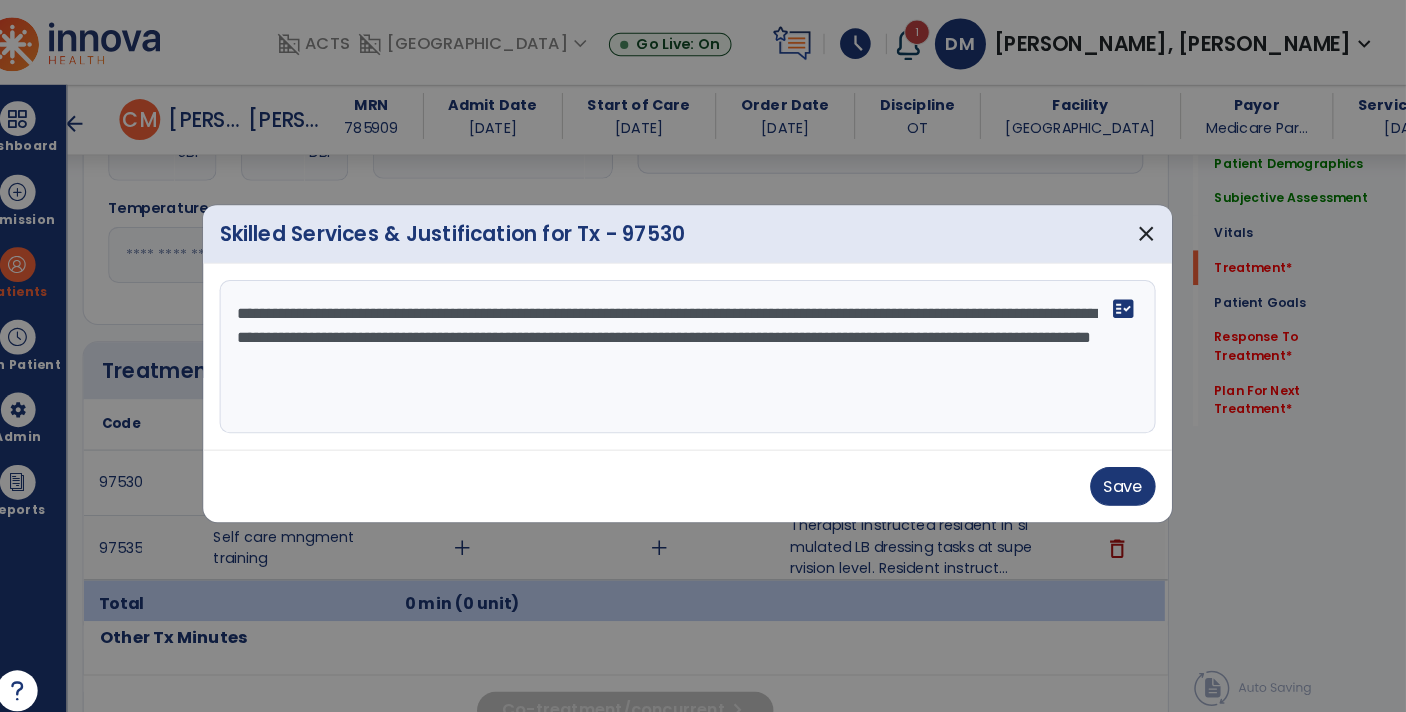 scroll, scrollTop: 955, scrollLeft: 0, axis: vertical 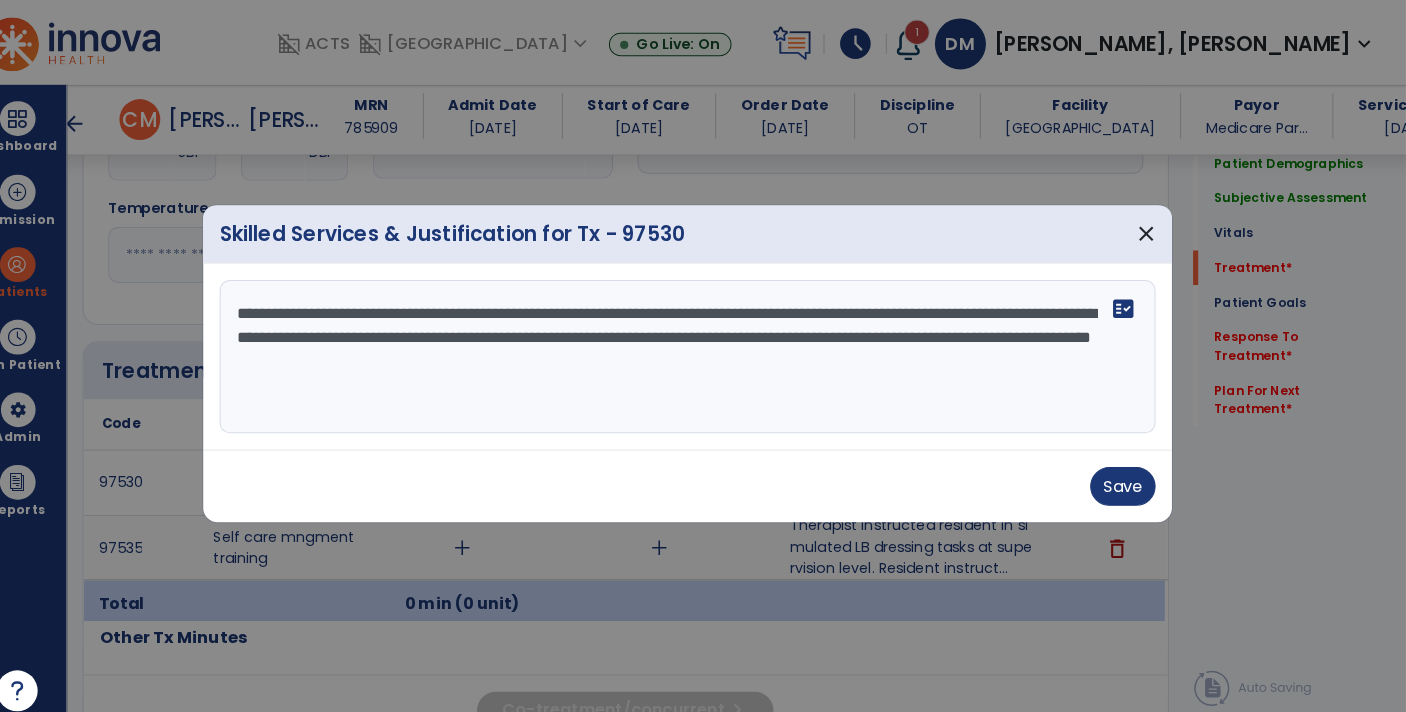 click on "**********" at bounding box center (703, 349) 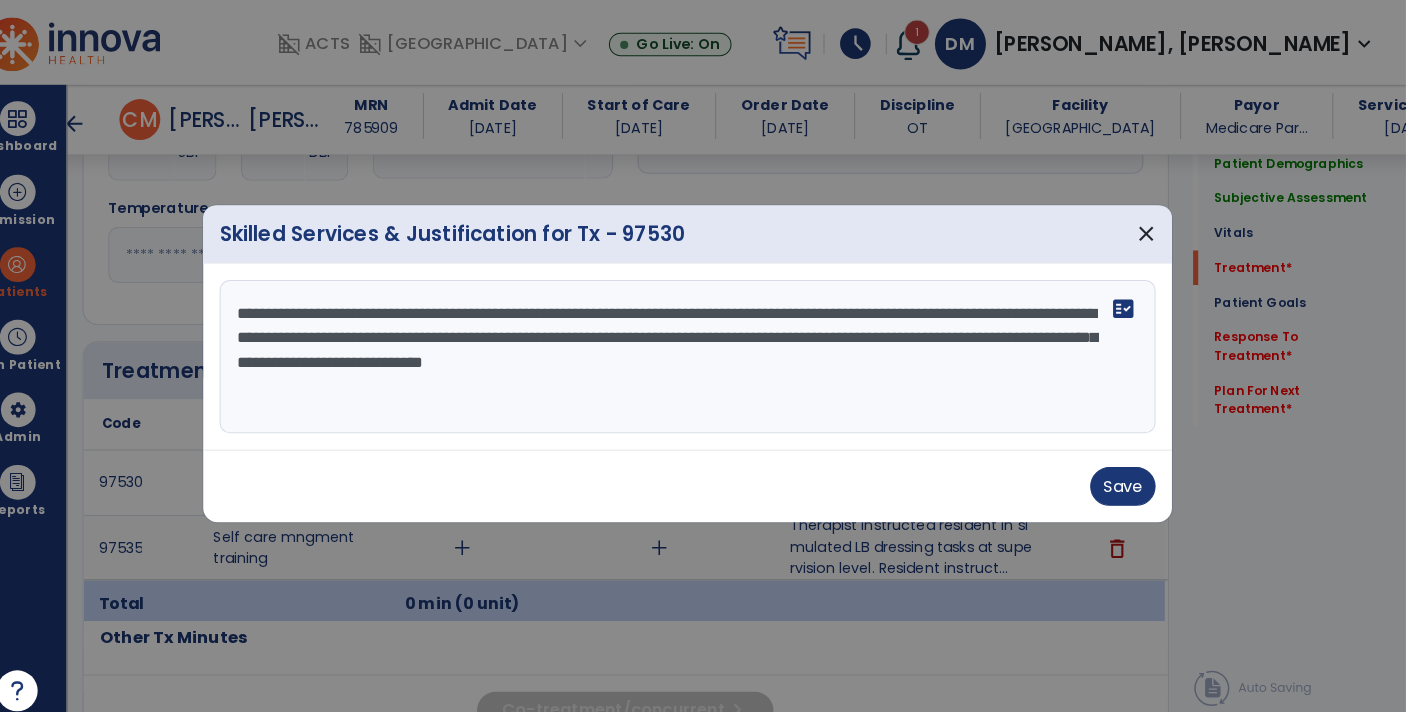 click on "**********" at bounding box center [703, 349] 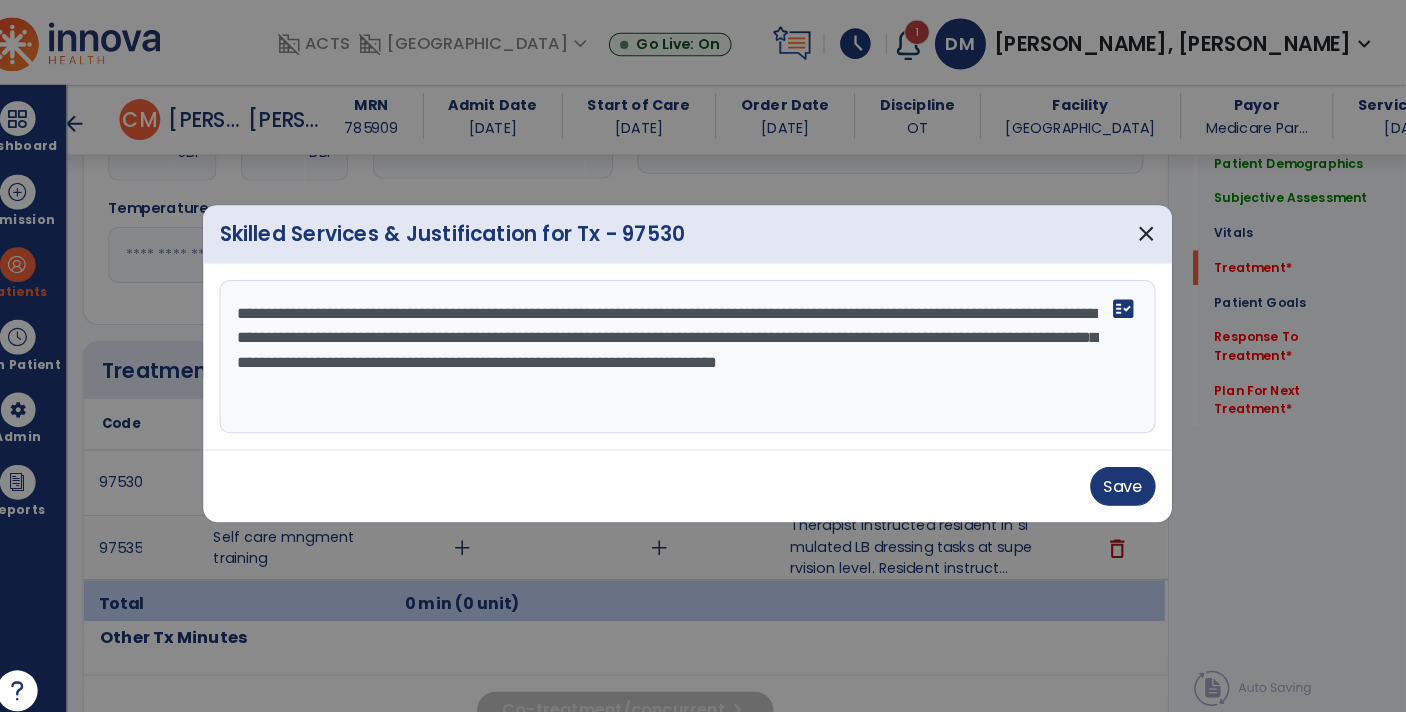 click on "**********" at bounding box center (703, 349) 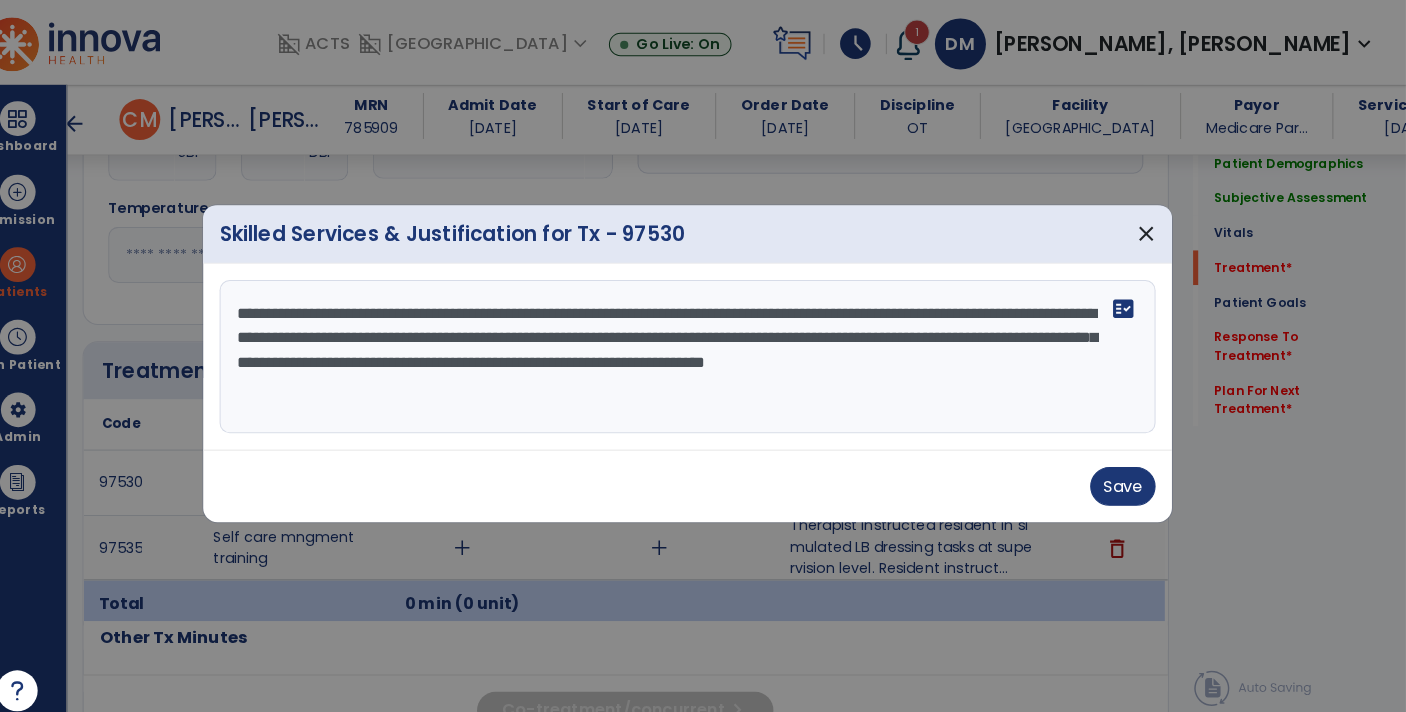 click on "**********" at bounding box center (703, 349) 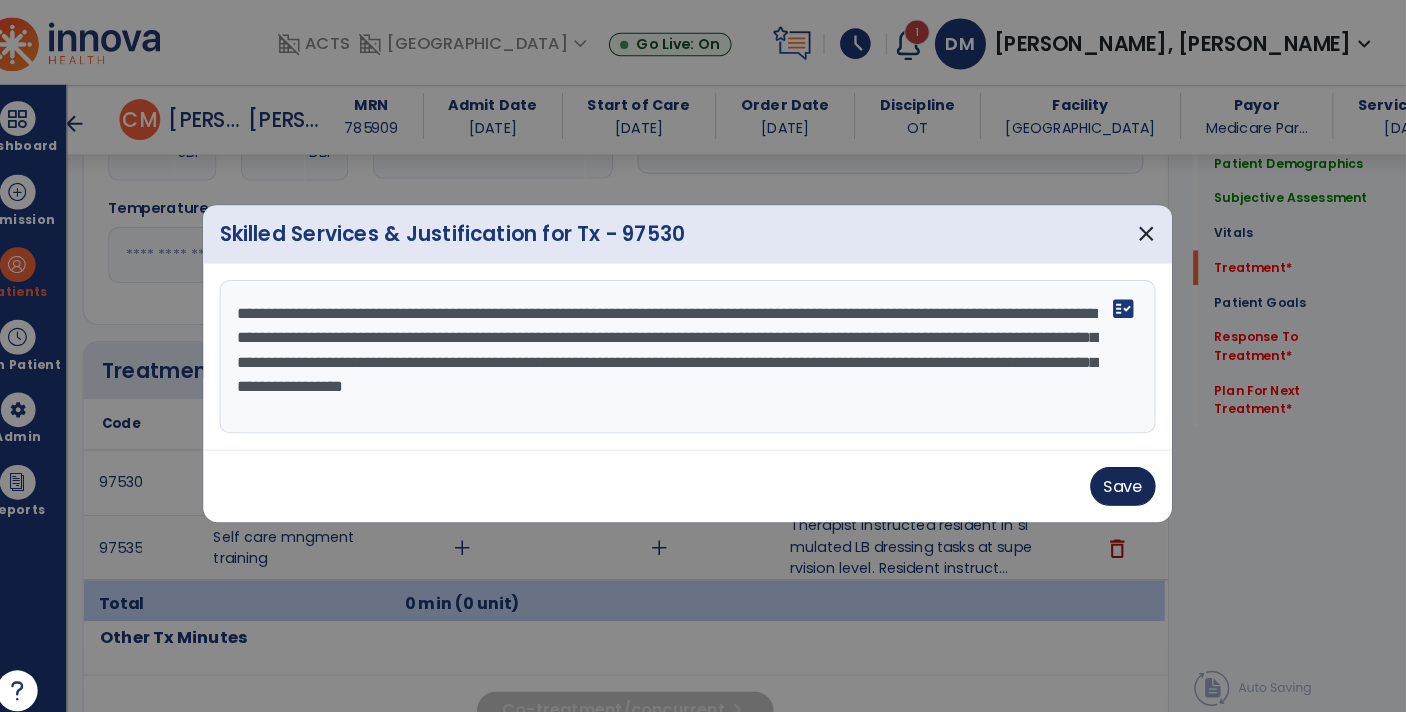 type on "**********" 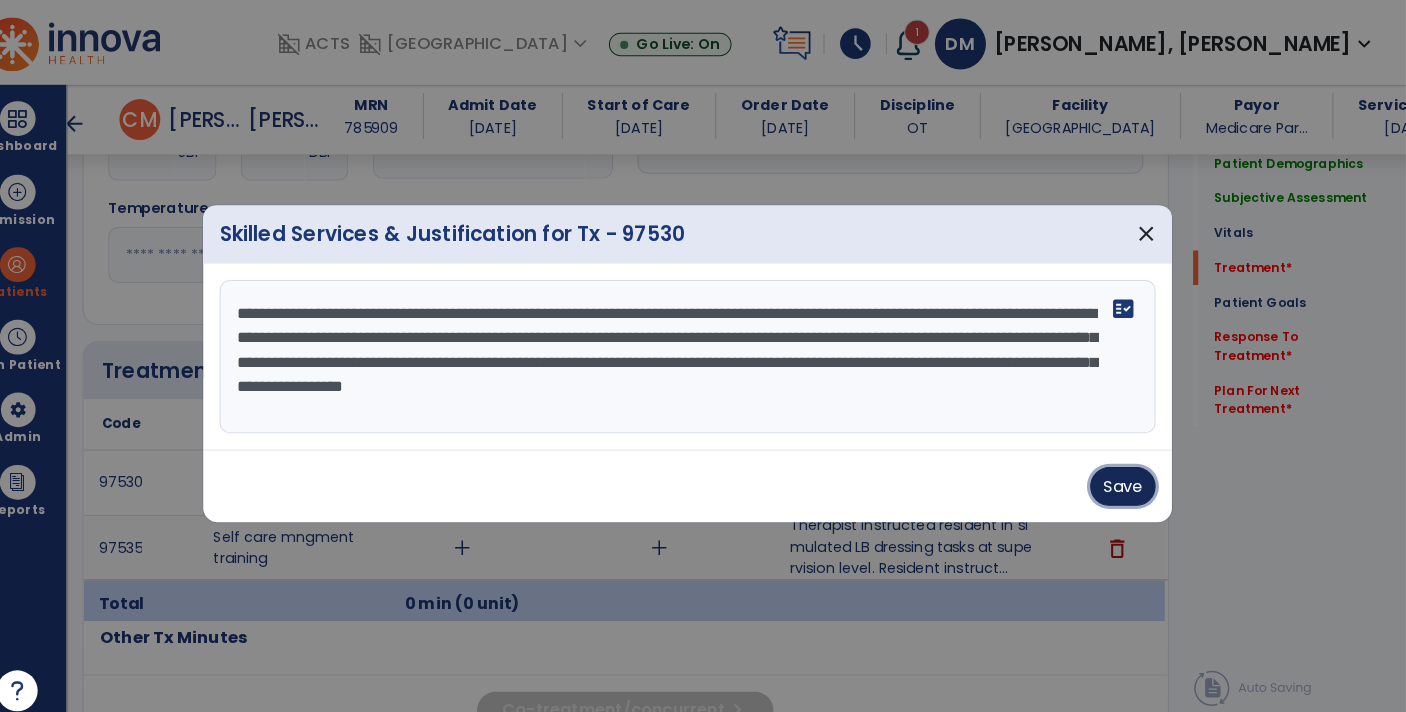 click on "Save" at bounding box center [1129, 476] 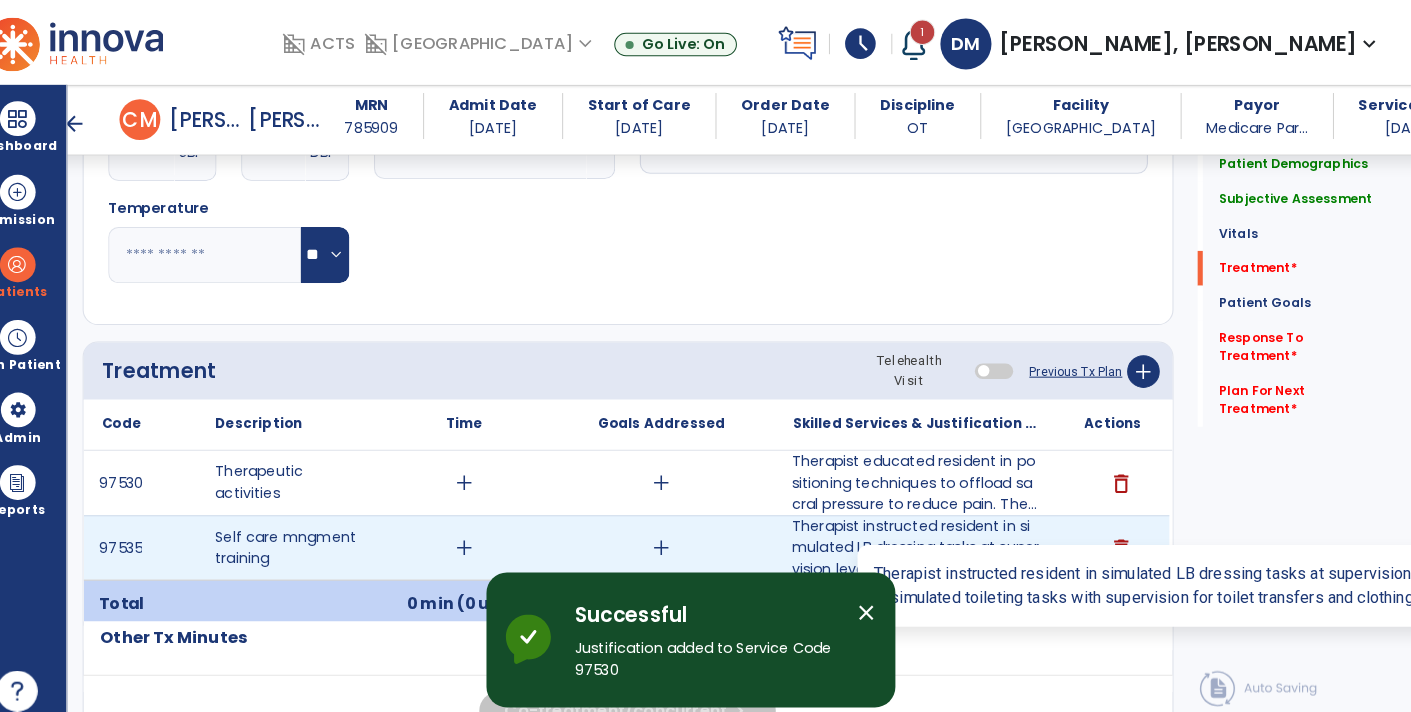 click on "Therapist instructed resident in simulated LB dressing tasks at supervision level. Resident instruct..." at bounding box center (926, 535) 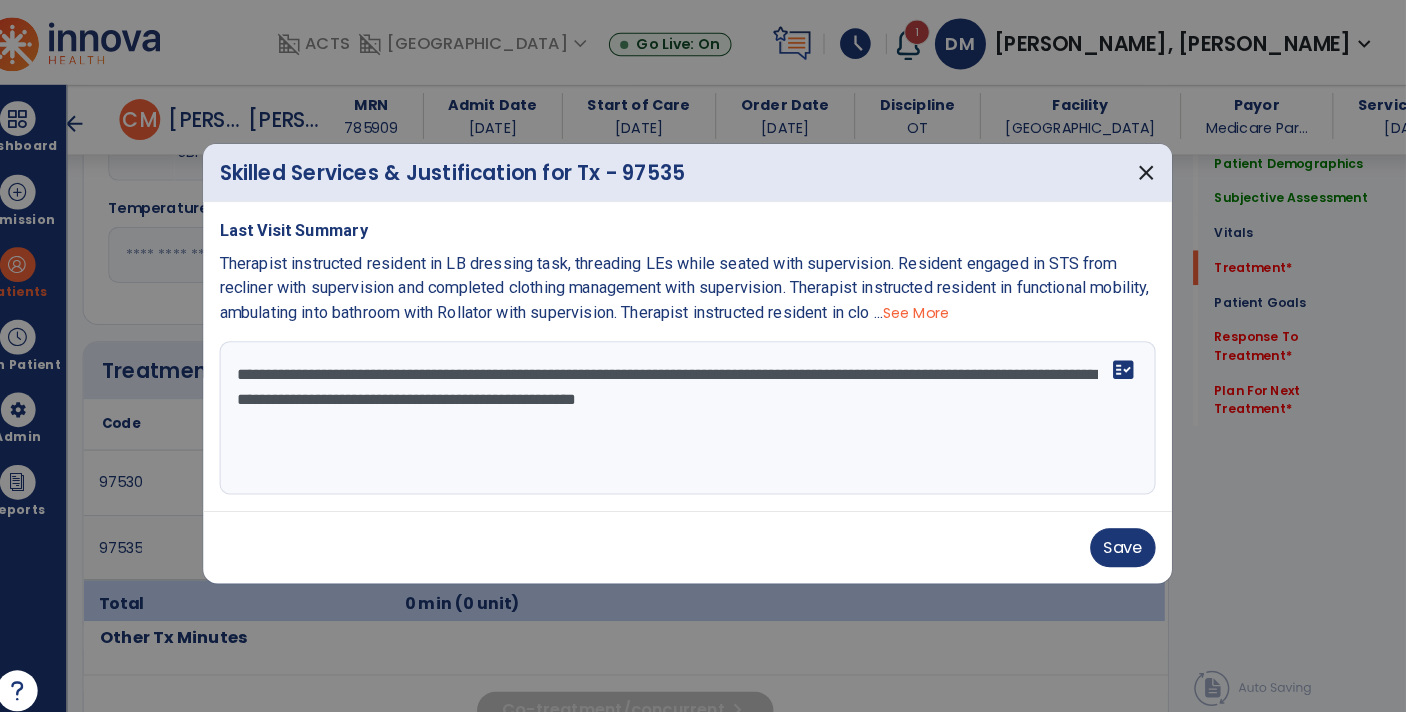 scroll, scrollTop: 955, scrollLeft: 0, axis: vertical 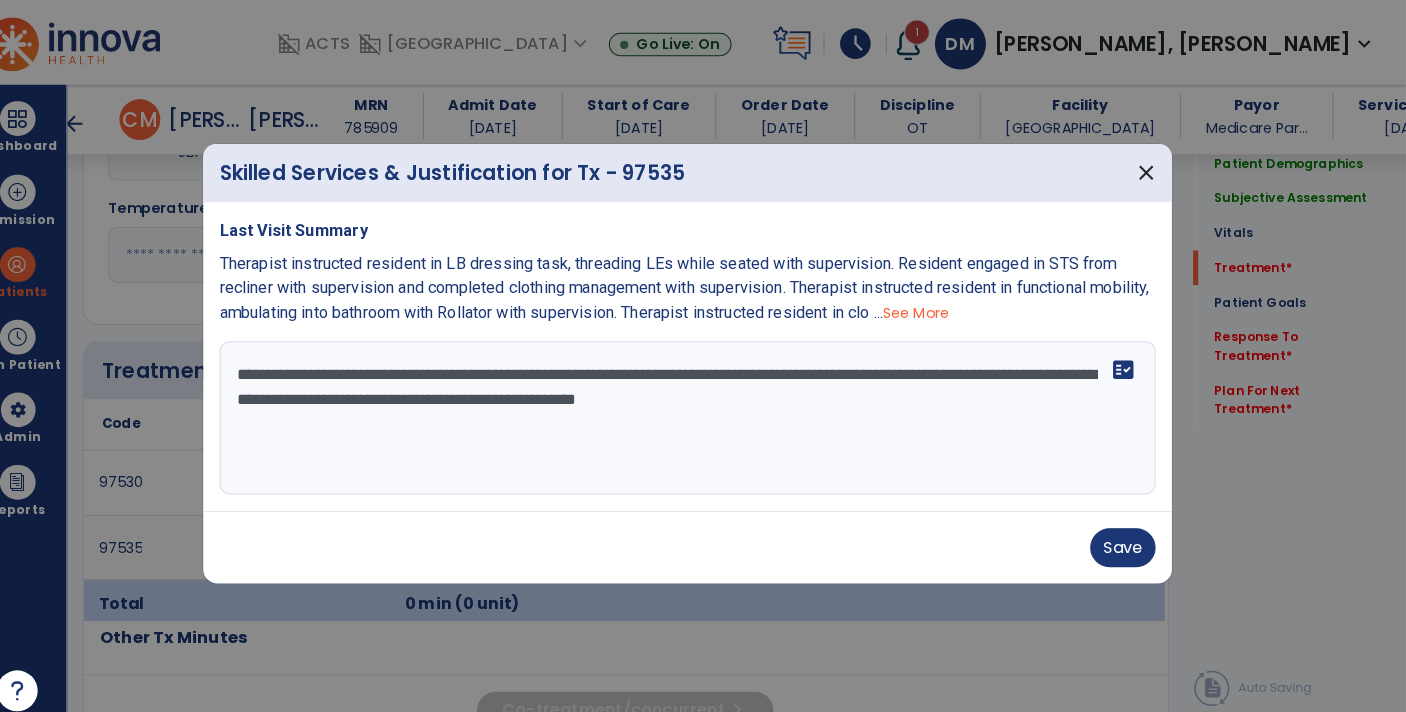 click on "**********" at bounding box center [703, 409] 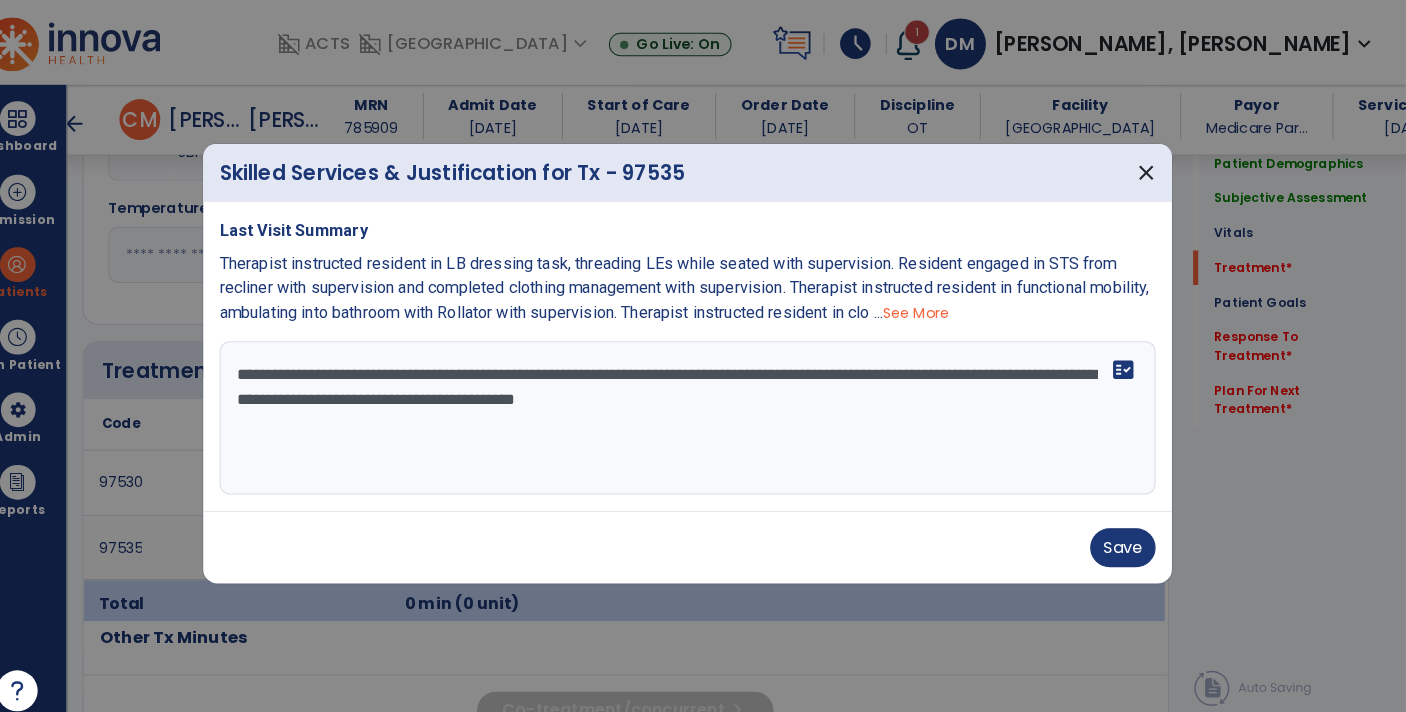 click on "**********" at bounding box center (703, 409) 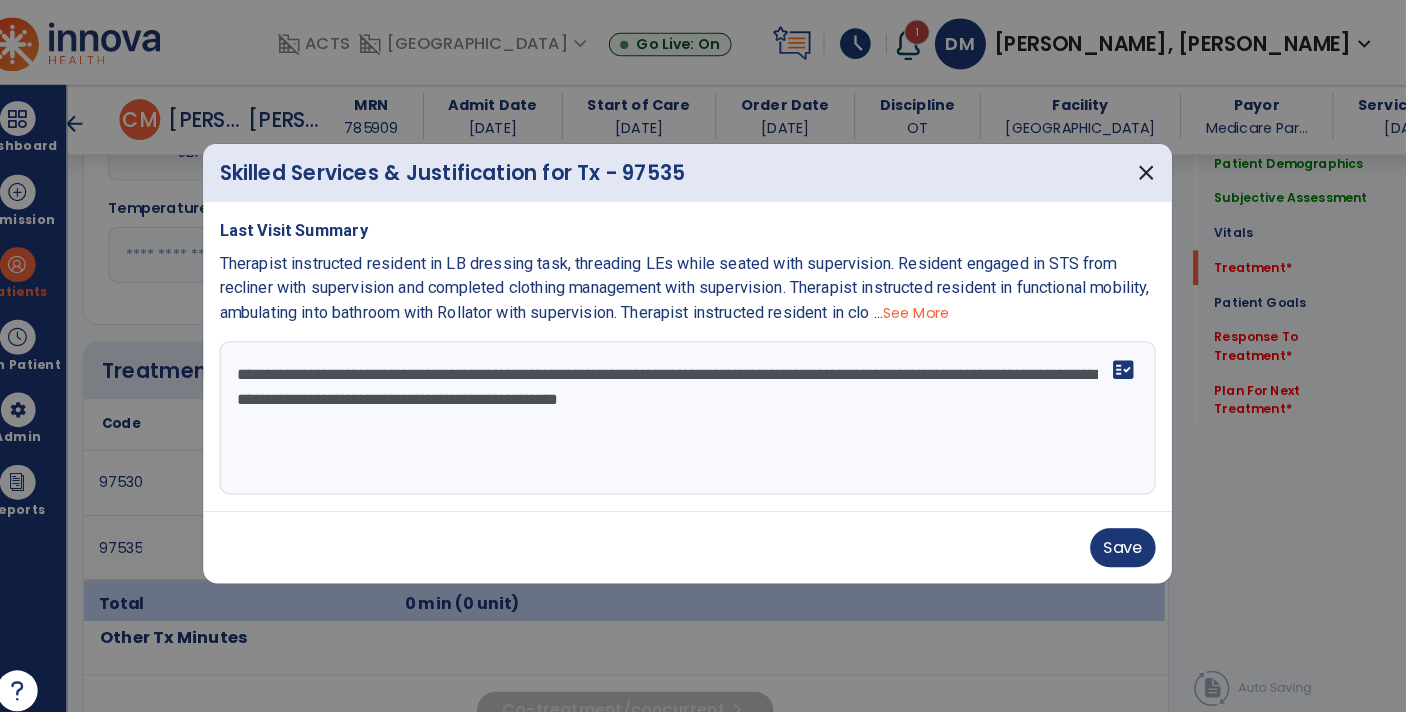 click on "**********" at bounding box center [703, 409] 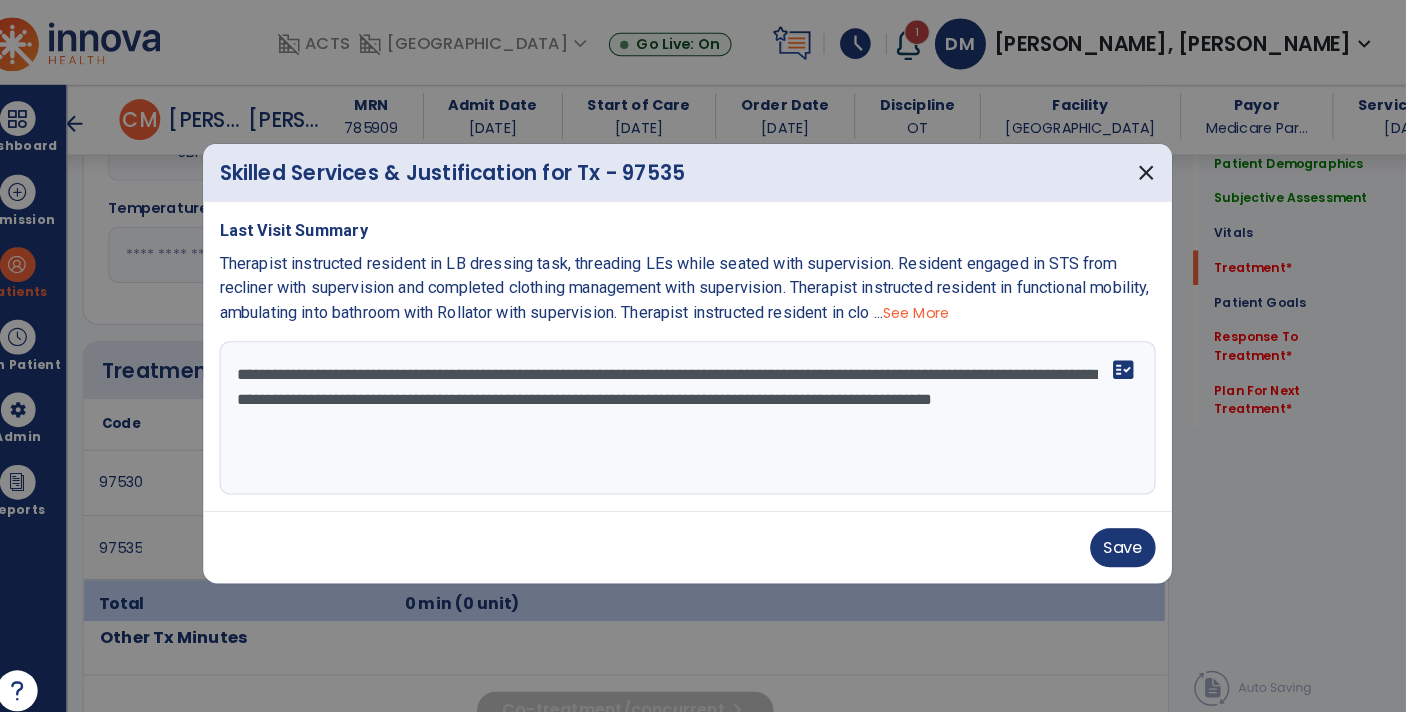 click on "See More" at bounding box center [926, 306] 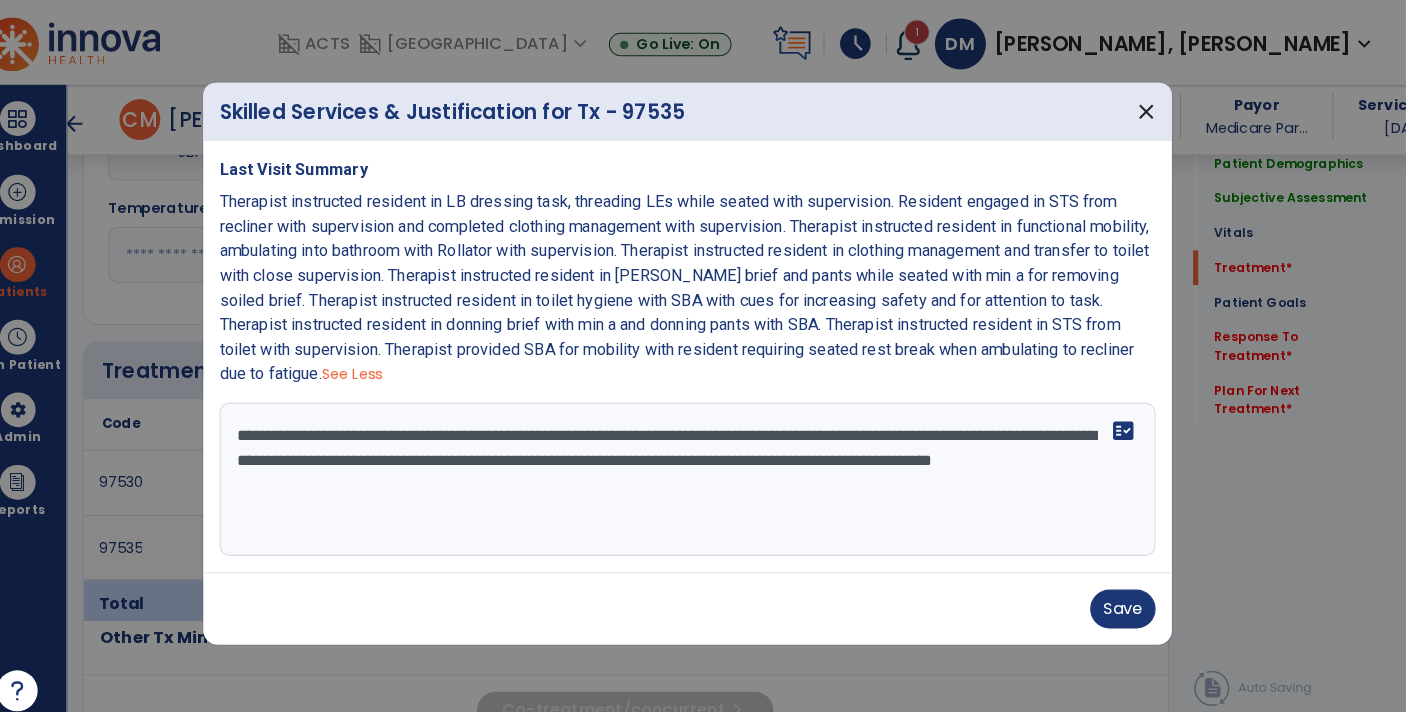 click on "**********" at bounding box center (703, 469) 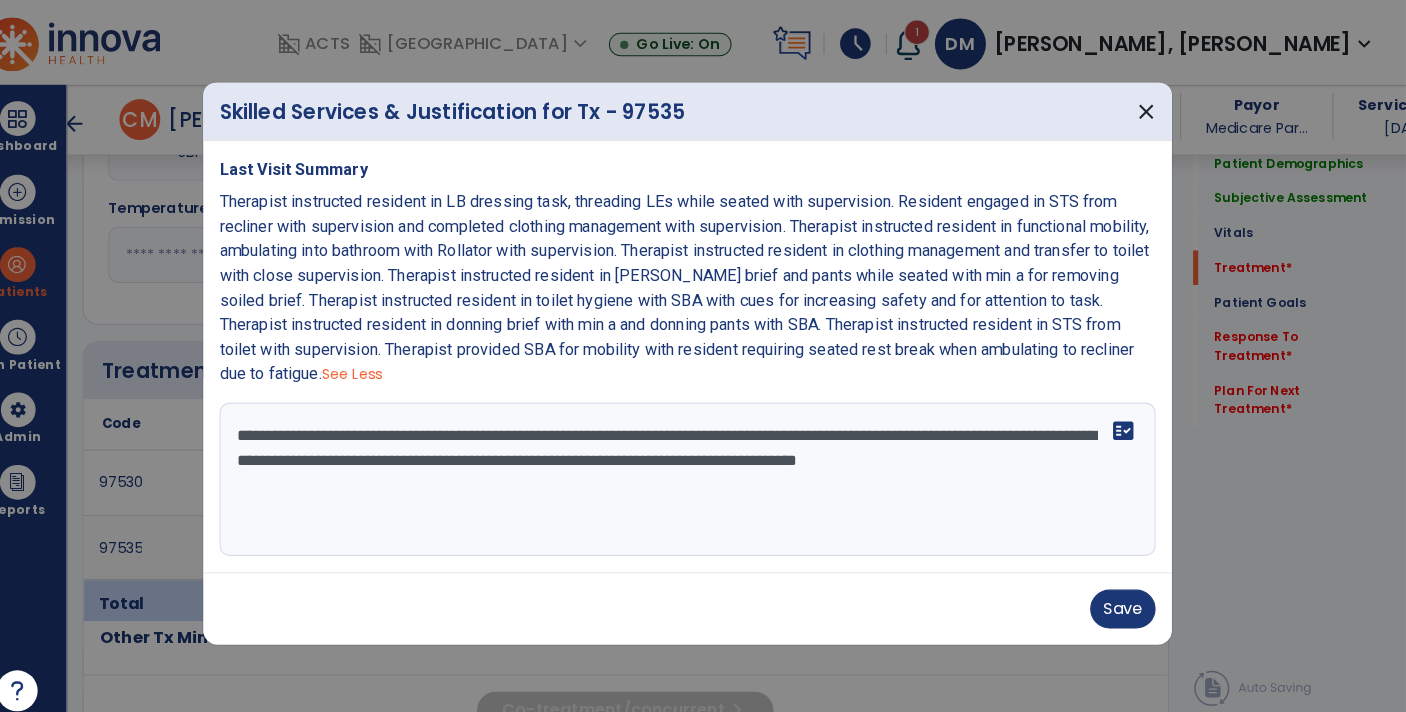 click on "**********" at bounding box center [703, 469] 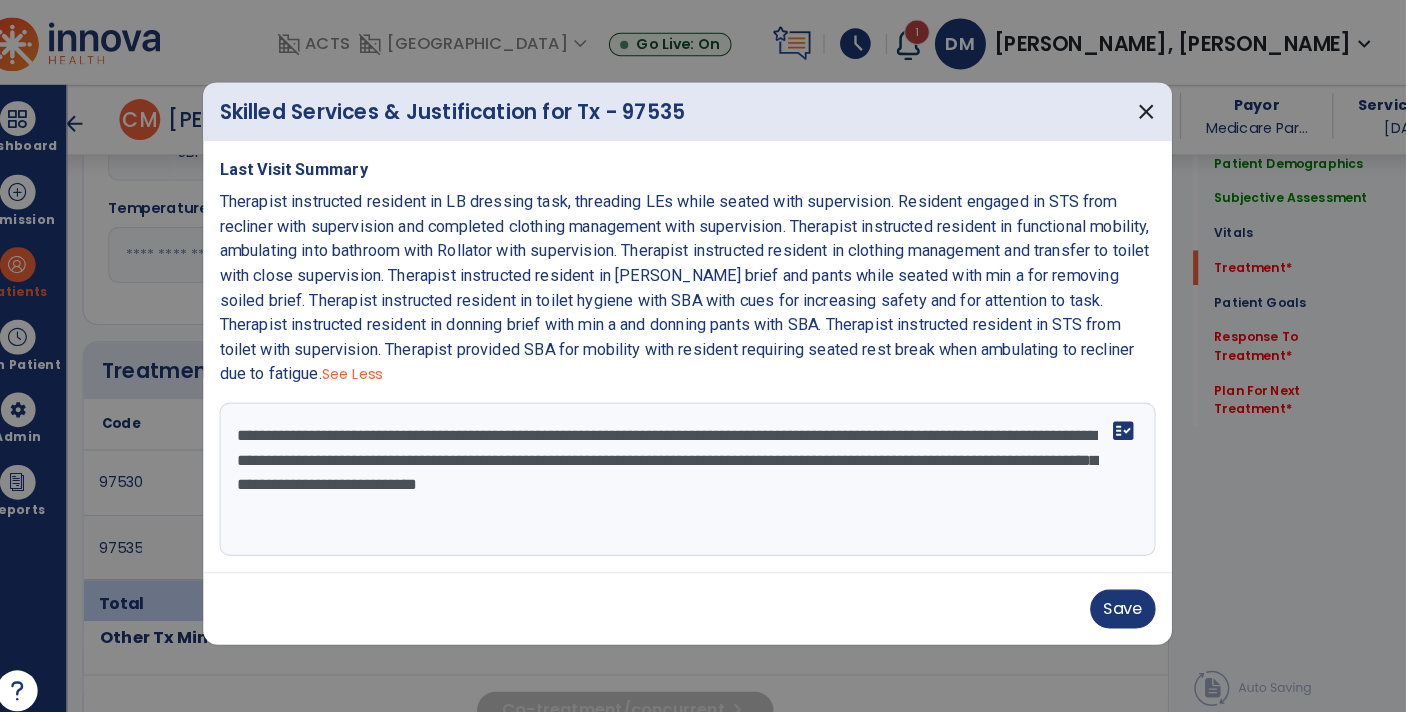 click on "**********" at bounding box center [703, 469] 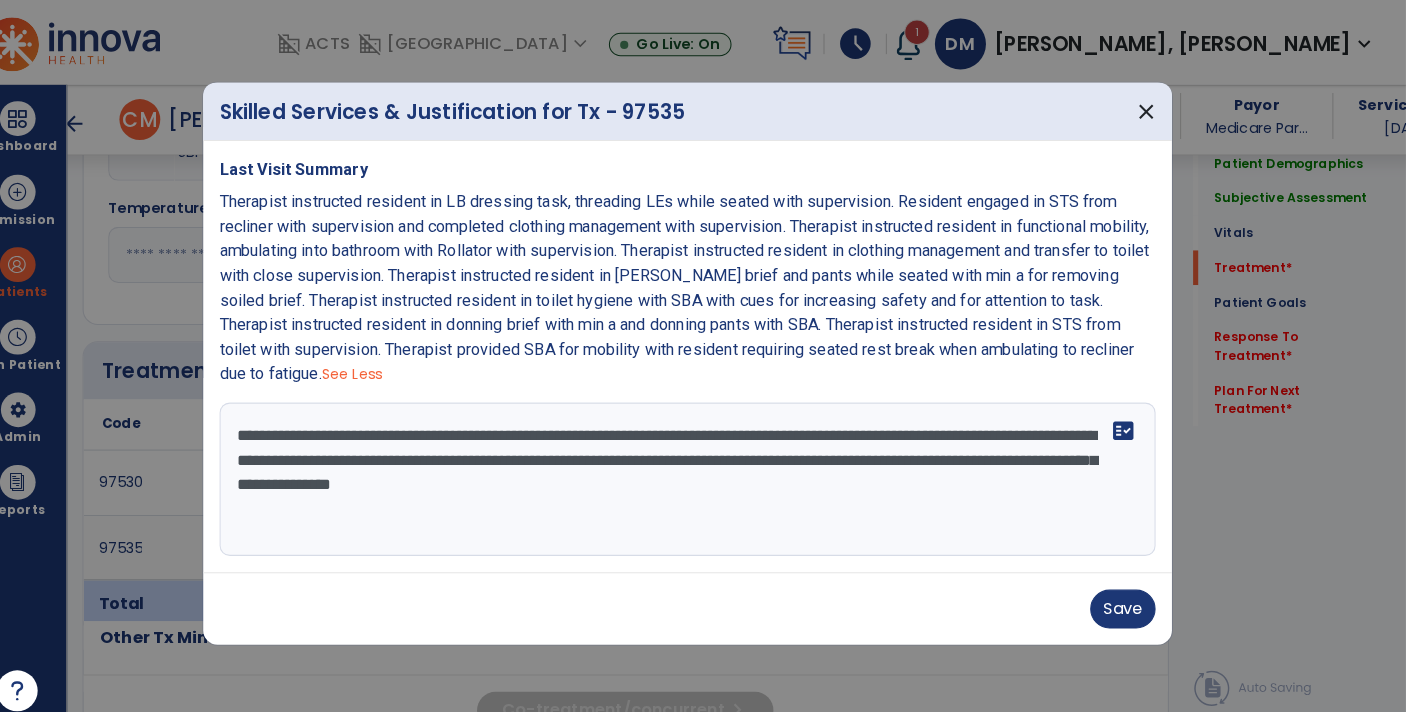 click on "**********" at bounding box center [703, 469] 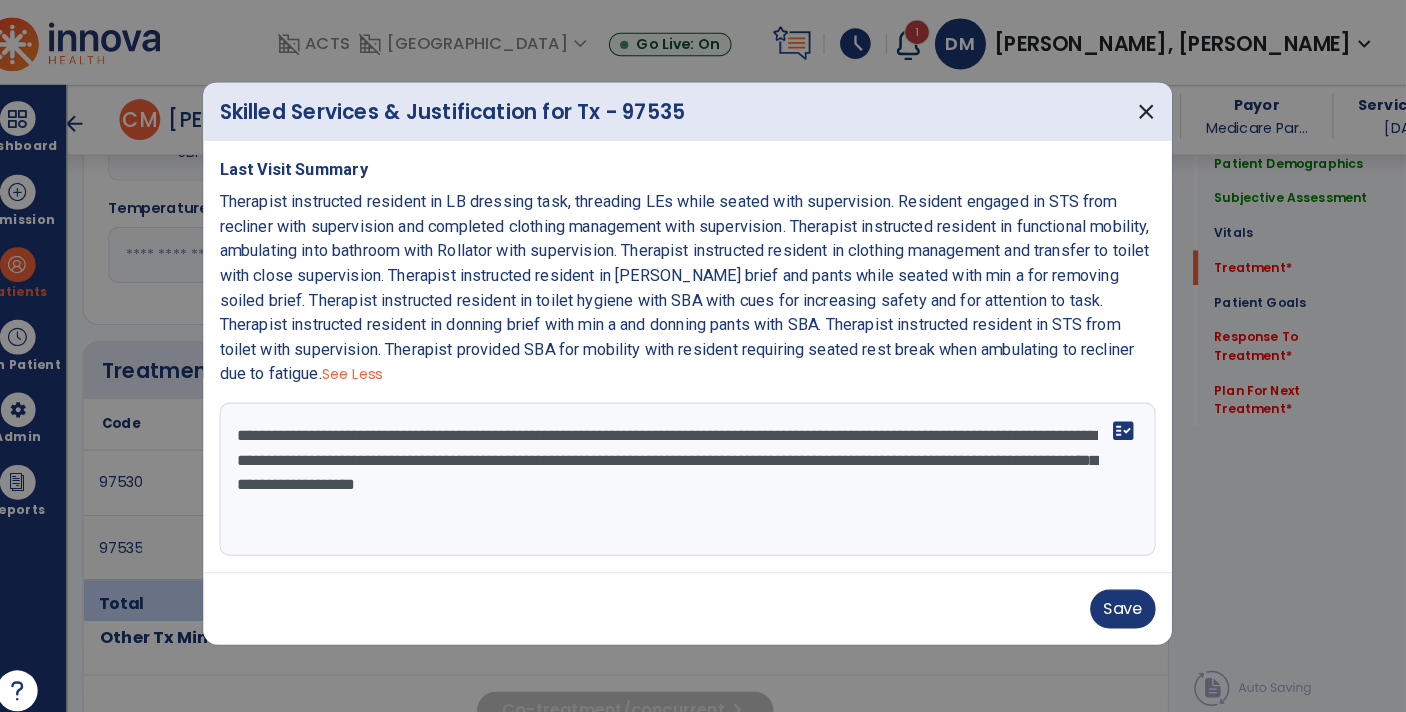 click on "**********" at bounding box center [703, 469] 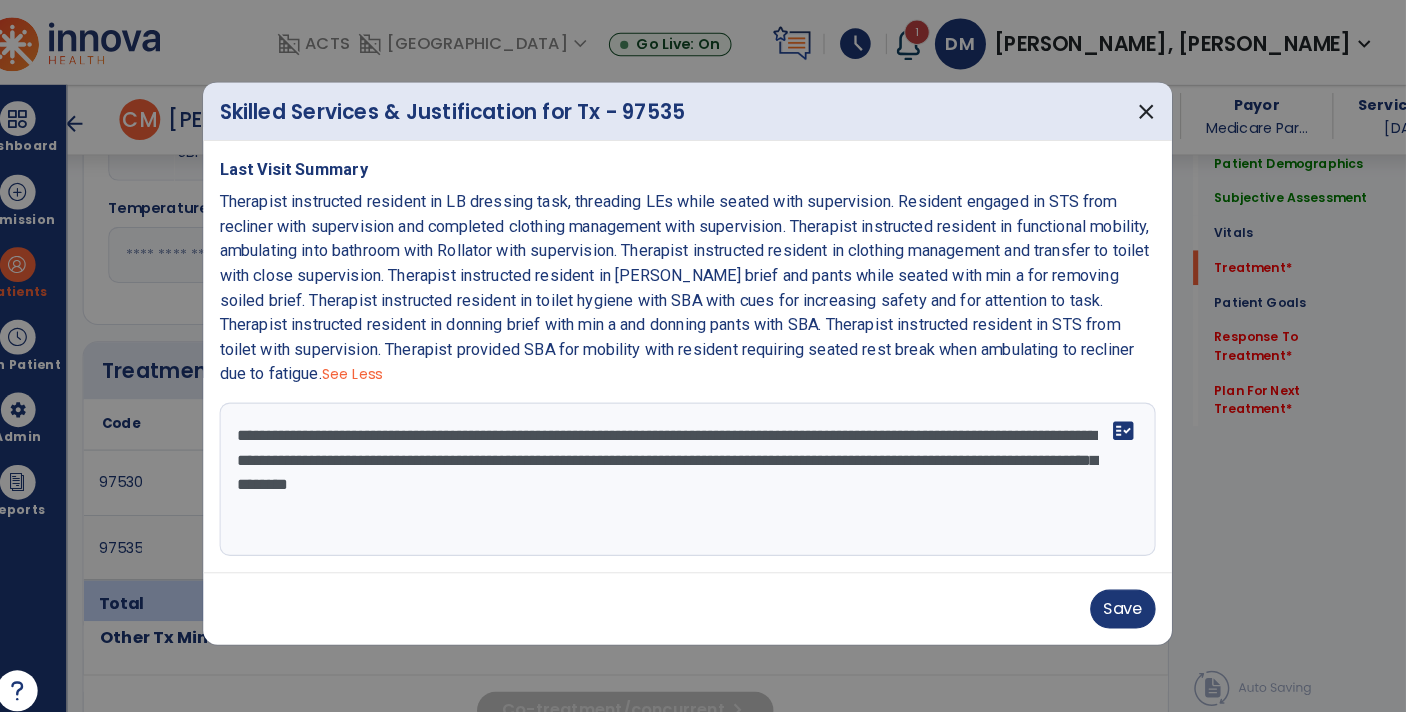 click on "**********" at bounding box center [703, 469] 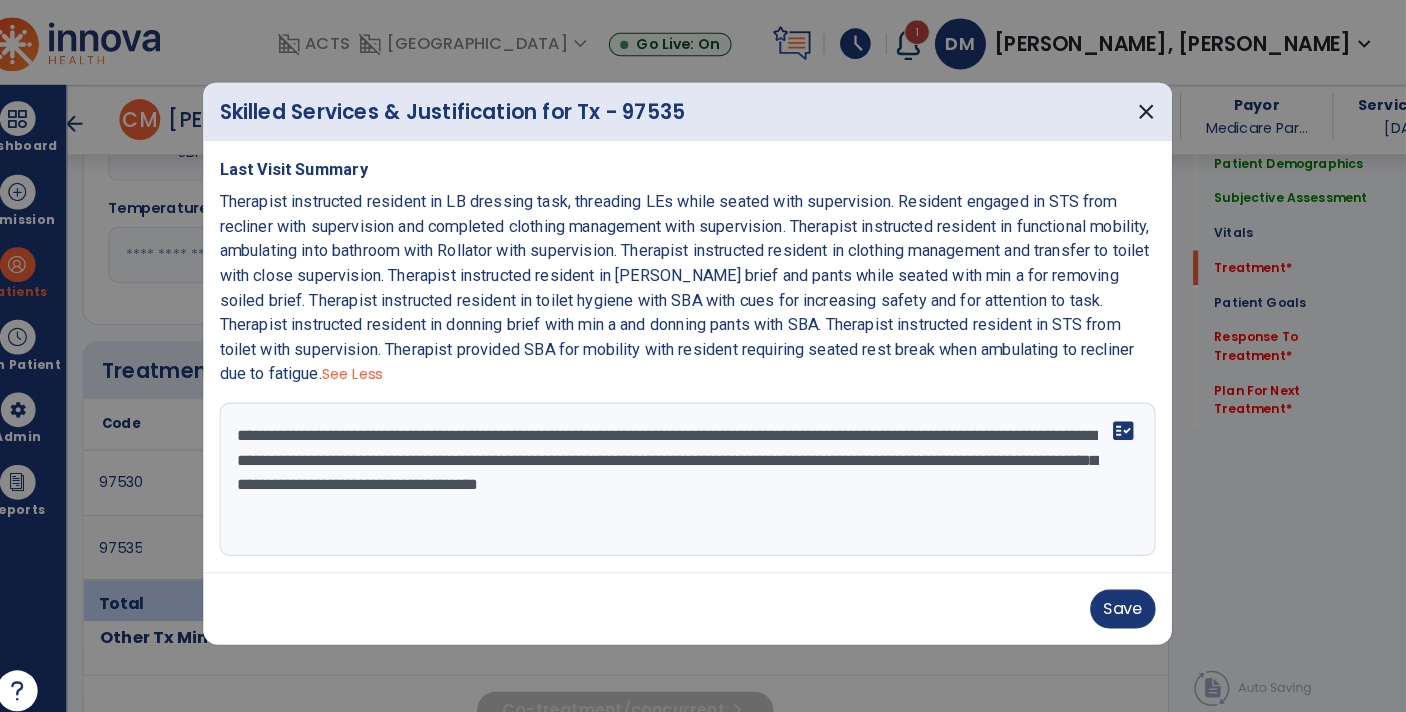 click on "**********" at bounding box center (703, 469) 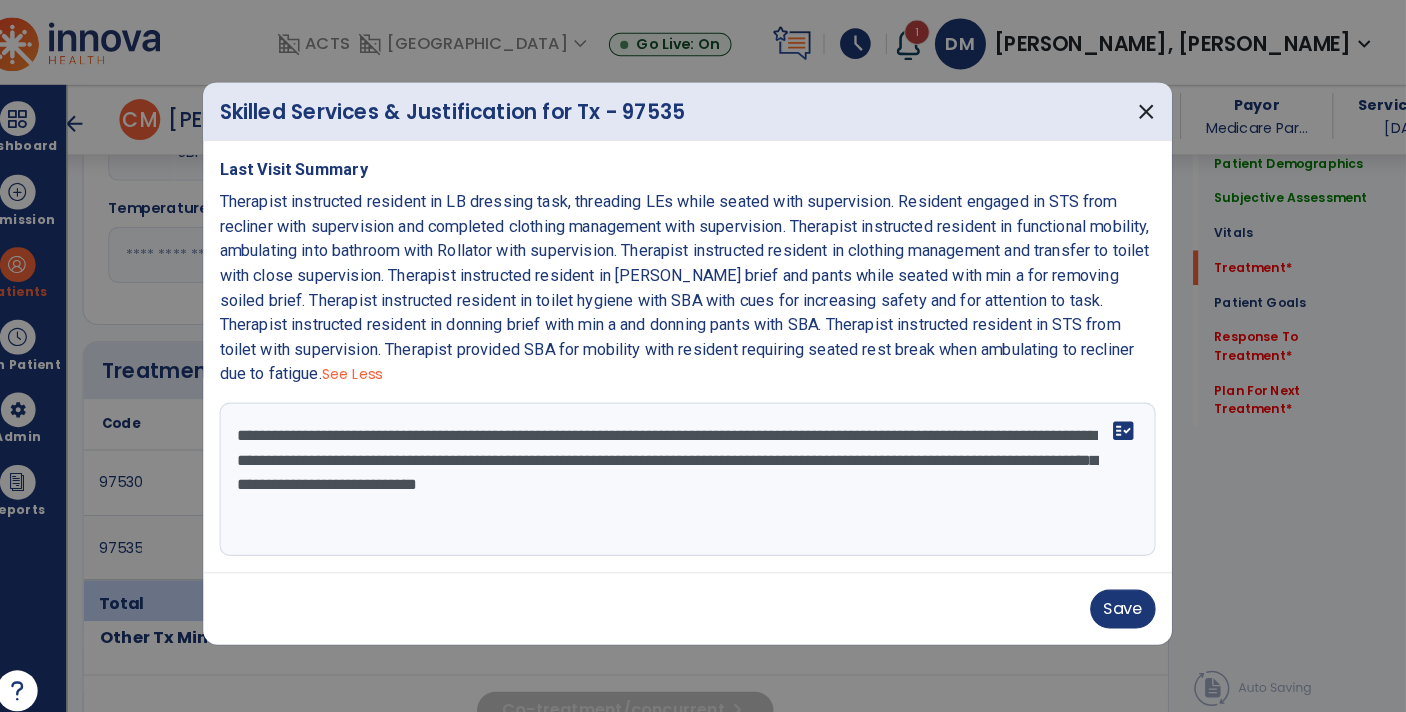 click on "**********" at bounding box center [703, 469] 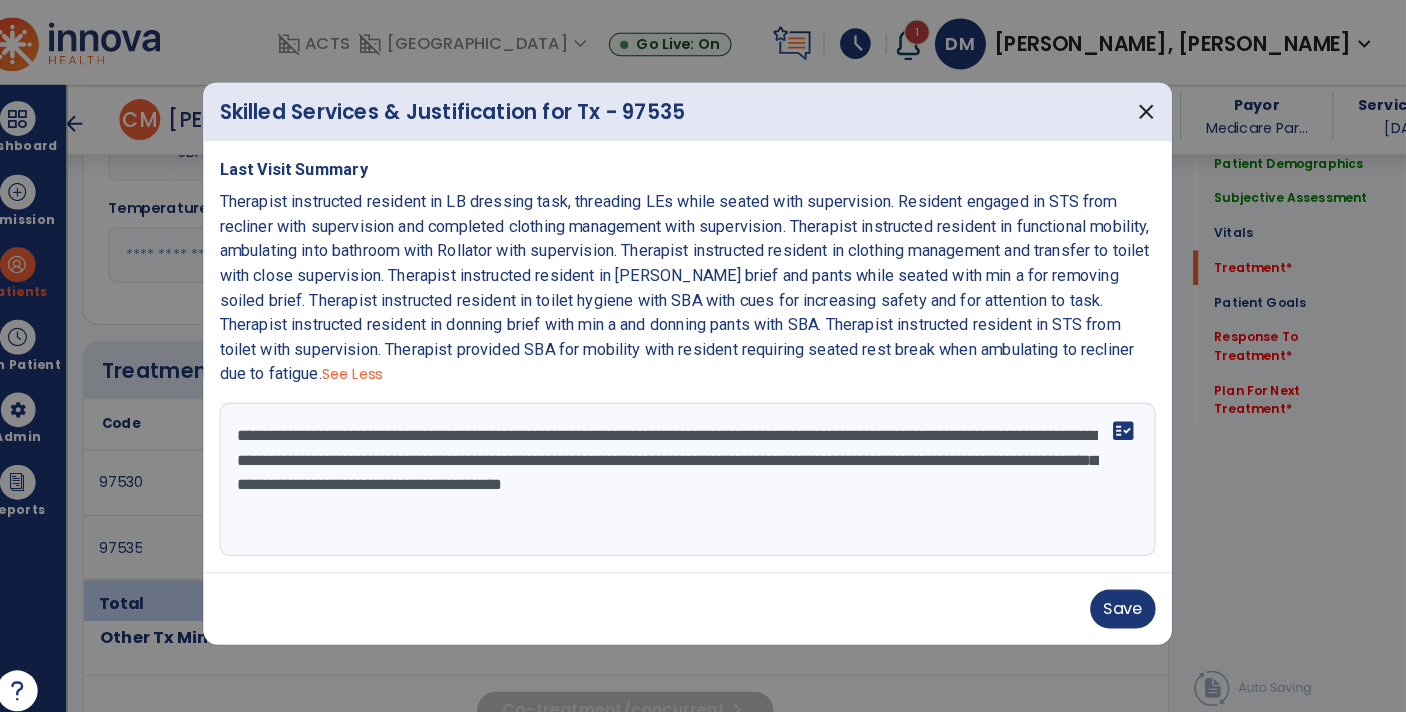click on "**********" at bounding box center (703, 469) 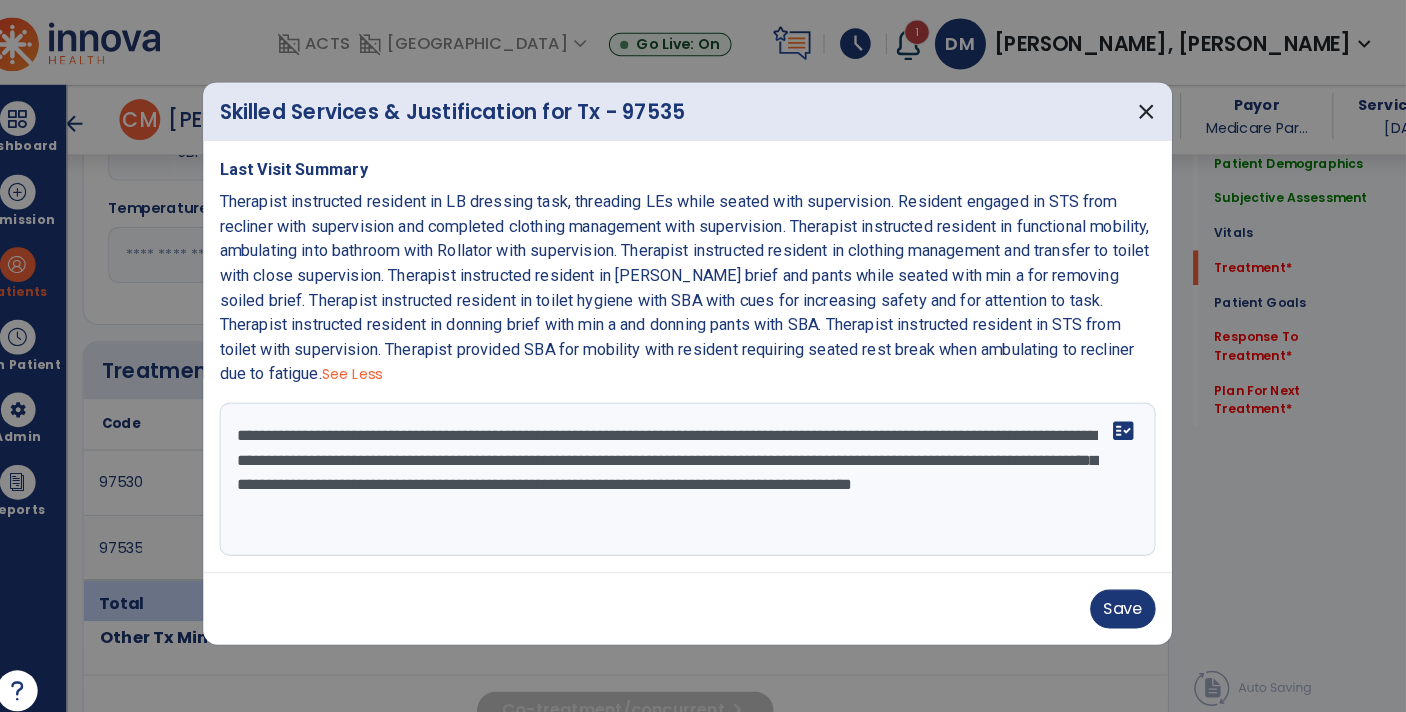 click on "**********" at bounding box center (703, 469) 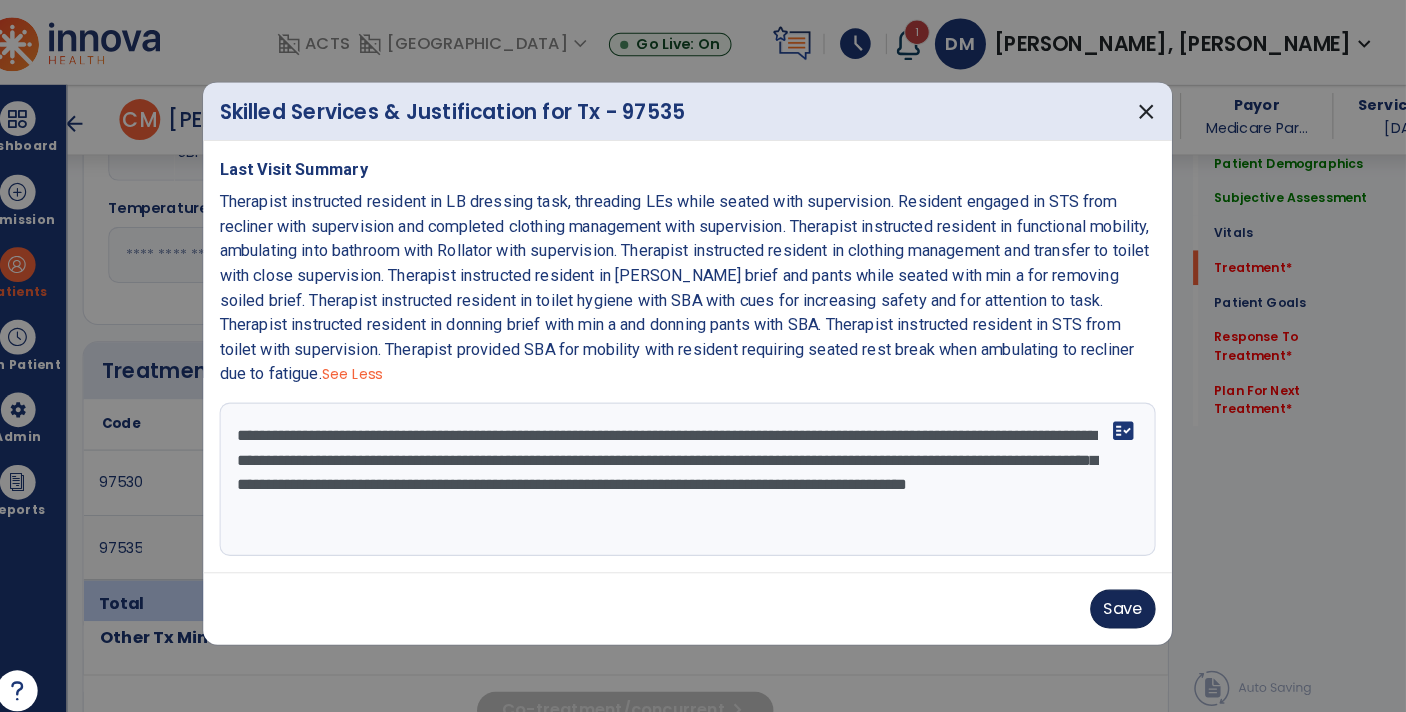 type on "**********" 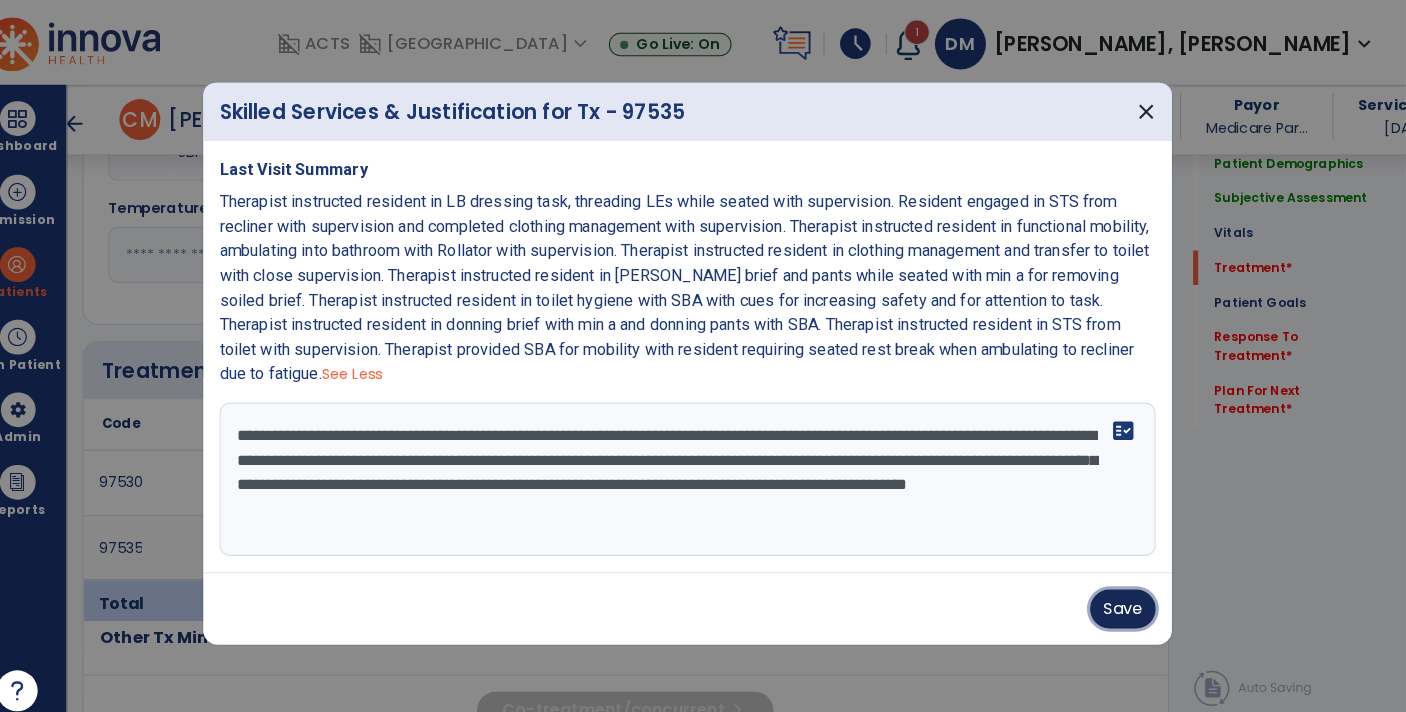 click on "Save" at bounding box center (1129, 596) 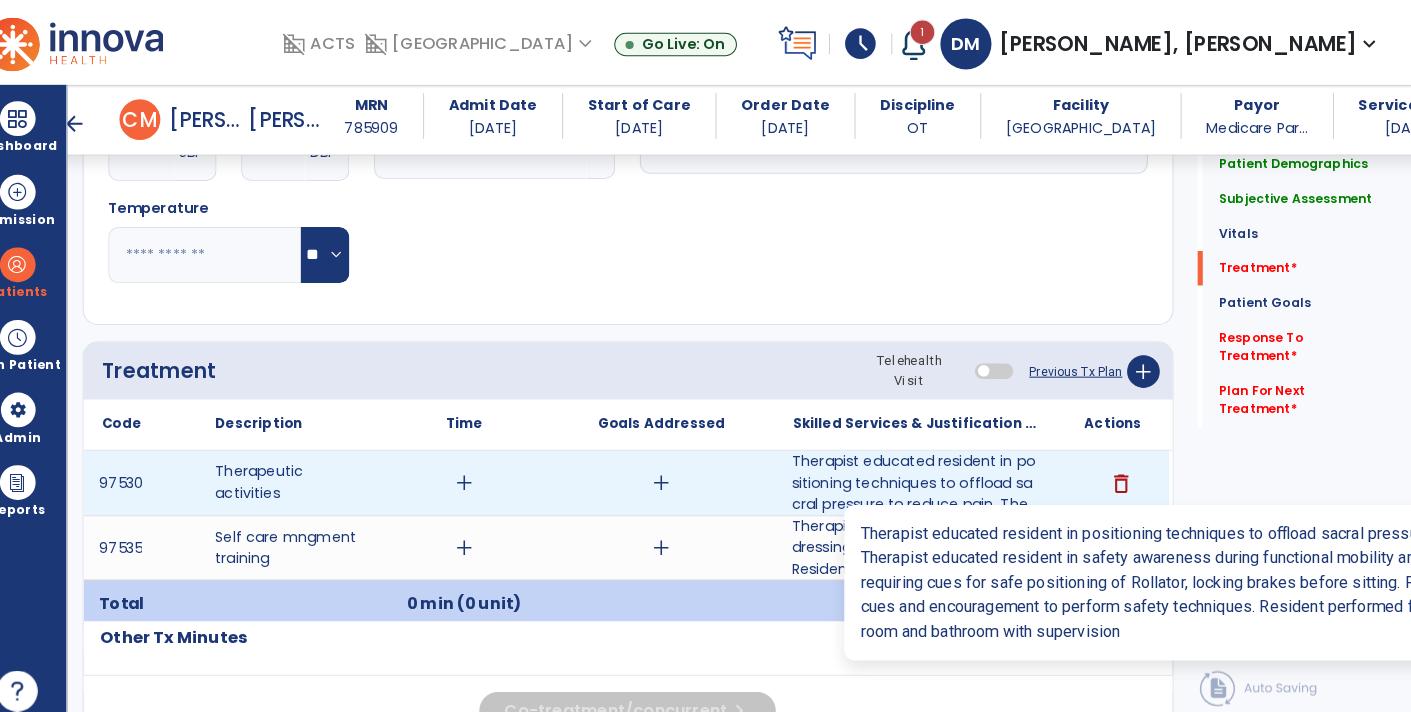 click on "Therapist educated resident in positioning techniques to offload sacral pressure to reduce pain. The..." at bounding box center [926, 472] 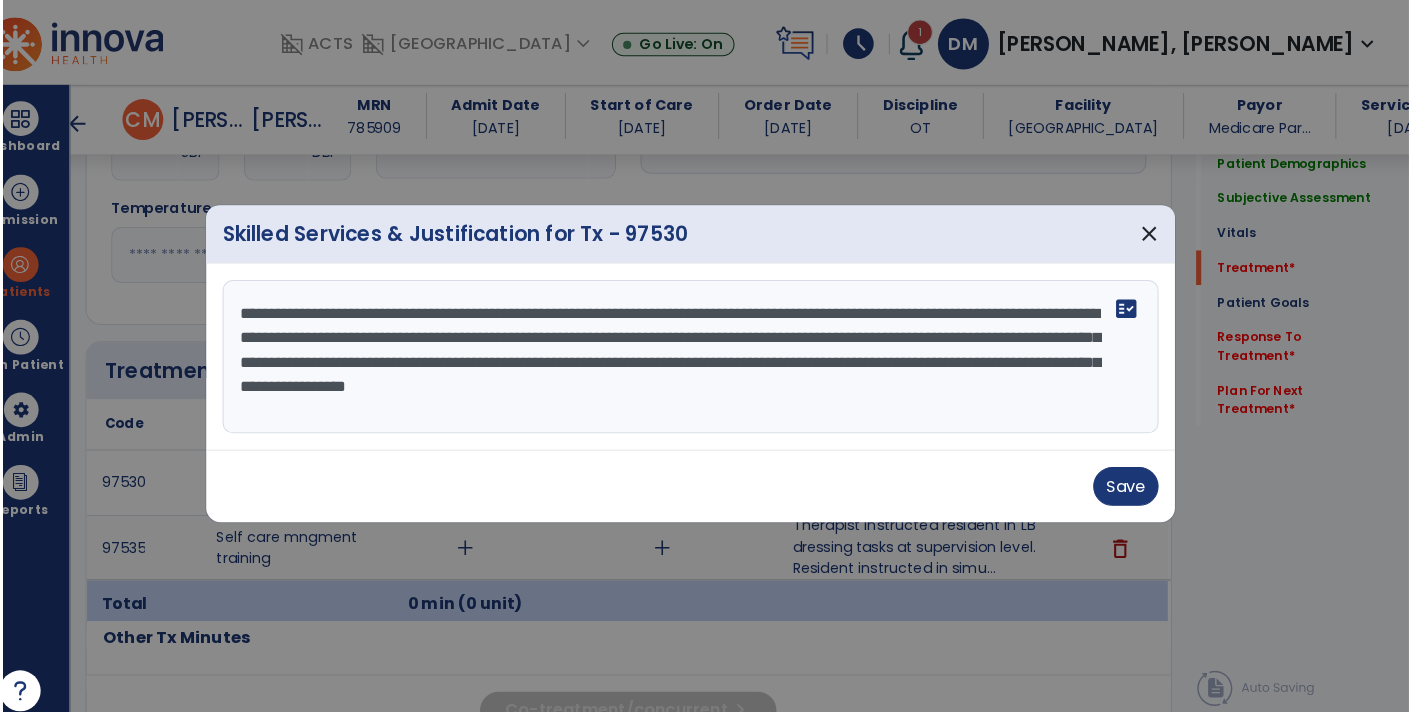 scroll, scrollTop: 955, scrollLeft: 0, axis: vertical 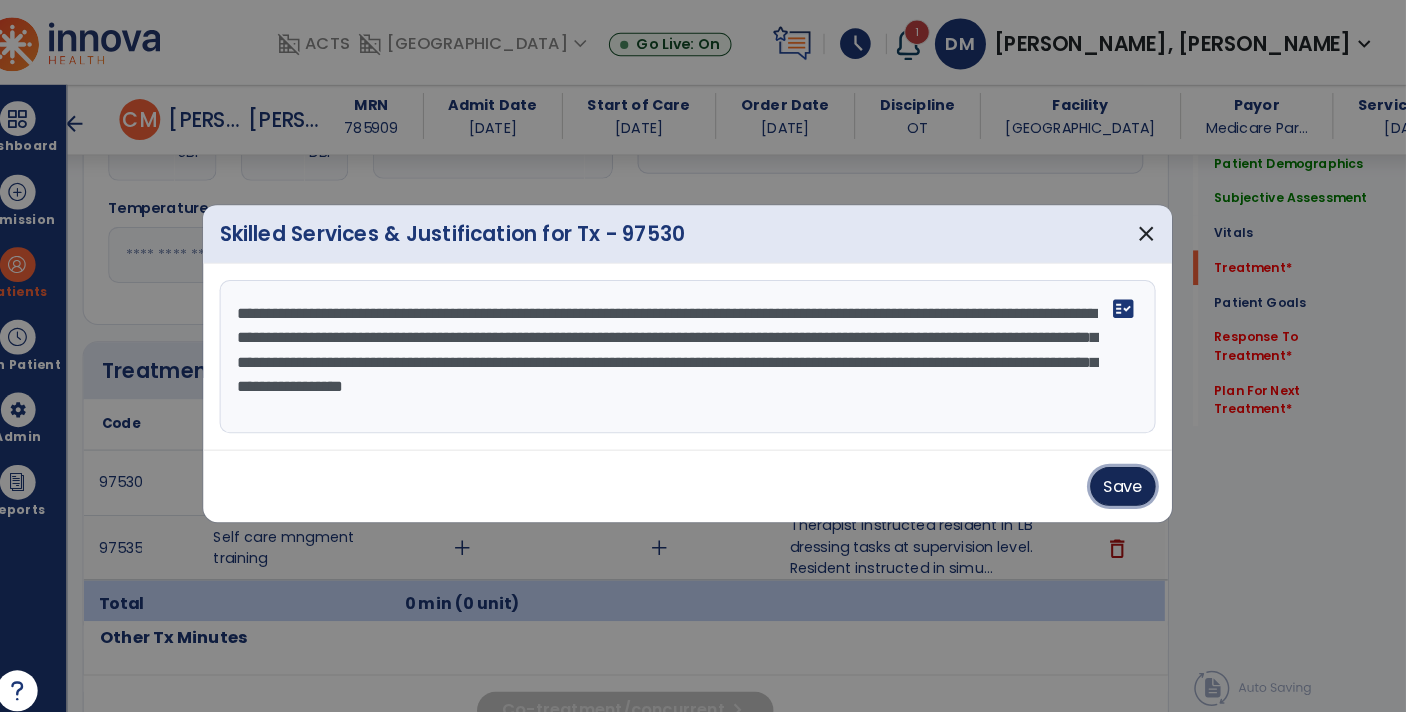 click on "Save" at bounding box center (1129, 476) 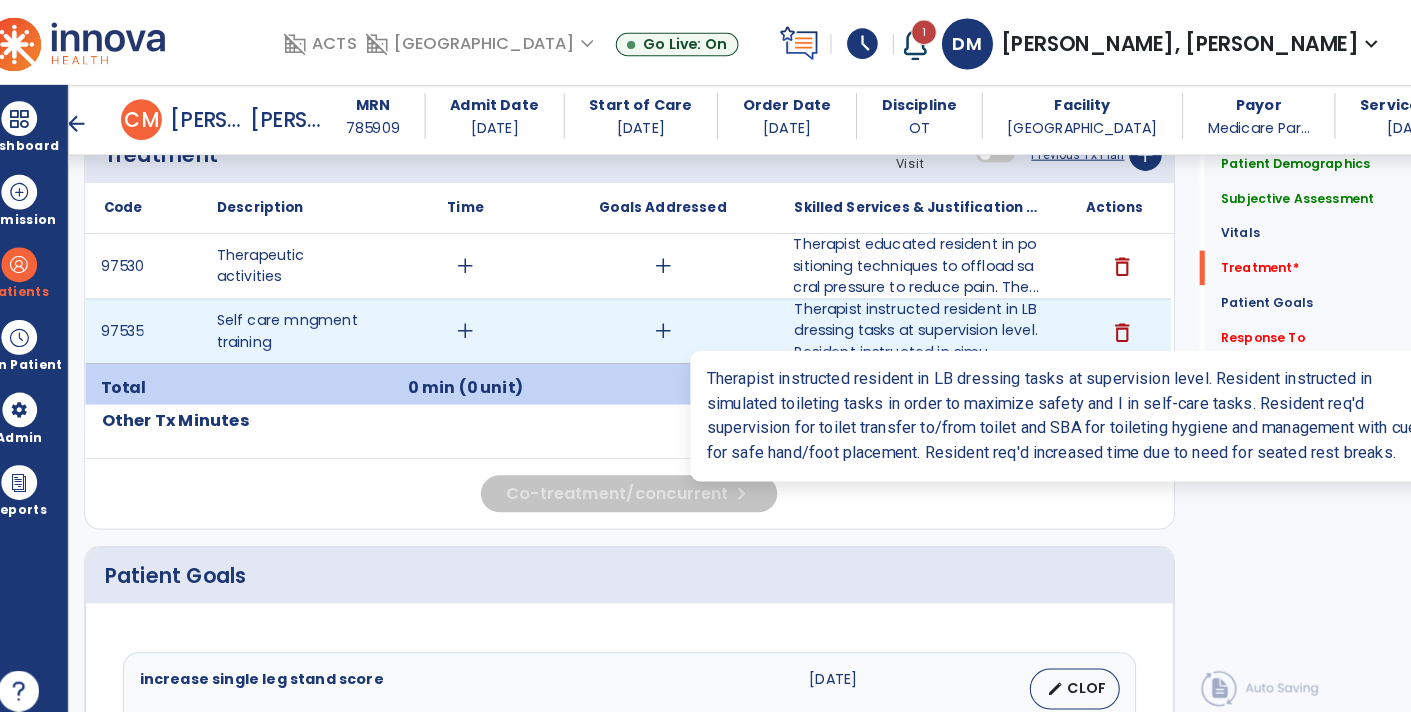 scroll, scrollTop: 1146, scrollLeft: 0, axis: vertical 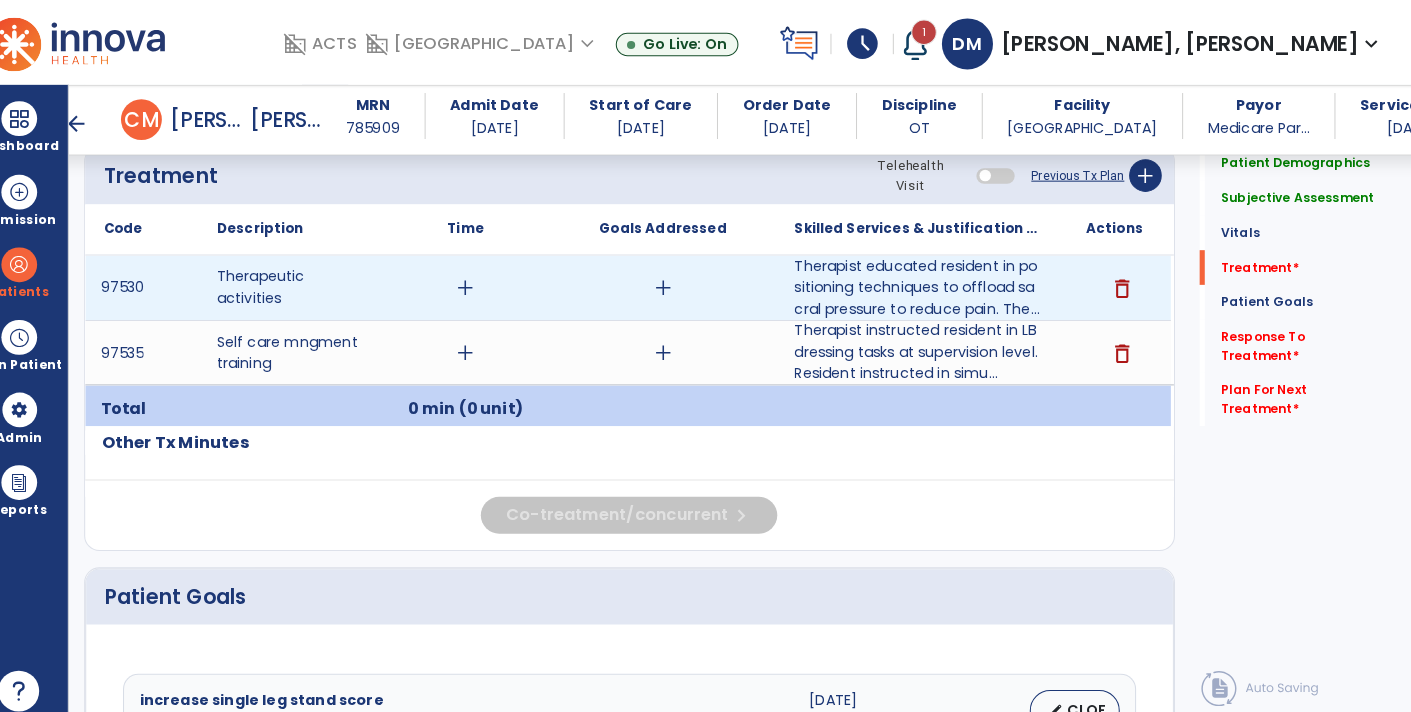 click on "add" at bounding box center (484, 281) 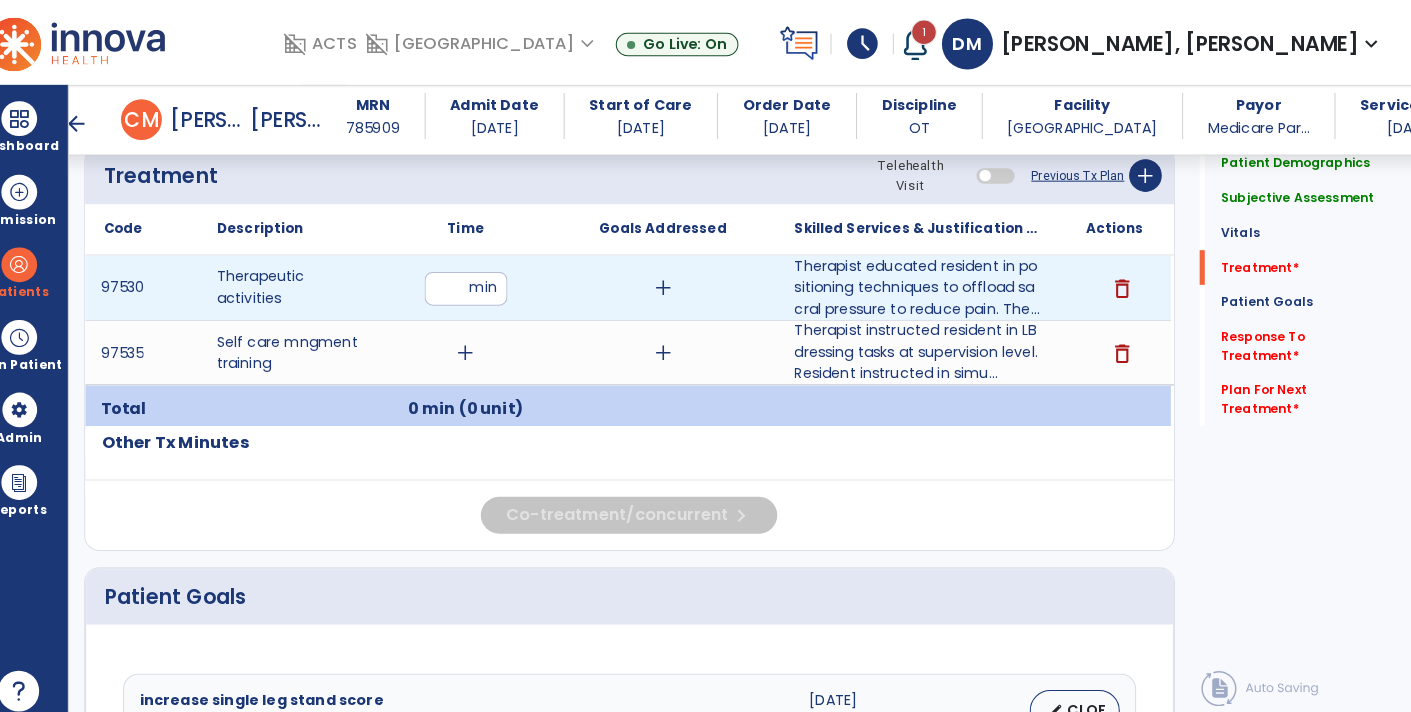 type on "**" 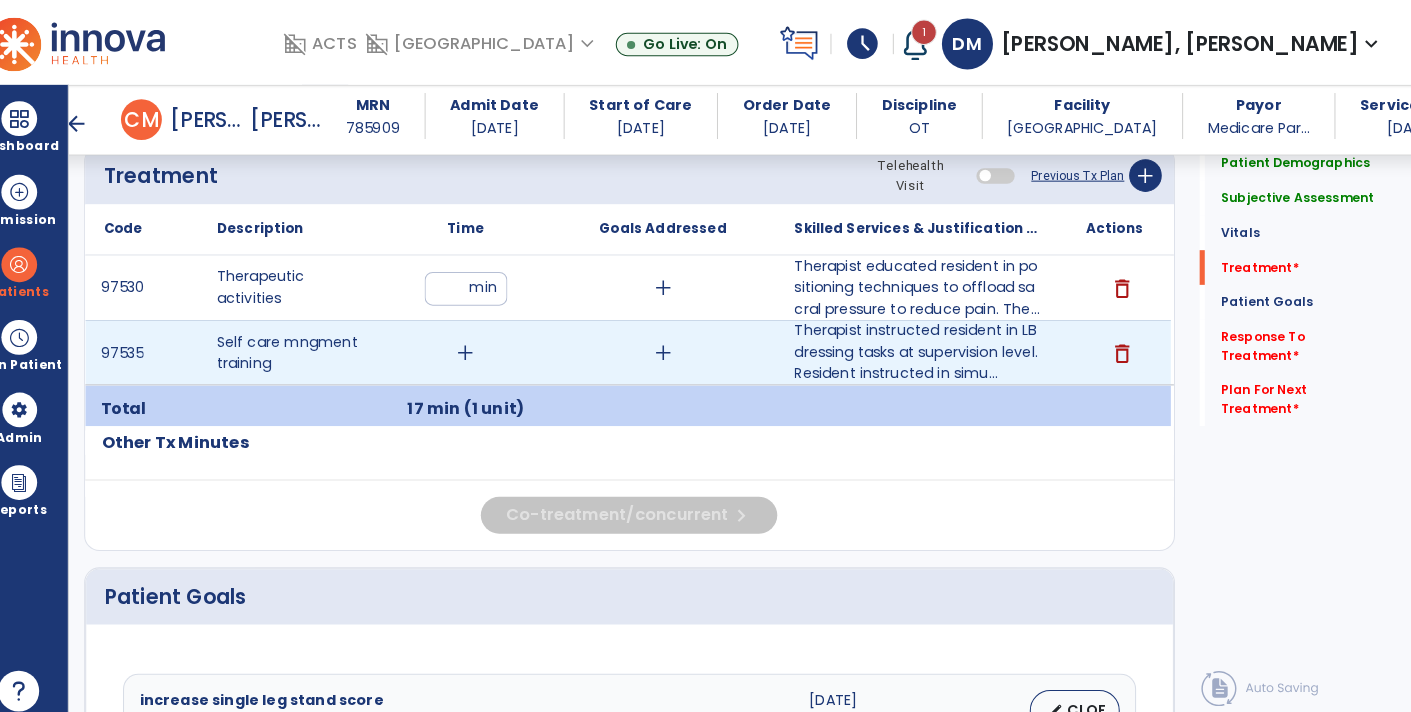 click on "add" at bounding box center (484, 345) 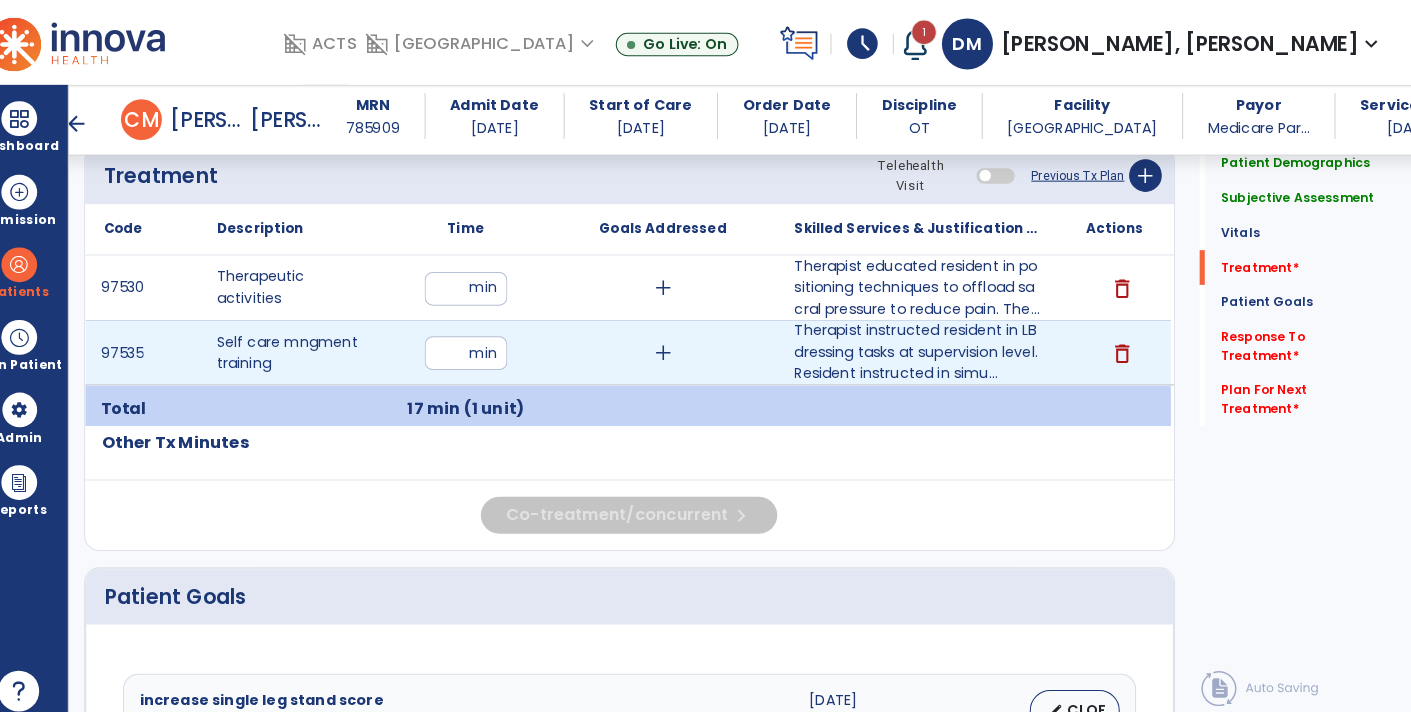 type on "**" 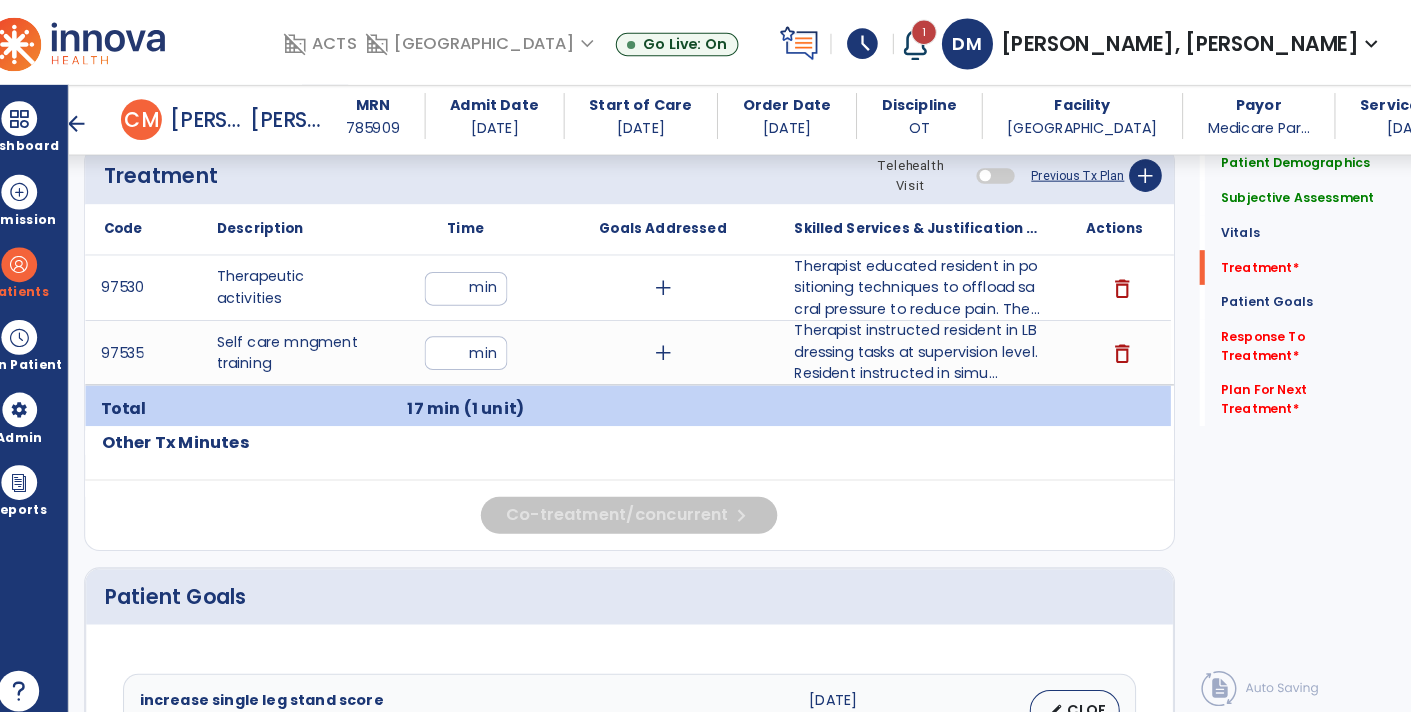click on "Code
Description
Time" 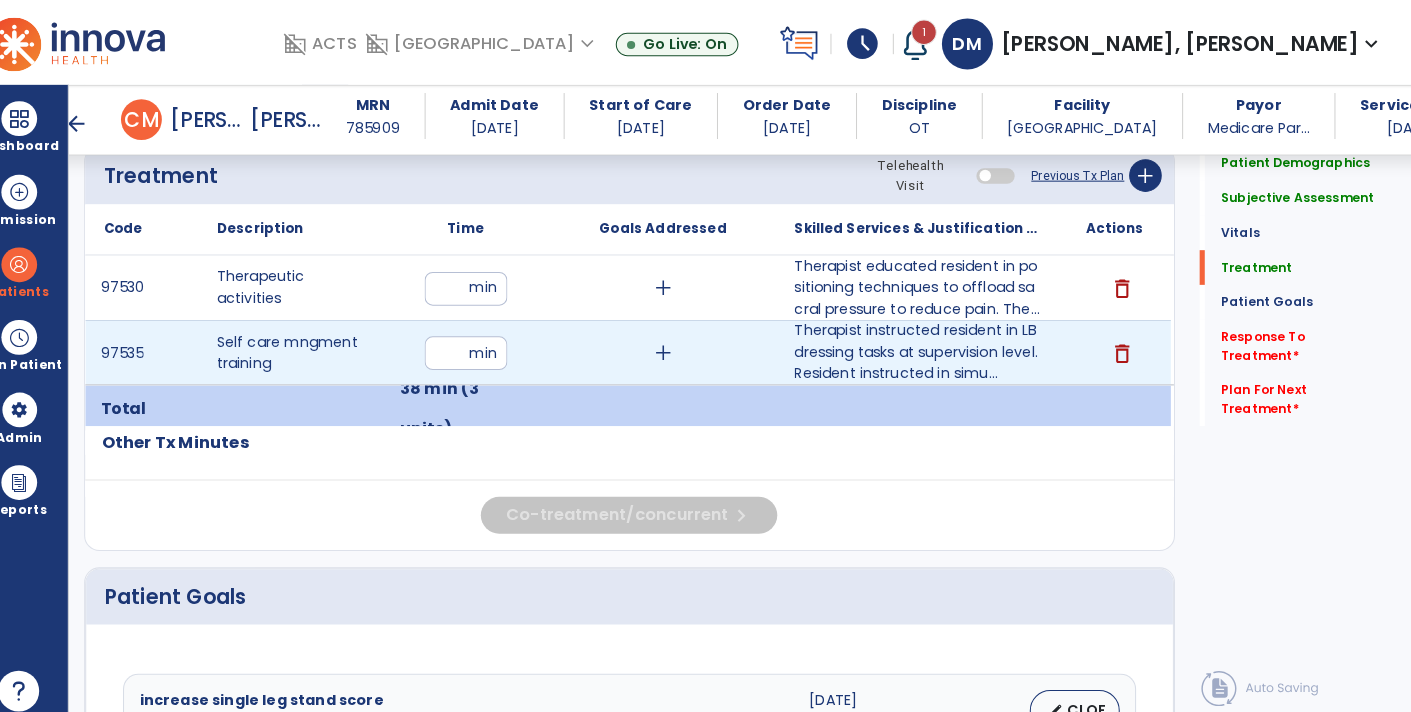 click on "**" at bounding box center [484, 345] 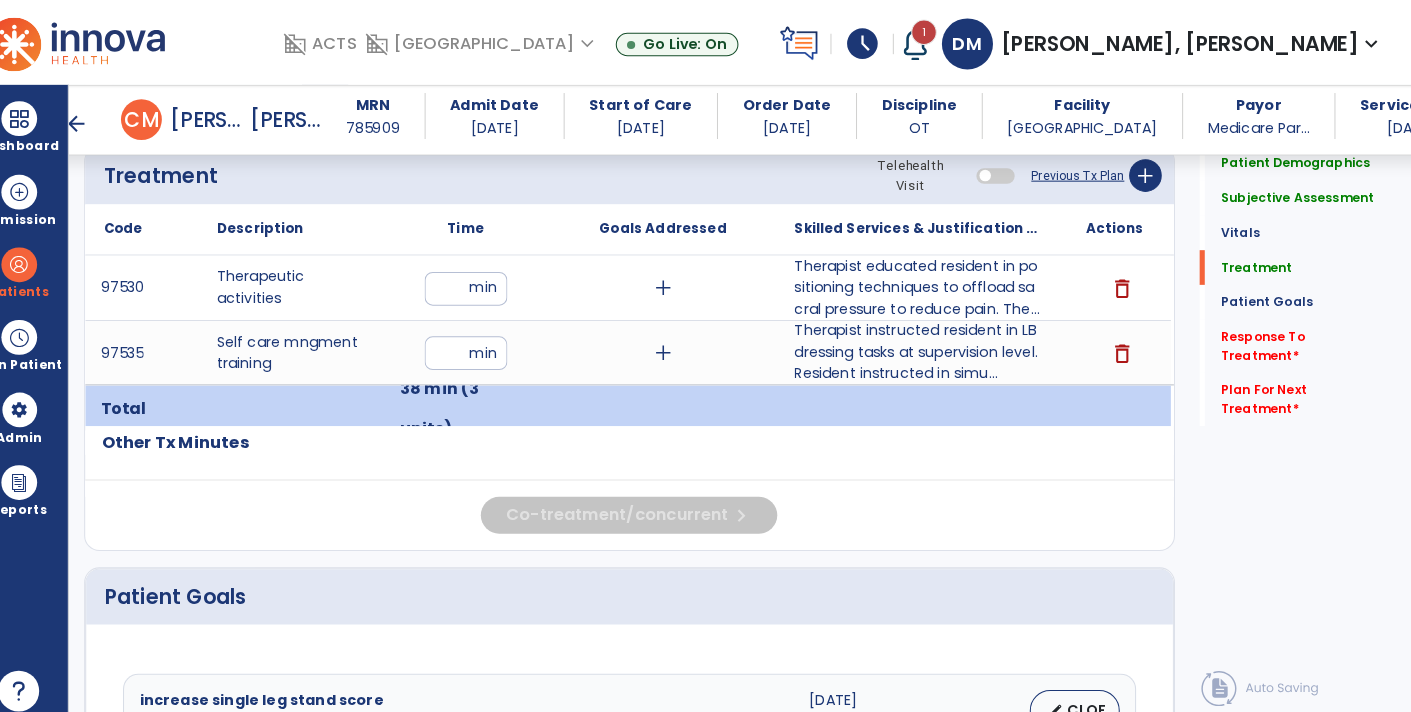 click on "Code
Description
Time" 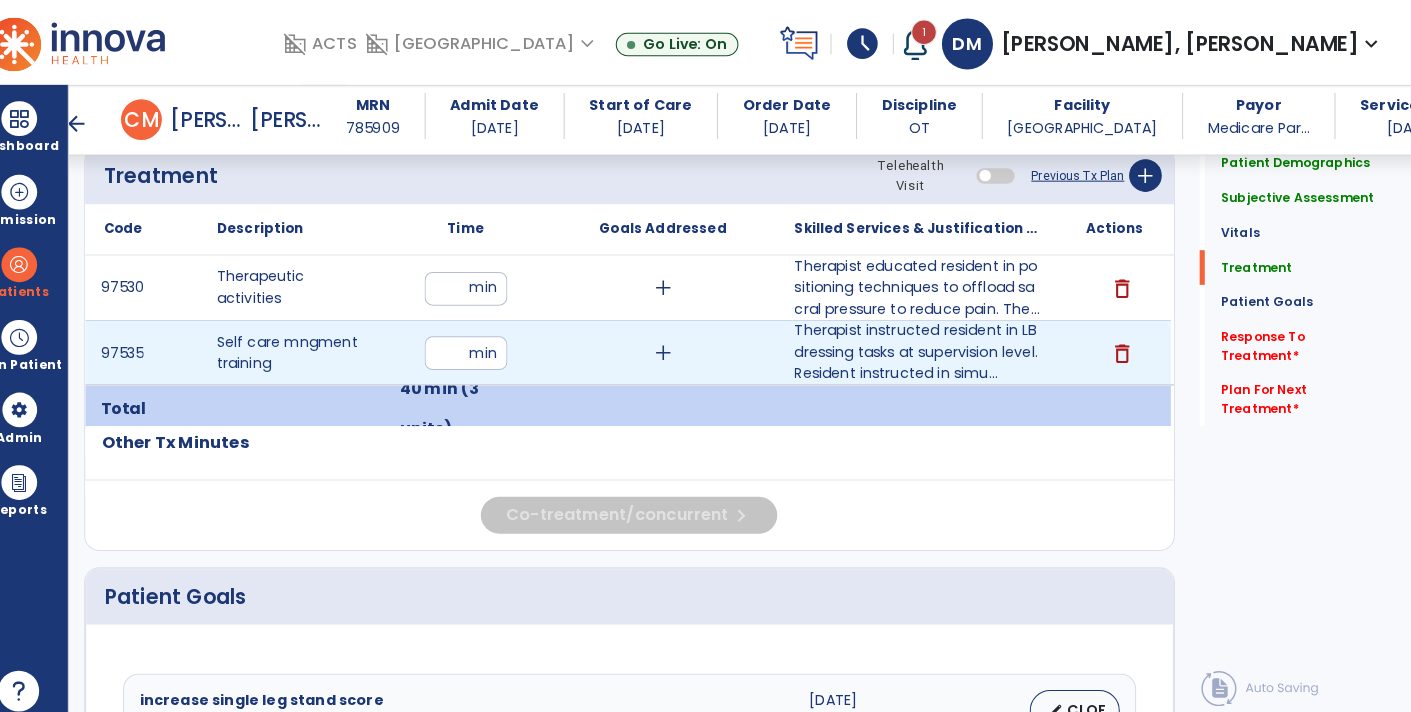 click on "**" at bounding box center [484, 345] 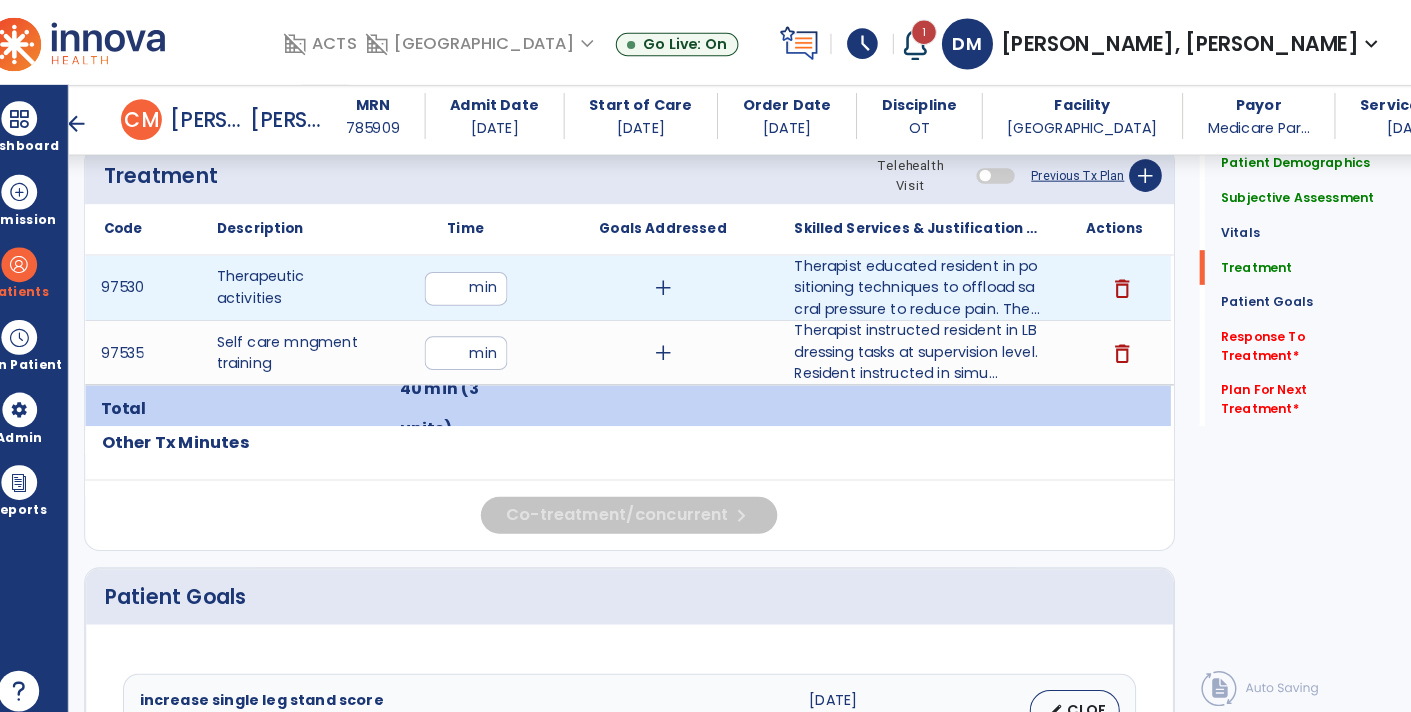 click on "**" at bounding box center (484, 282) 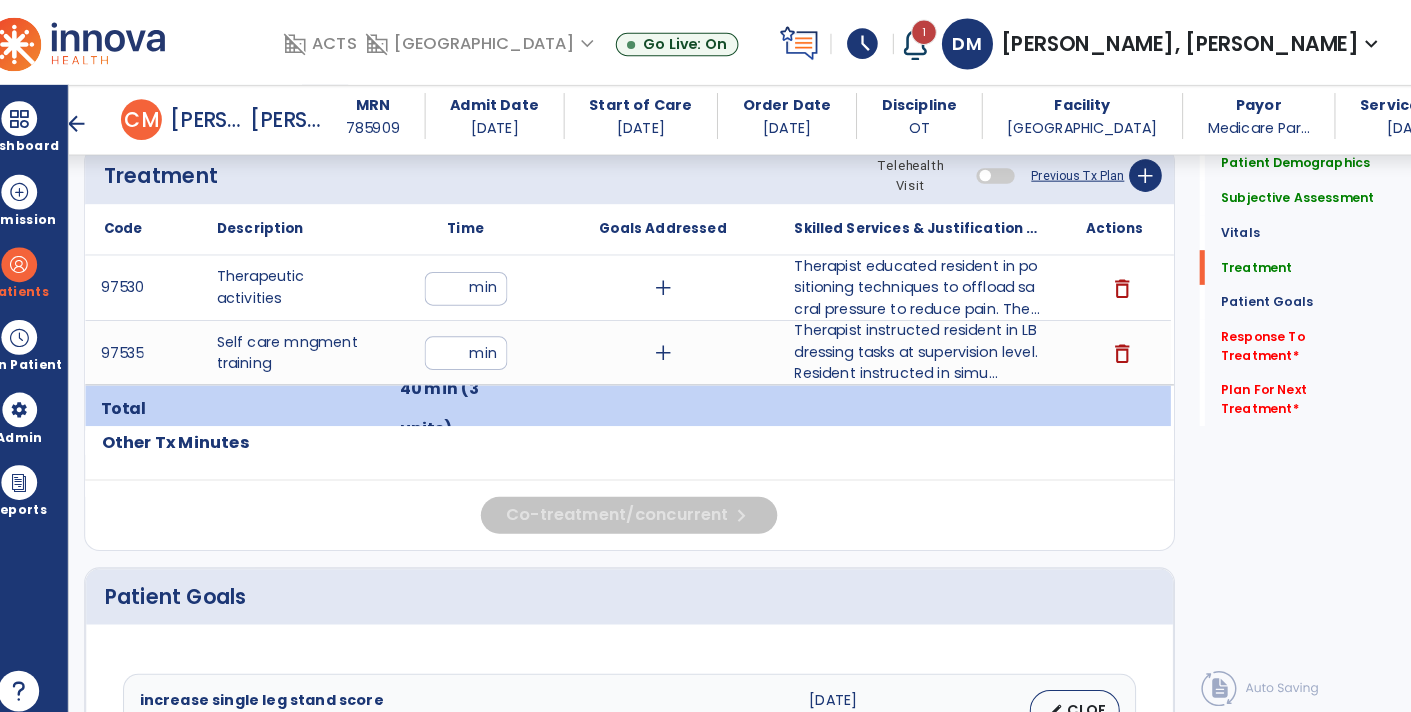 click on "Code
Description
Time" 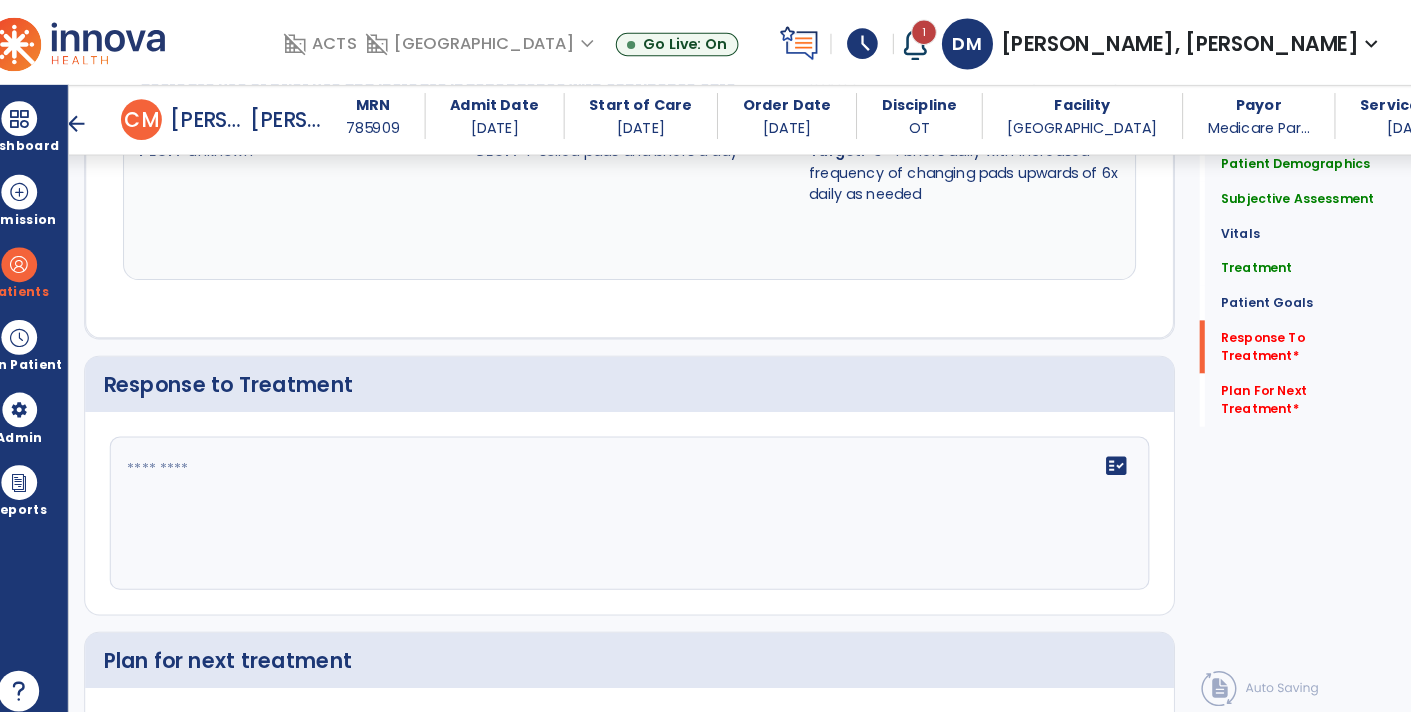 scroll, scrollTop: 2678, scrollLeft: 0, axis: vertical 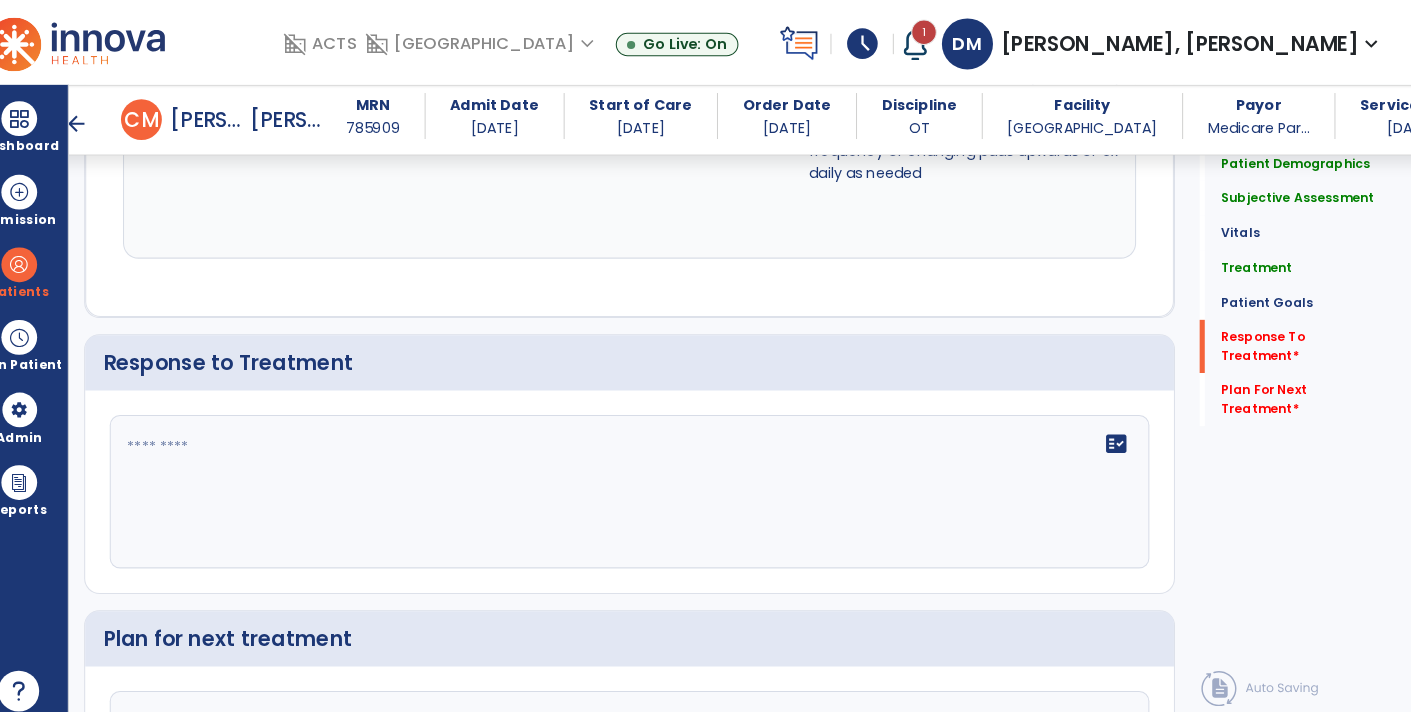 click 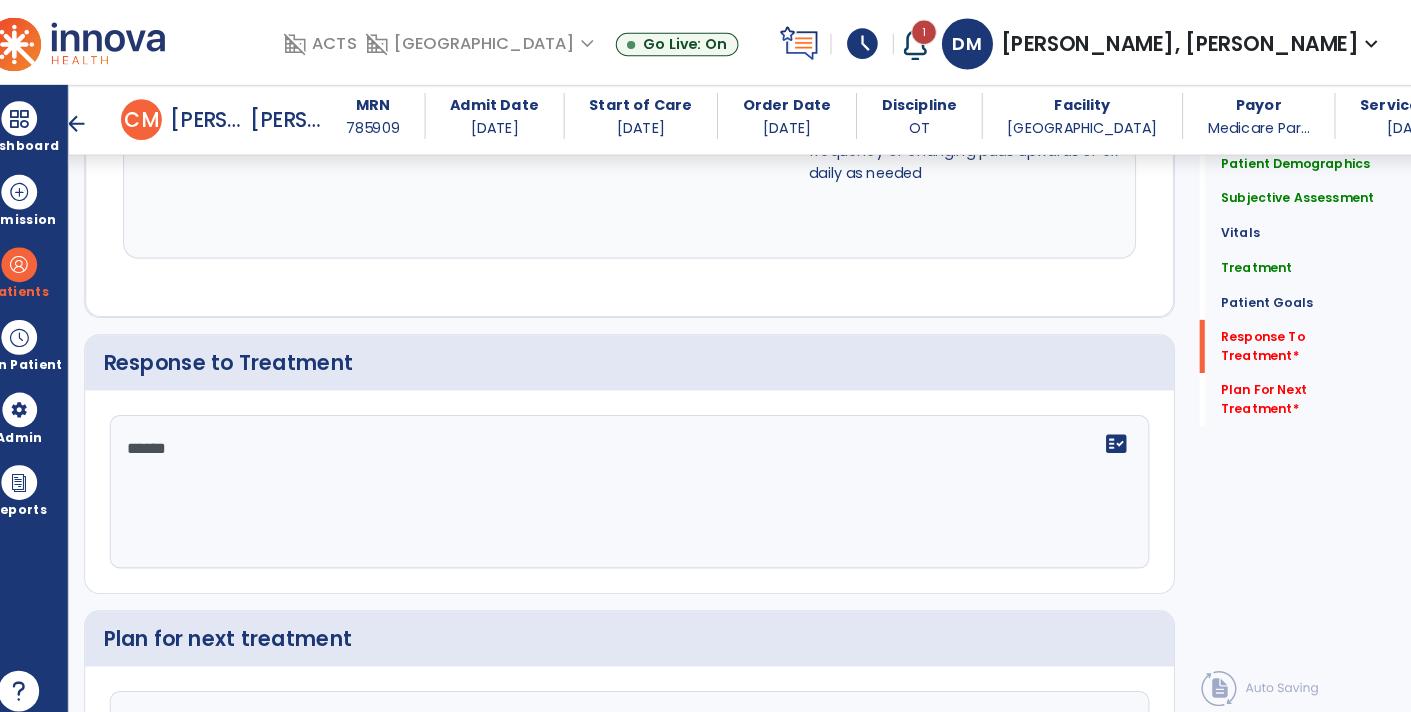 type on "*******" 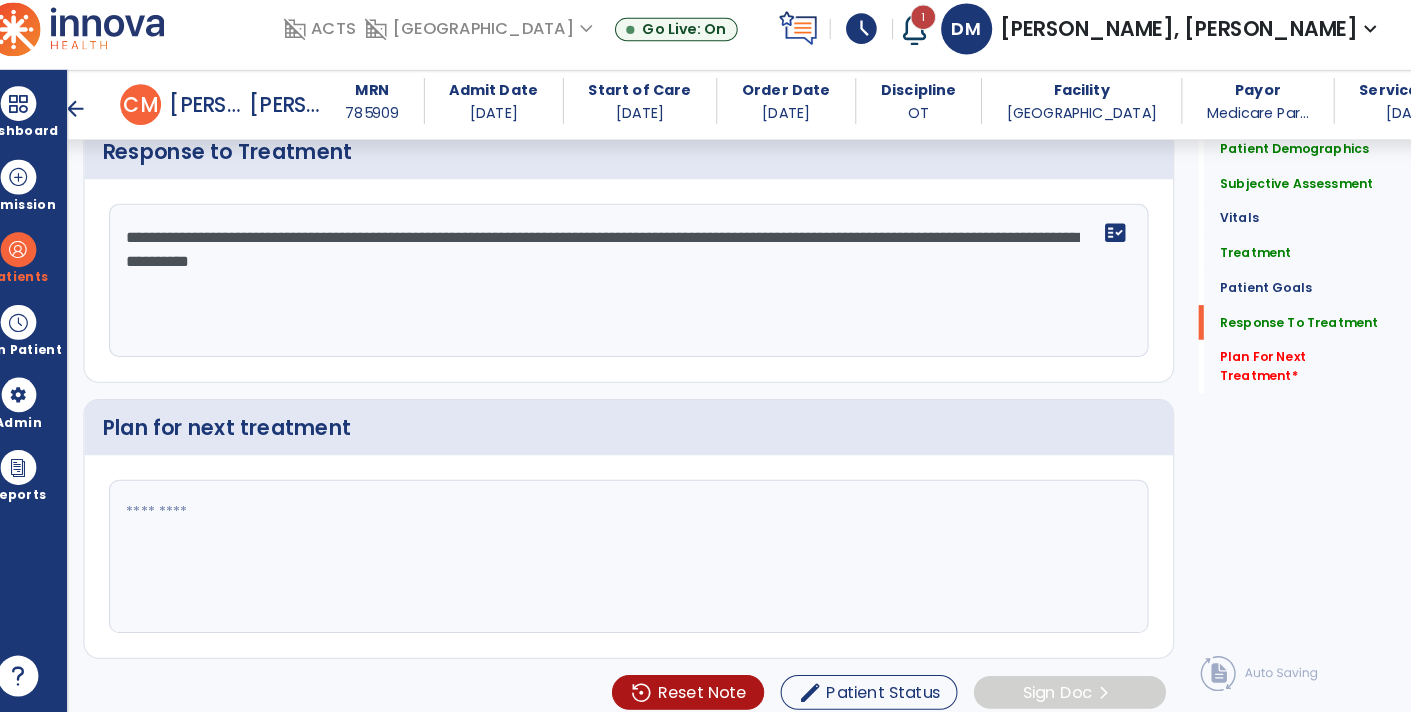 scroll, scrollTop: 2871, scrollLeft: 0, axis: vertical 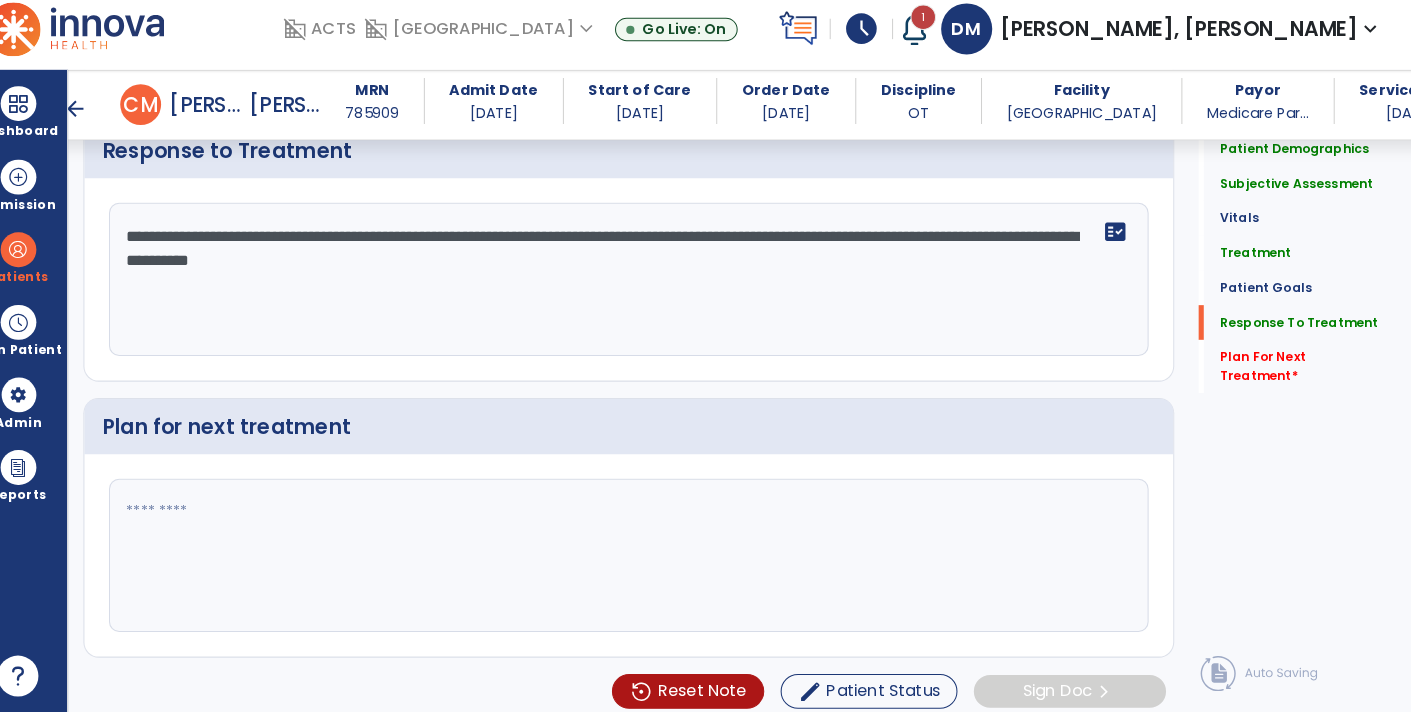 type on "**********" 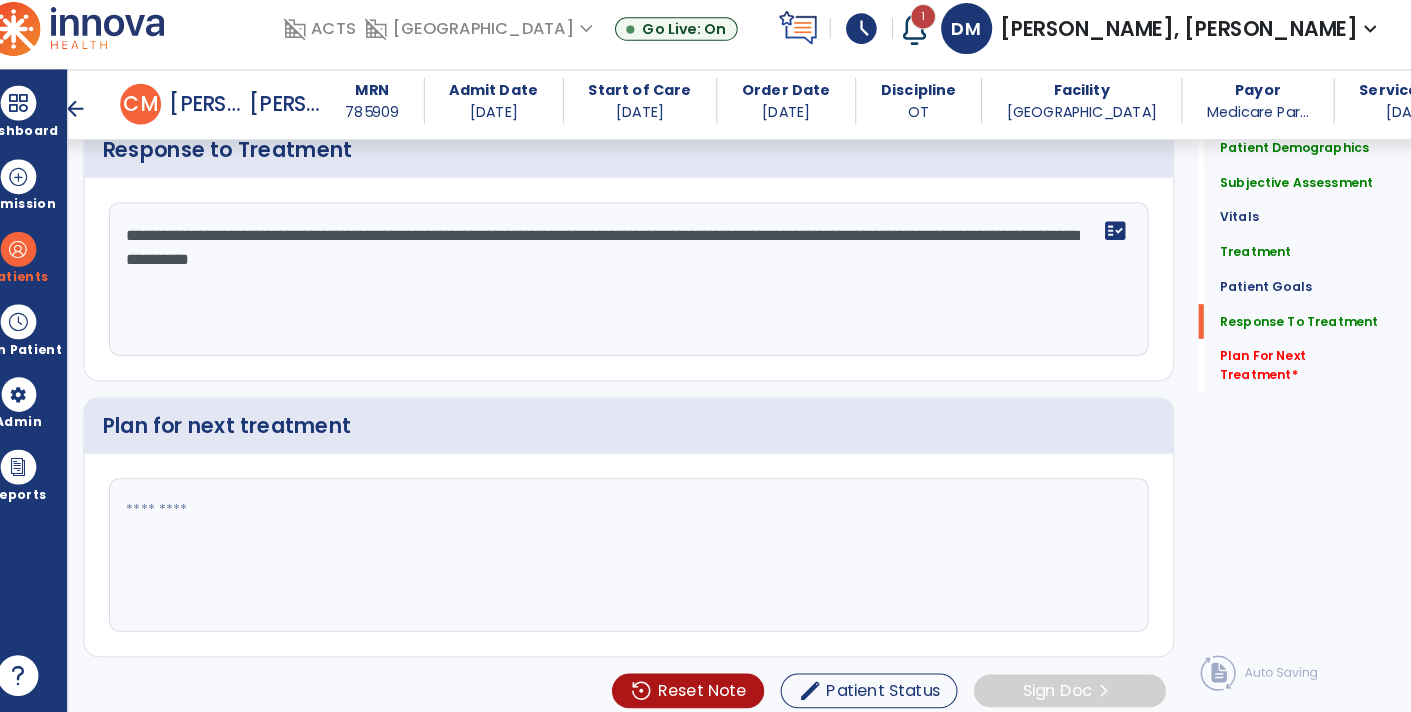 scroll, scrollTop: 0, scrollLeft: 0, axis: both 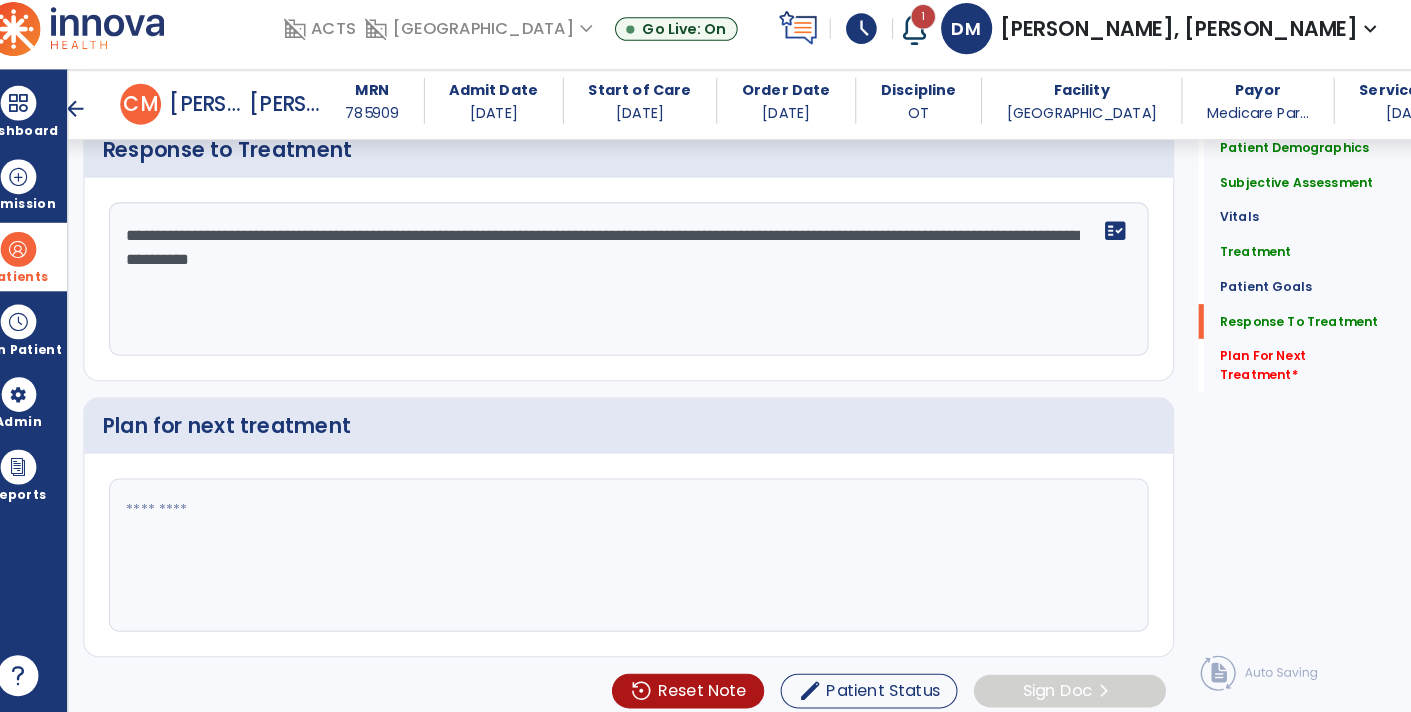 click at bounding box center (47, 259) 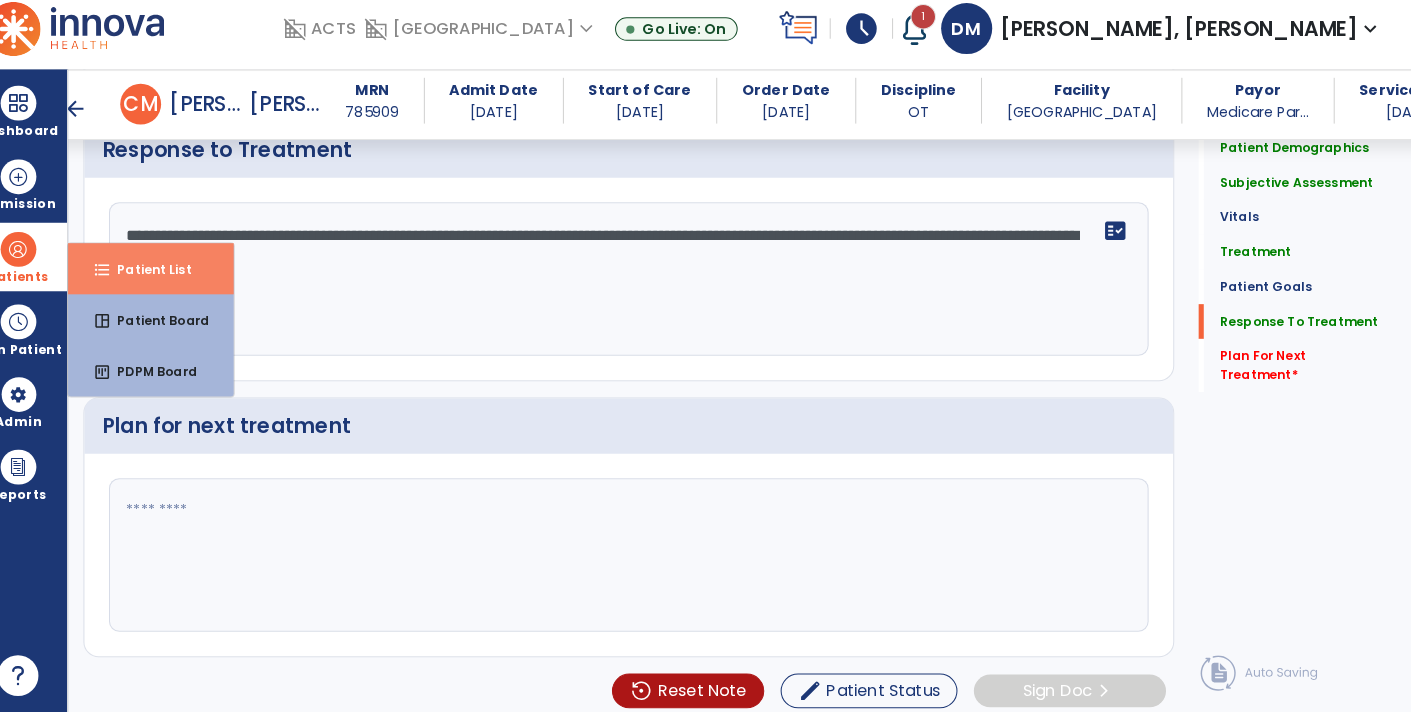 scroll, scrollTop: 0, scrollLeft: 0, axis: both 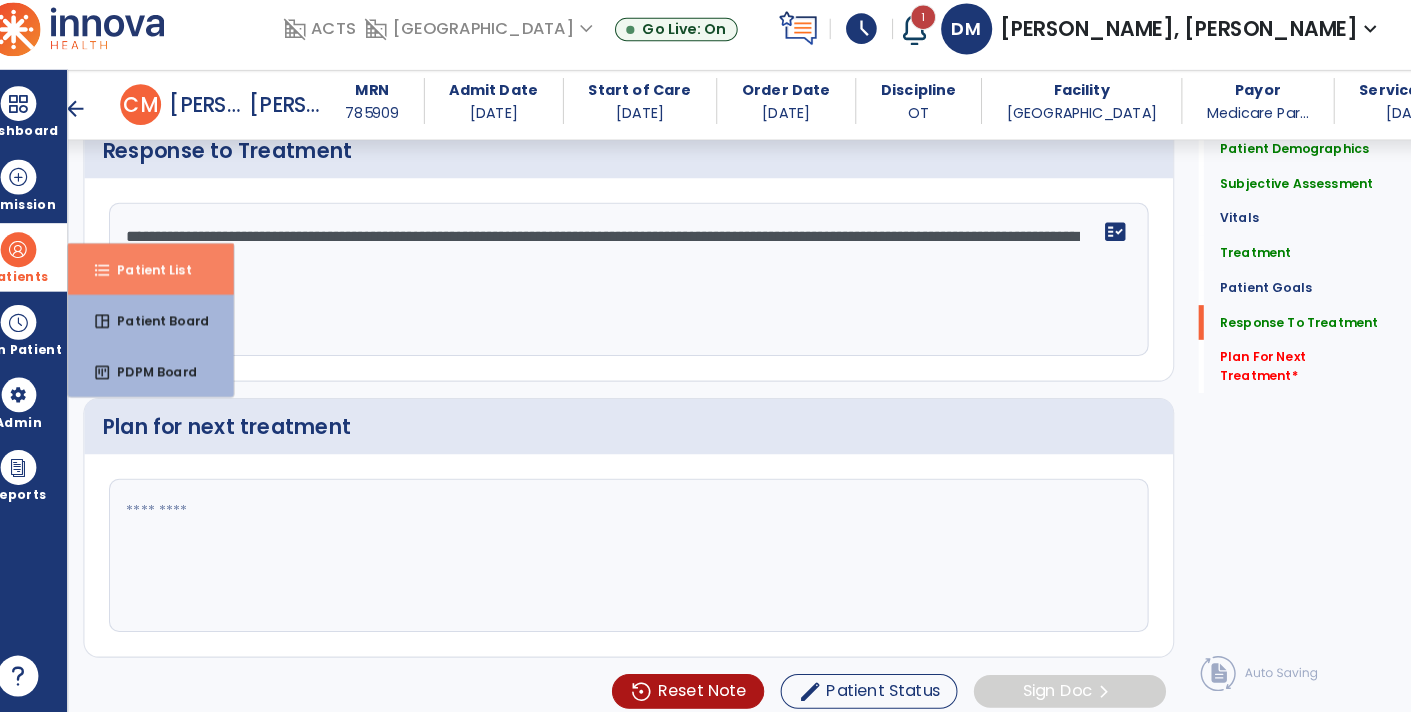 click on "Patient List" at bounding box center [172, 278] 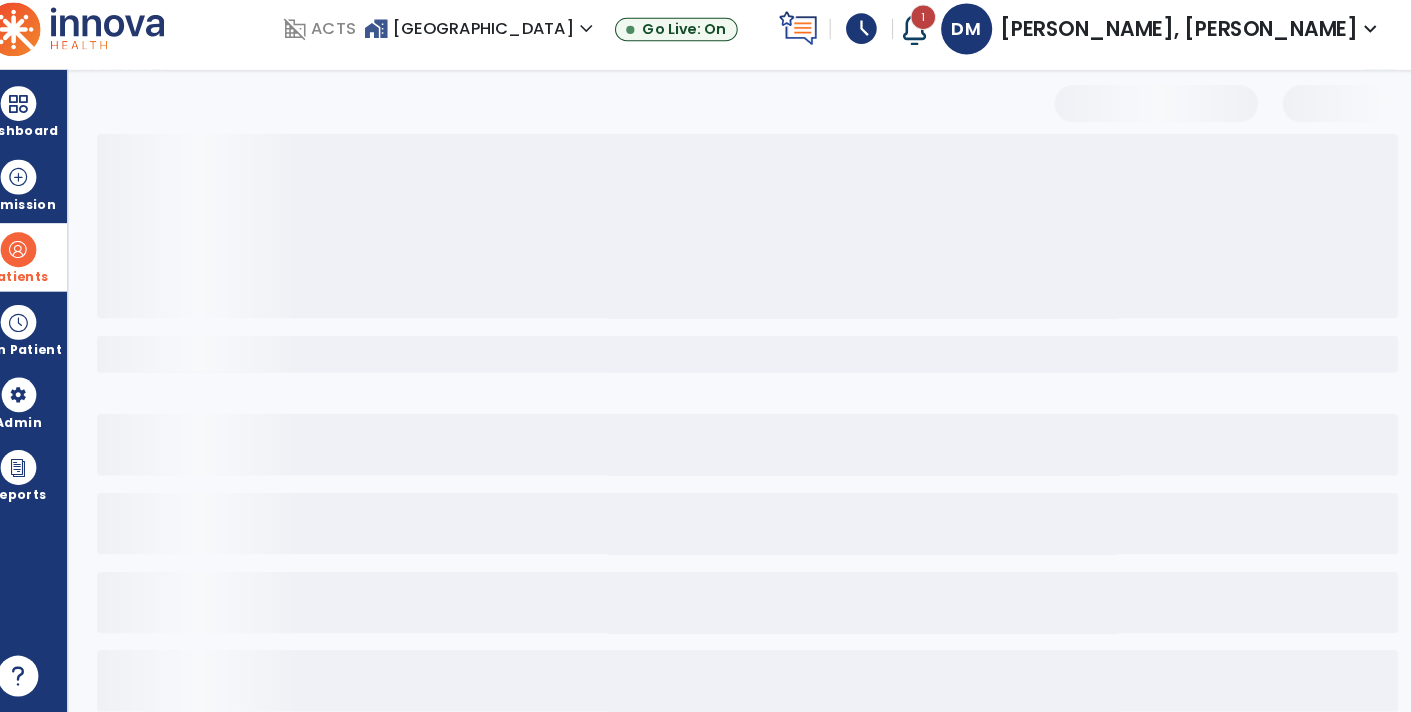 select on "***" 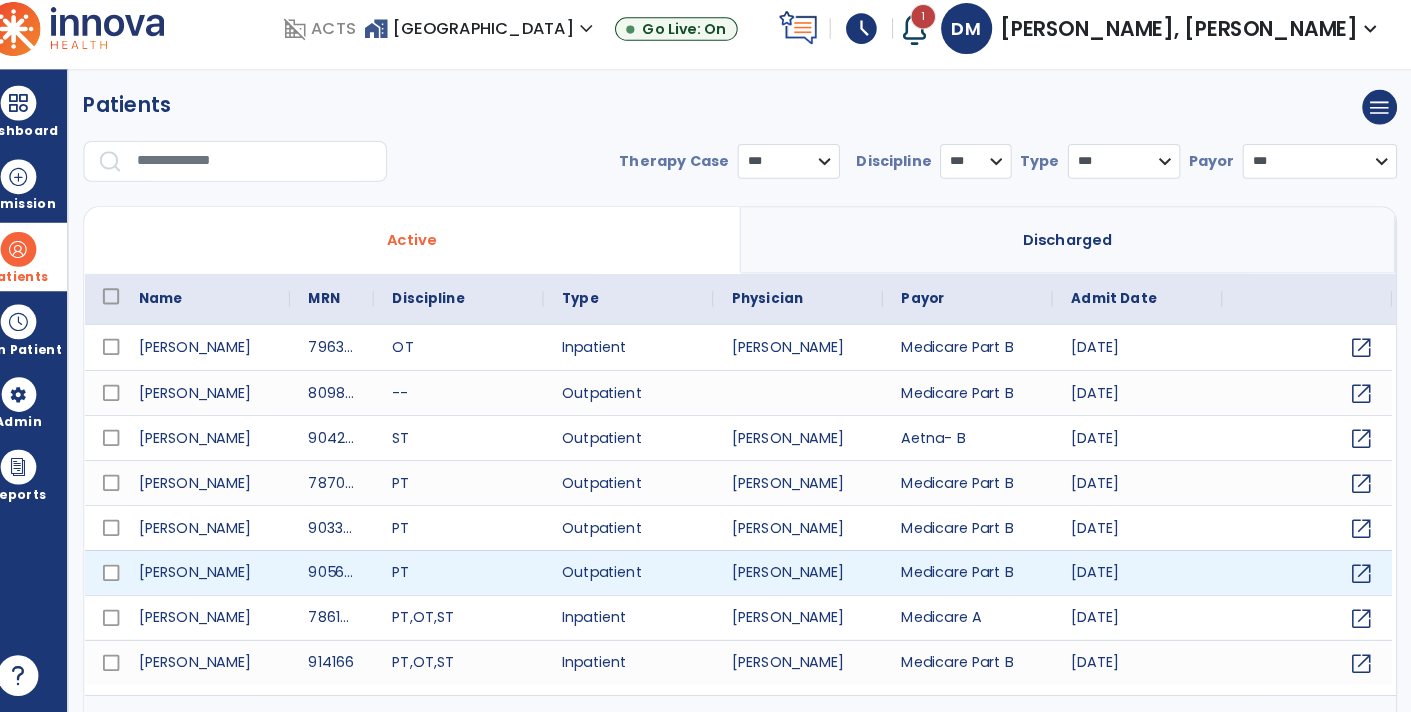 scroll, scrollTop: 0, scrollLeft: 0, axis: both 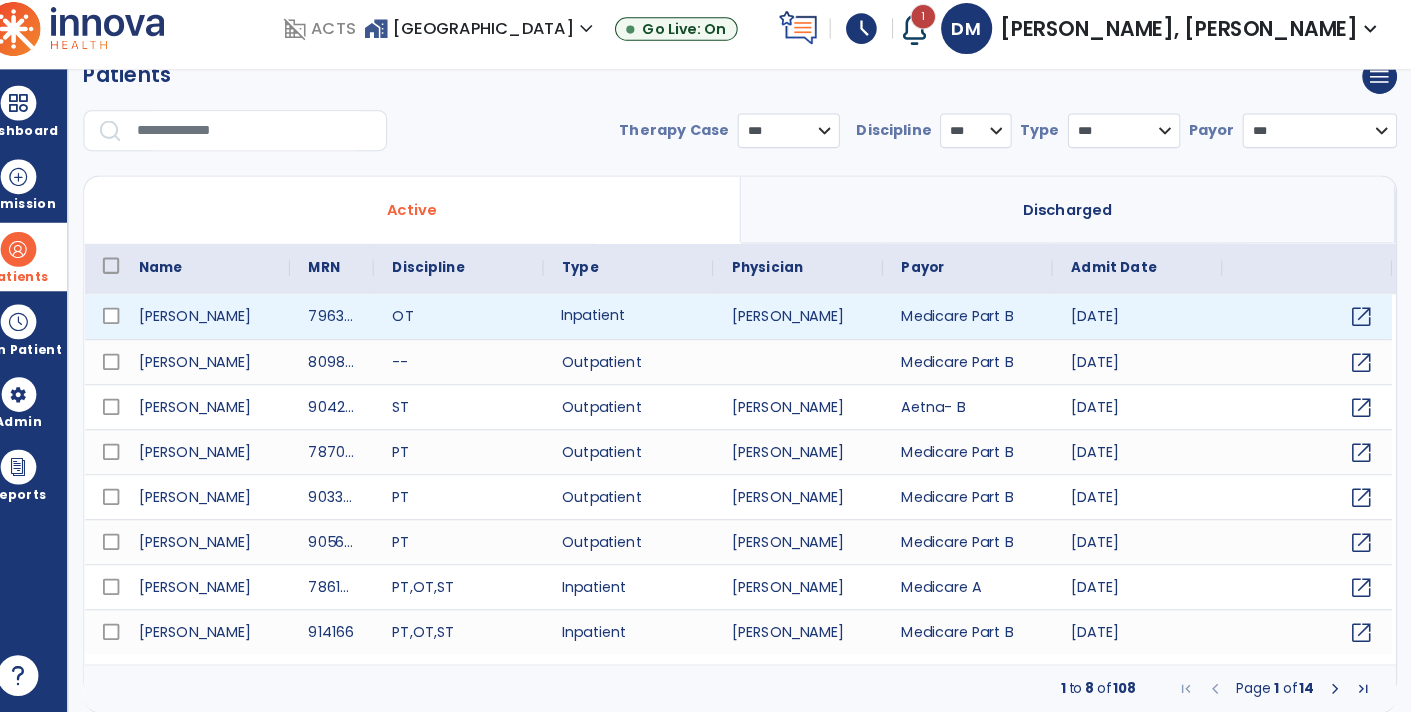click on "Inpatient" at bounding box center [644, 325] 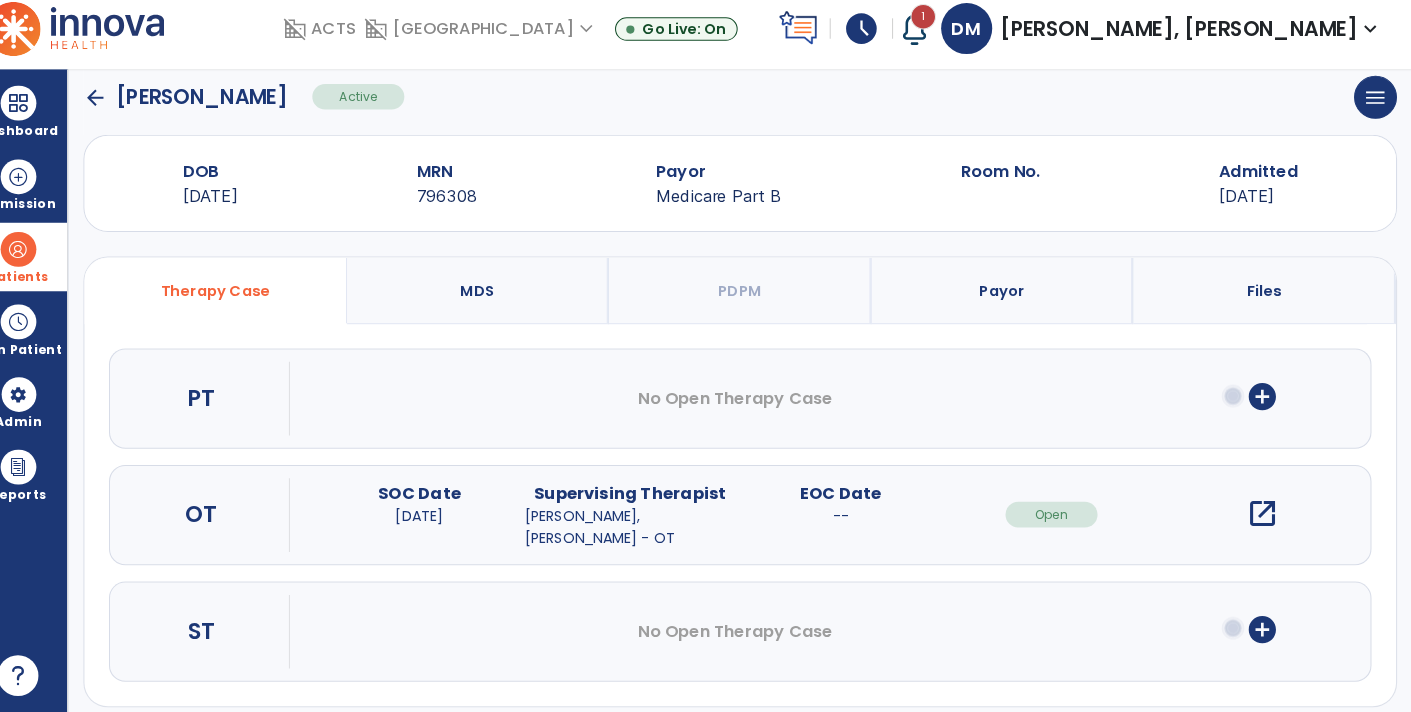 click on "open_in_new" at bounding box center [1264, 518] 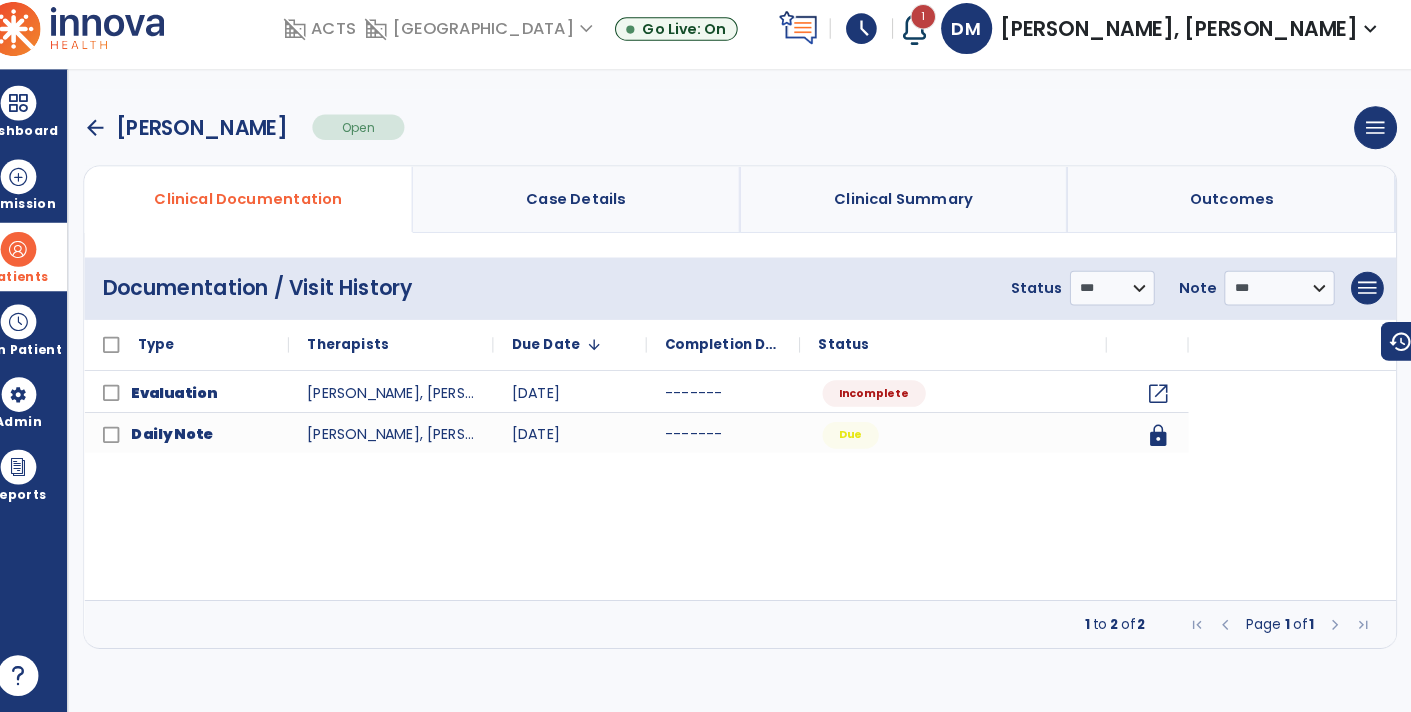 scroll, scrollTop: 0, scrollLeft: 0, axis: both 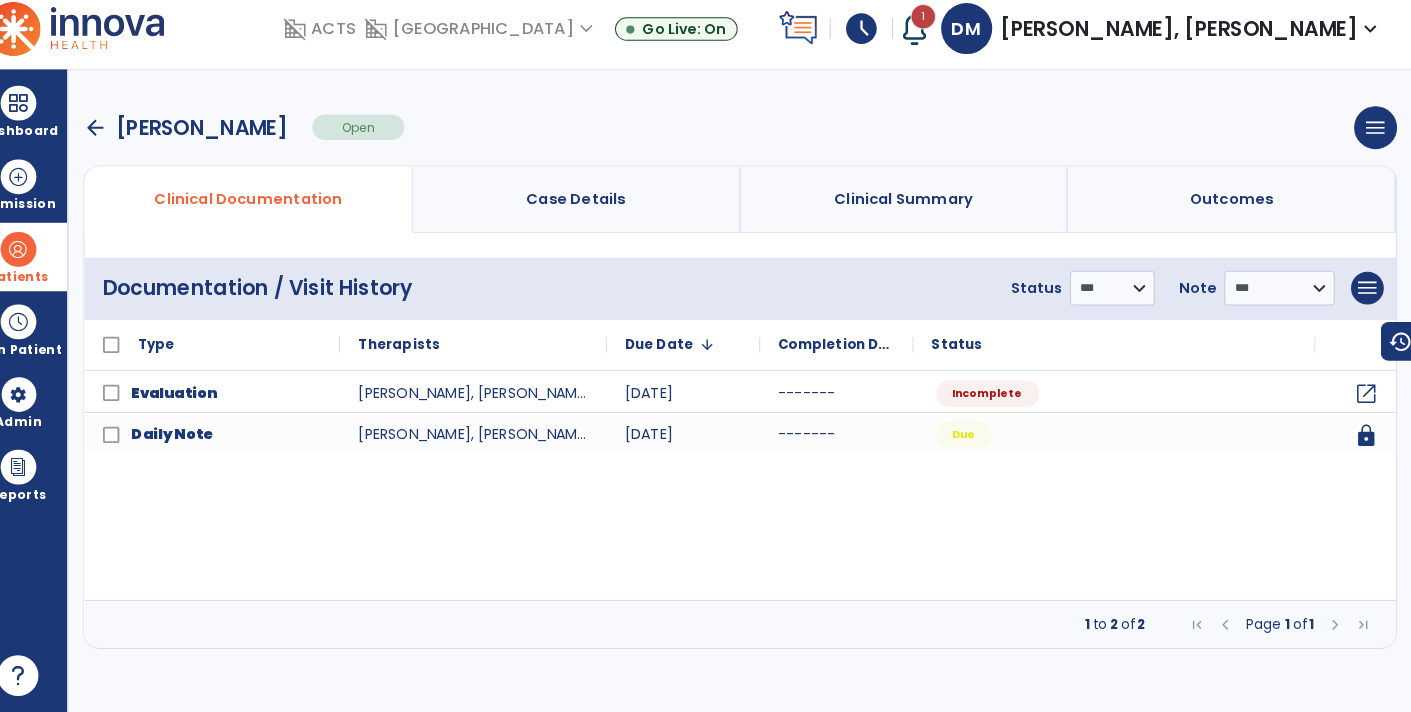 click on "Status" 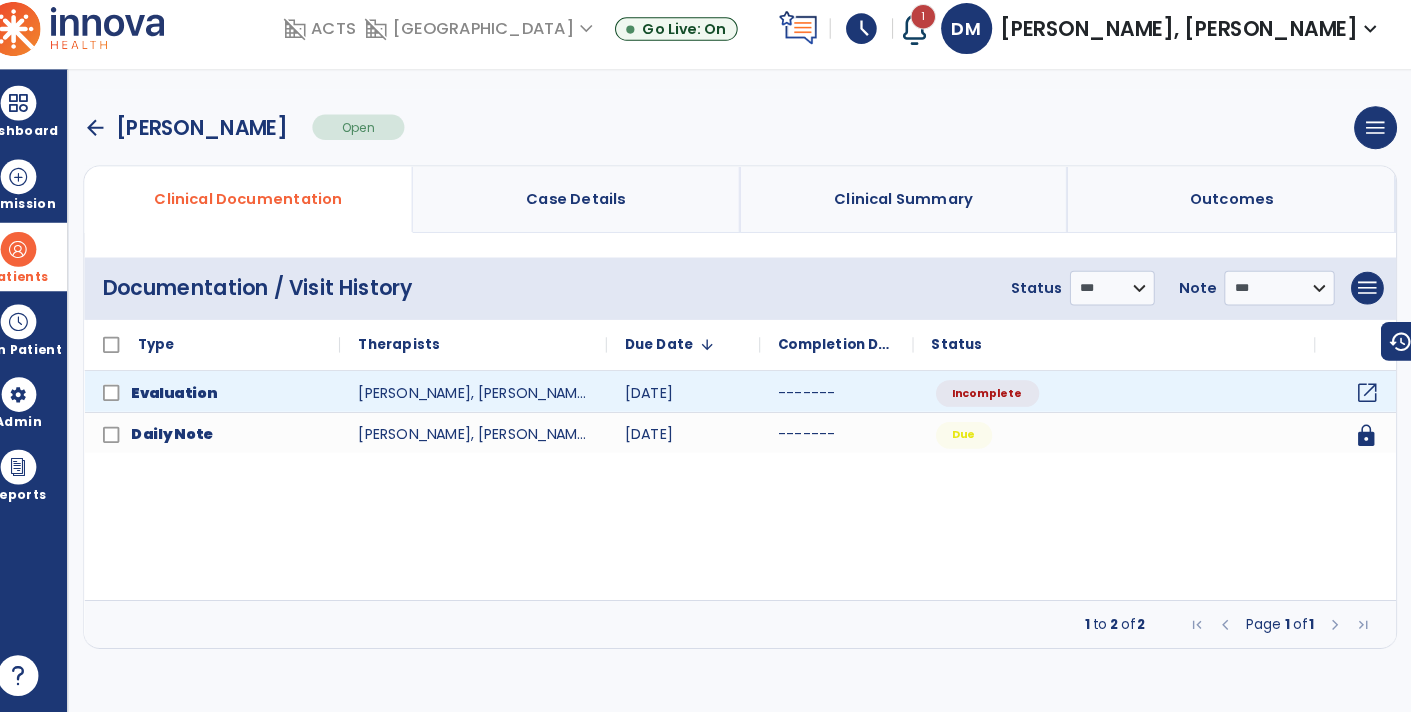 click on "open_in_new" 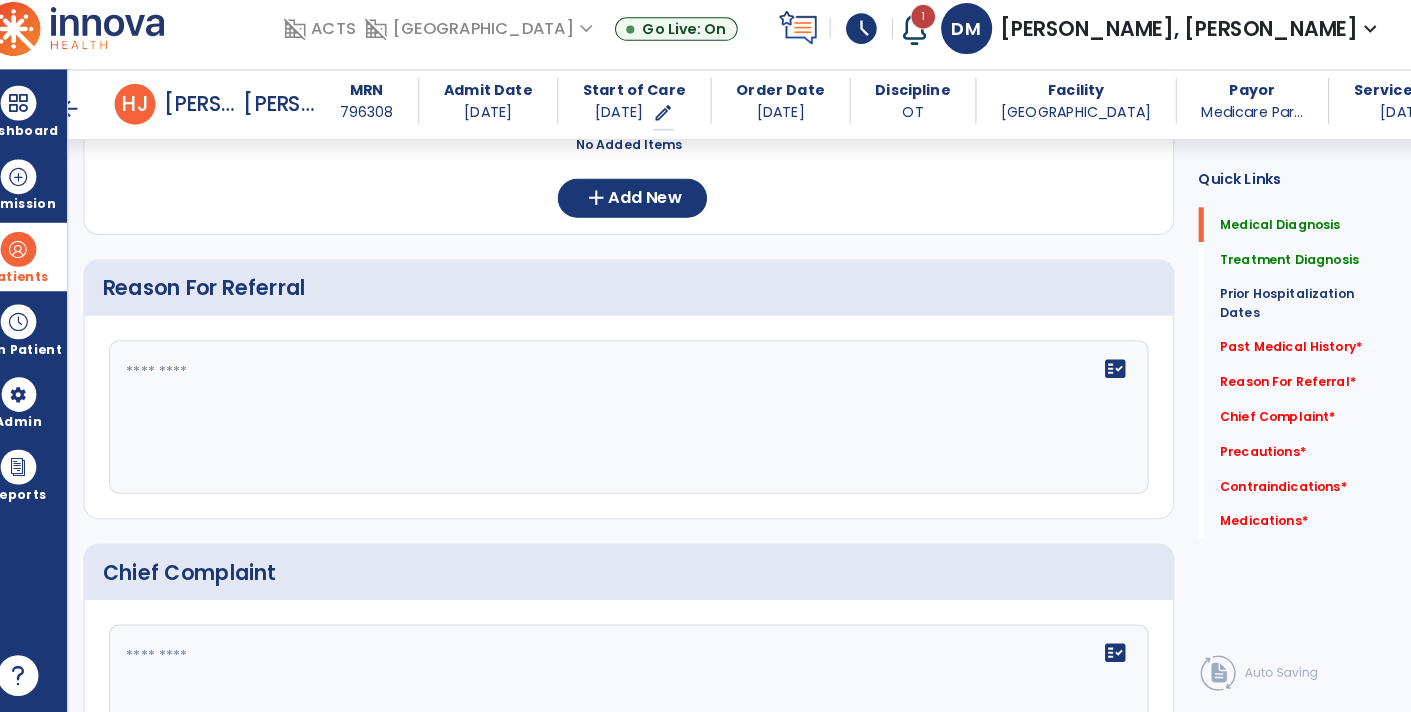 scroll, scrollTop: 865, scrollLeft: 0, axis: vertical 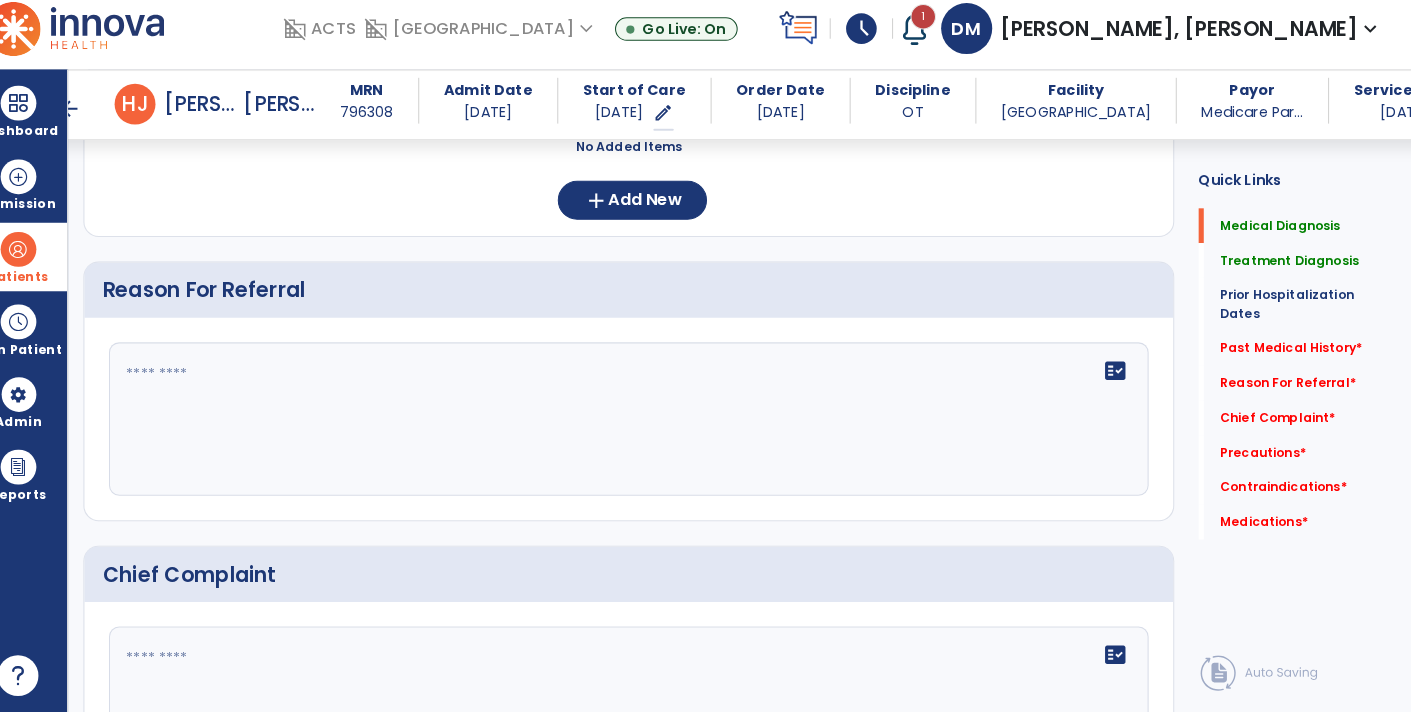 click on "fact_check" 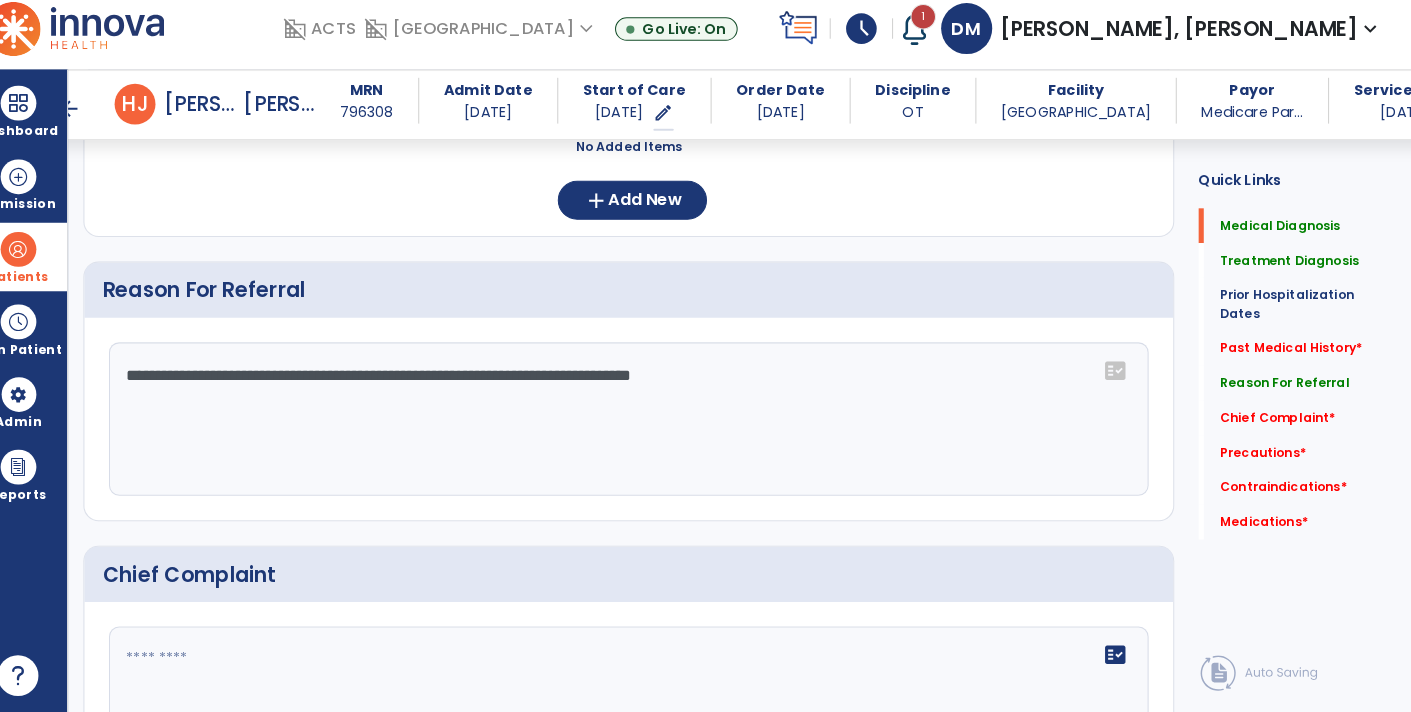 click on "**********" 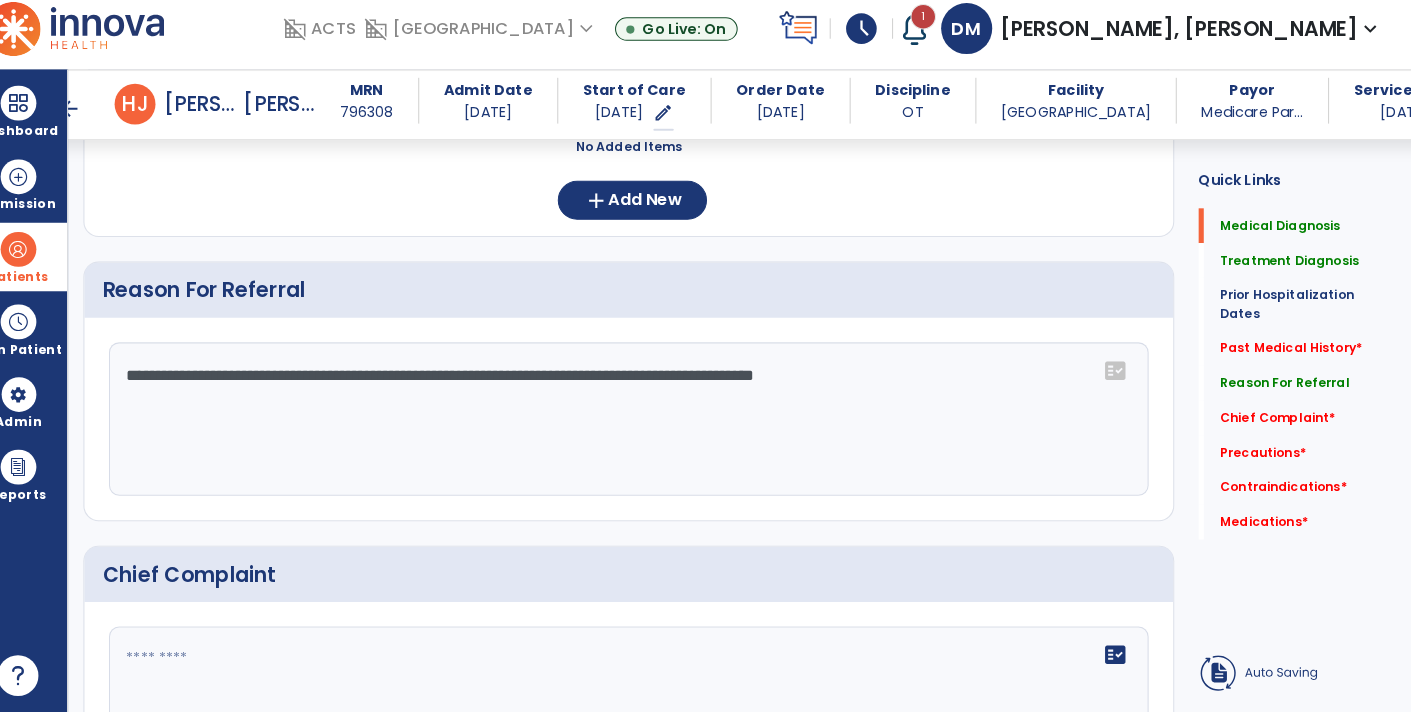 click on "**********" 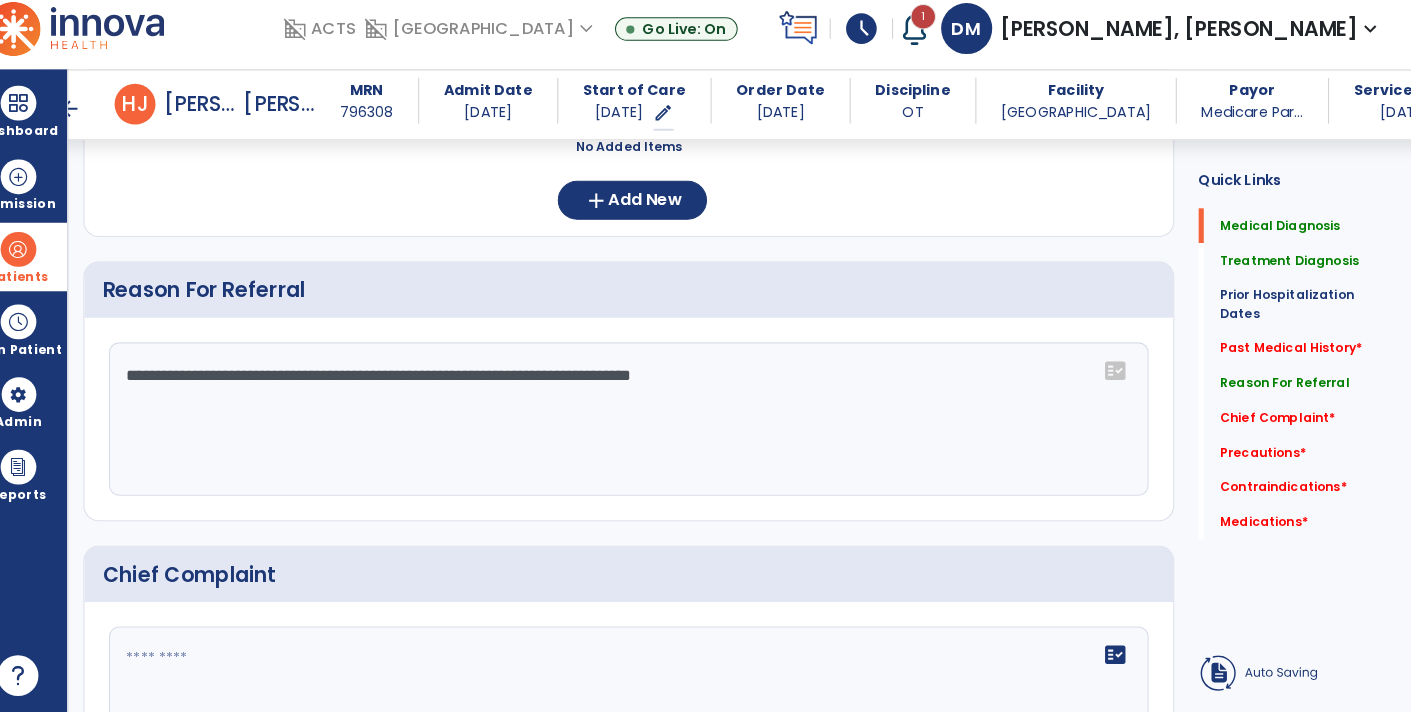 click on "**********" 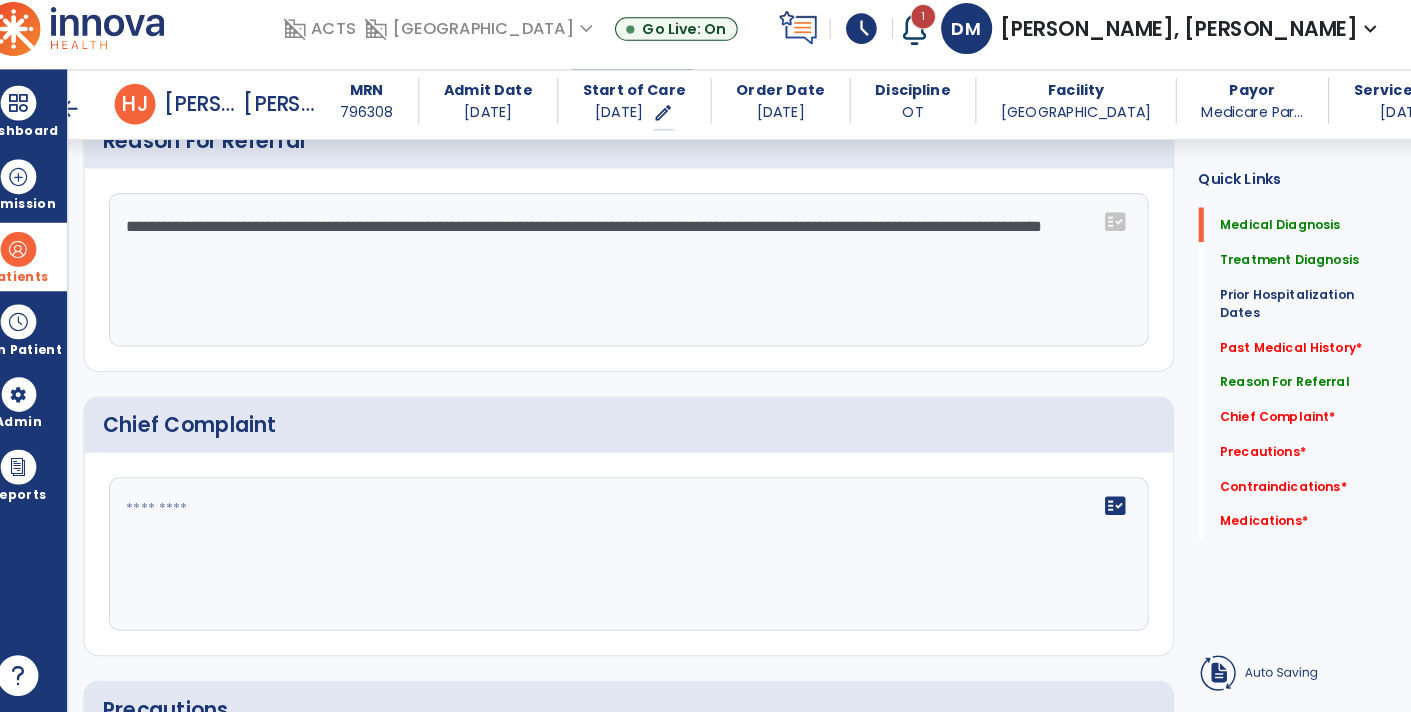 scroll, scrollTop: 1017, scrollLeft: 0, axis: vertical 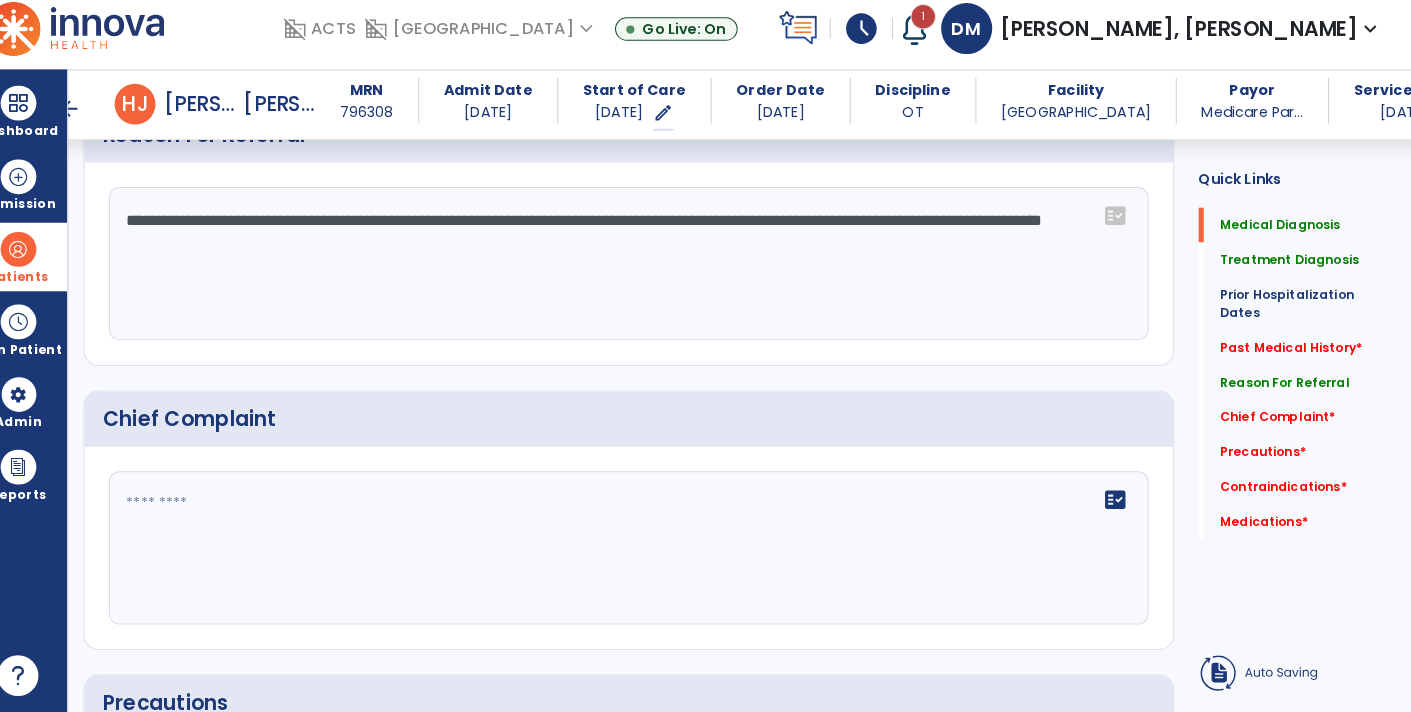 type on "**********" 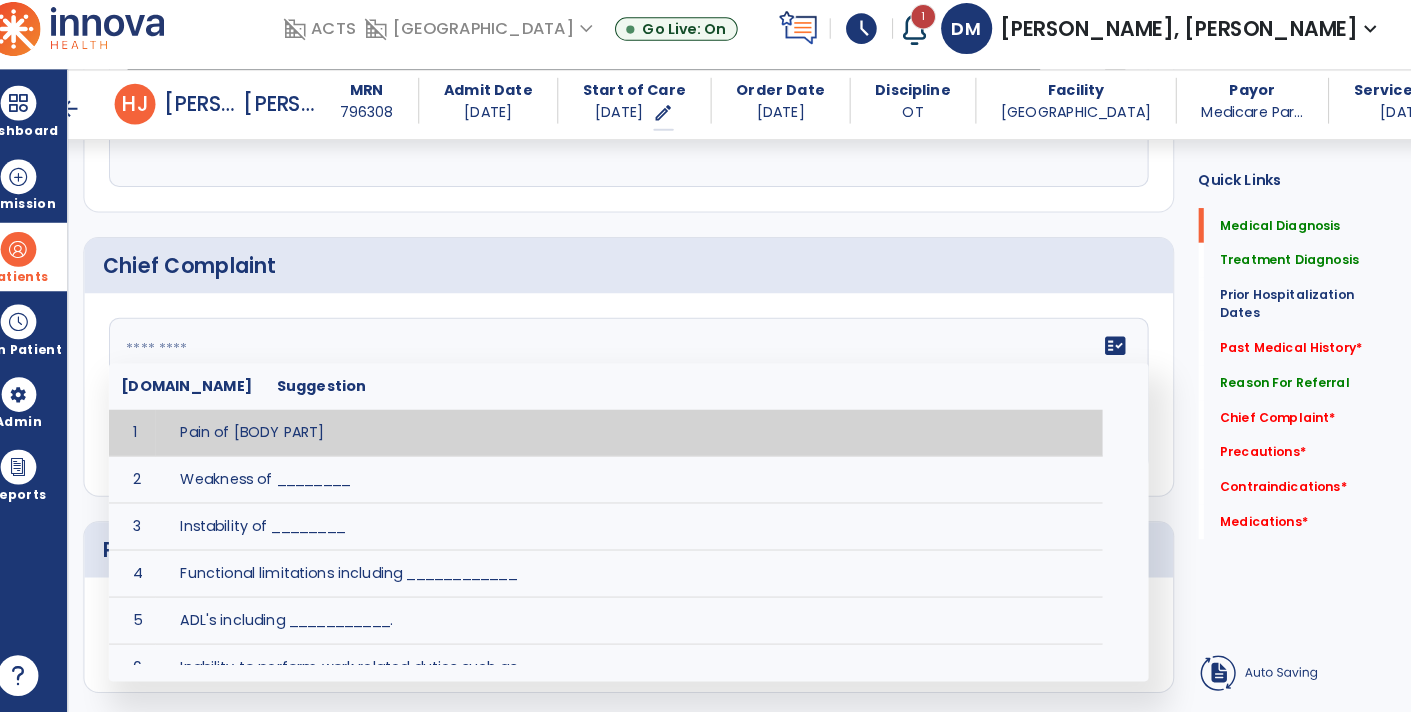 scroll, scrollTop: 1172, scrollLeft: 0, axis: vertical 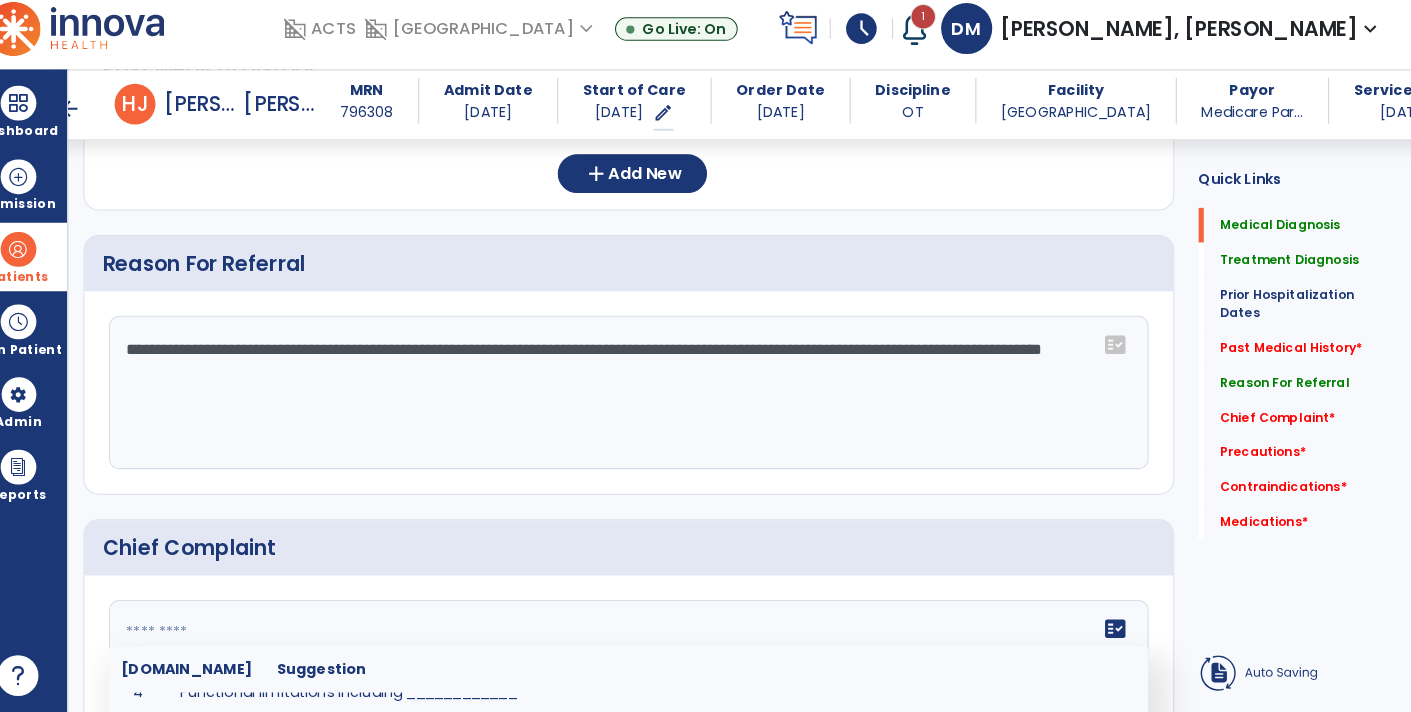 click on "Chief Complaint" 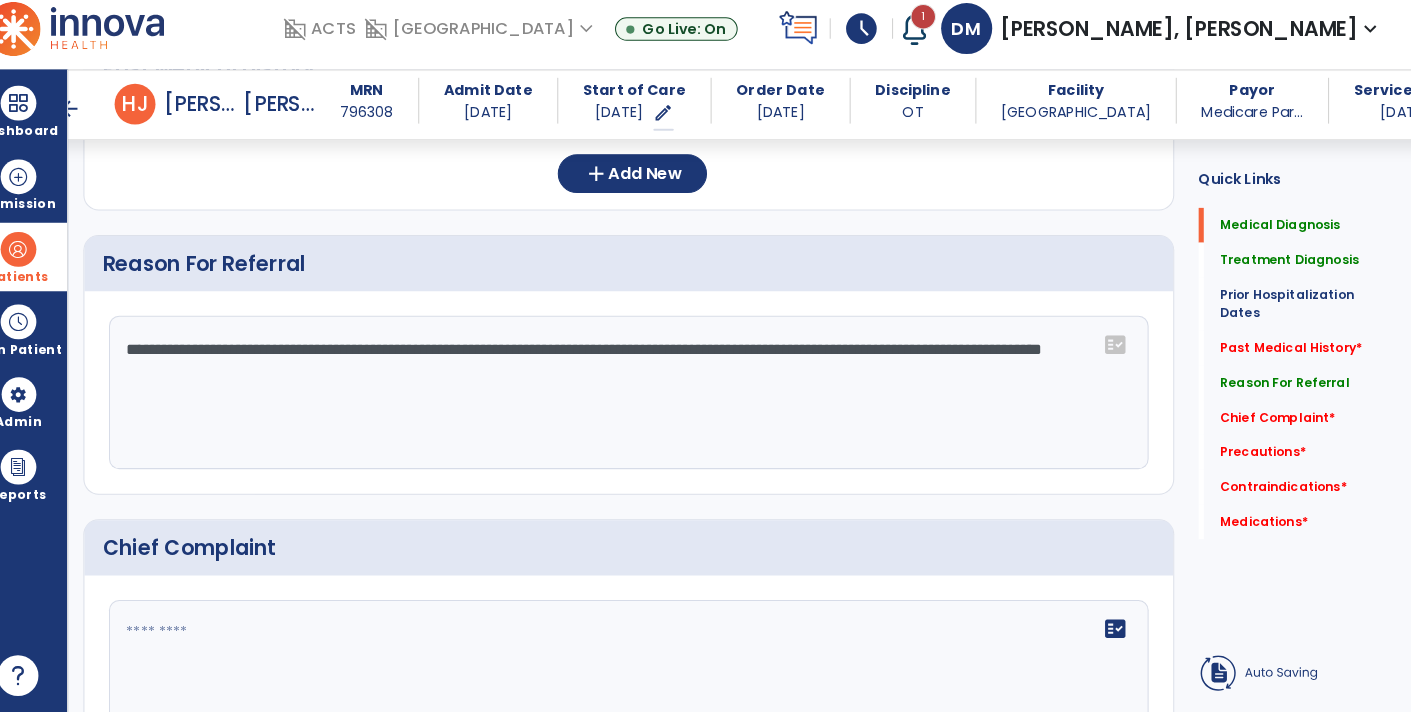 click on "fact_check" 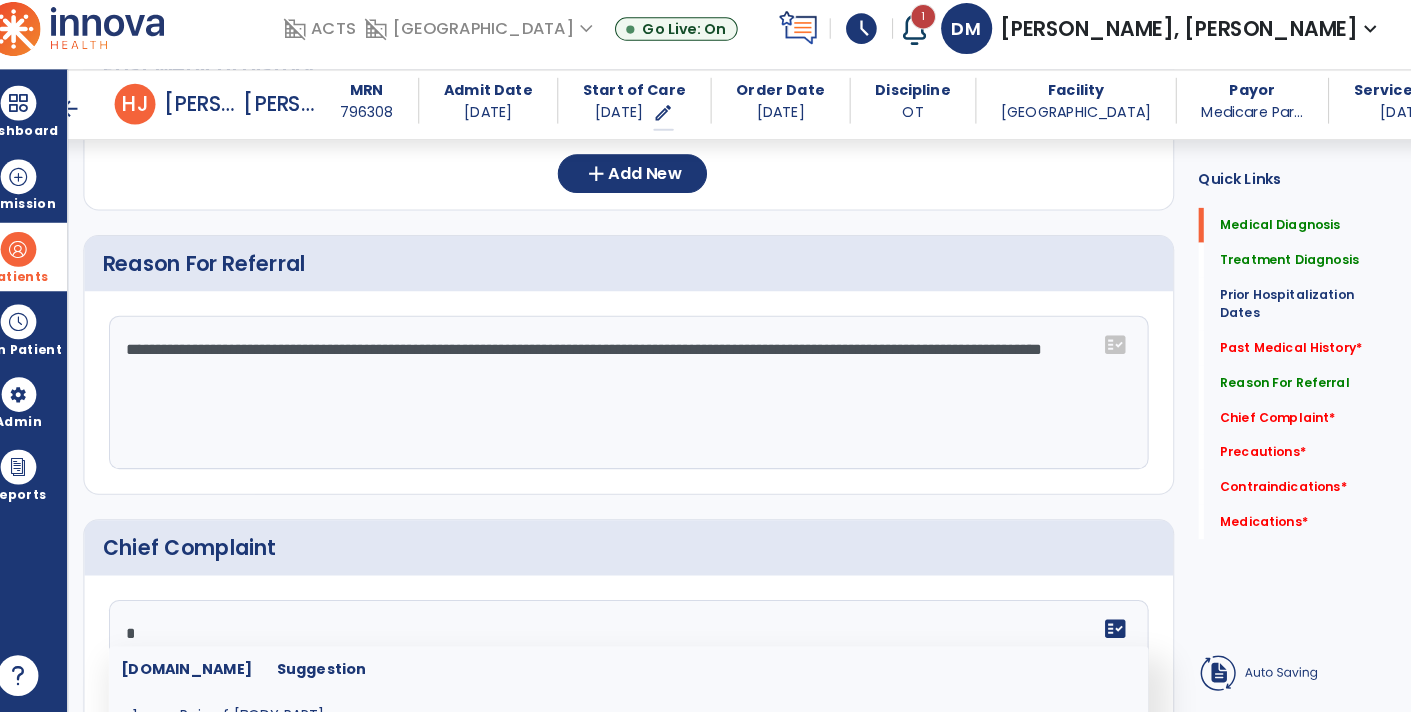 scroll, scrollTop: 1031, scrollLeft: 0, axis: vertical 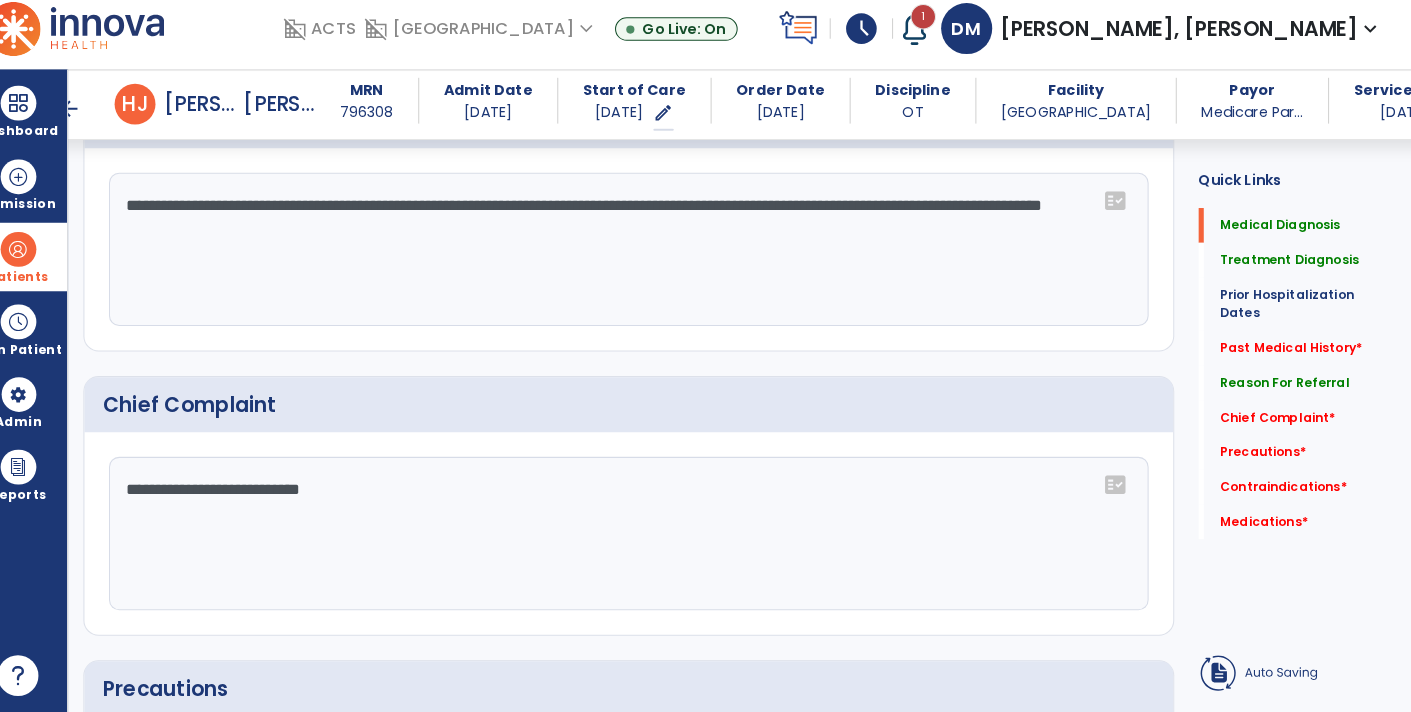 click on "**********" 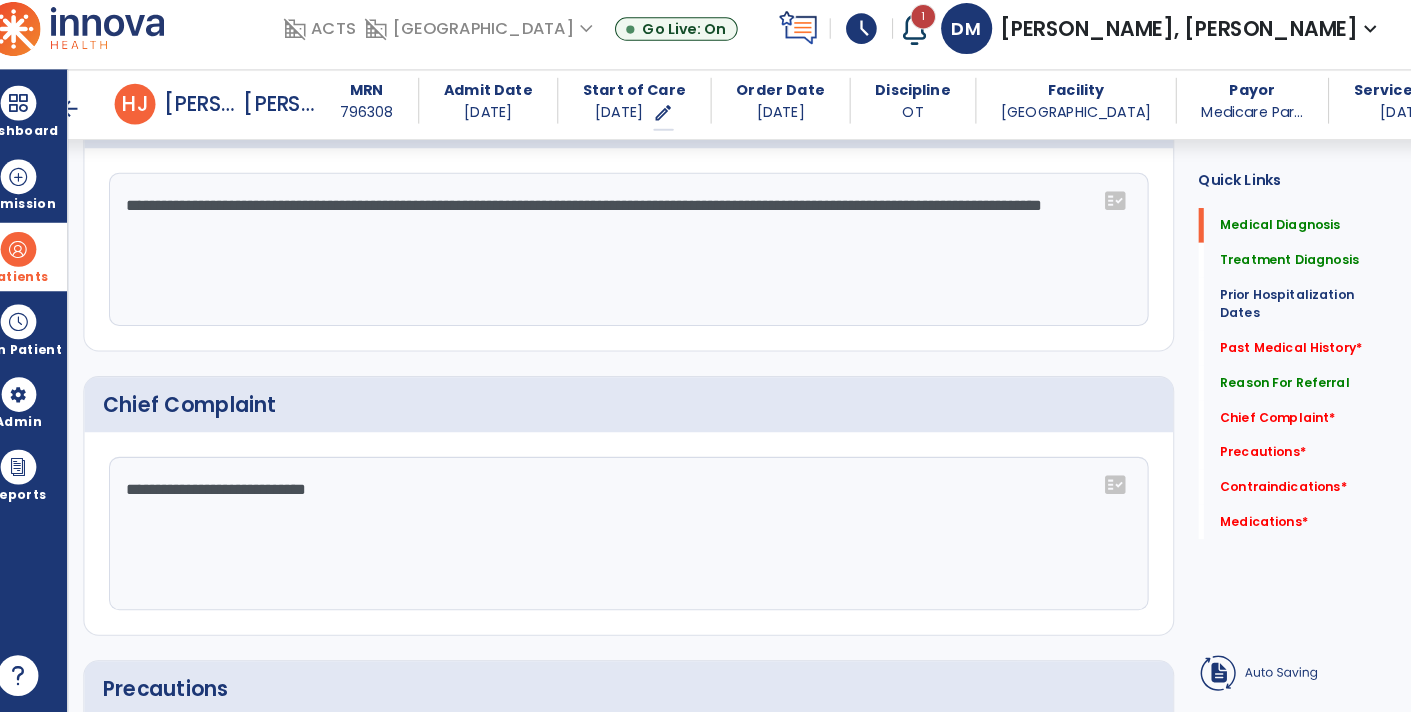 click on "**********" 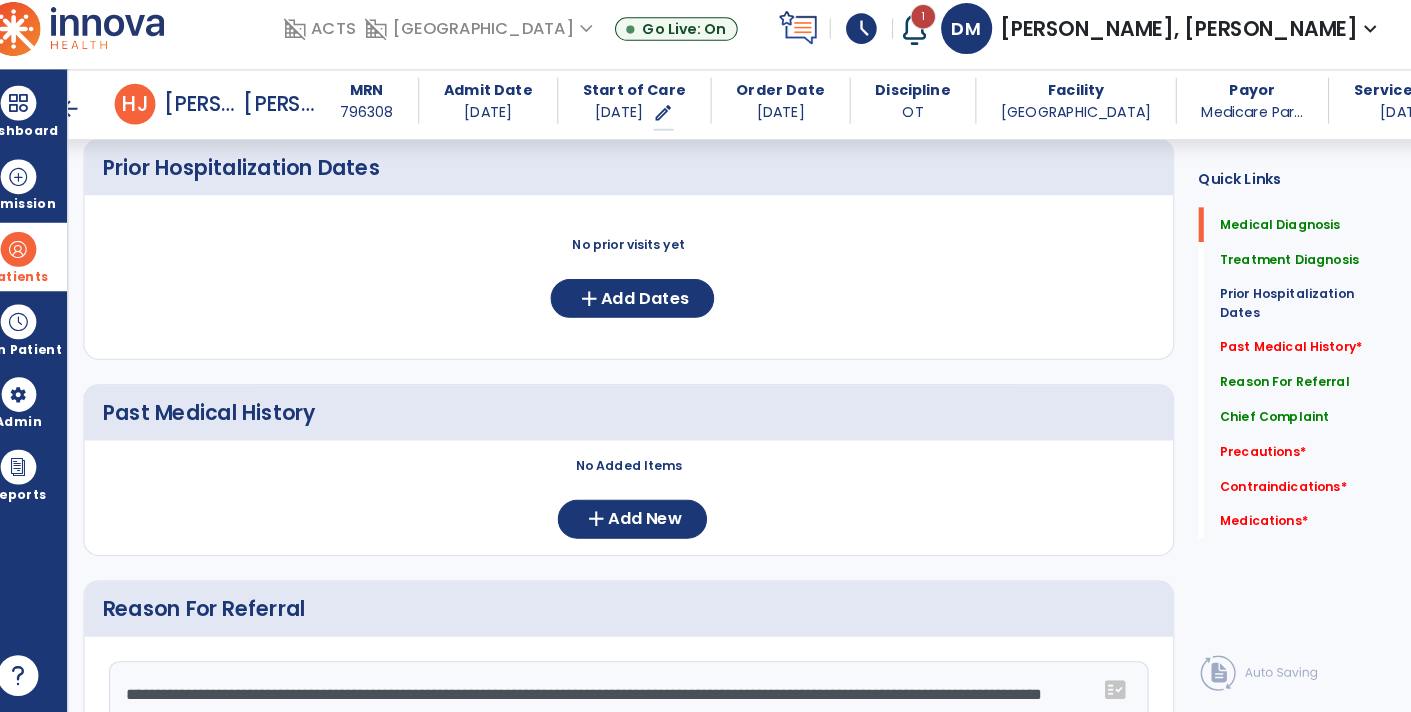 scroll, scrollTop: 0, scrollLeft: 0, axis: both 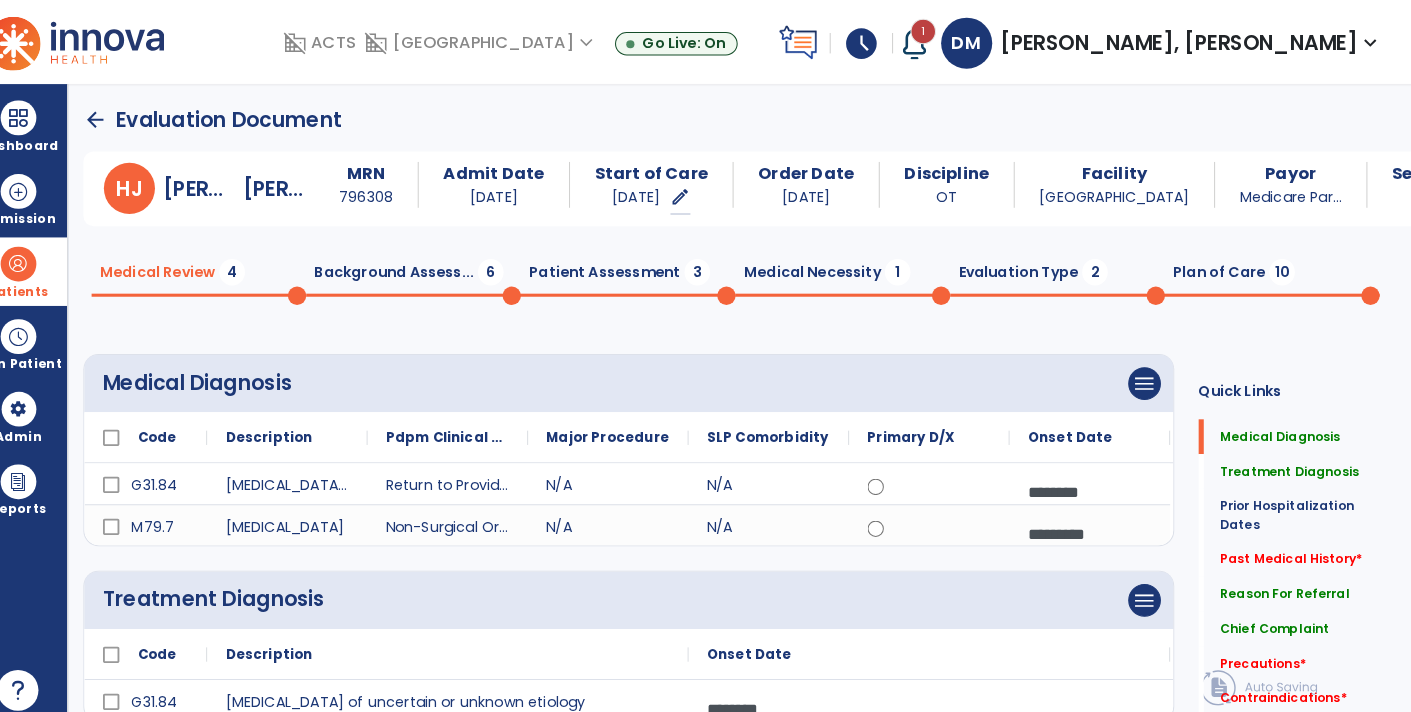 click on "Patient Assessment  3" 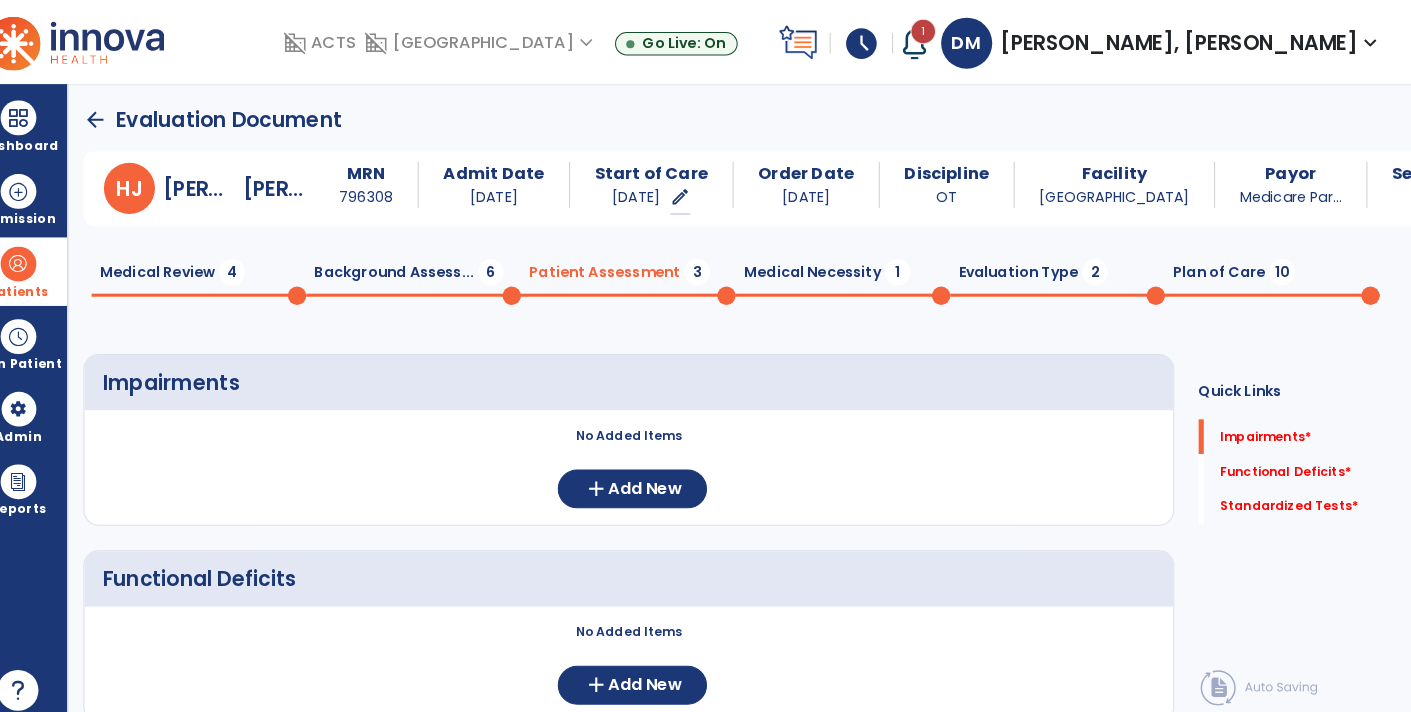 click on "Background Assess...  6" 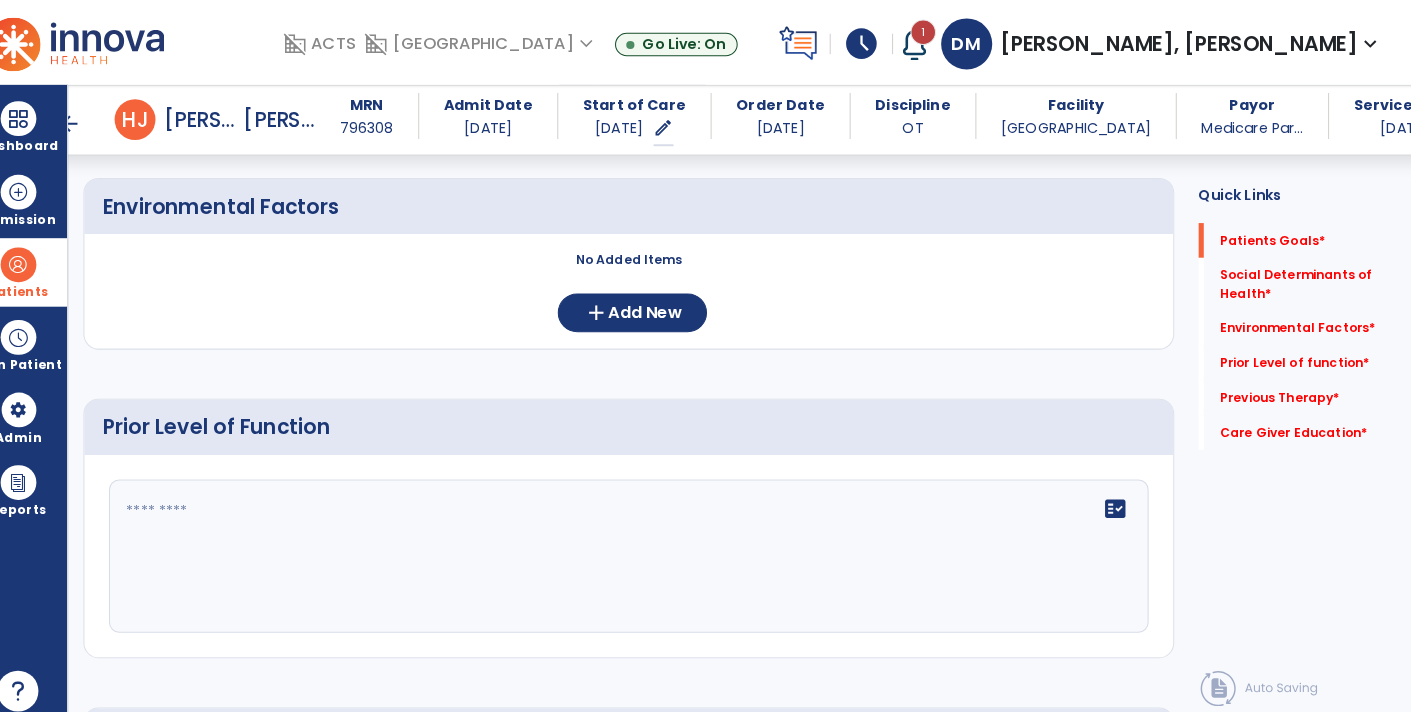 scroll, scrollTop: 585, scrollLeft: 0, axis: vertical 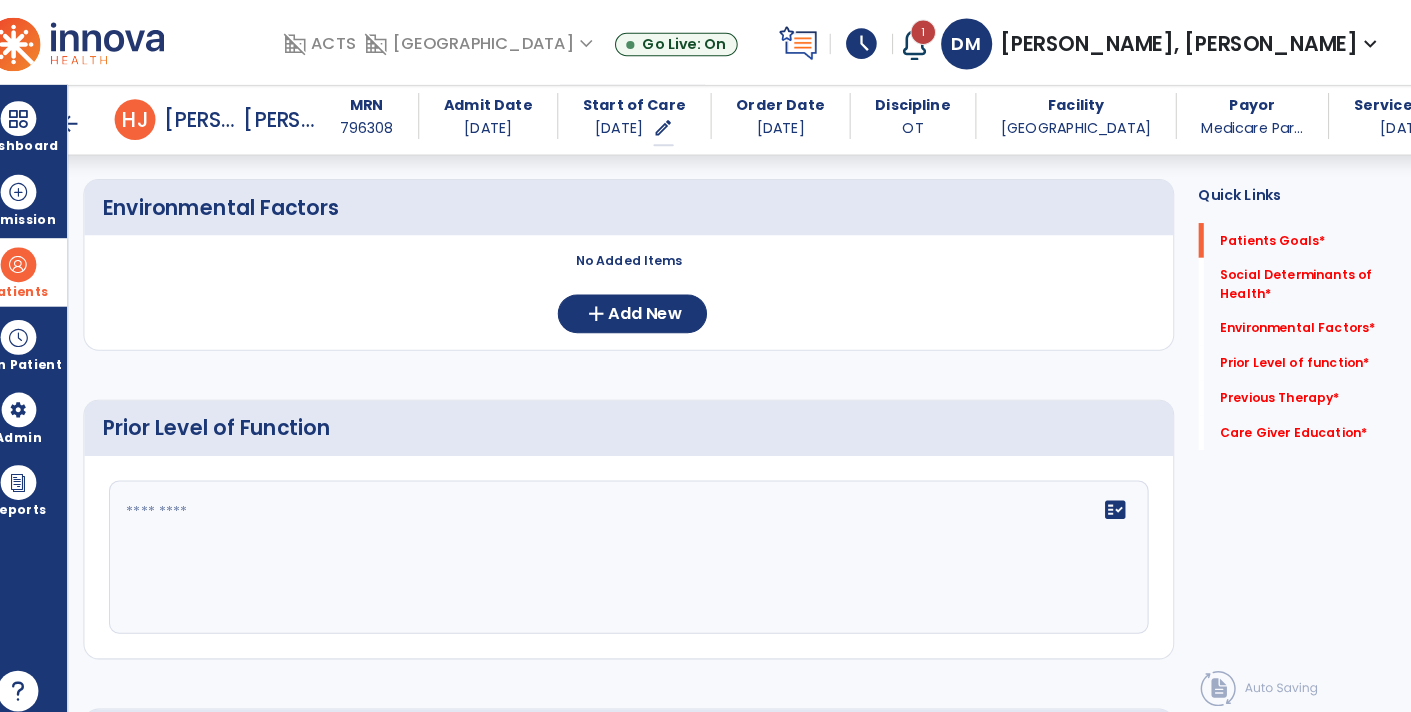 click on "fact_check" 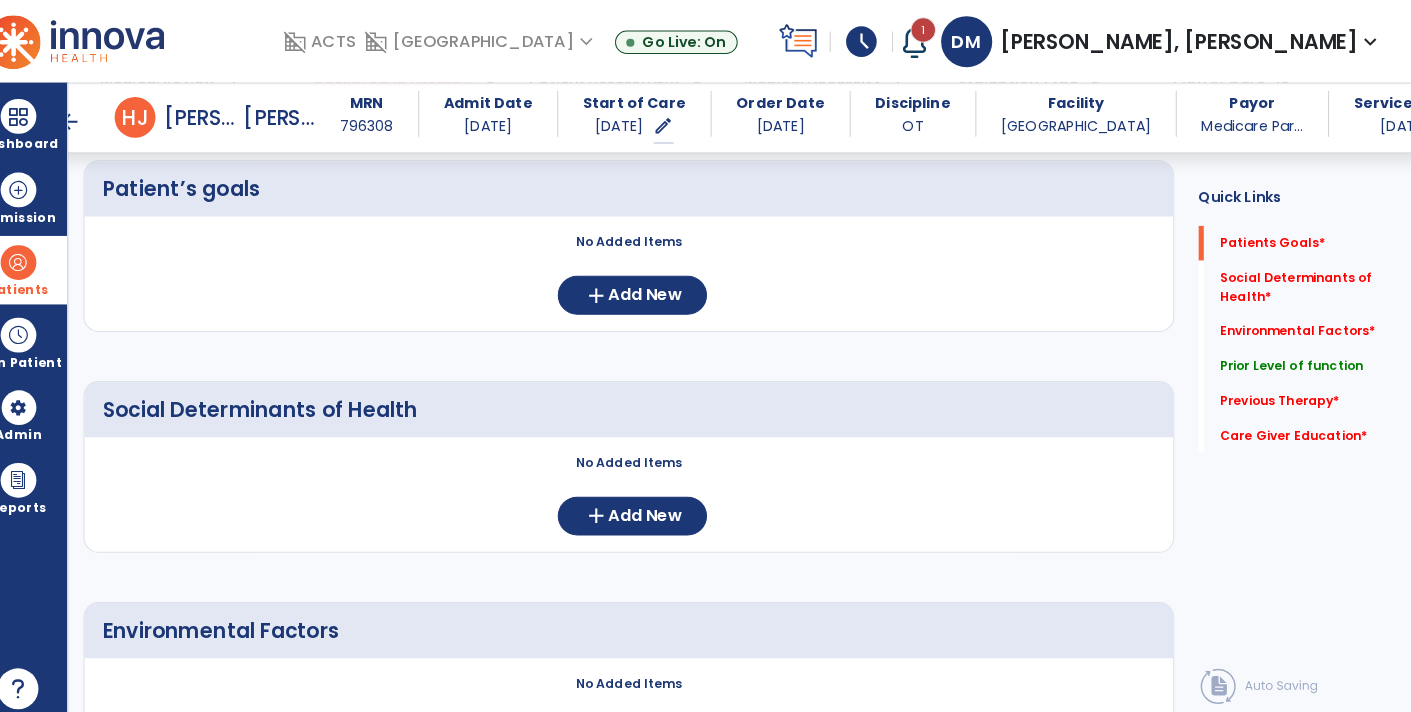 scroll, scrollTop: 0, scrollLeft: 0, axis: both 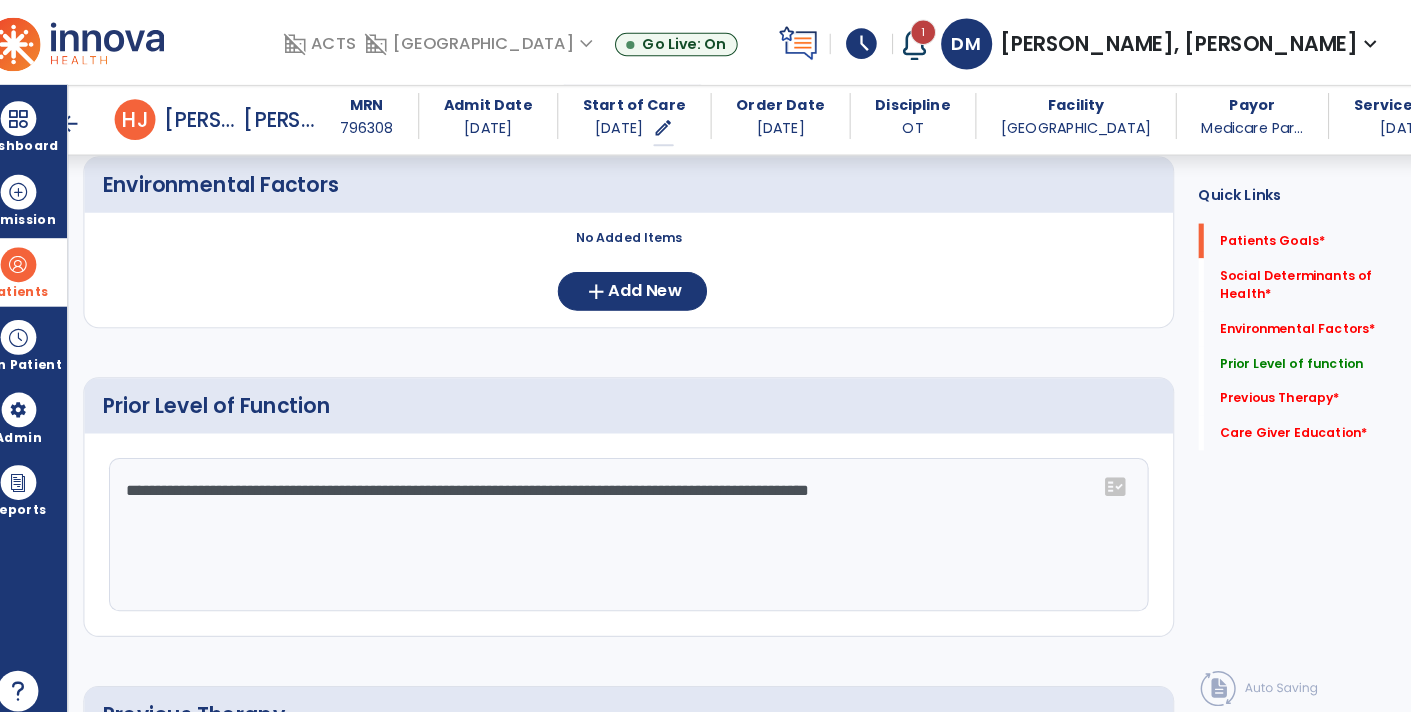 type on "**********" 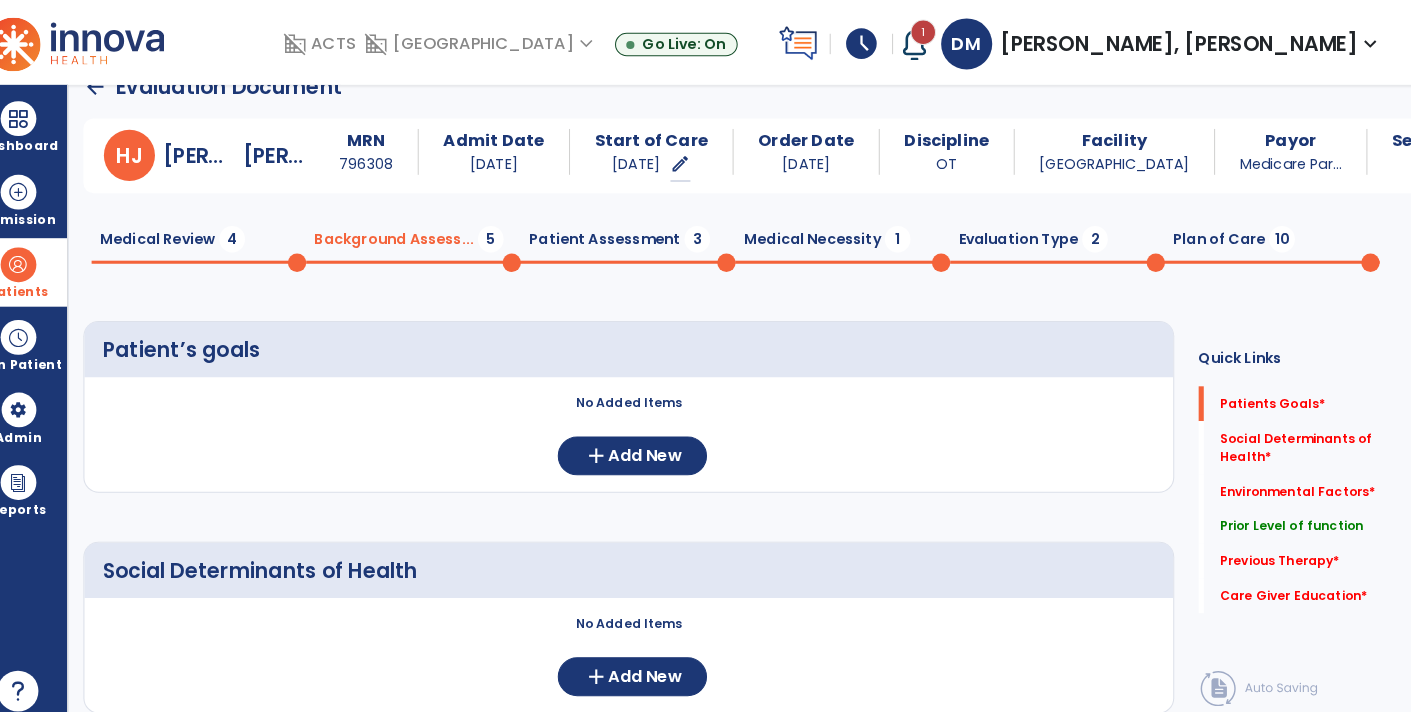 scroll, scrollTop: 29, scrollLeft: 0, axis: vertical 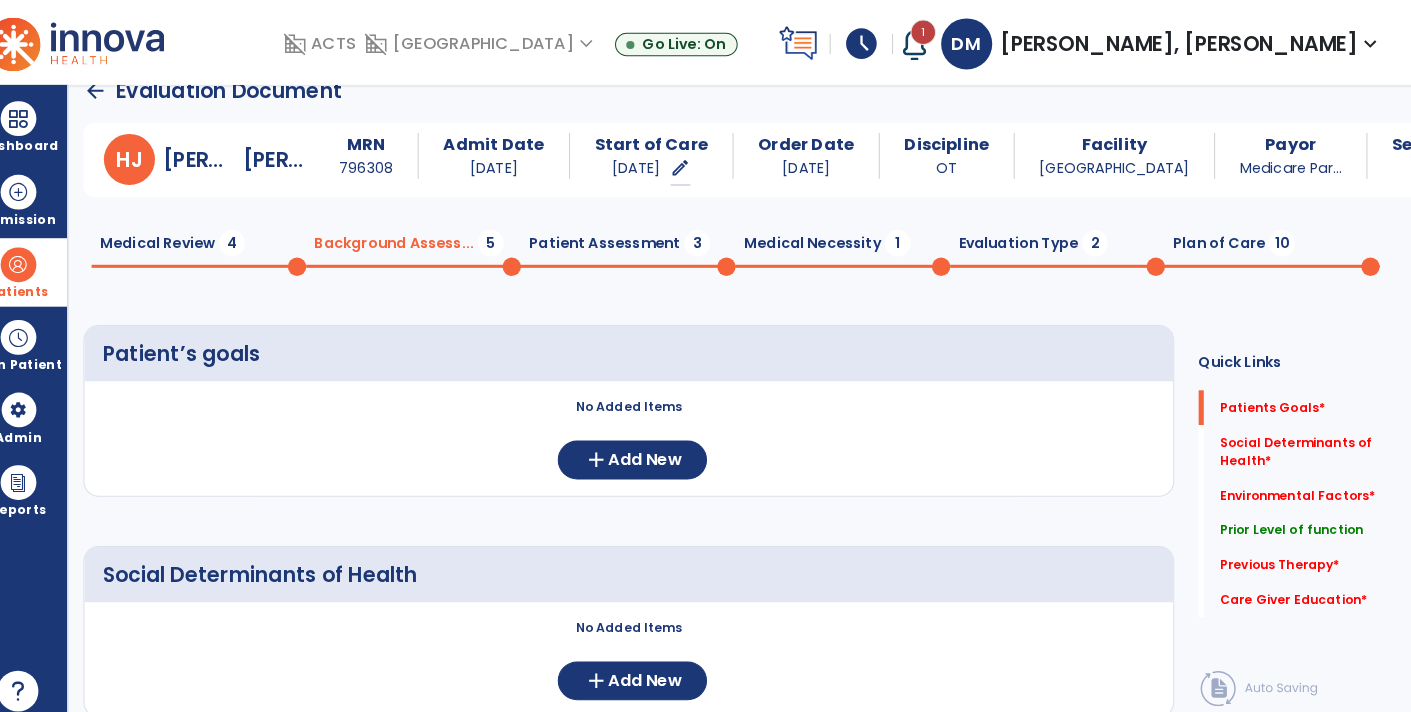 click on "Medical Review  4" 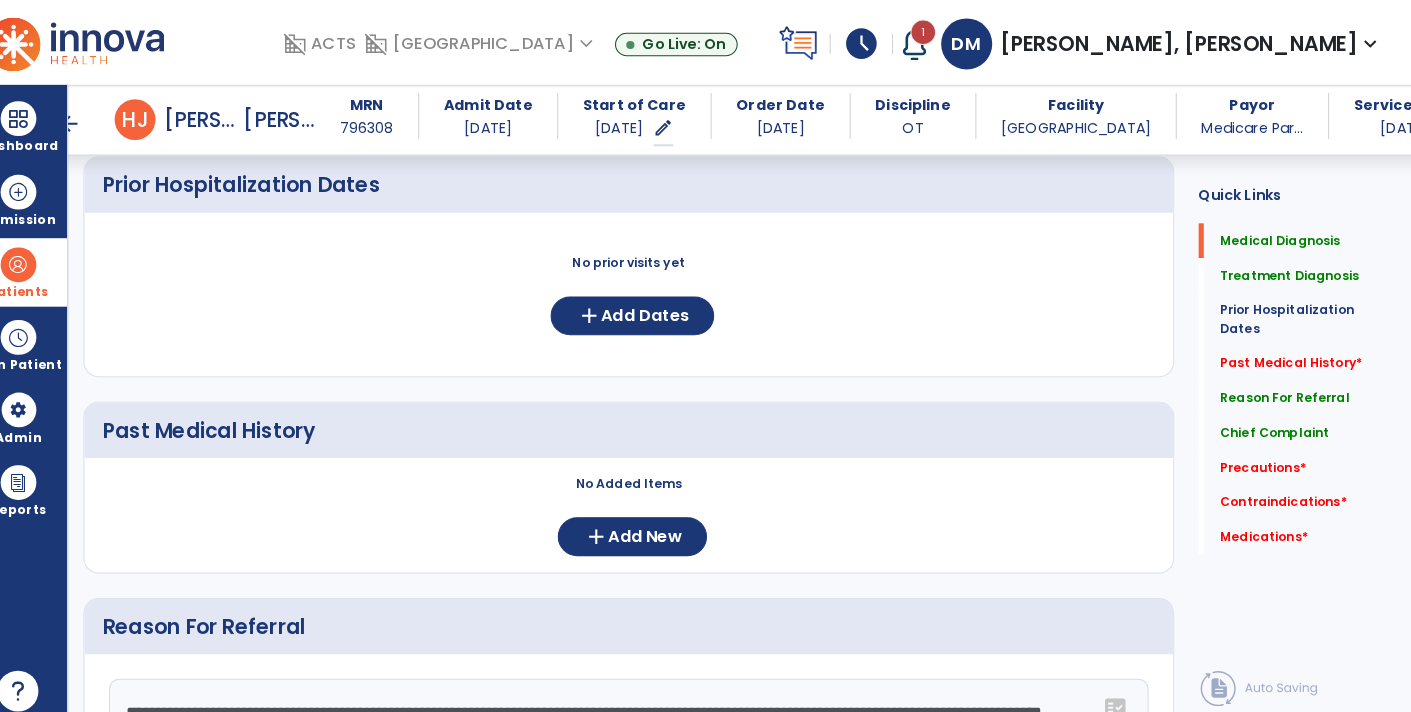 scroll, scrollTop: 556, scrollLeft: 0, axis: vertical 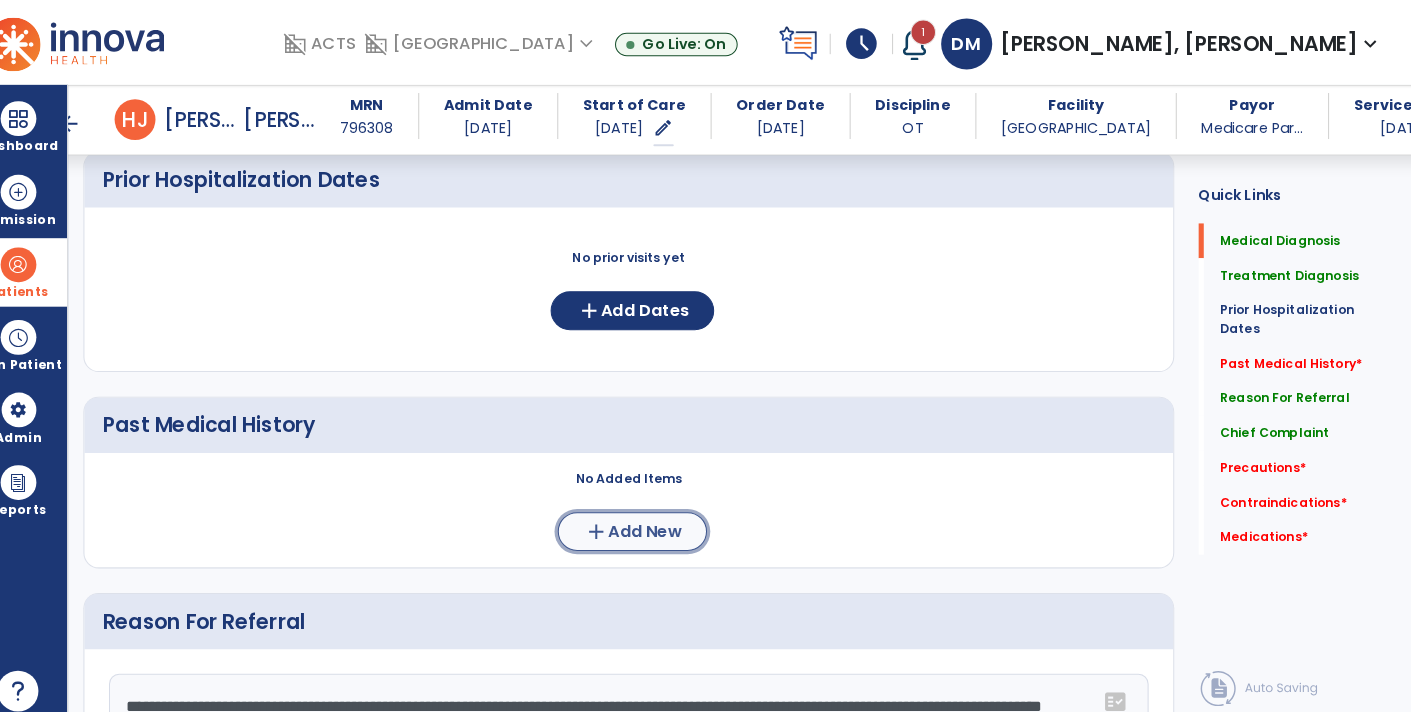 click on "Add New" 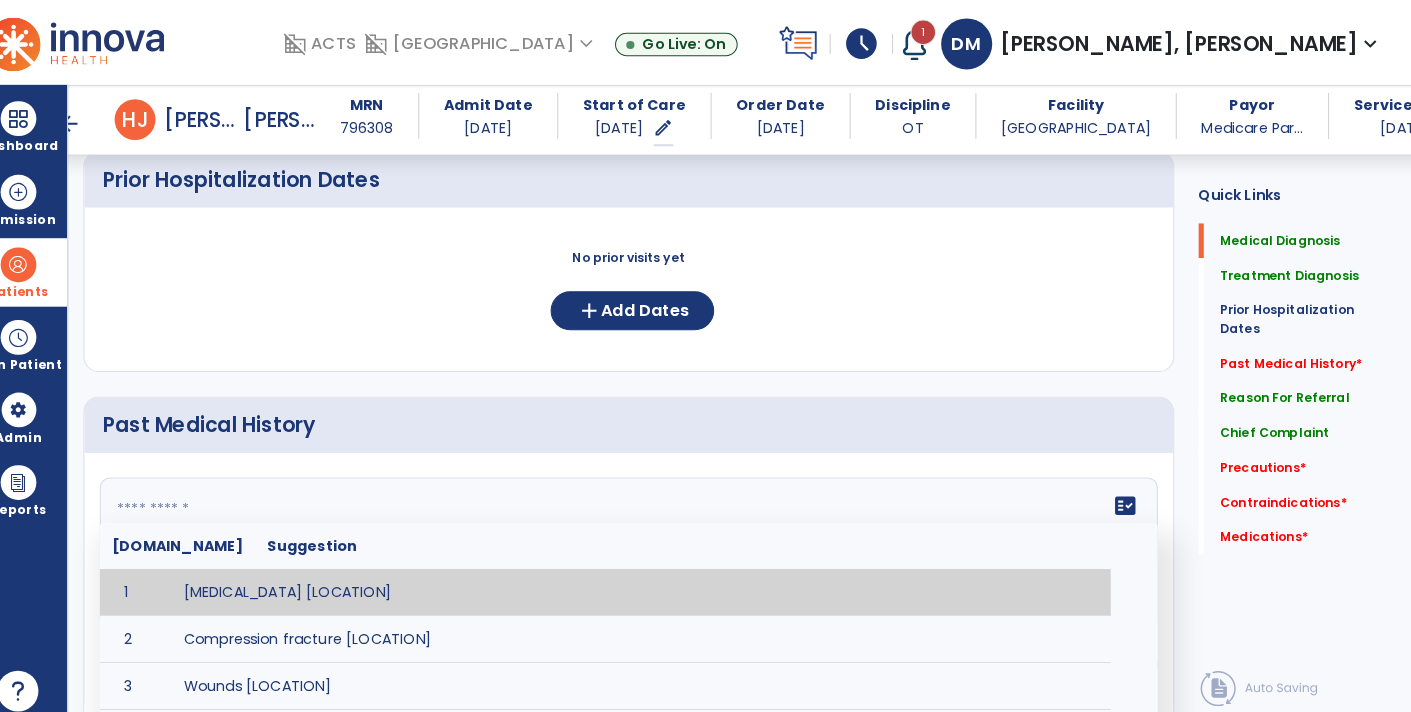 click 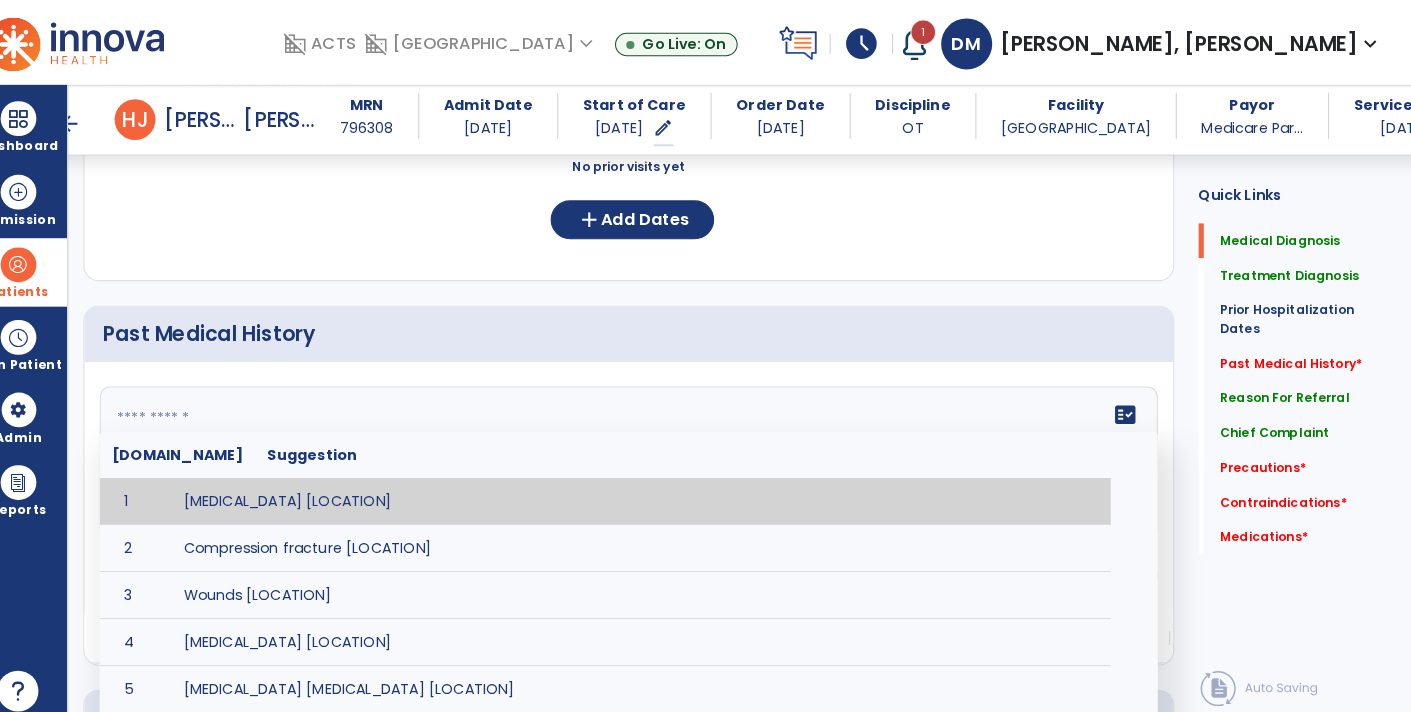 scroll, scrollTop: 668, scrollLeft: 0, axis: vertical 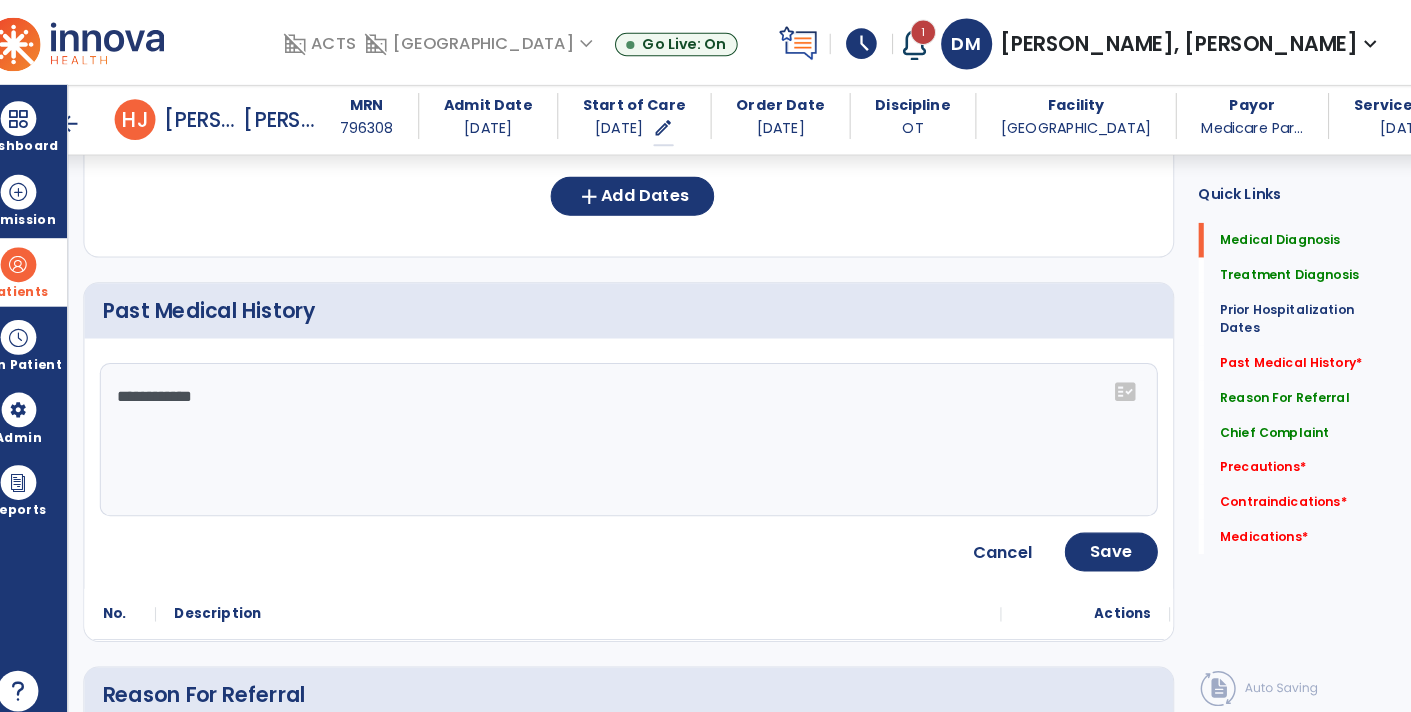 click on "**********" 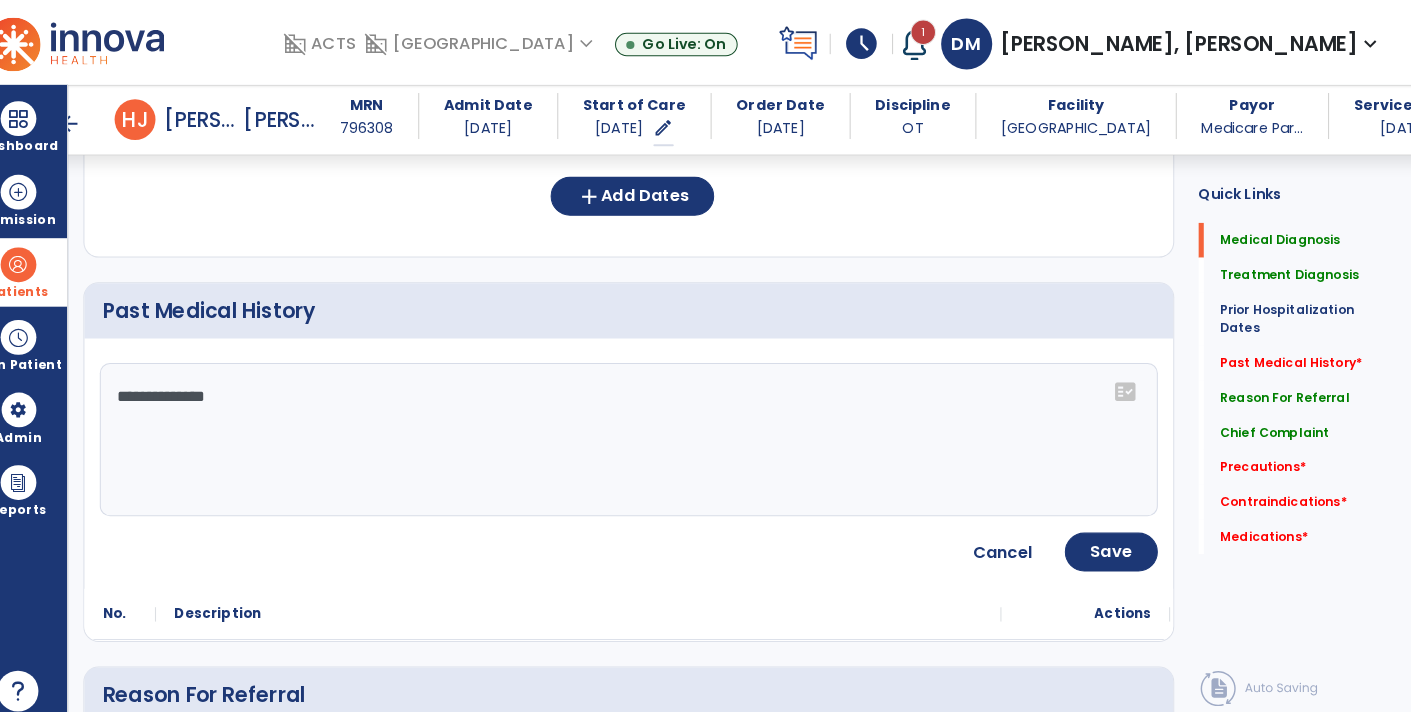 type on "**********" 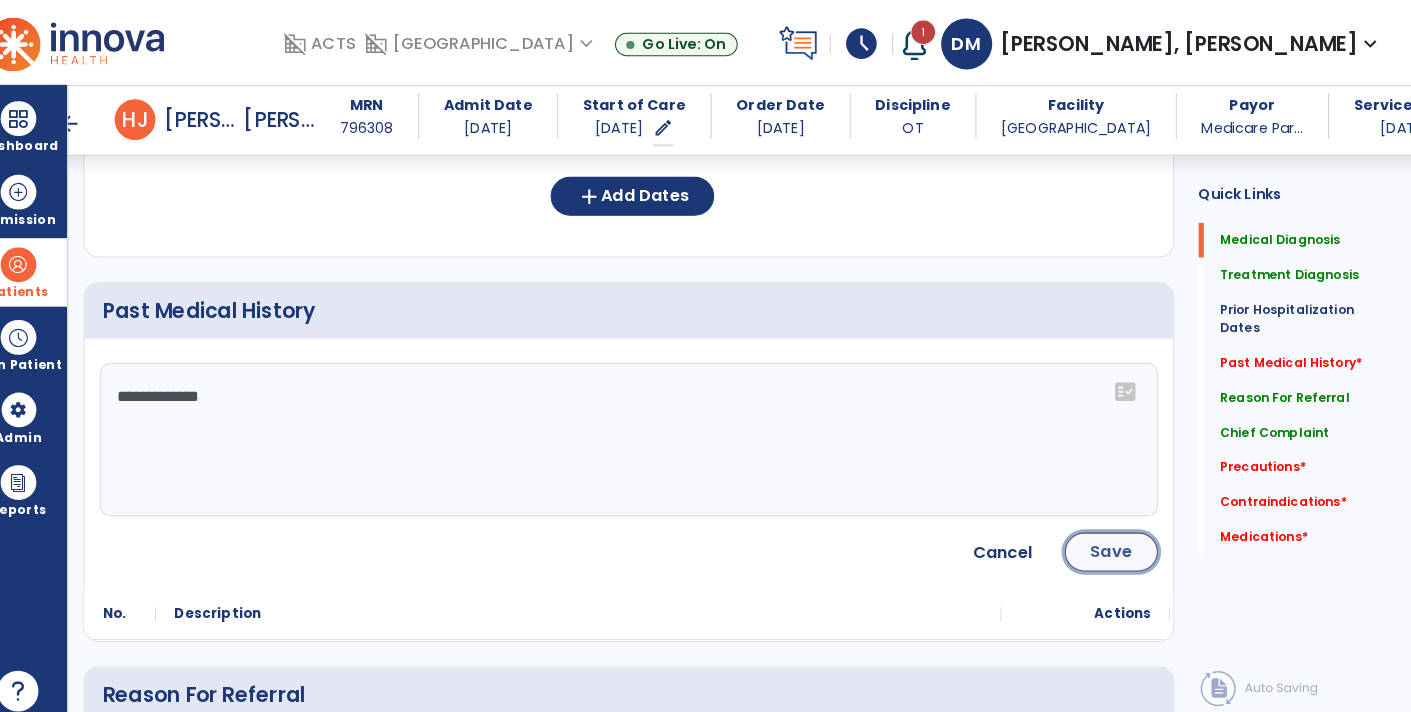 click on "Save" 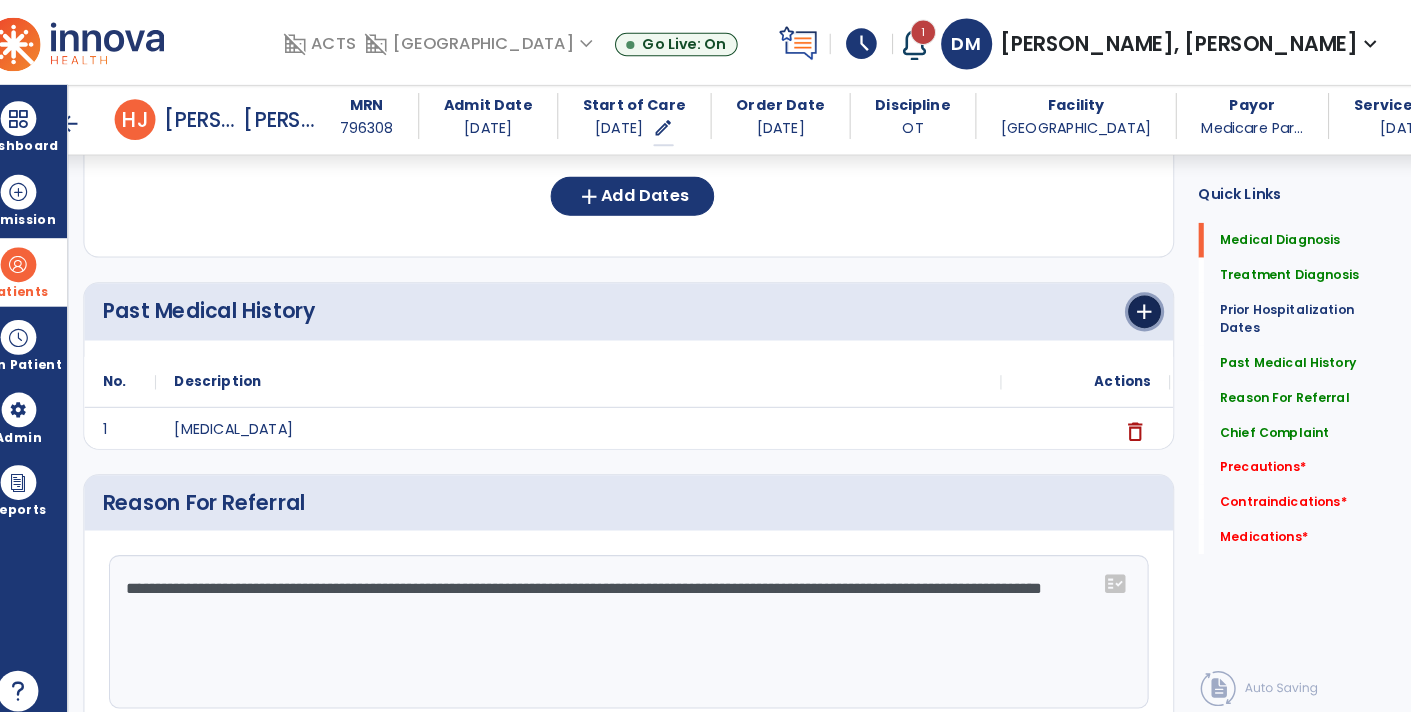 click on "add" 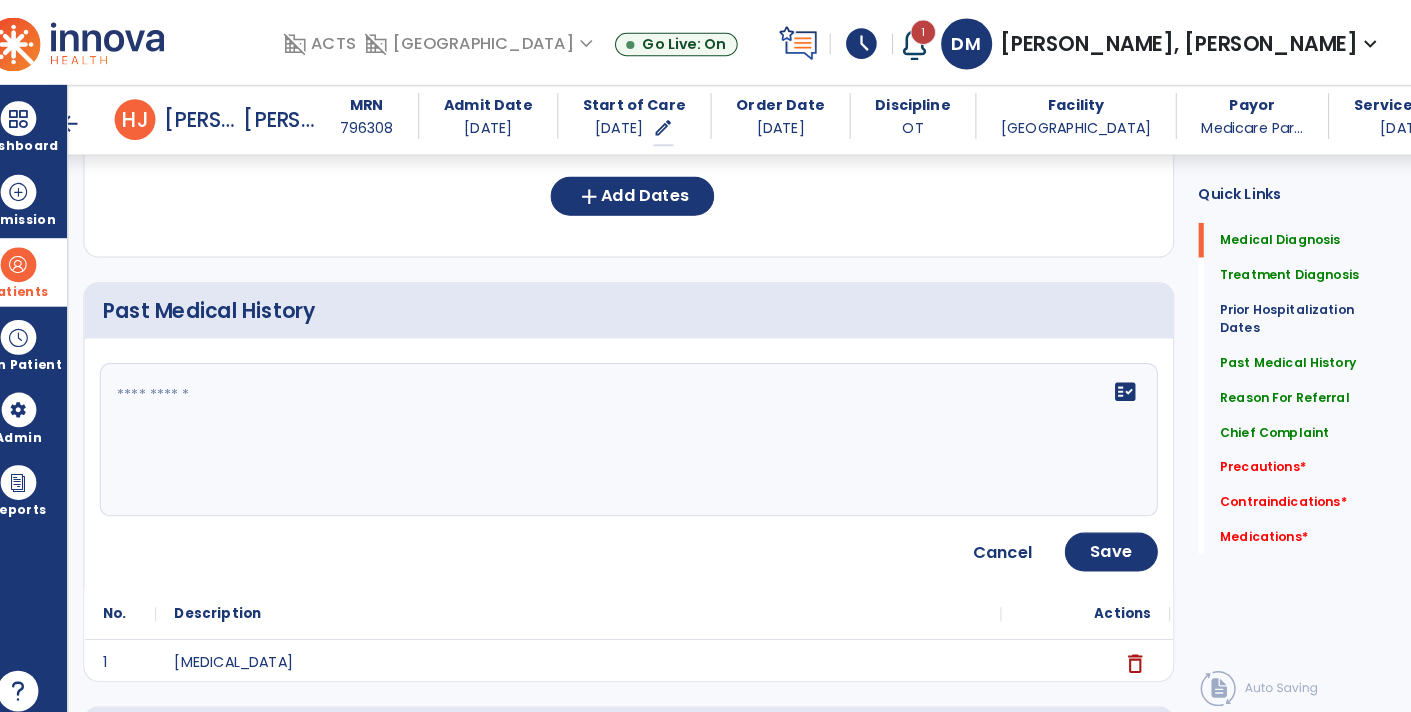click 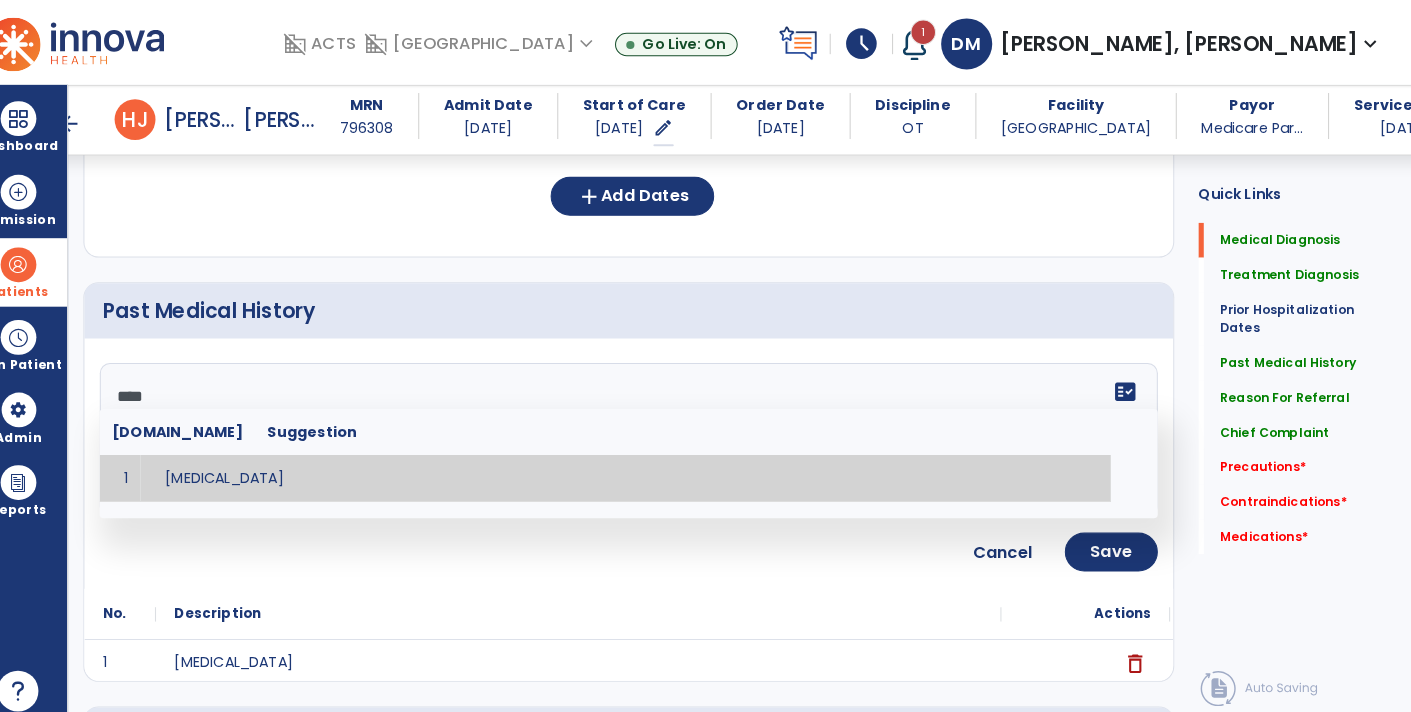 type on "**********" 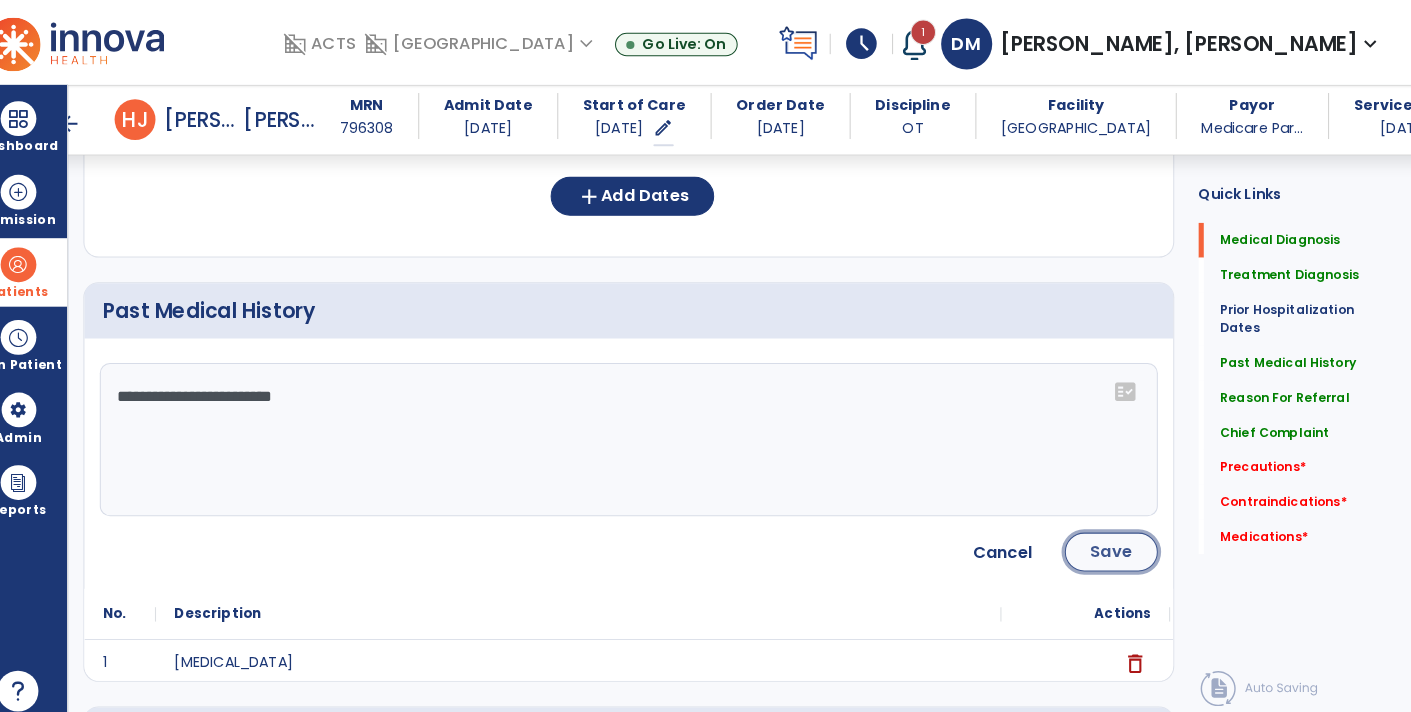 click on "Save" 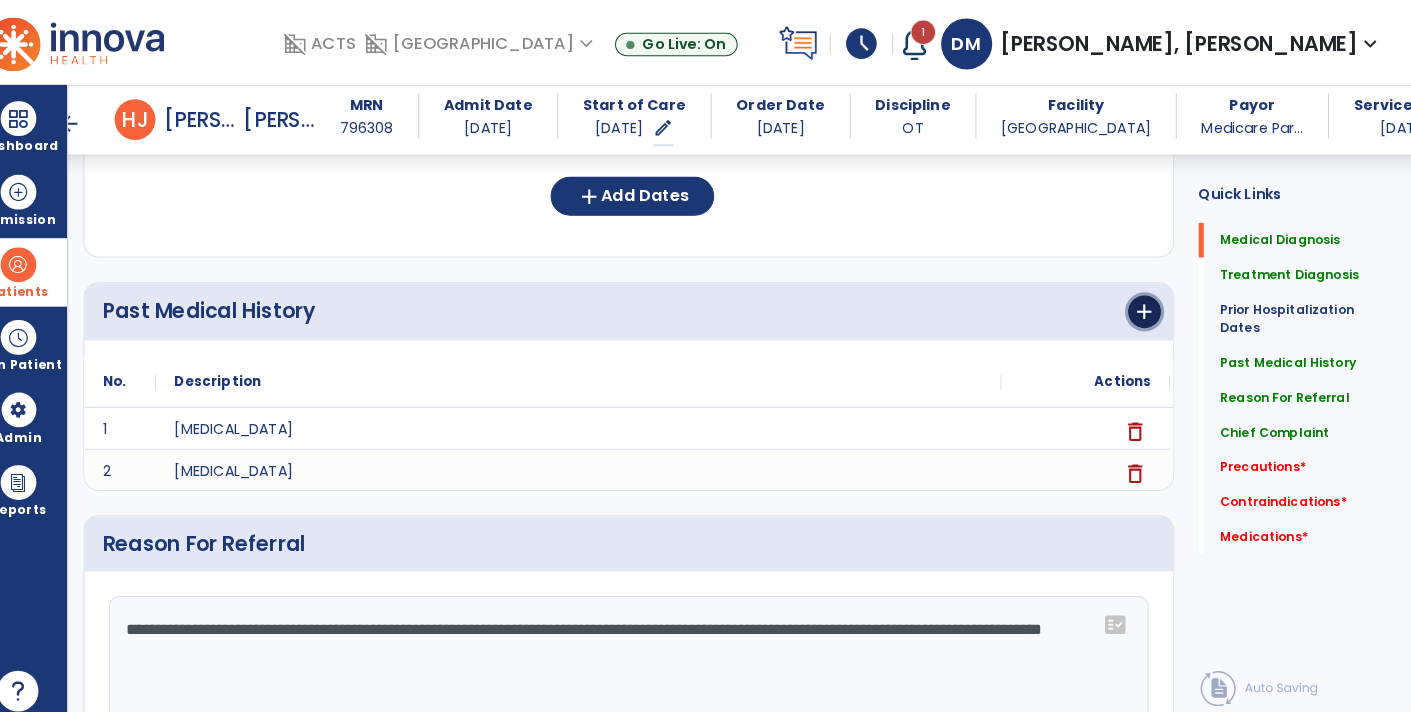 click on "add" 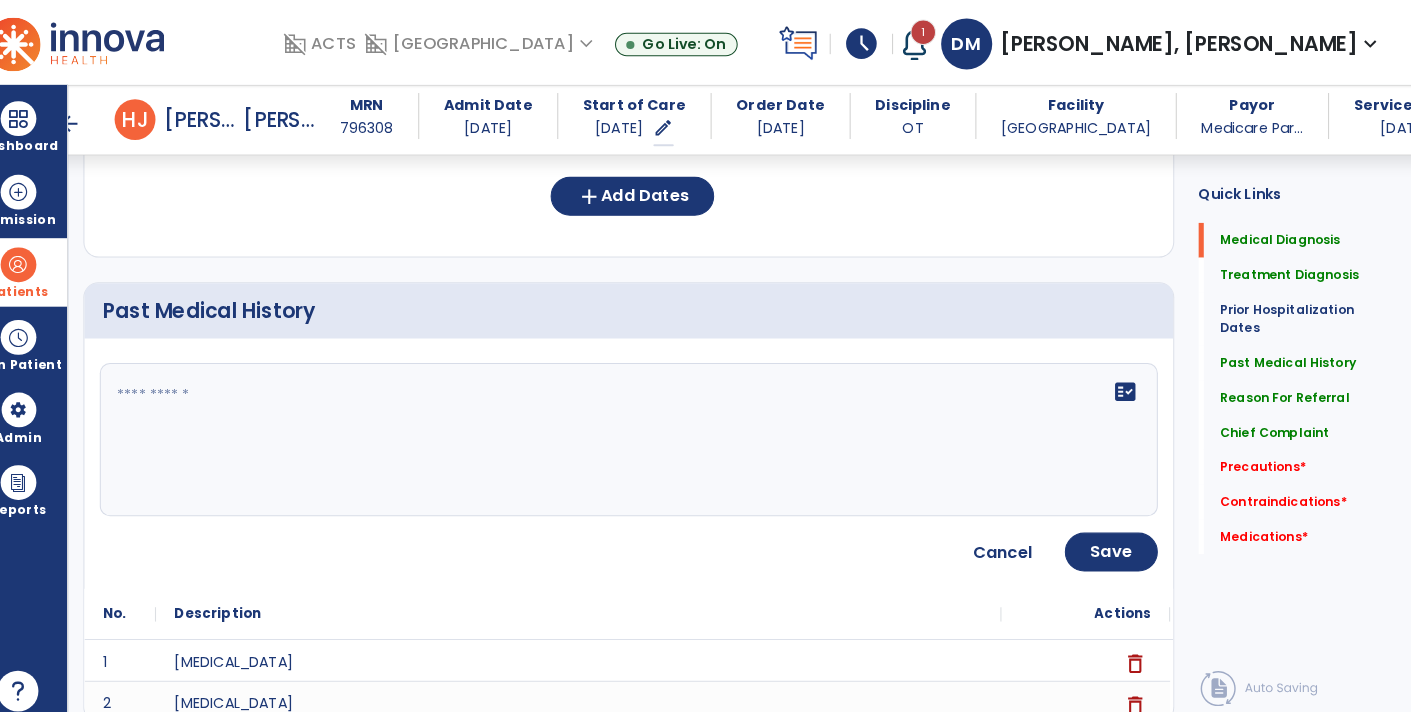 click 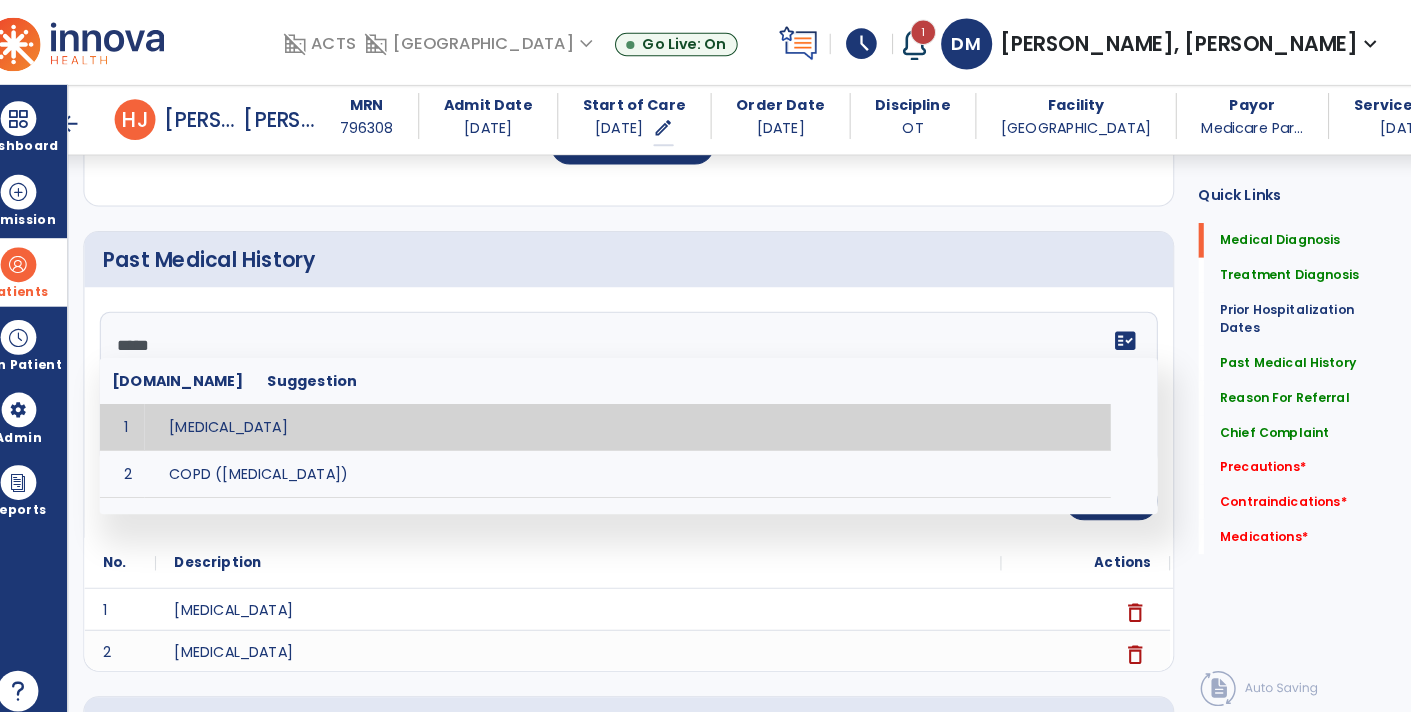 scroll, scrollTop: 720, scrollLeft: 0, axis: vertical 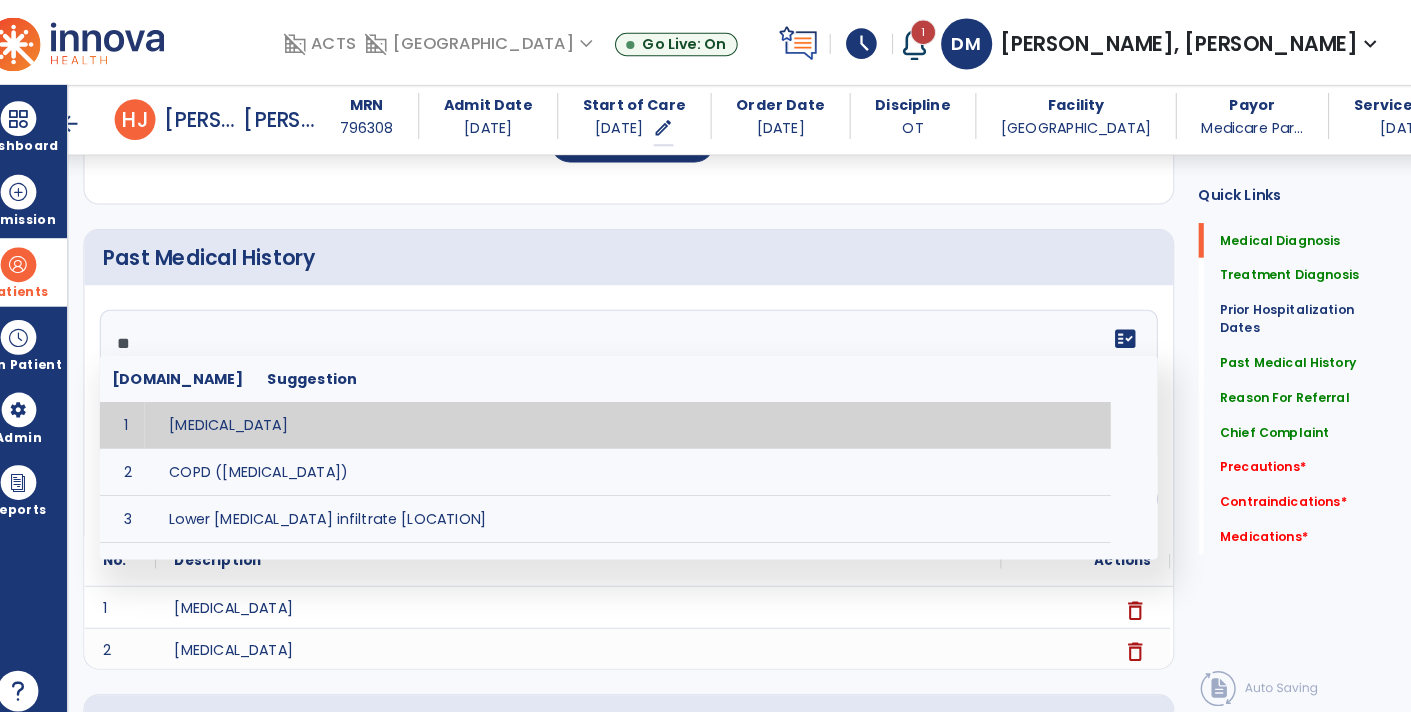 type on "*" 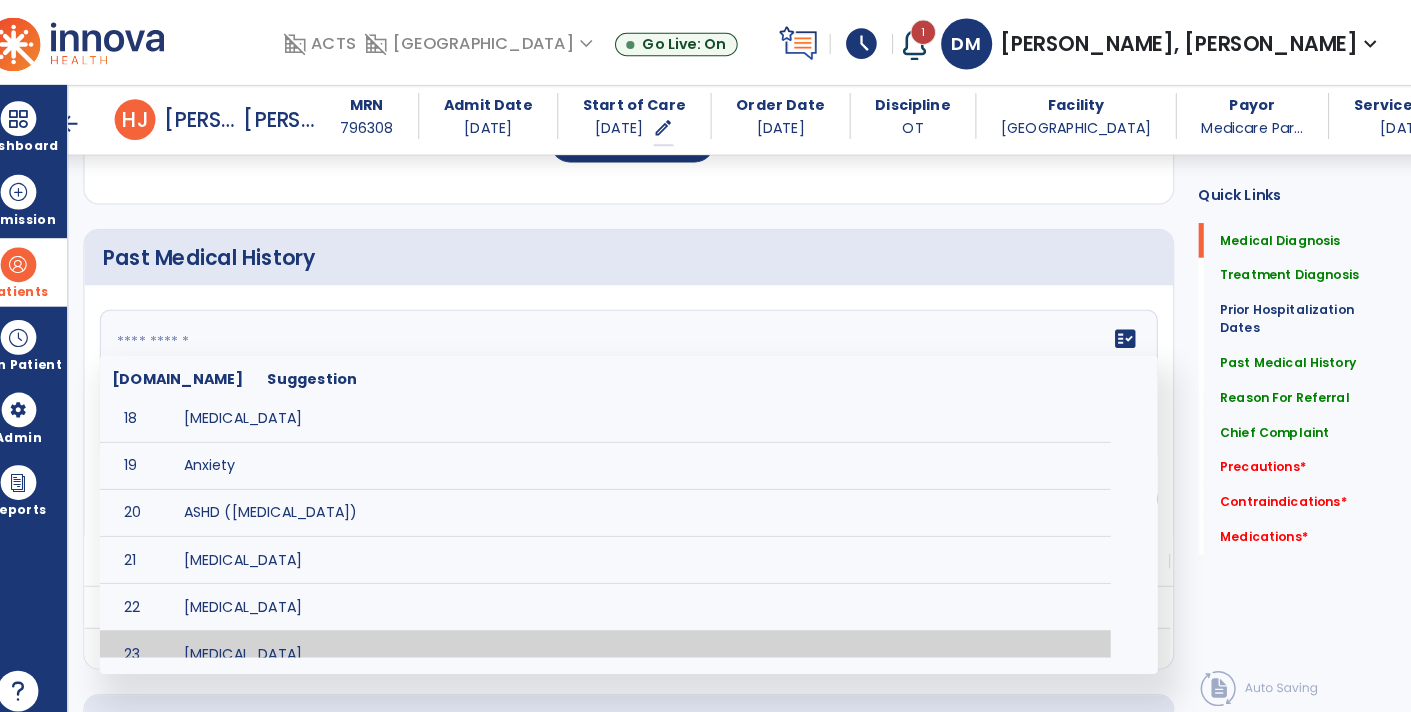 scroll, scrollTop: 801, scrollLeft: 0, axis: vertical 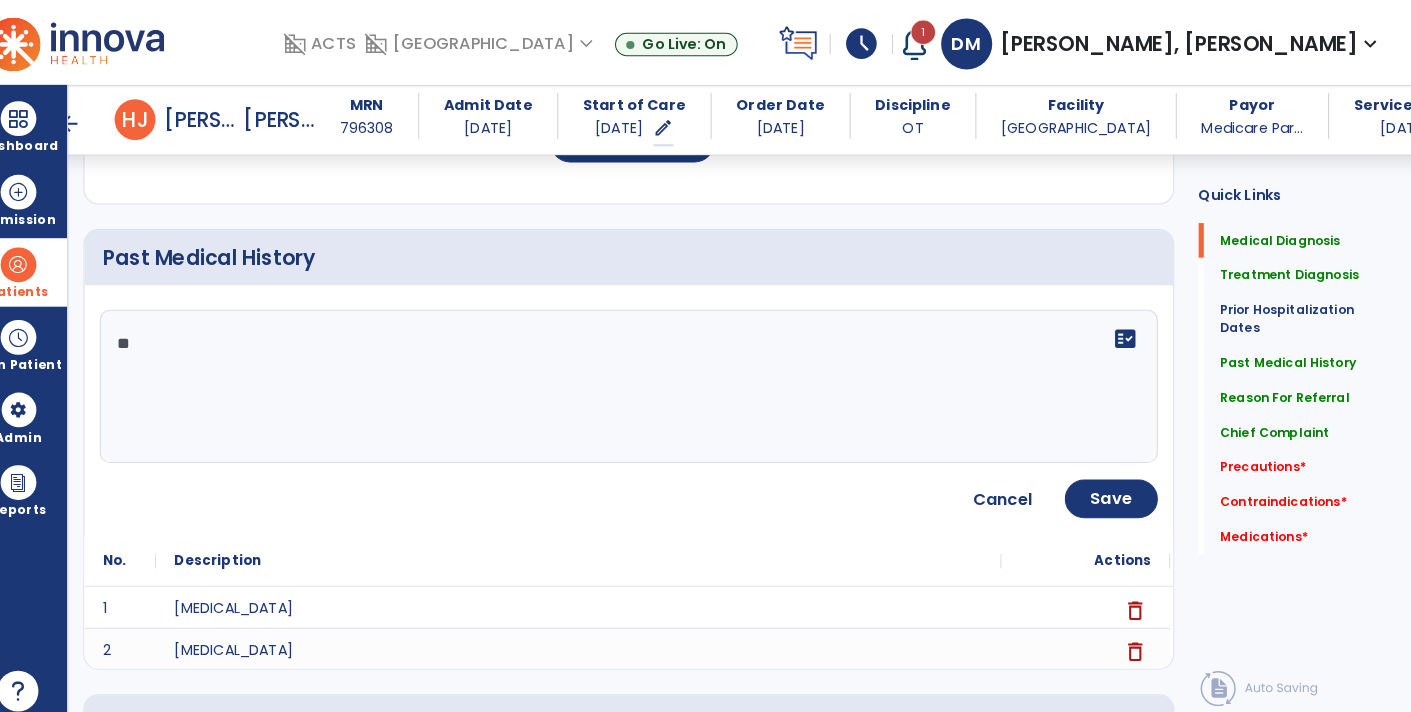 type on "*" 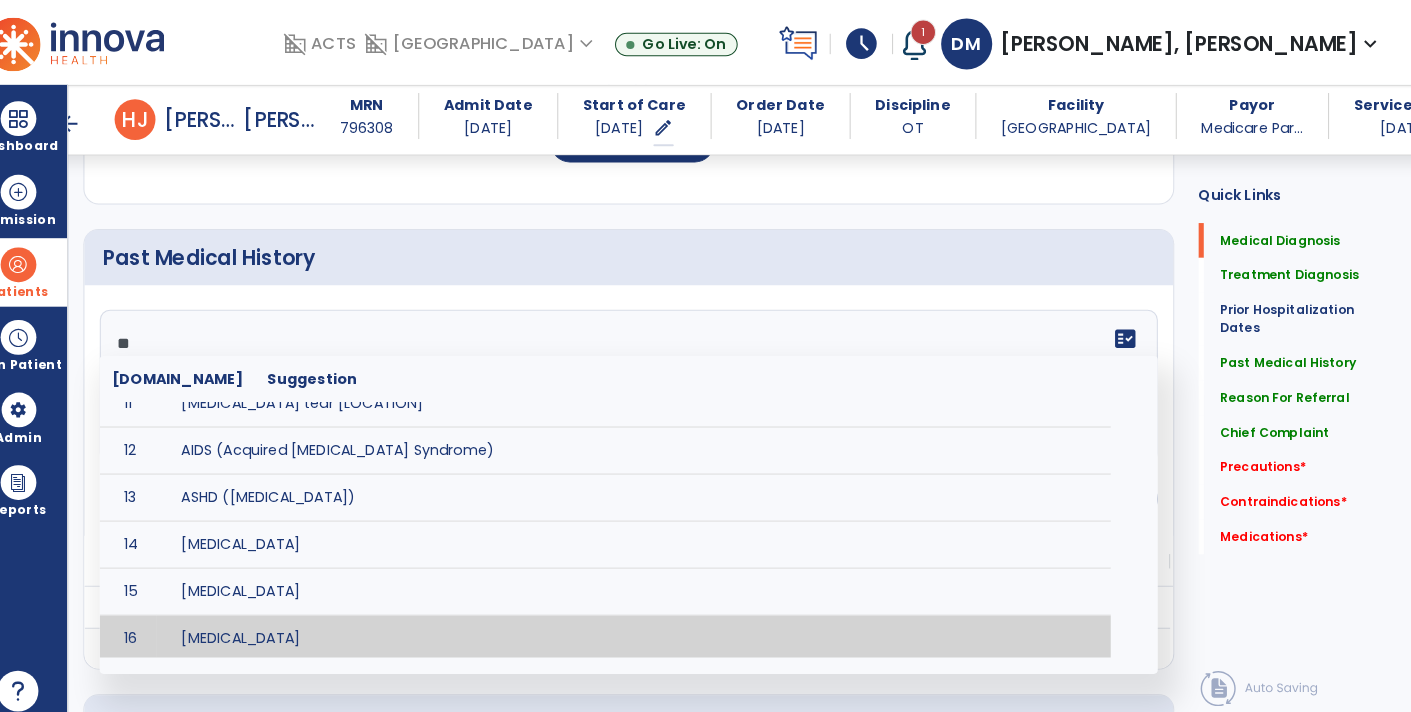 scroll, scrollTop: 435, scrollLeft: 0, axis: vertical 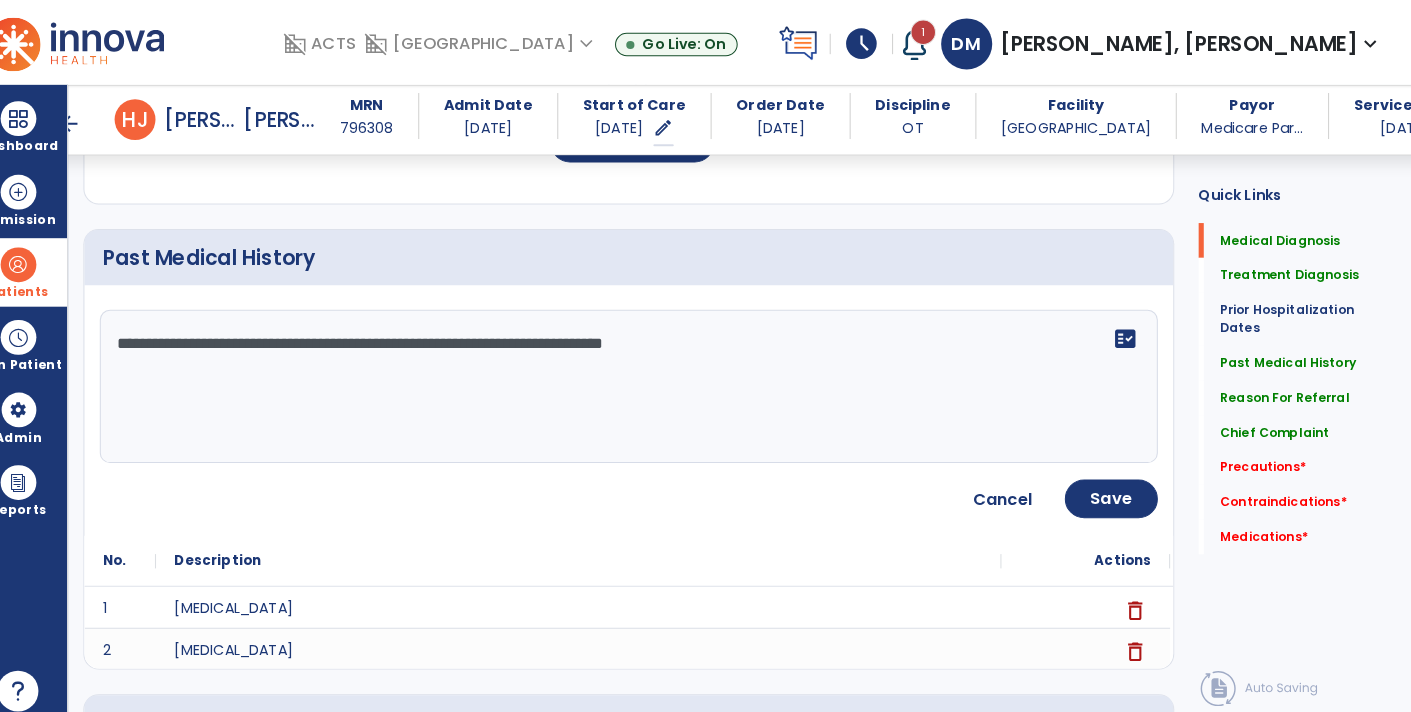 type on "**********" 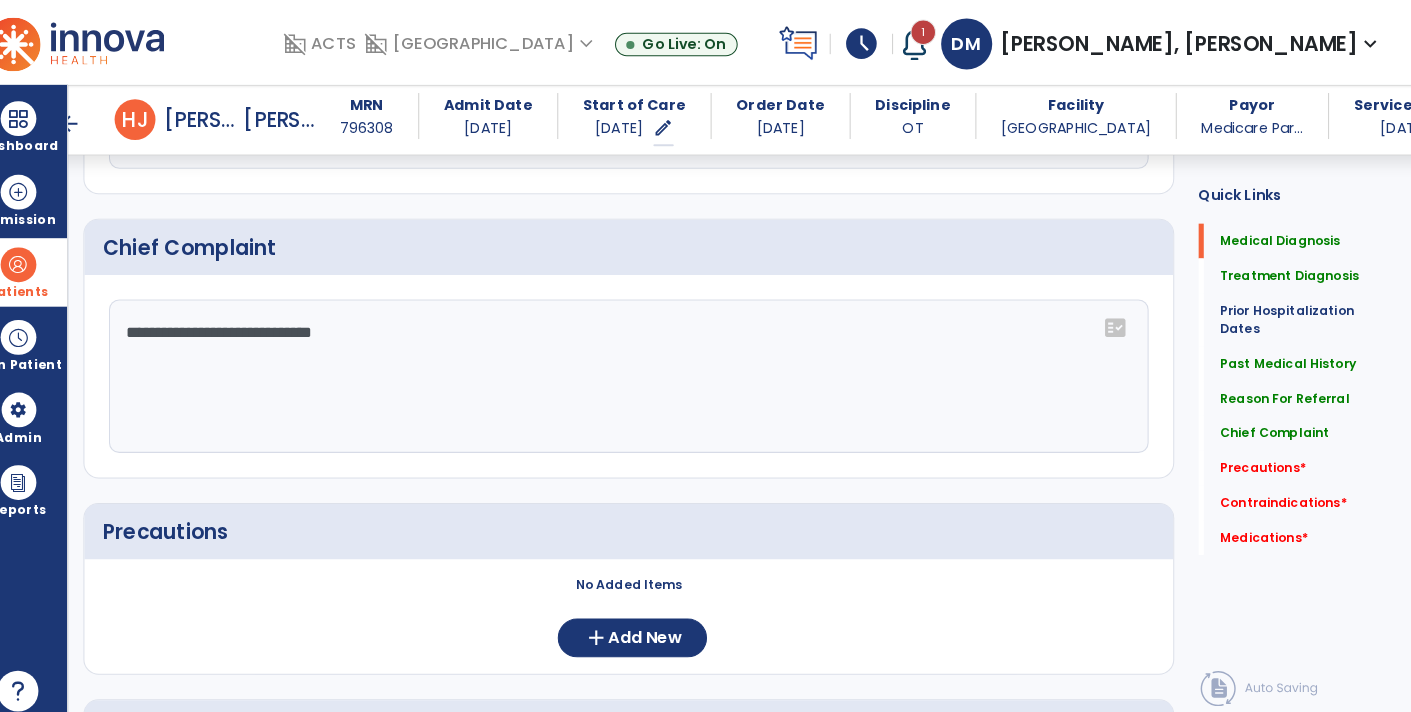 scroll, scrollTop: 1463, scrollLeft: 0, axis: vertical 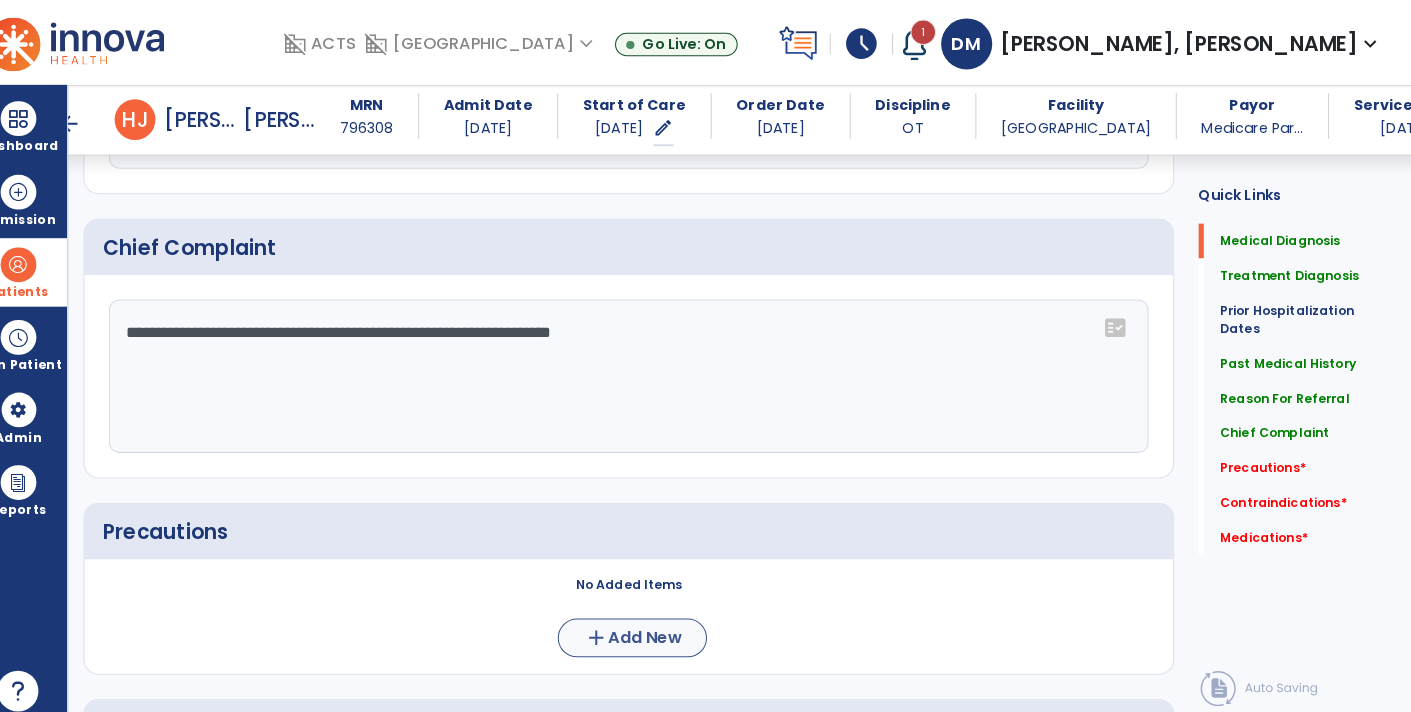 type on "**********" 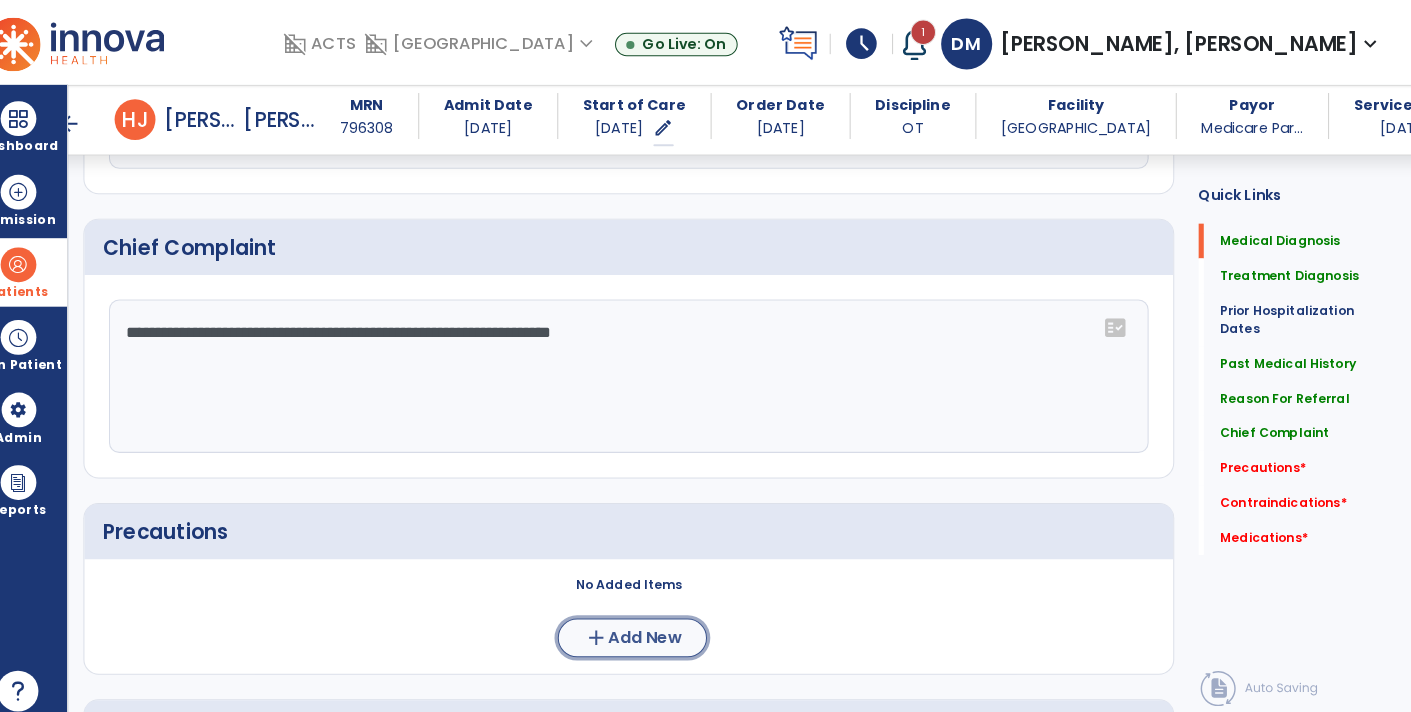 click on "Add New" 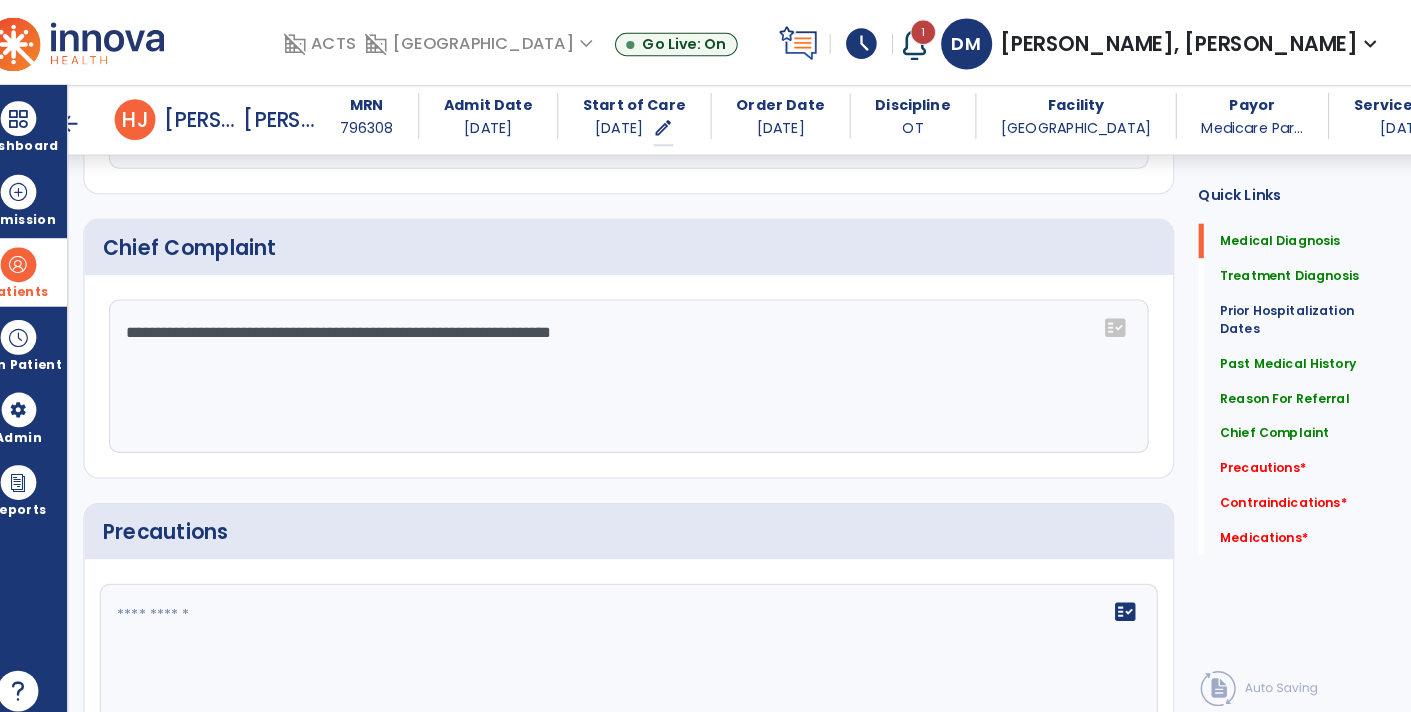 click 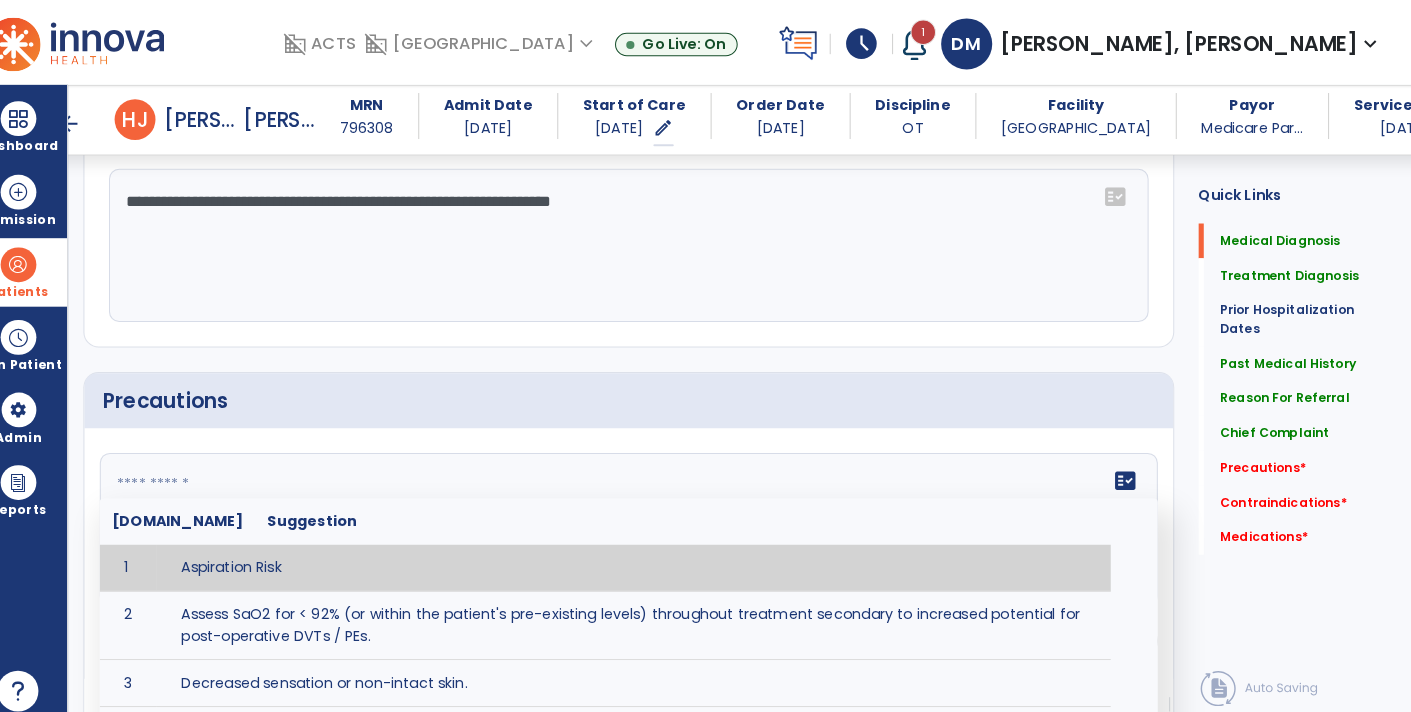 scroll, scrollTop: 1599, scrollLeft: 0, axis: vertical 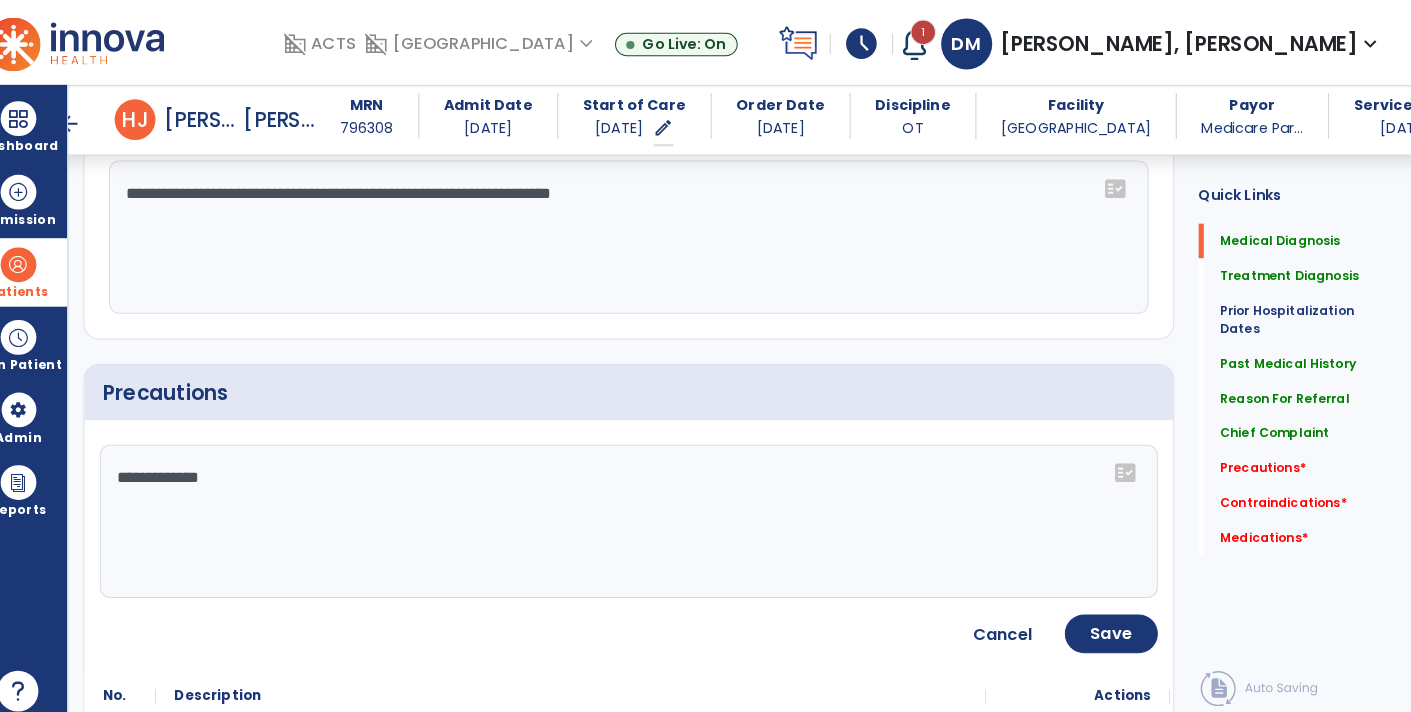 click on "**********" 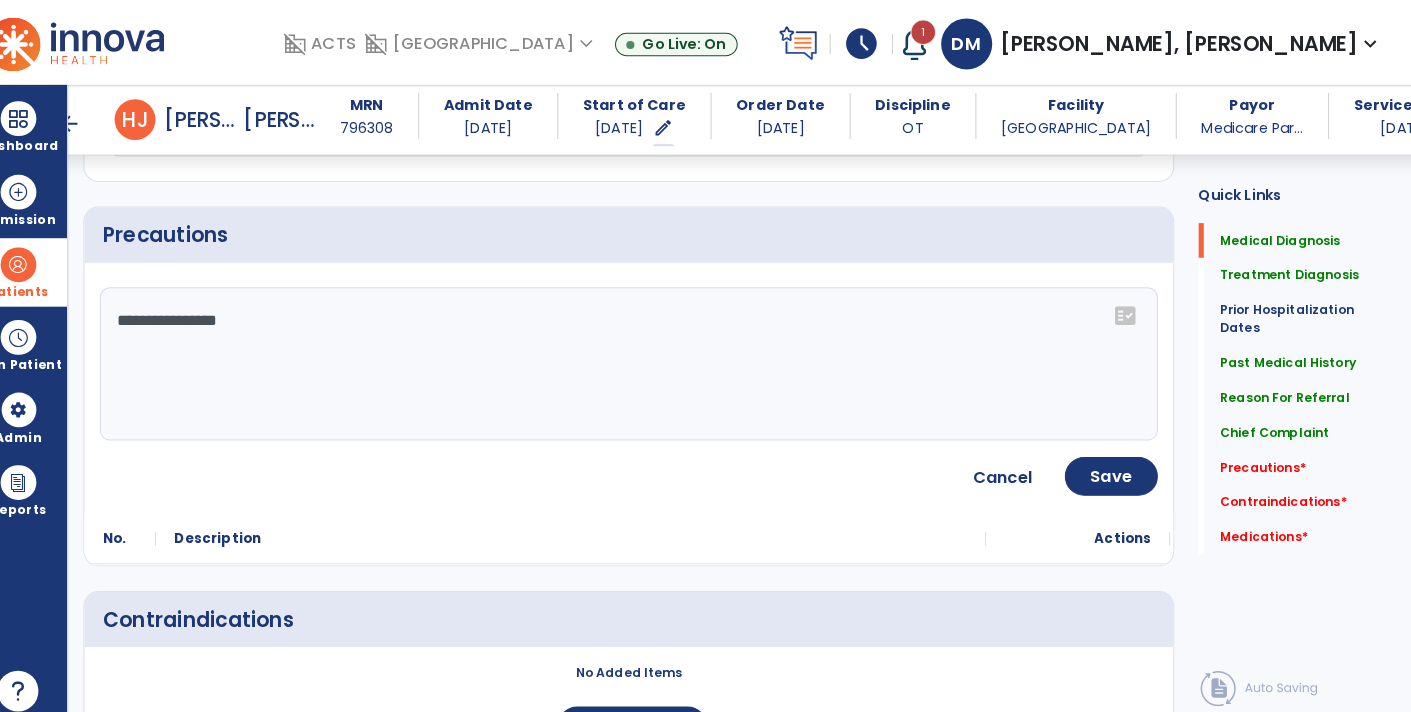 scroll, scrollTop: 1759, scrollLeft: 0, axis: vertical 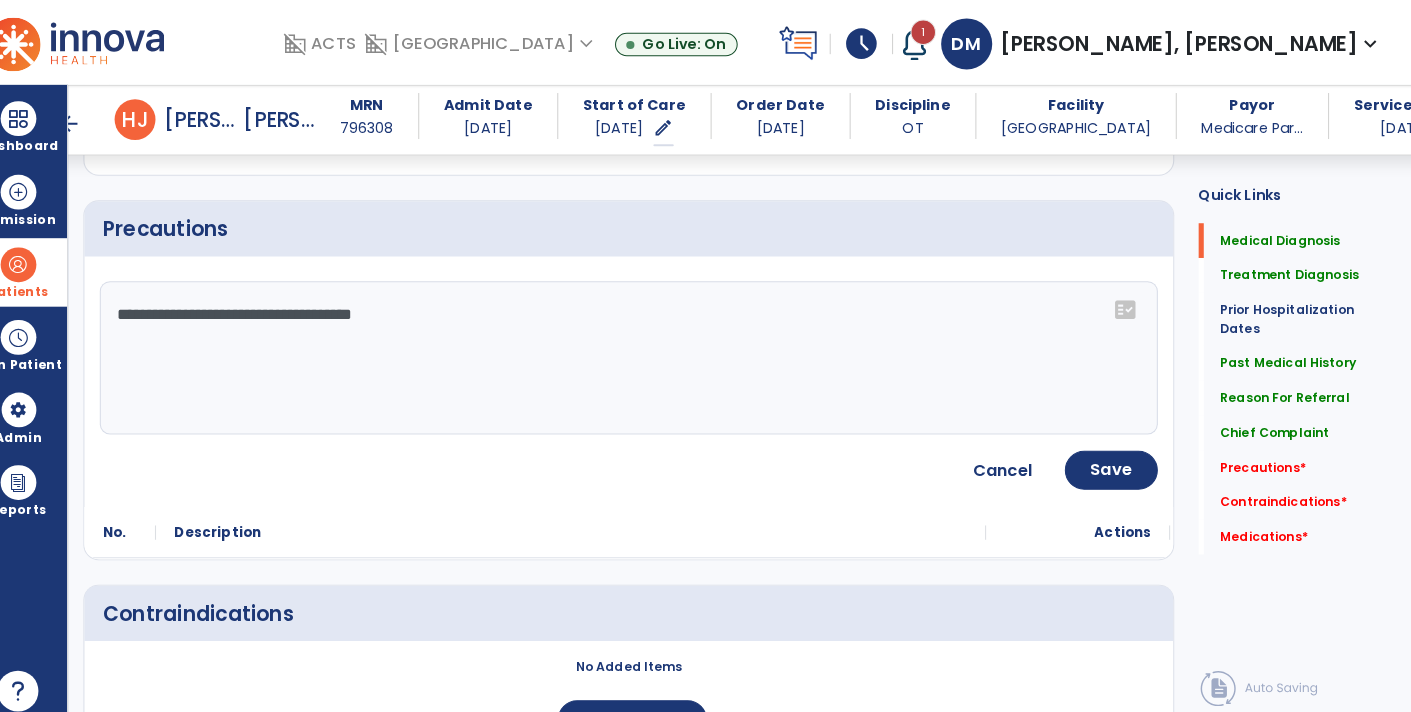 type on "**********" 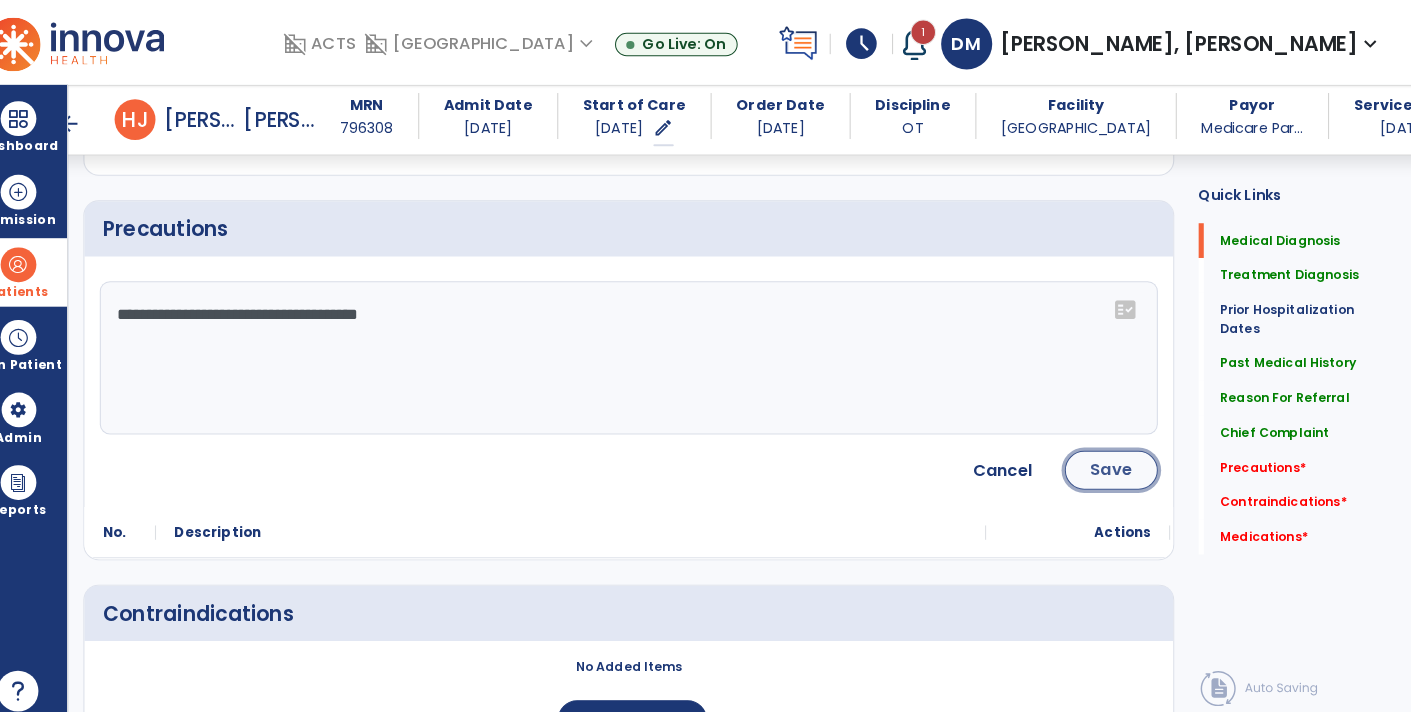 click on "Save" 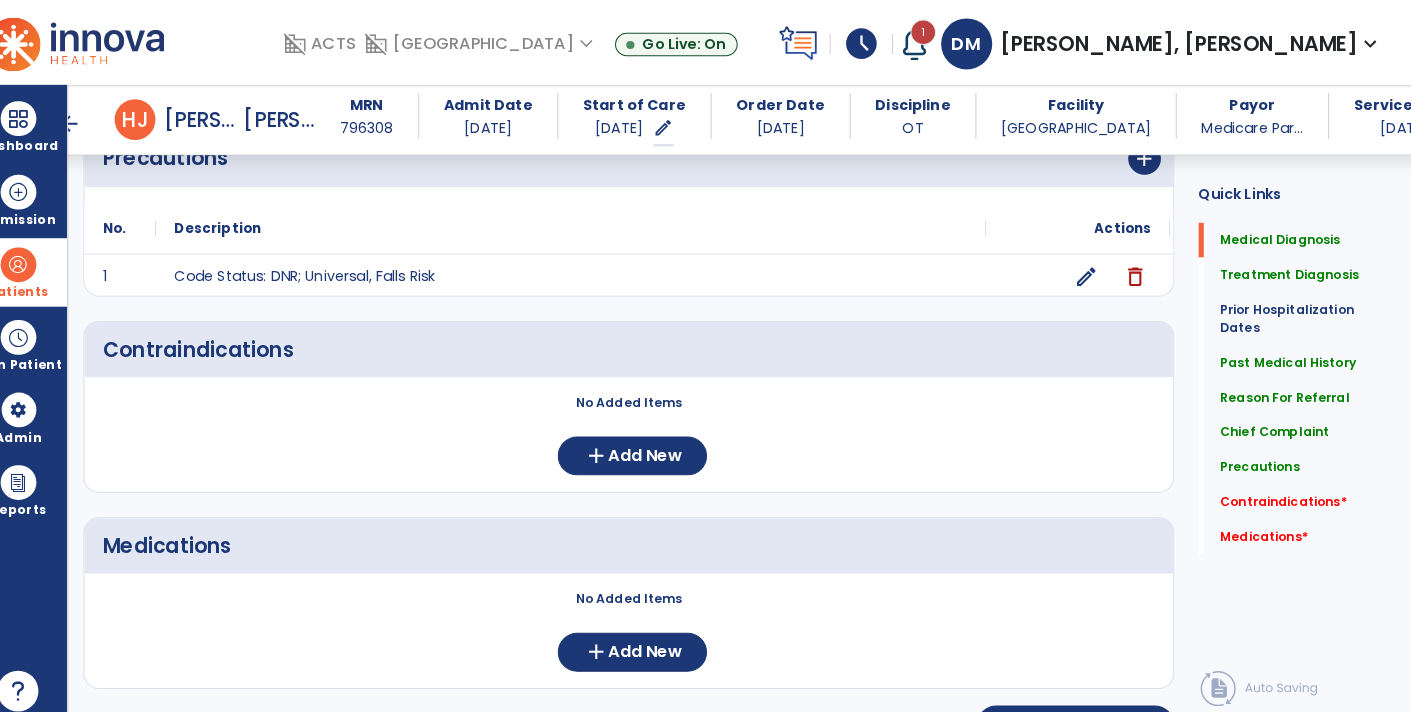 scroll, scrollTop: 1837, scrollLeft: 0, axis: vertical 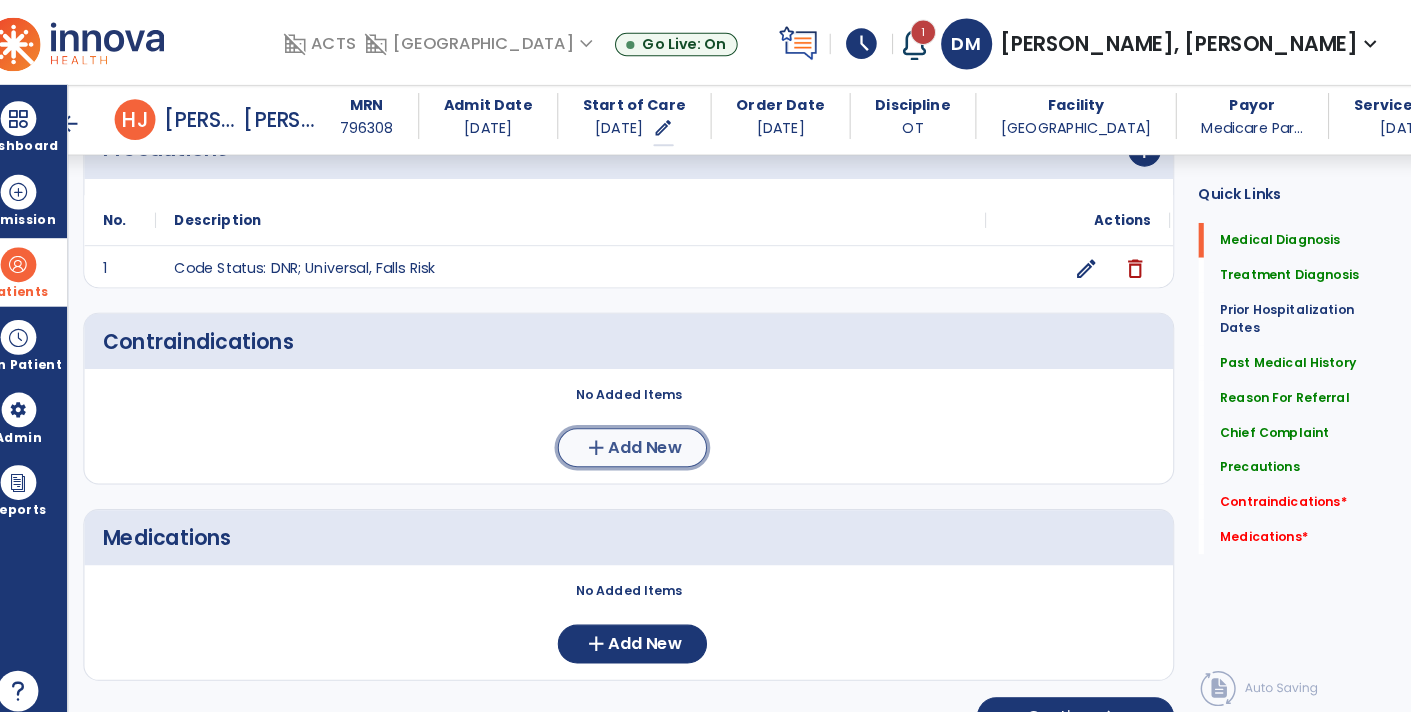 click on "Add New" 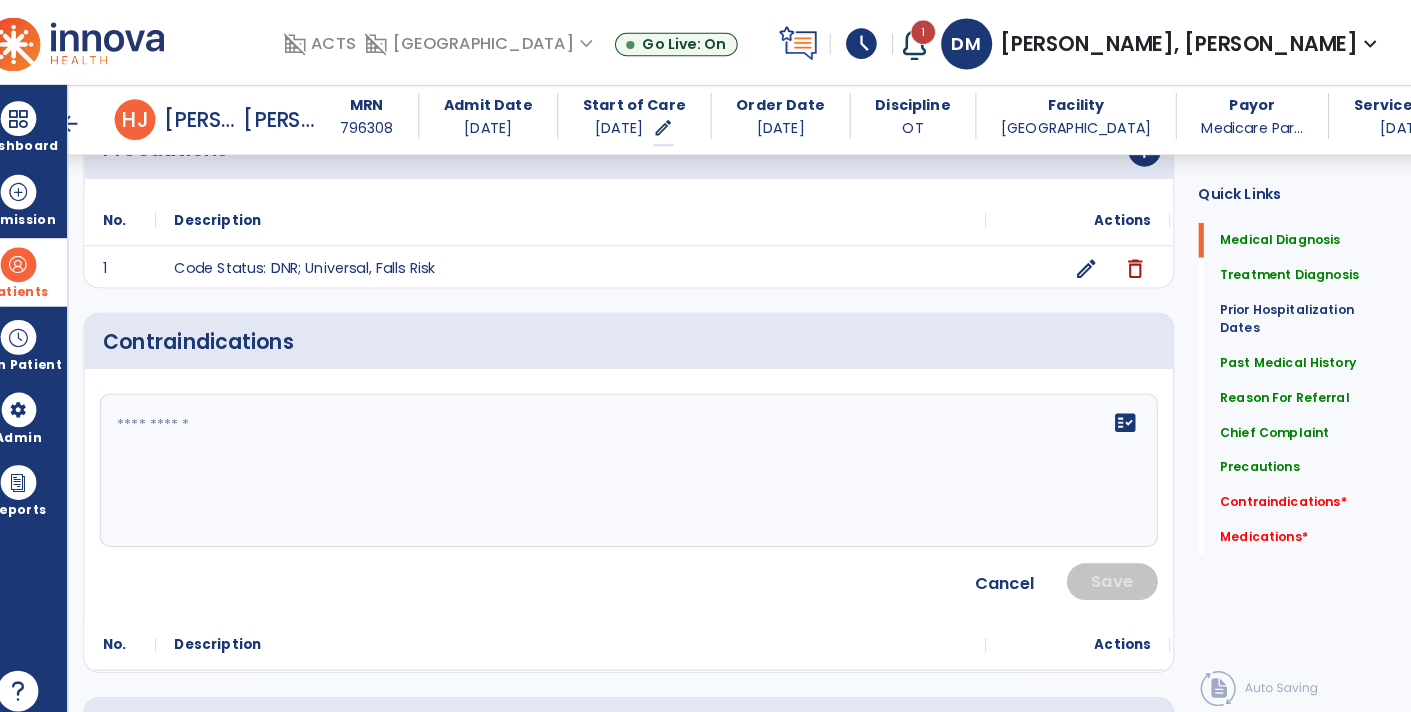 click 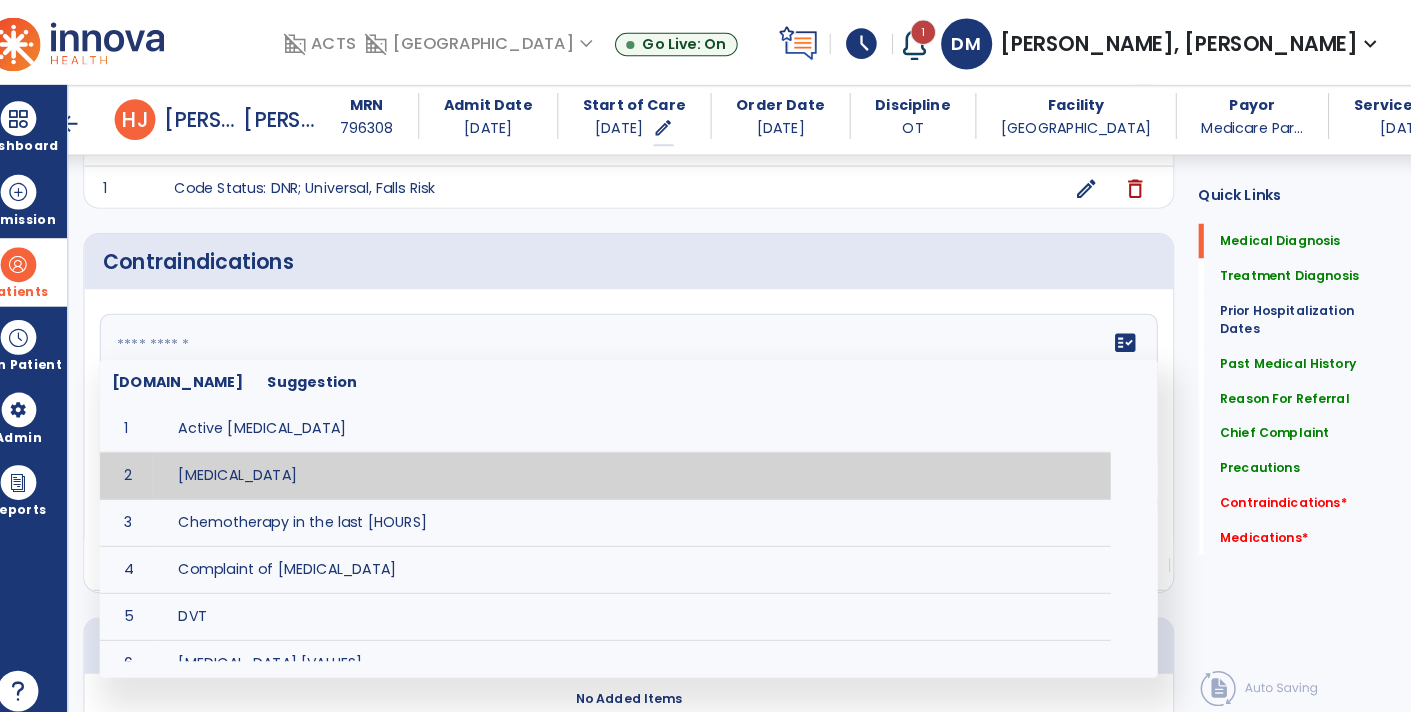 scroll, scrollTop: 1923, scrollLeft: 0, axis: vertical 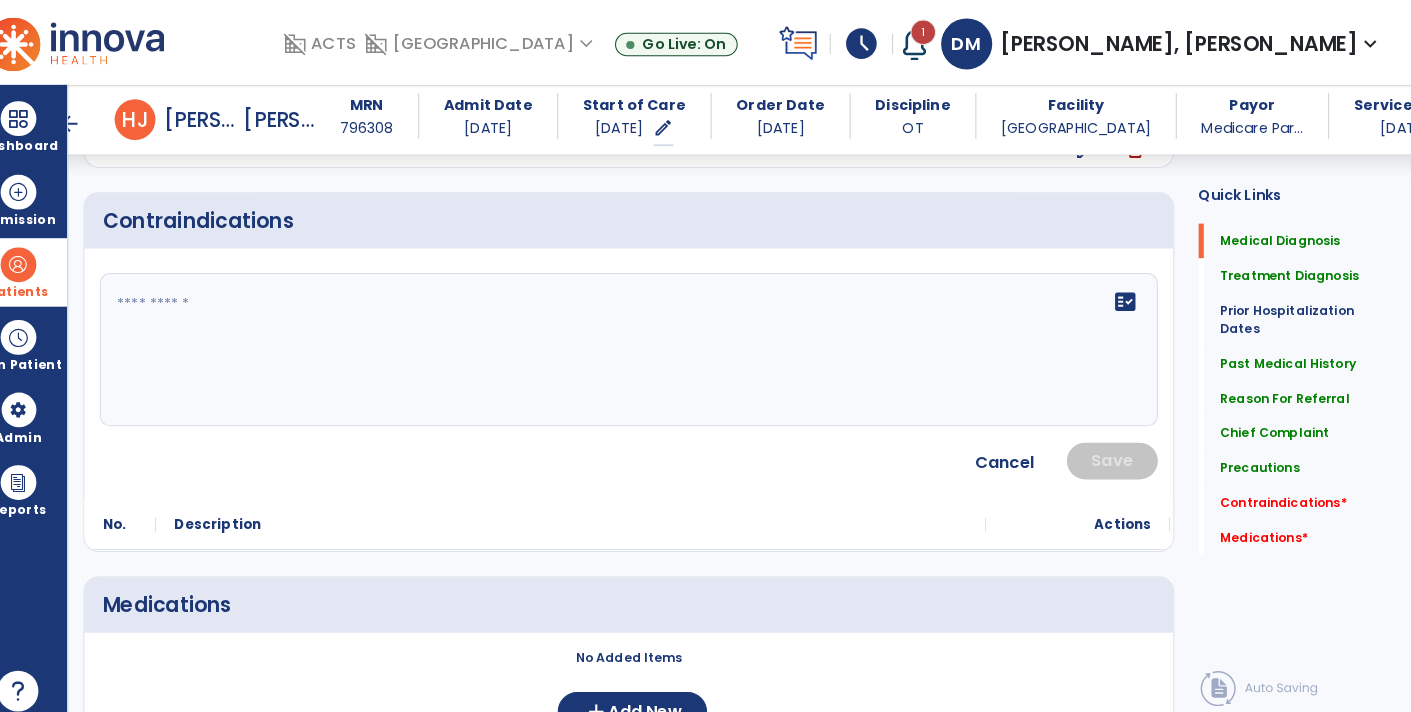click on "Contraindications" 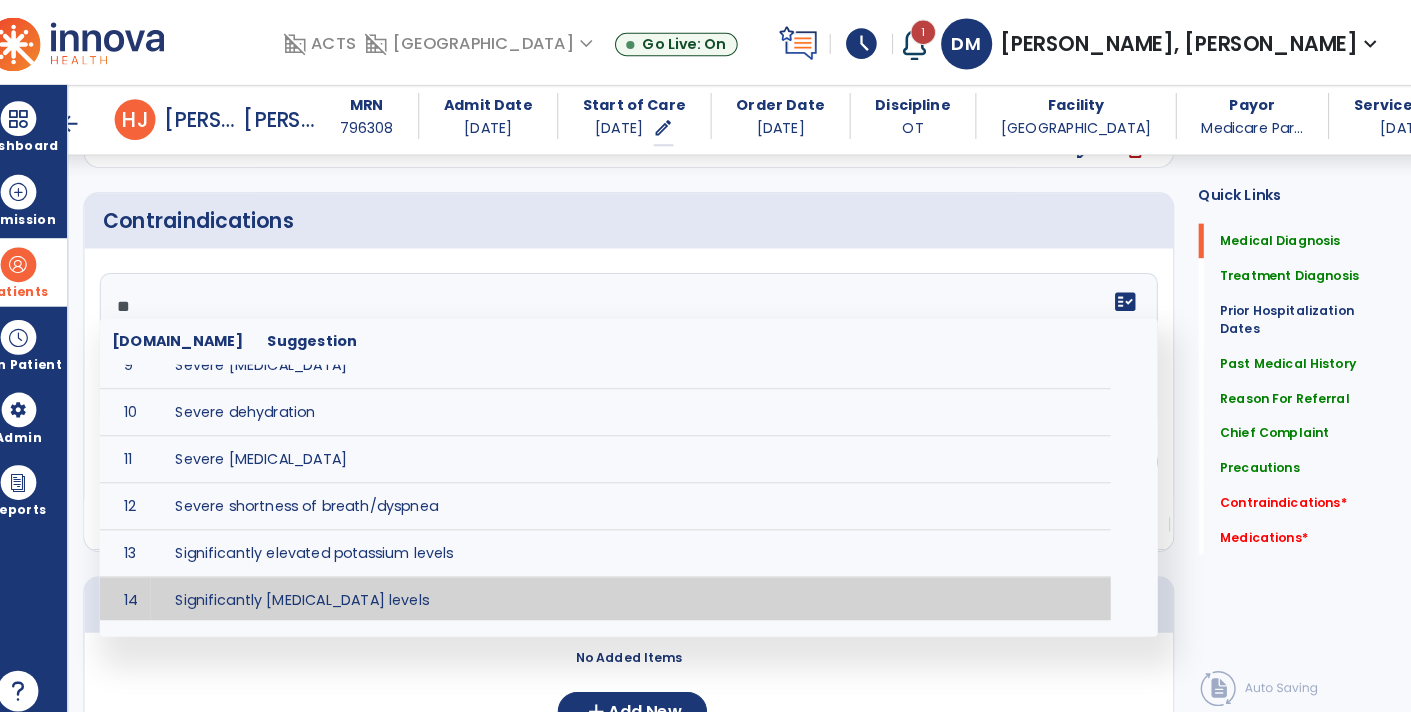 scroll, scrollTop: 0, scrollLeft: 0, axis: both 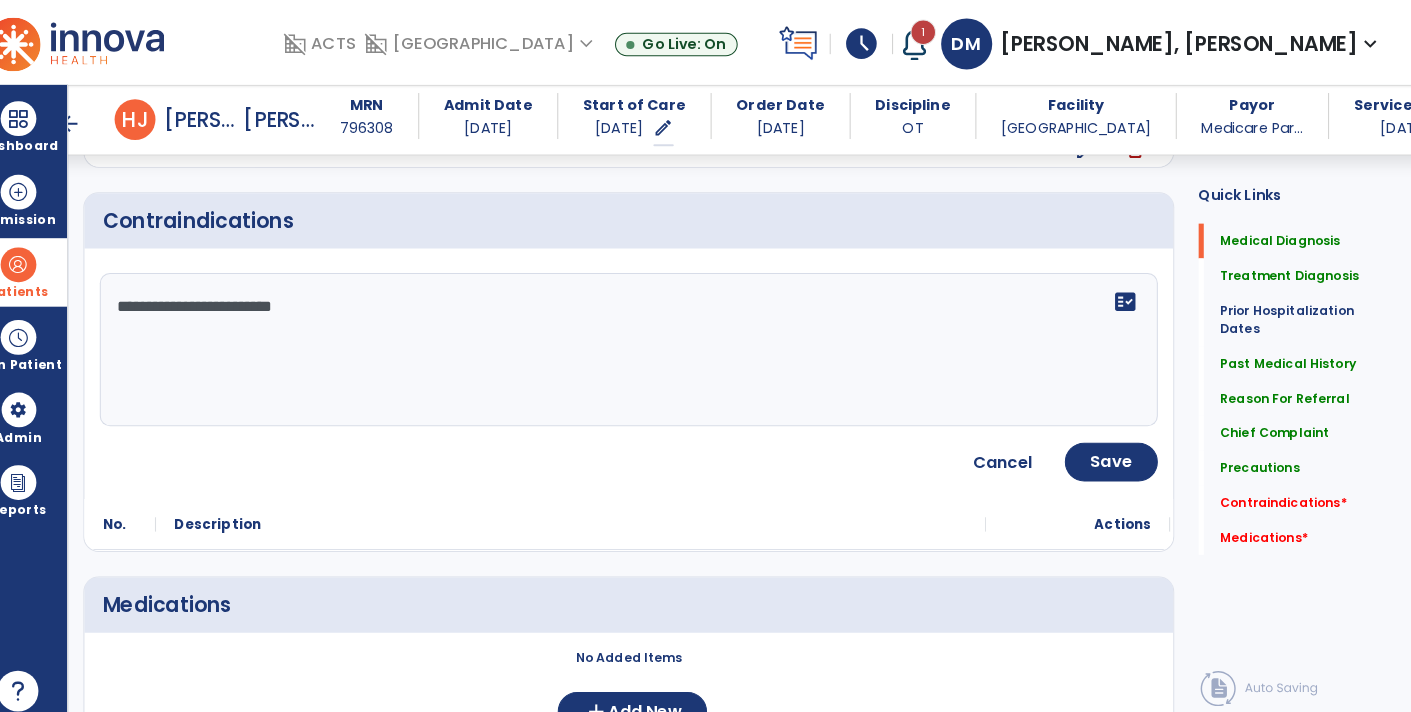 type on "**********" 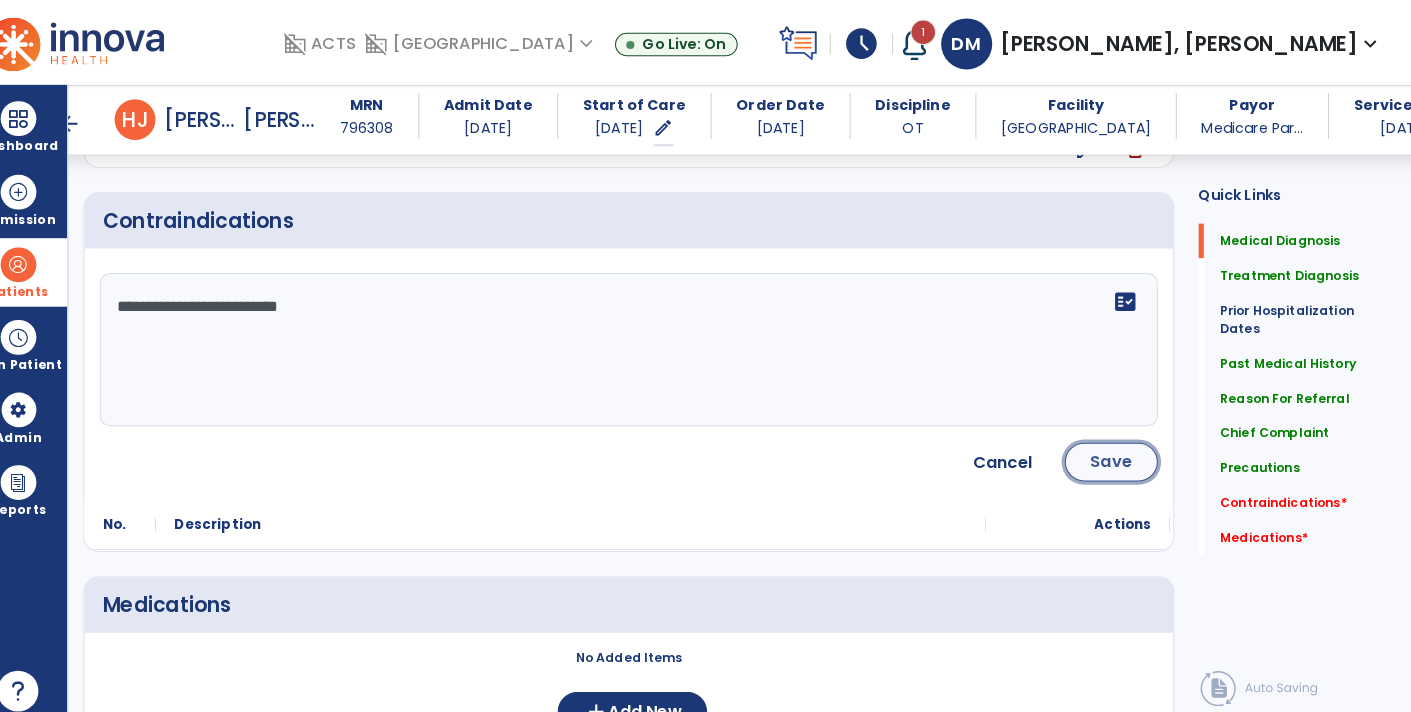 click on "Save" 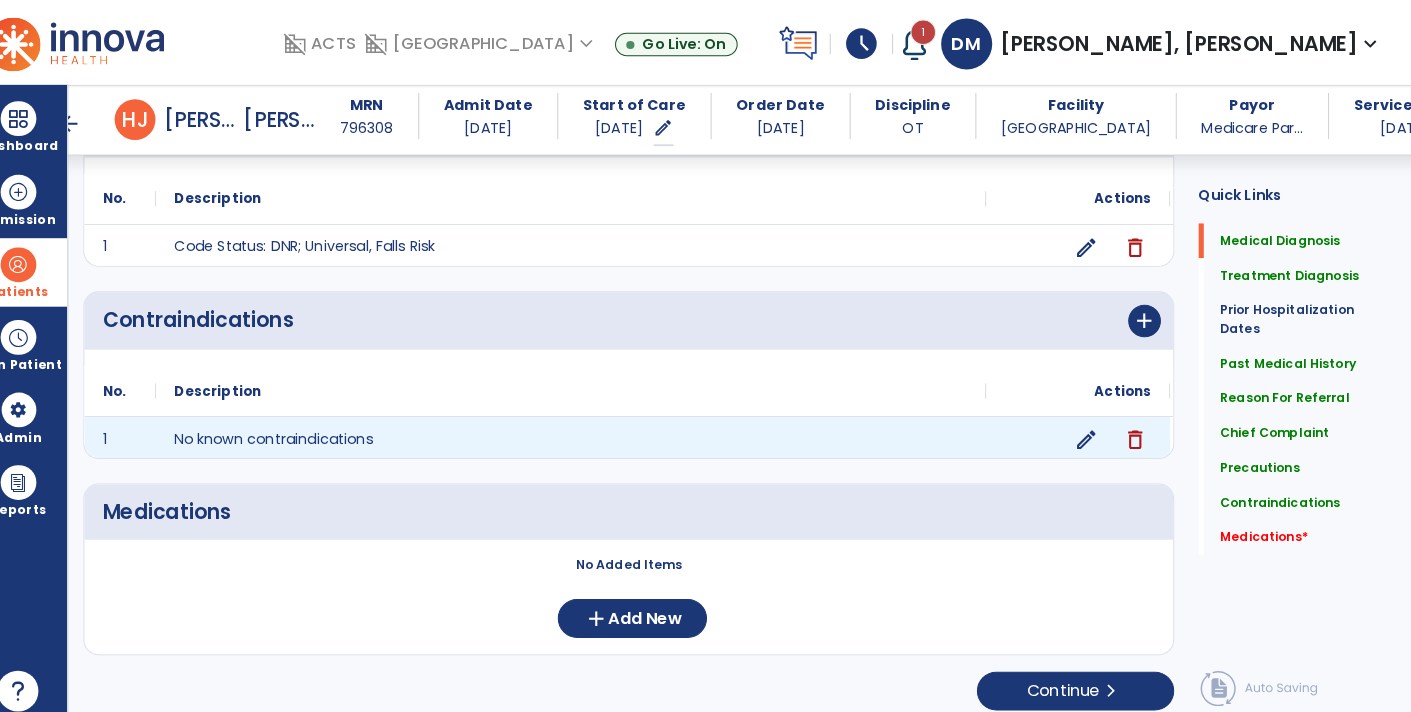 scroll, scrollTop: 1848, scrollLeft: 0, axis: vertical 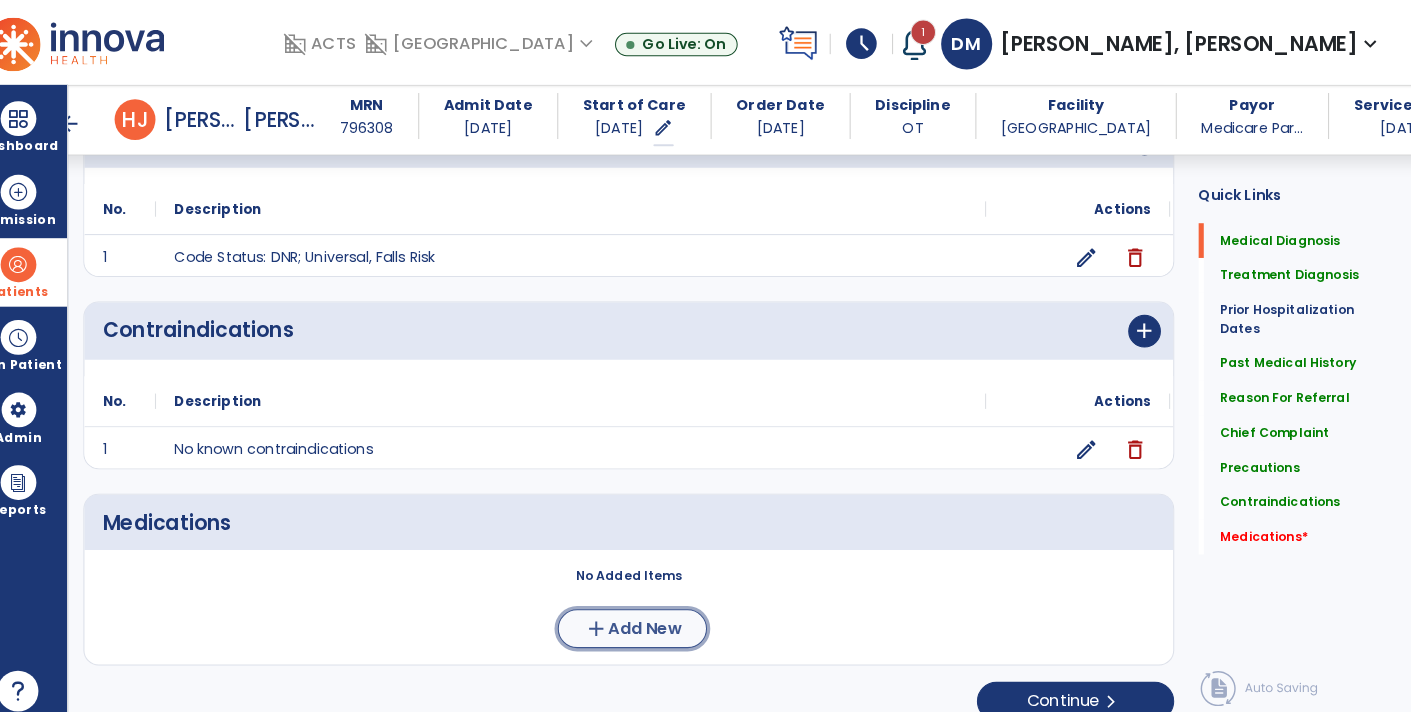 click on "add  Add New" 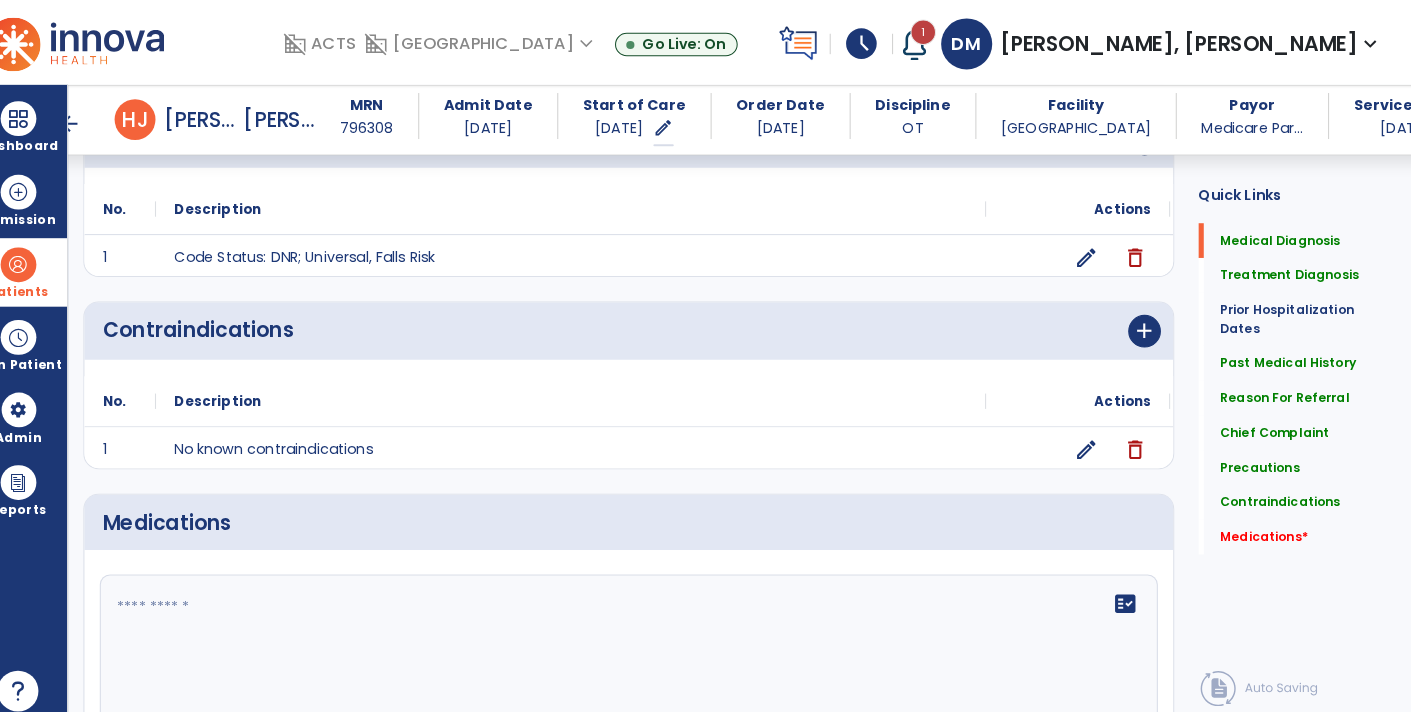 click 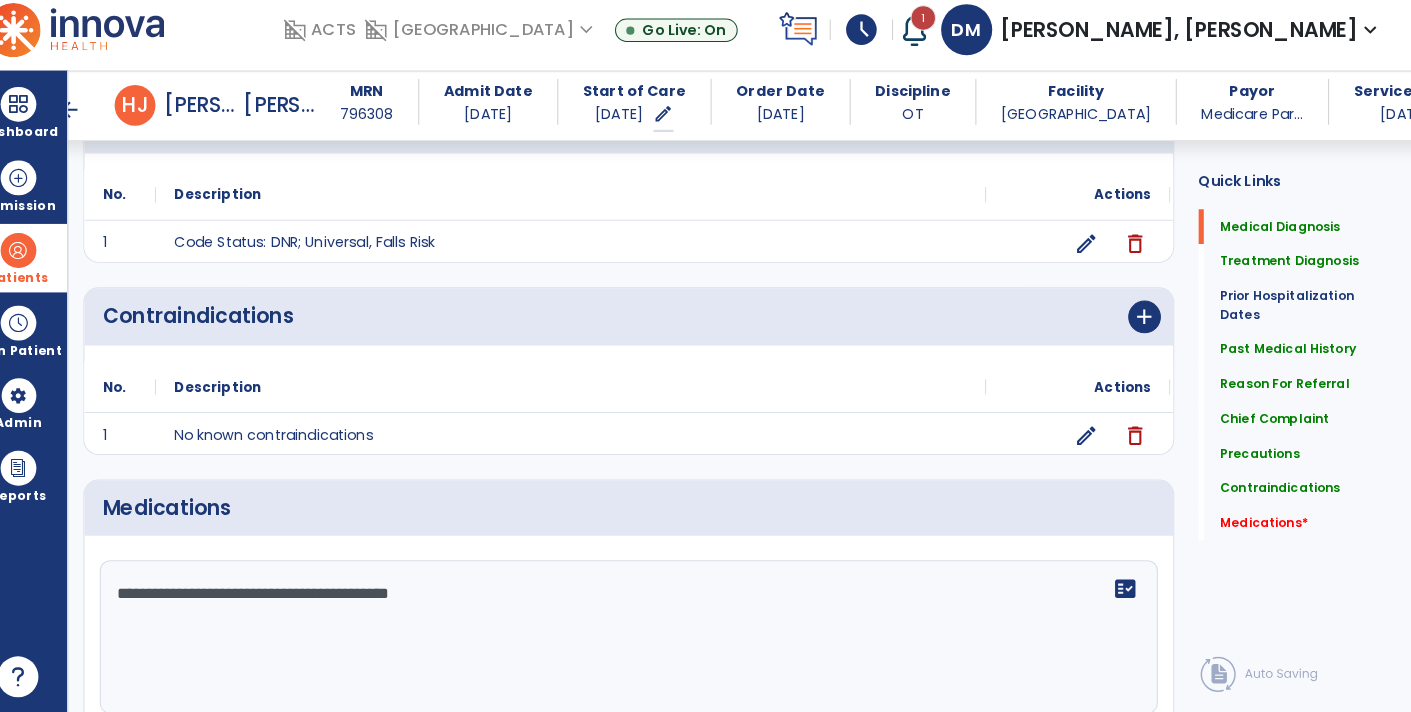 paste on "**********" 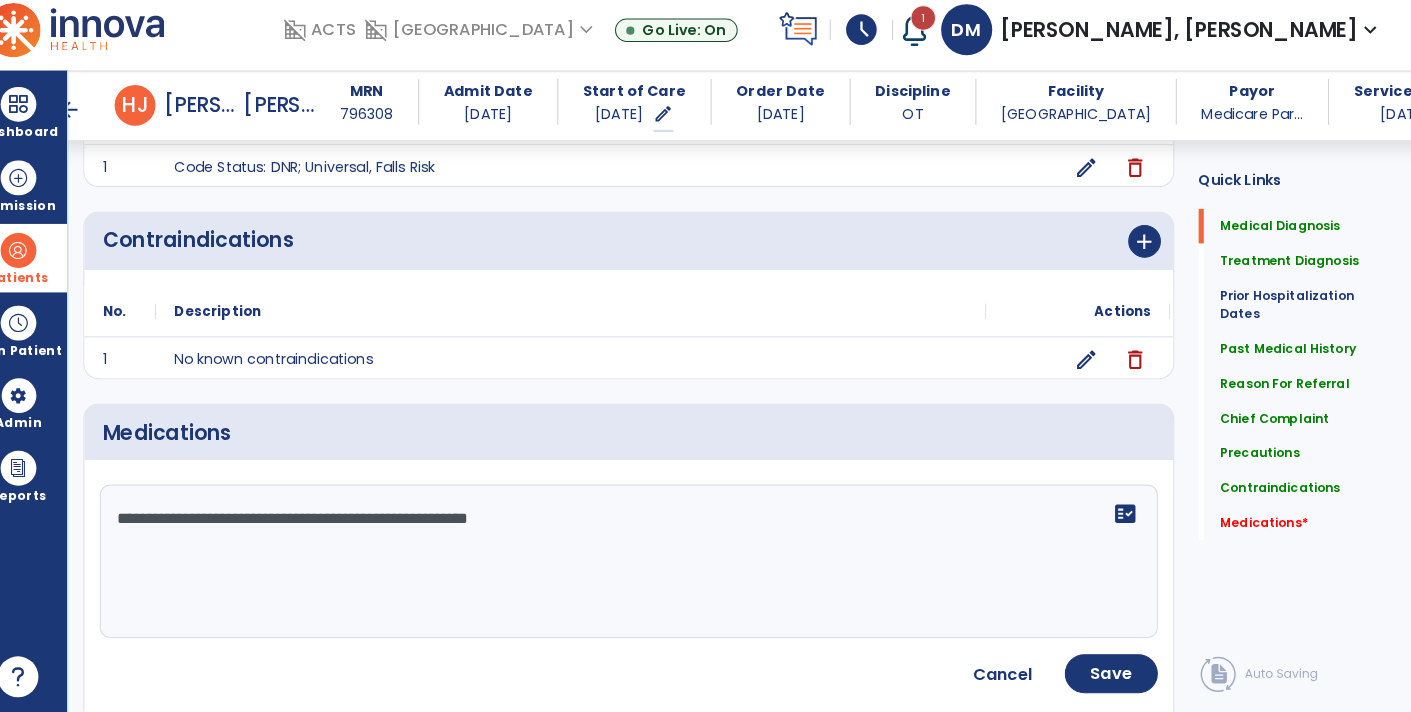 scroll, scrollTop: 1928, scrollLeft: 0, axis: vertical 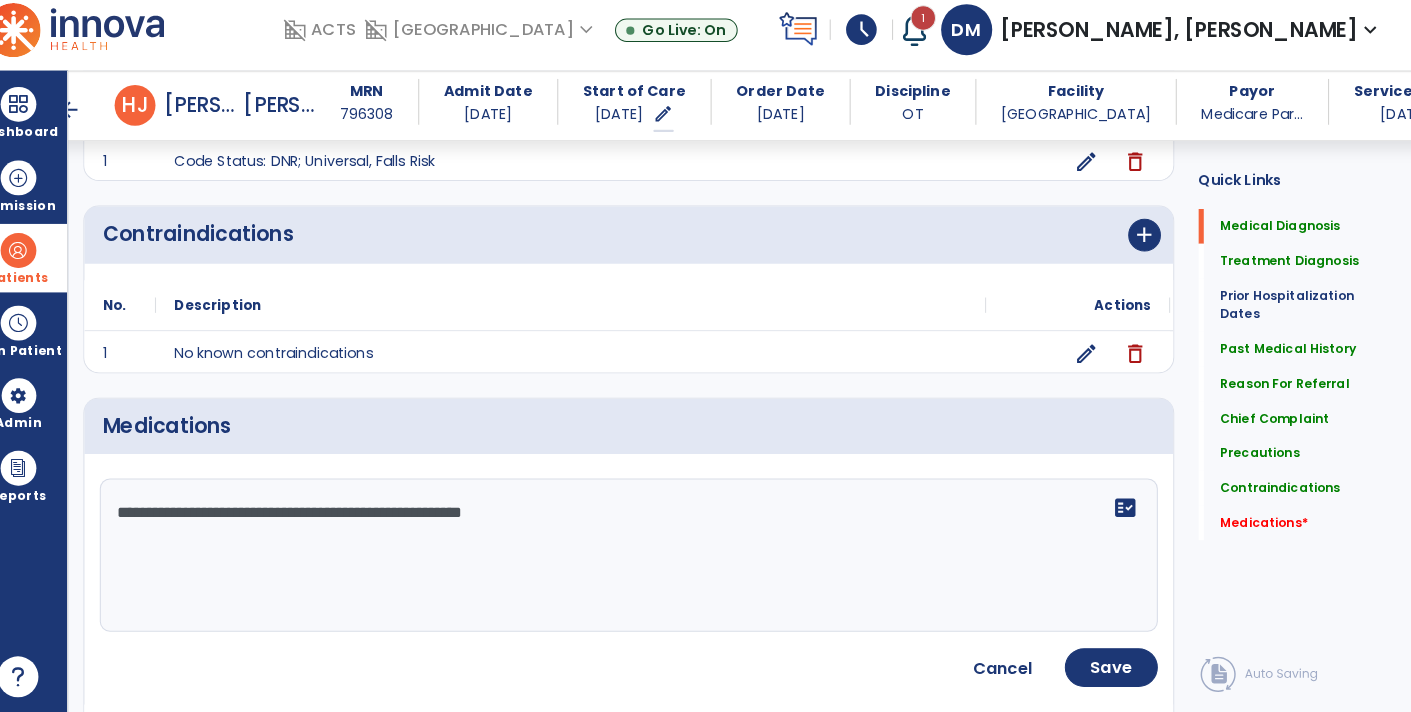 type on "**********" 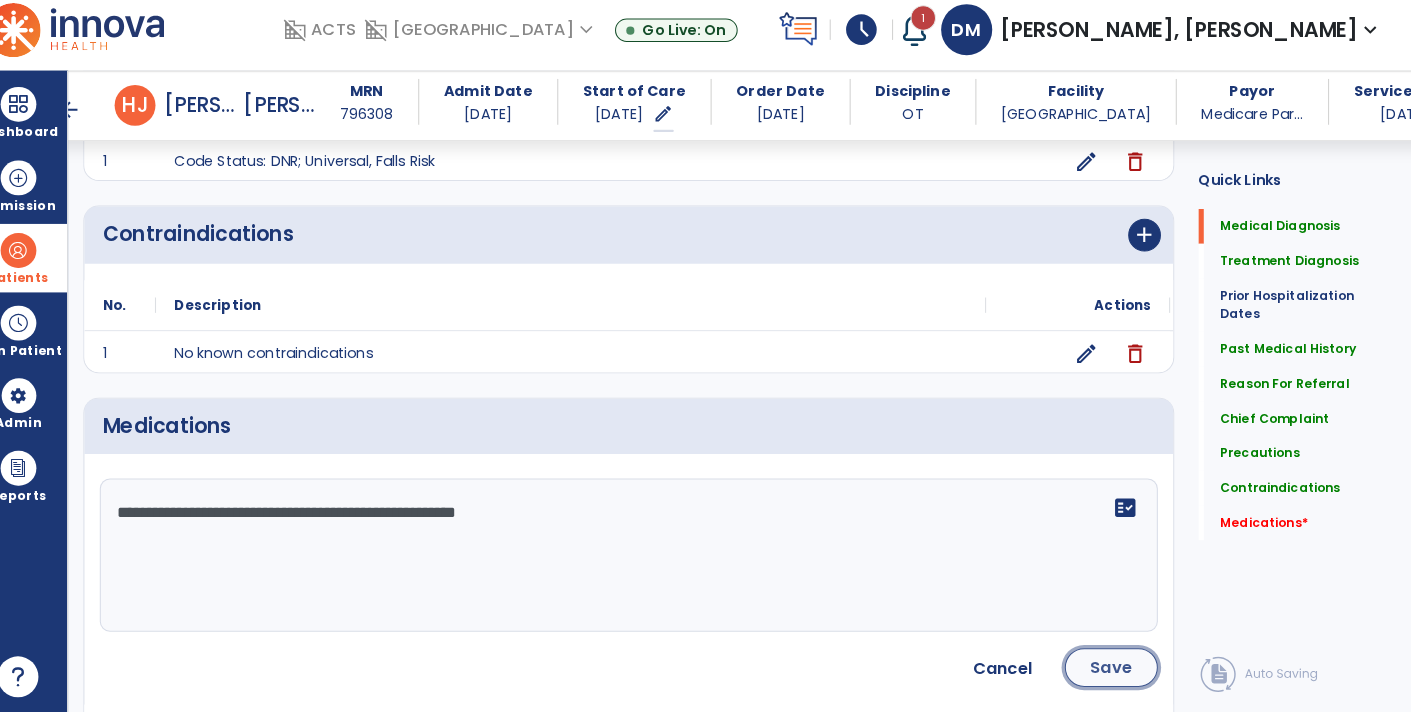 click on "Save" 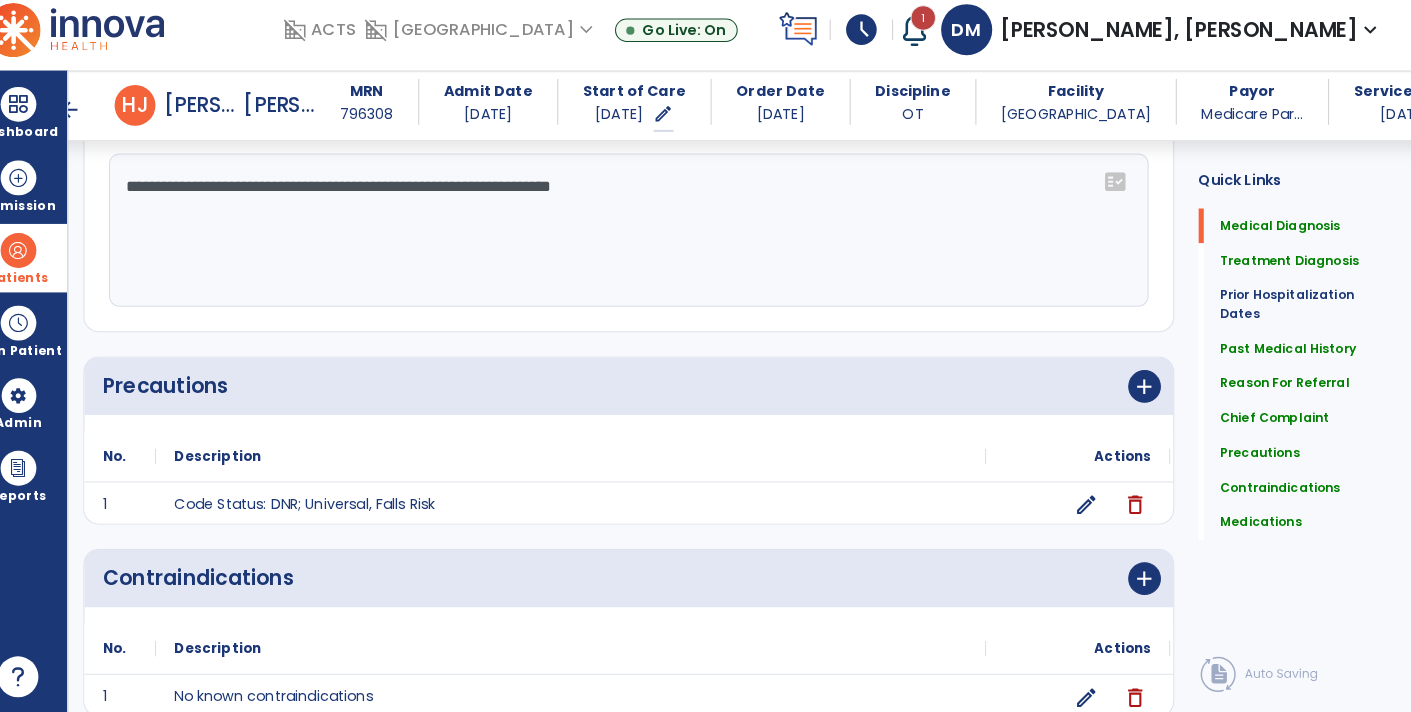 scroll, scrollTop: 1845, scrollLeft: 0, axis: vertical 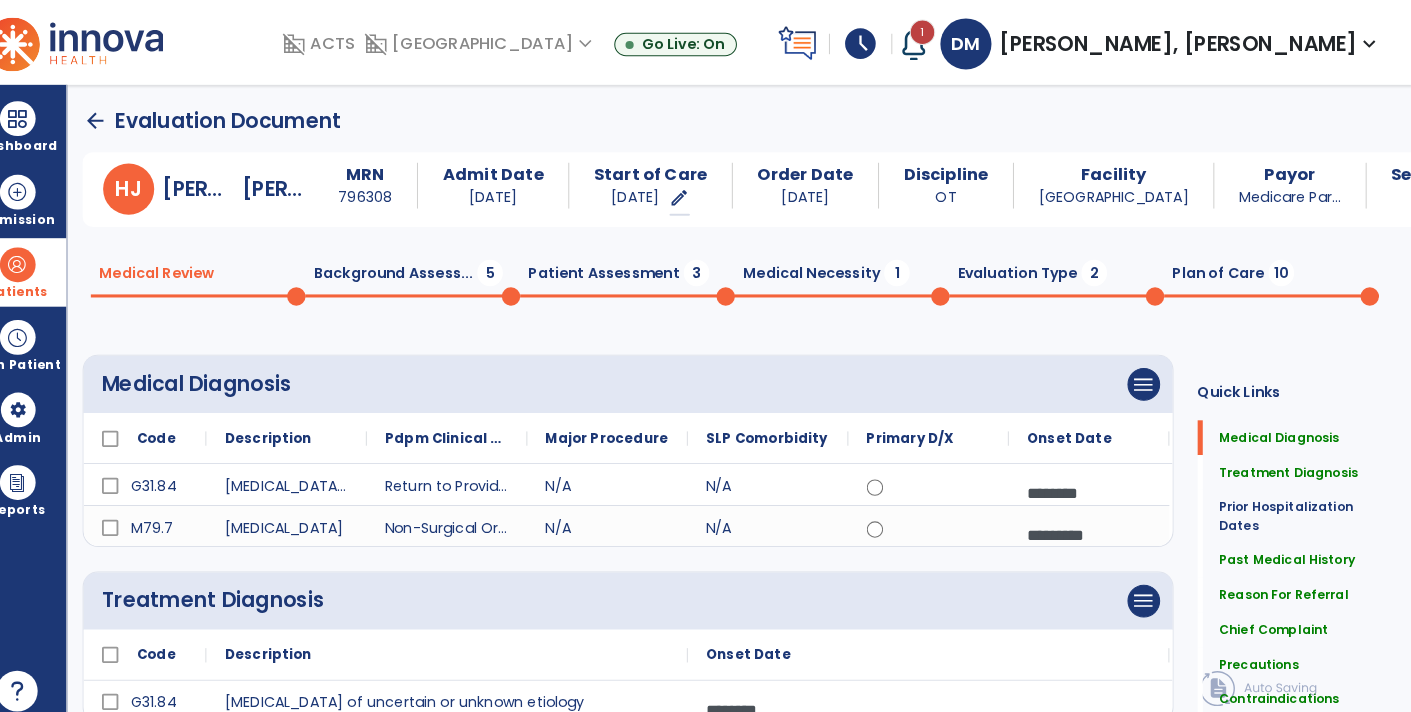 click on "Background Assess...  5" 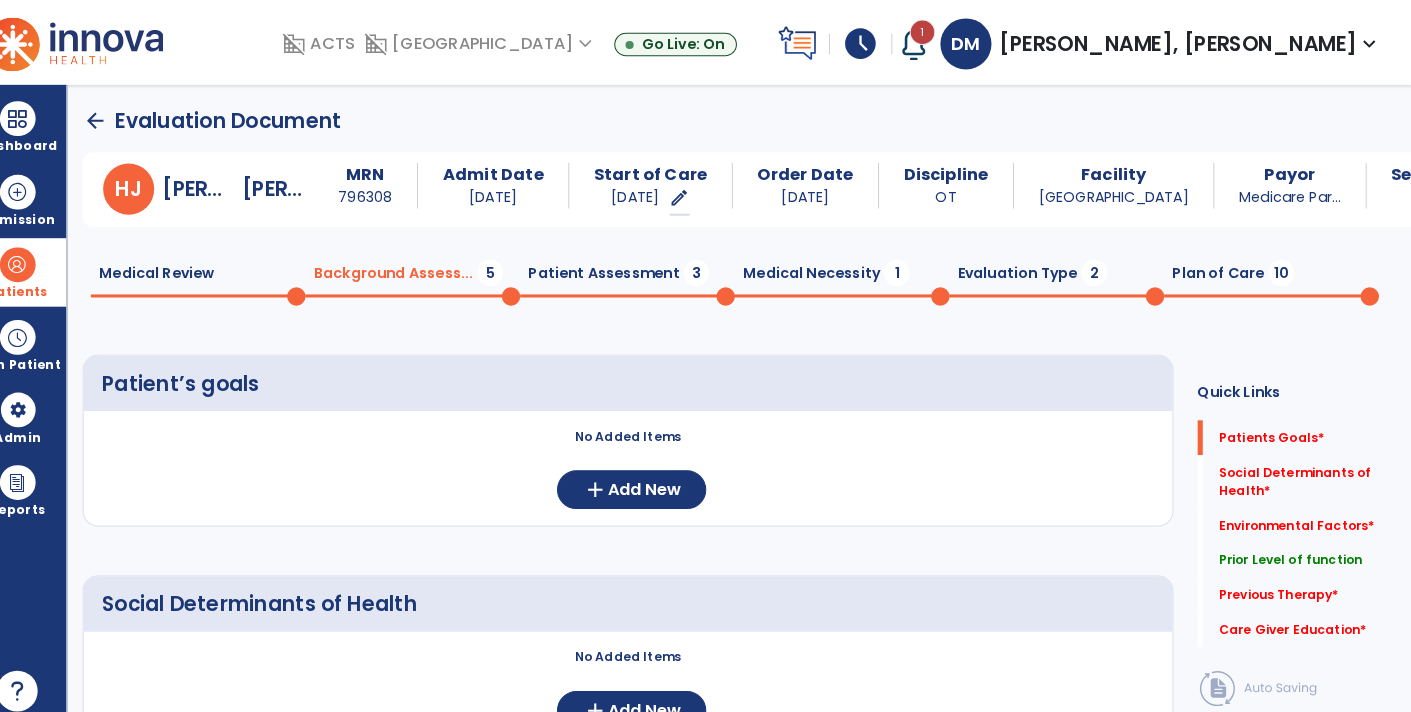 scroll, scrollTop: 0, scrollLeft: 0, axis: both 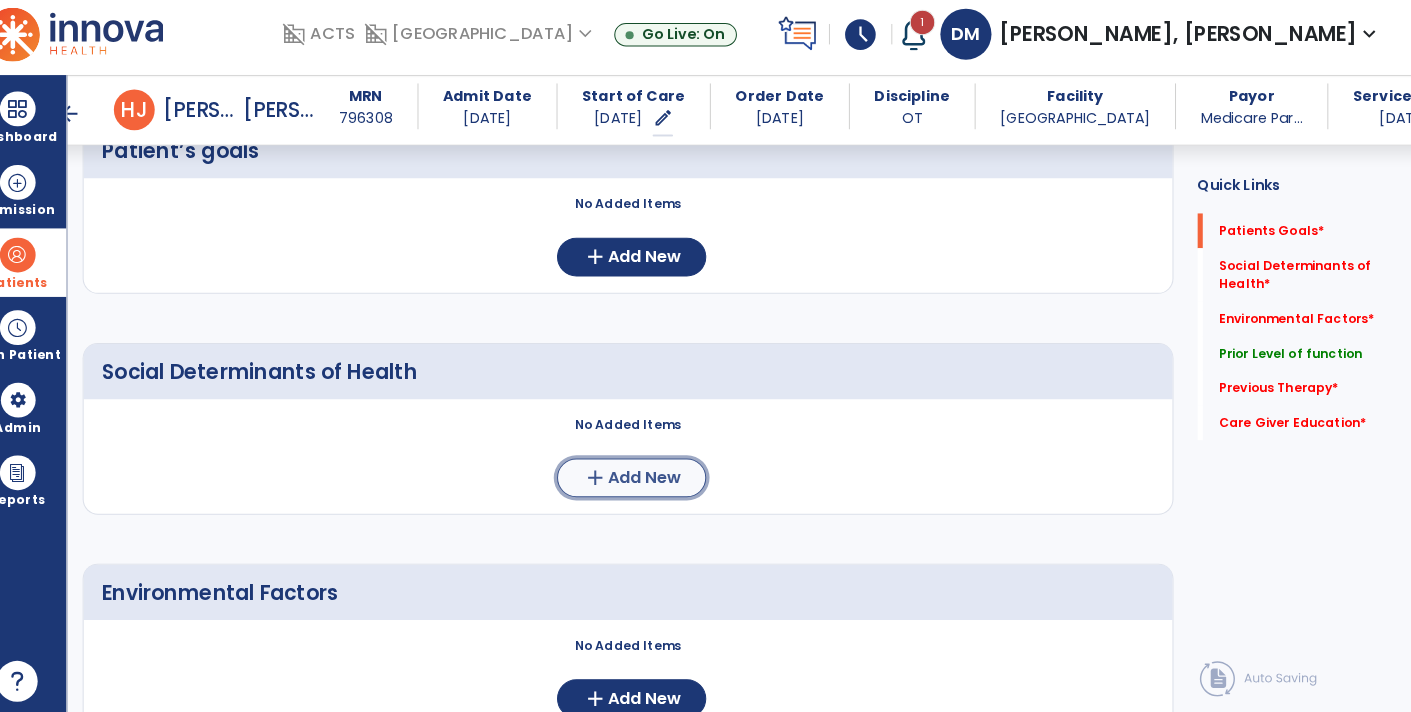 click on "Add New" 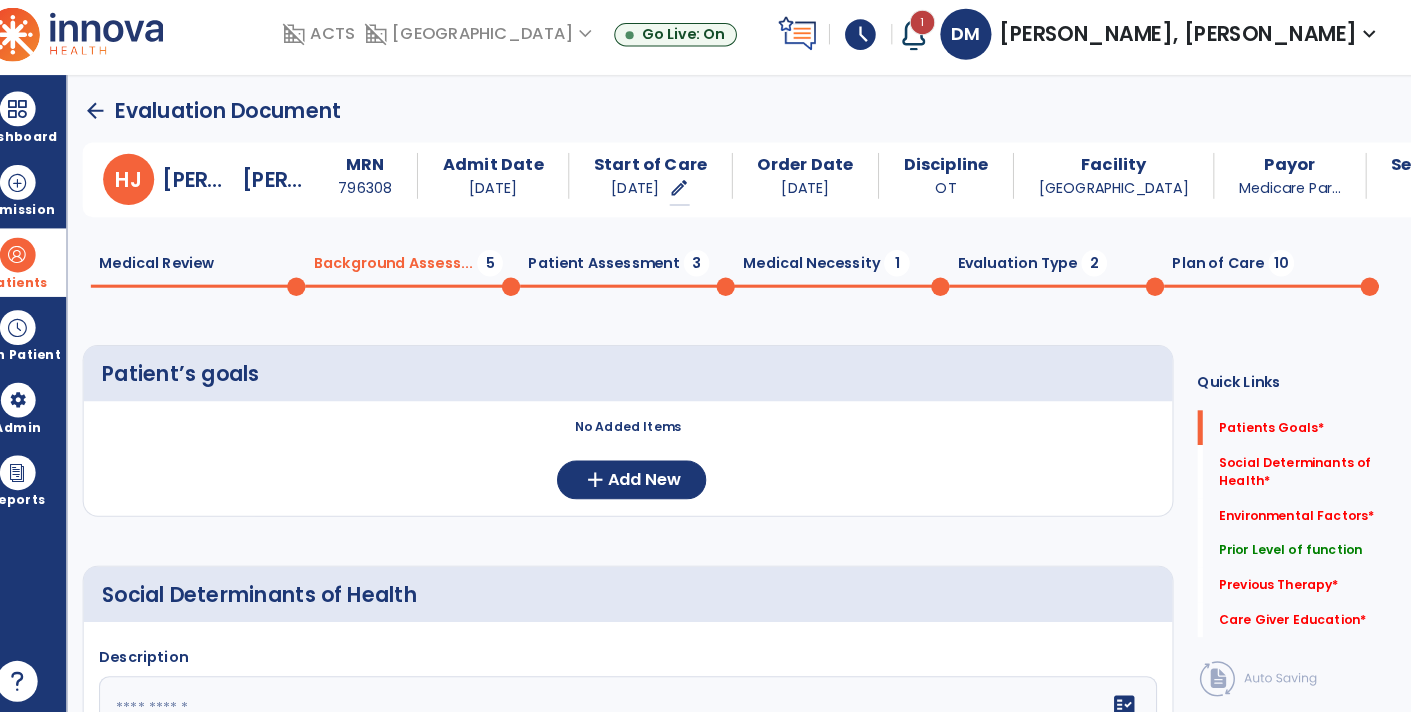 scroll, scrollTop: 1, scrollLeft: 0, axis: vertical 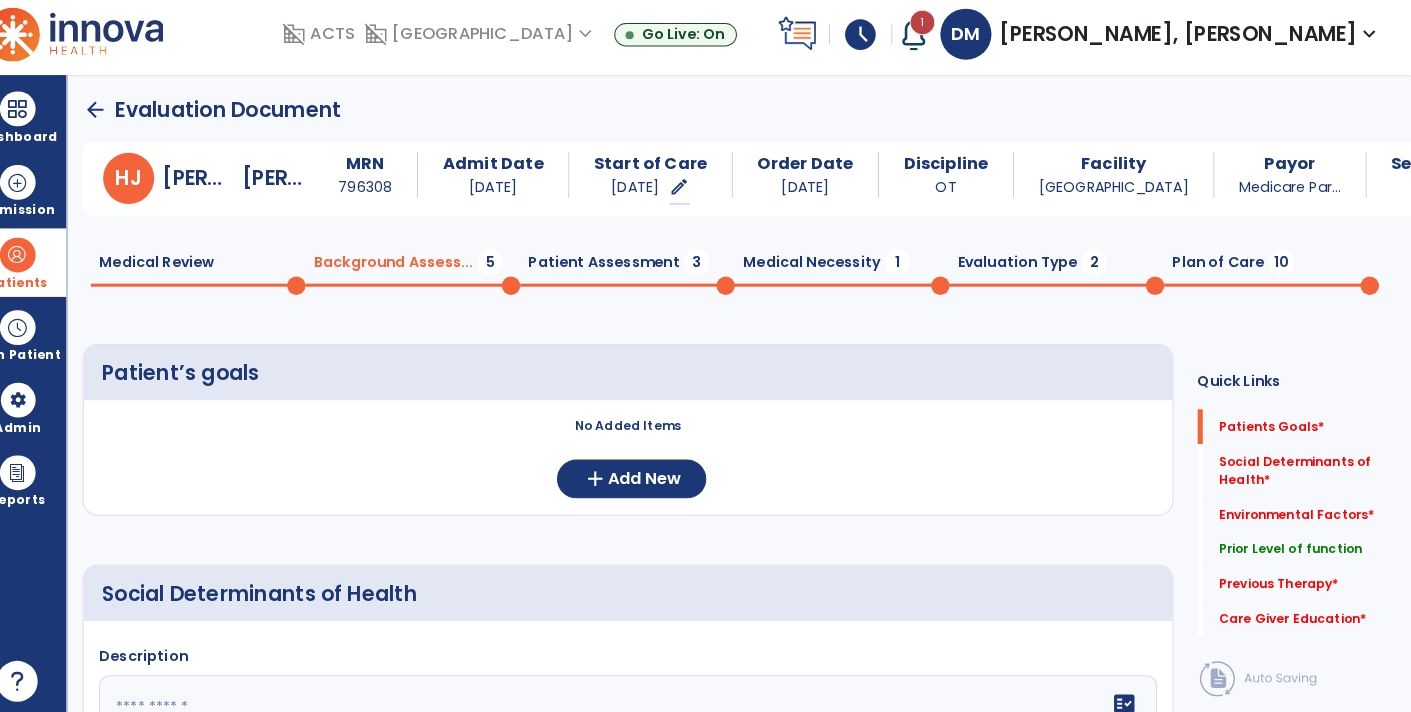click on "Patient Assessment  3" 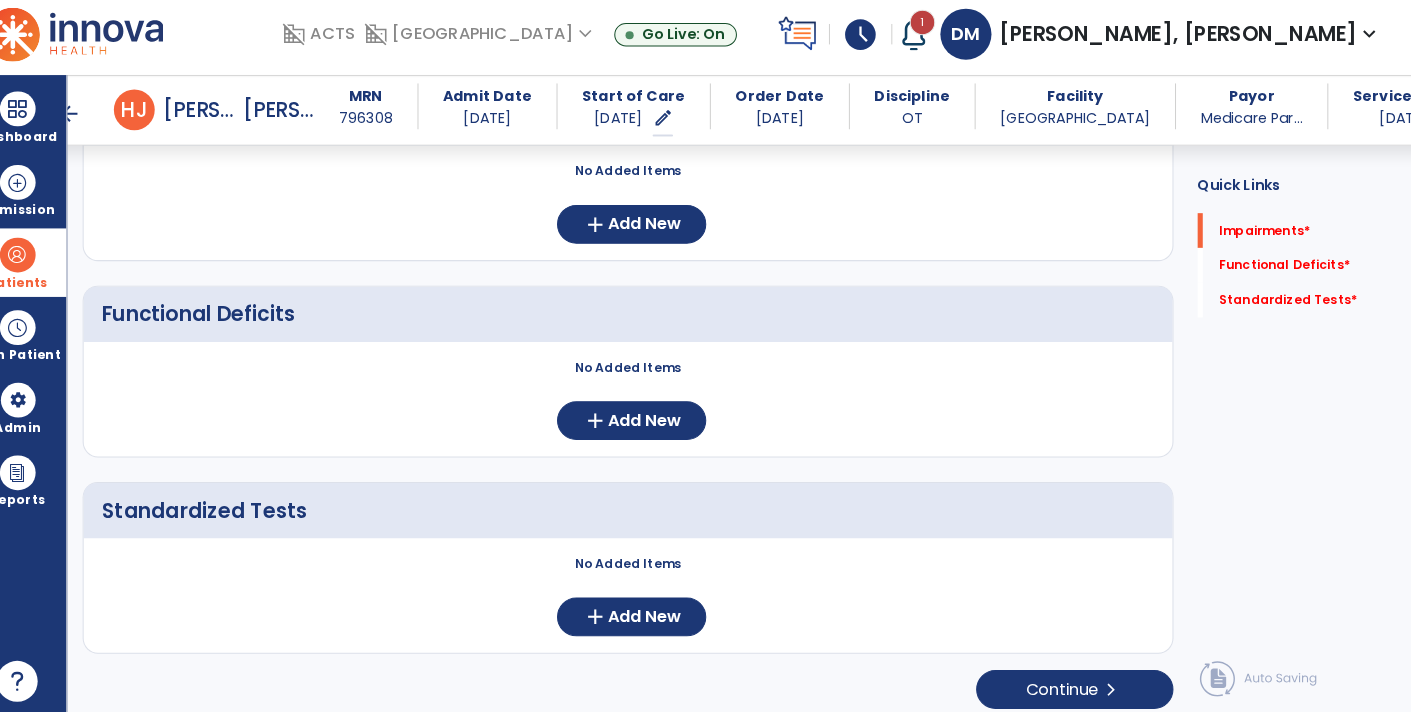 scroll, scrollTop: 234, scrollLeft: 0, axis: vertical 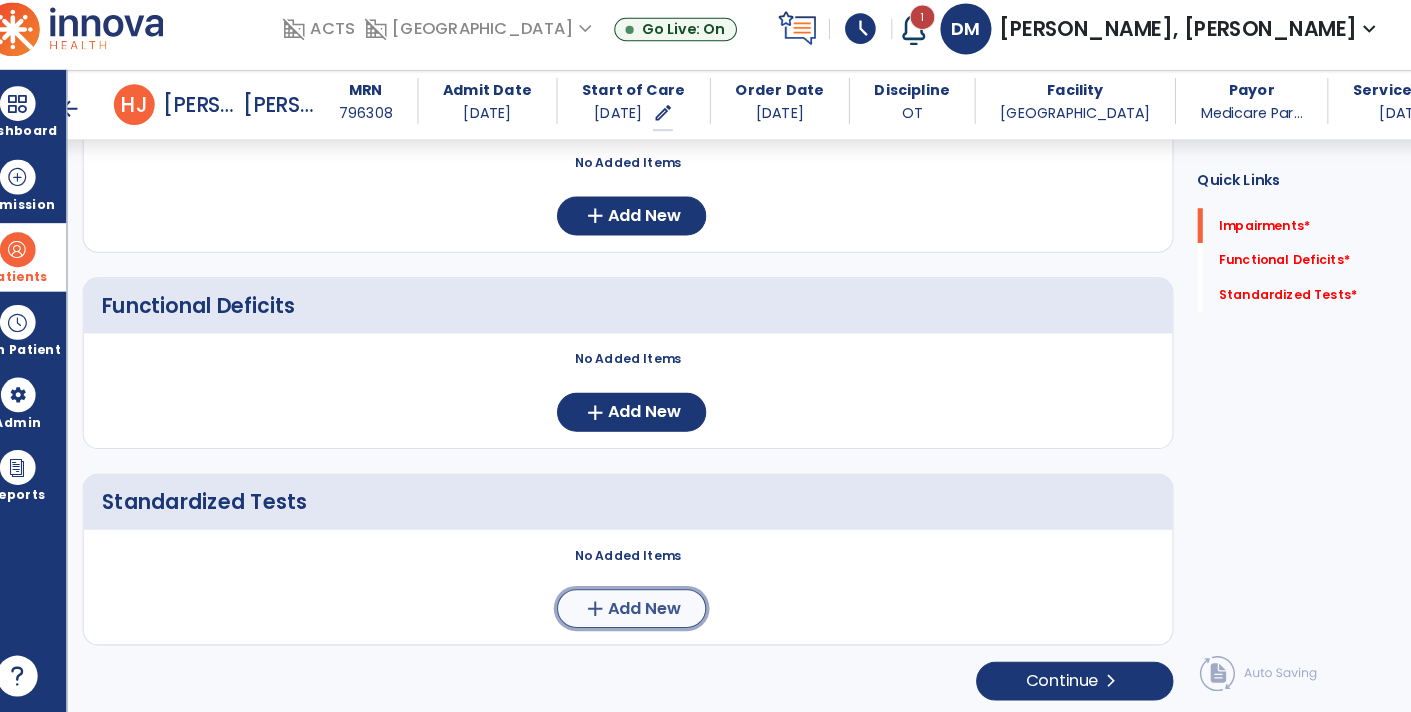 click on "Add New" 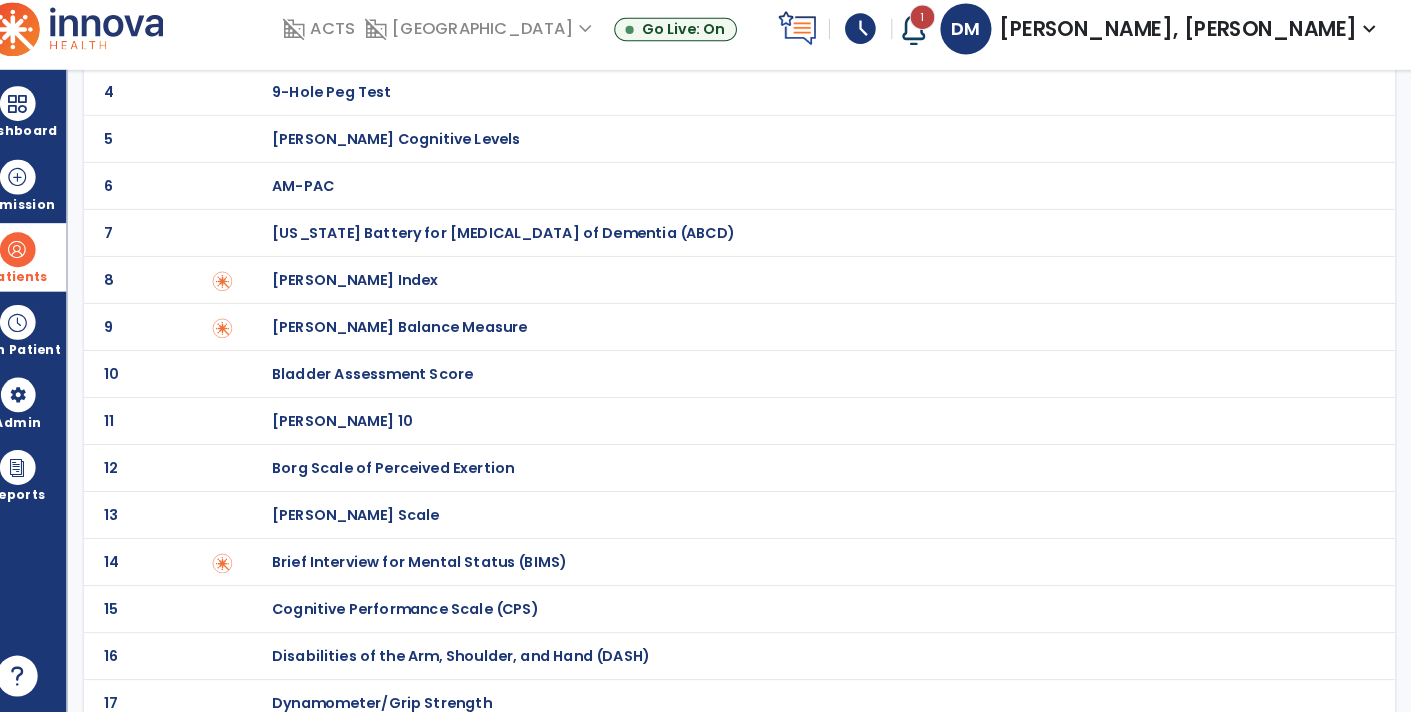 scroll, scrollTop: 0, scrollLeft: 0, axis: both 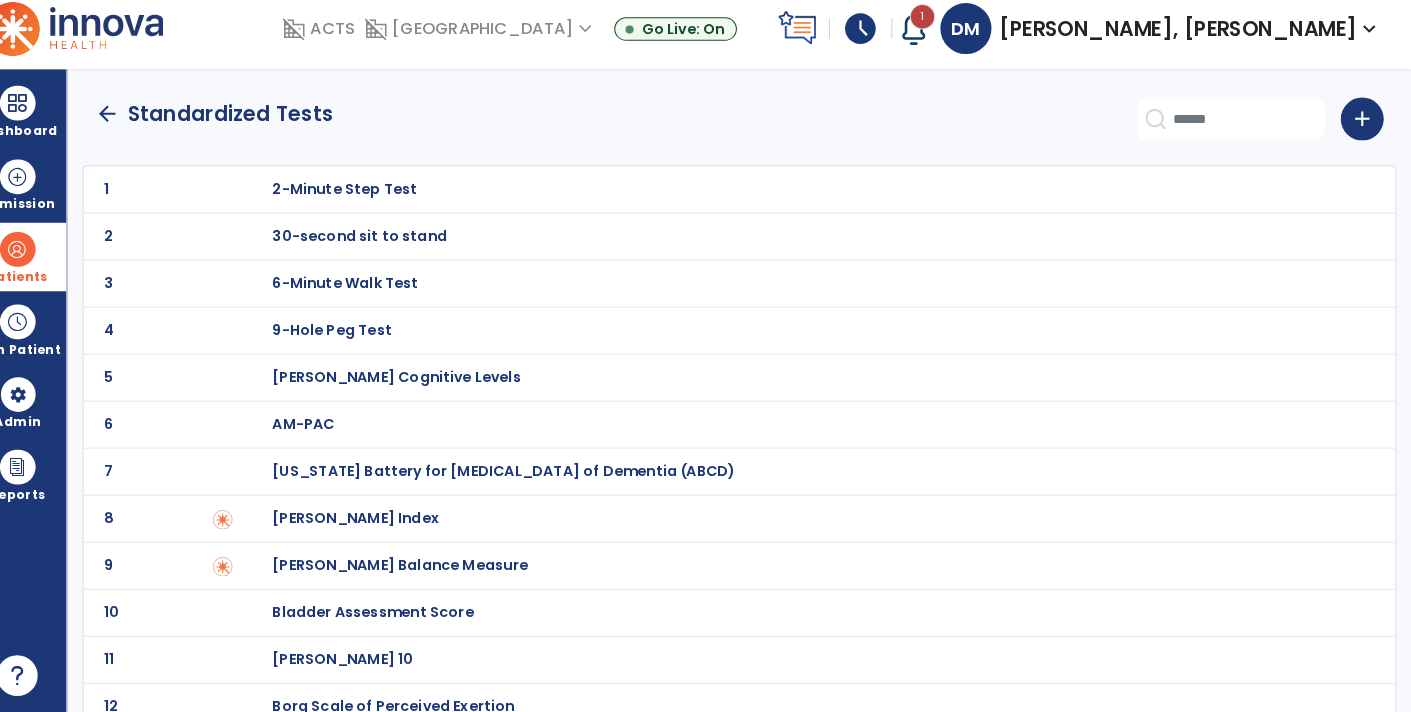 click on "[PERSON_NAME] Cognitive Levels" at bounding box center (368, 200) 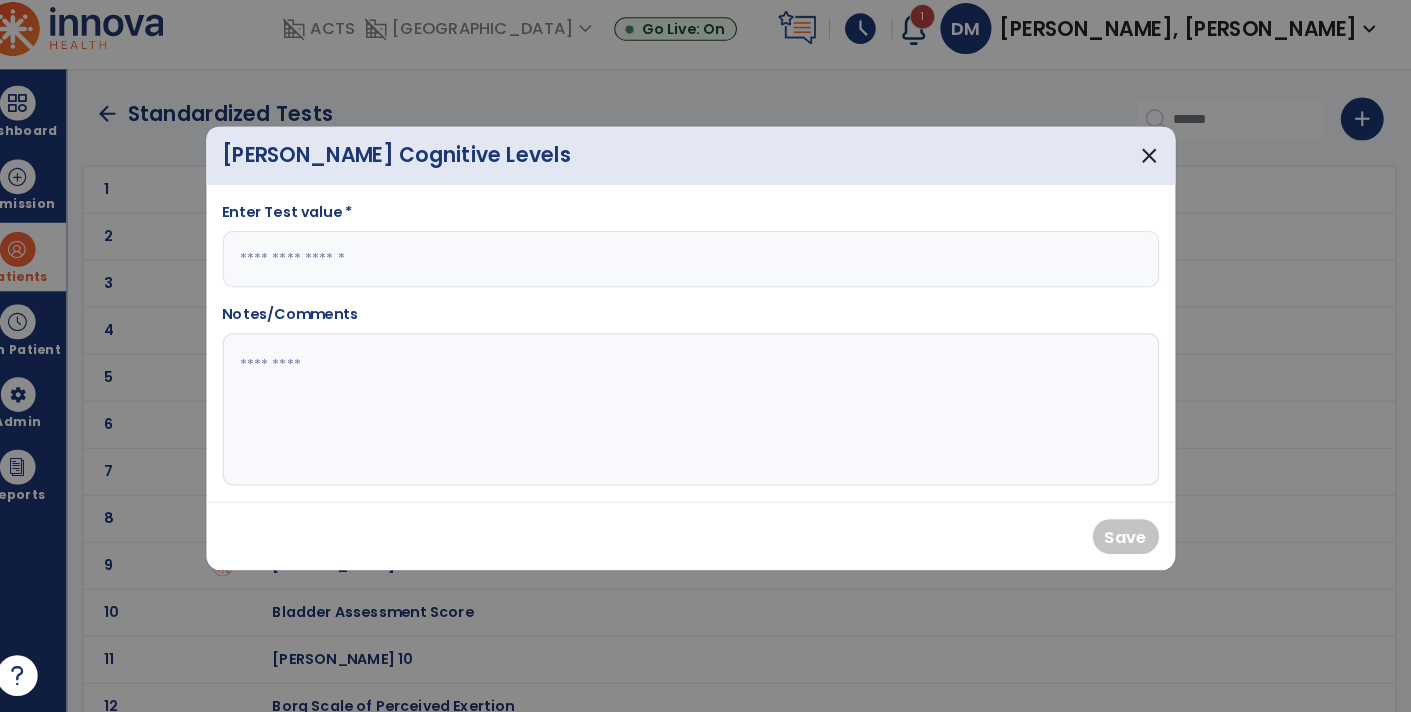 click at bounding box center (706, 268) 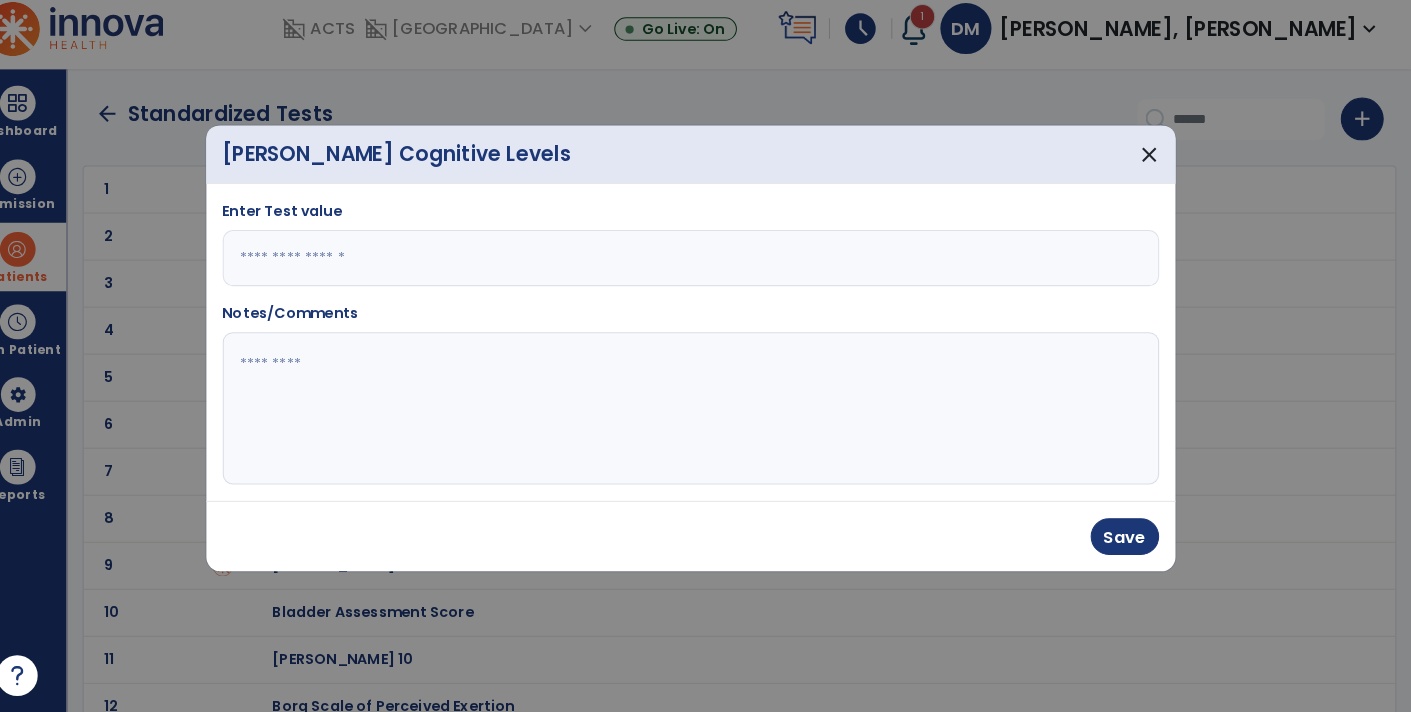 type on "***" 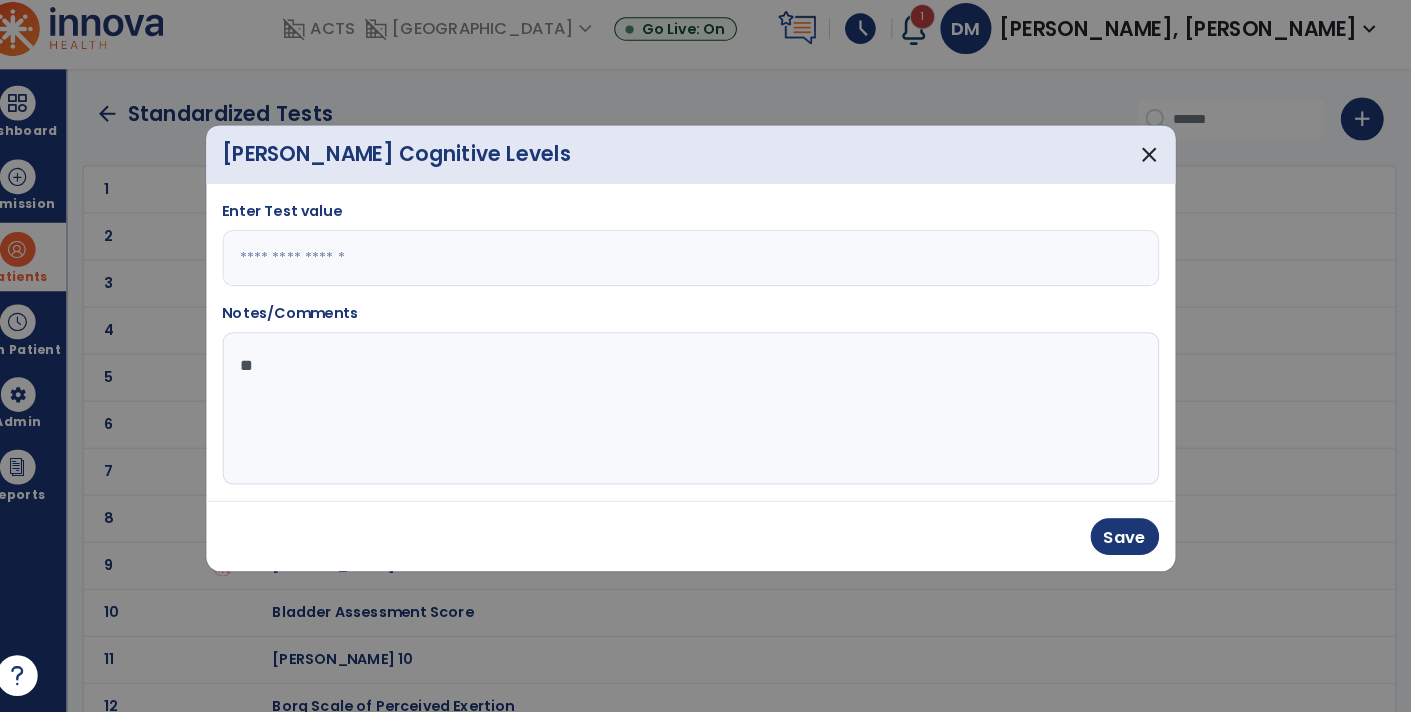 type on "*" 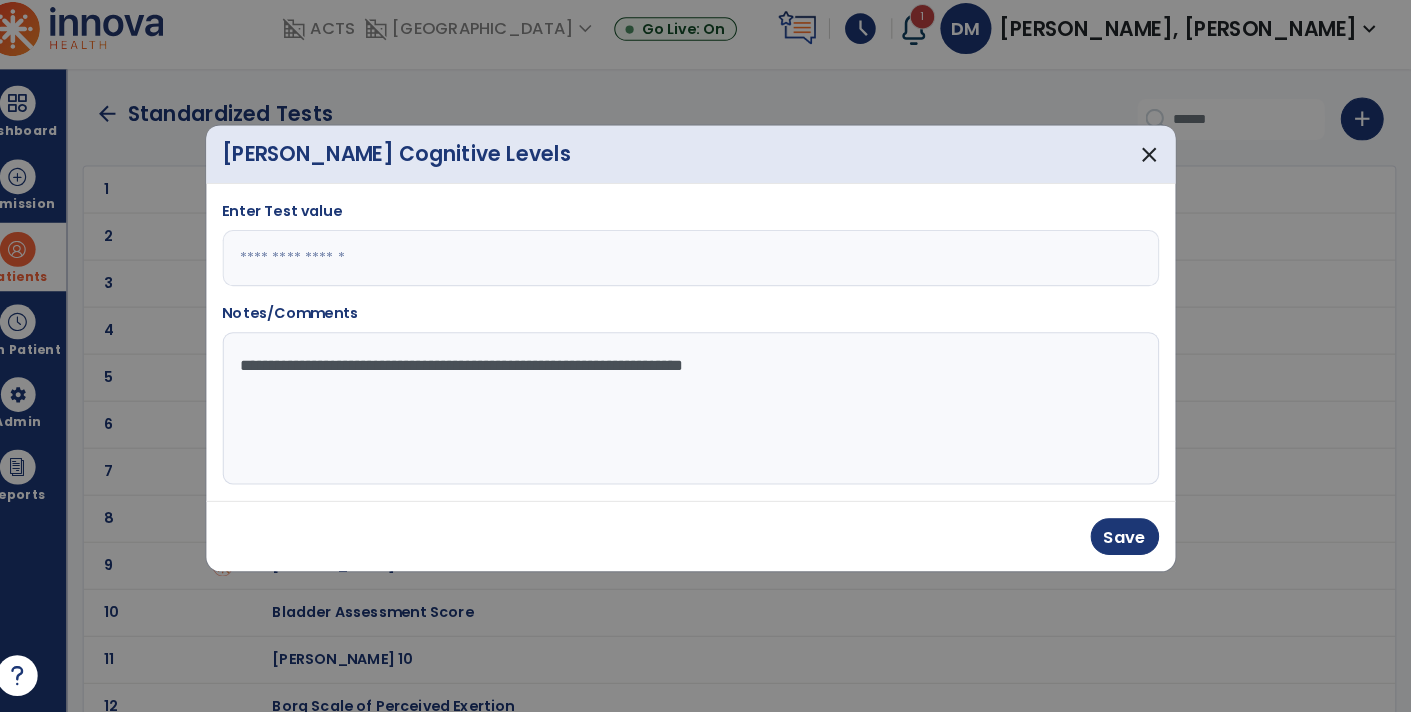 type on "**********" 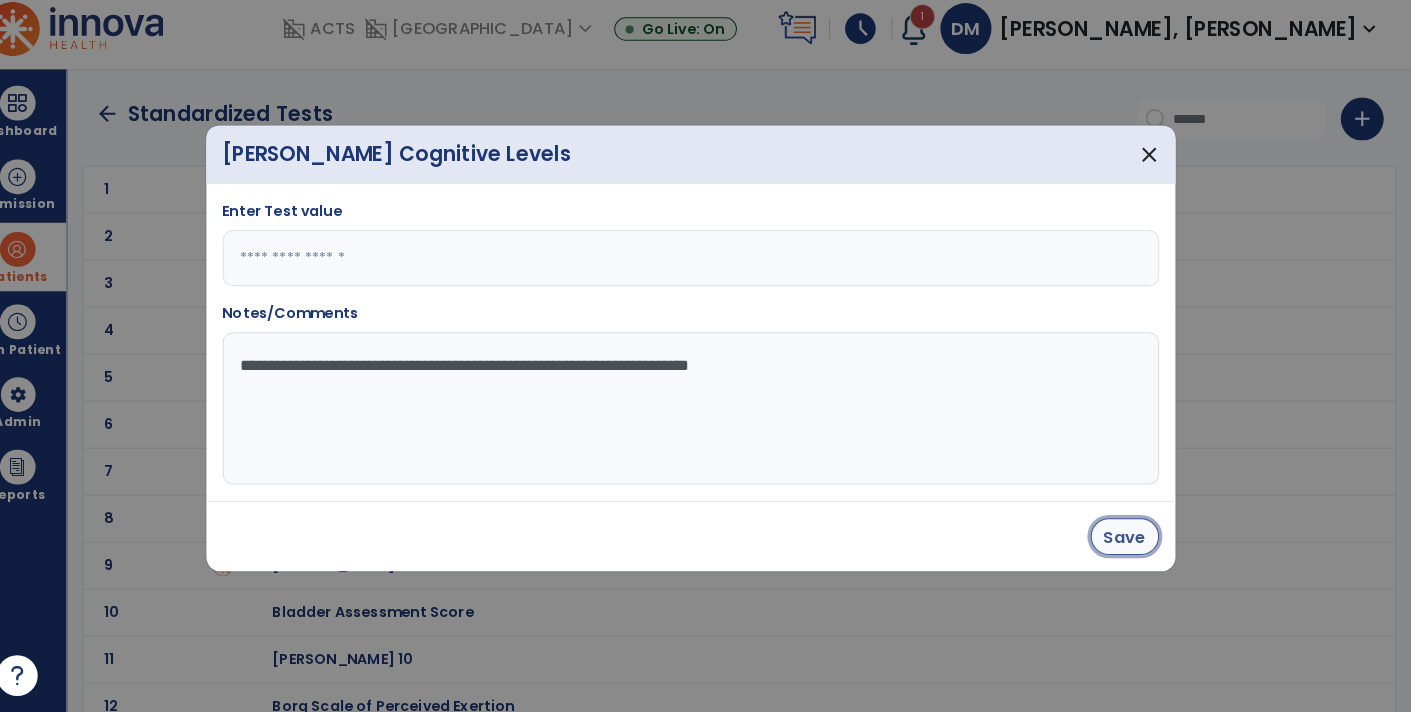 click on "Save" at bounding box center (1130, 540) 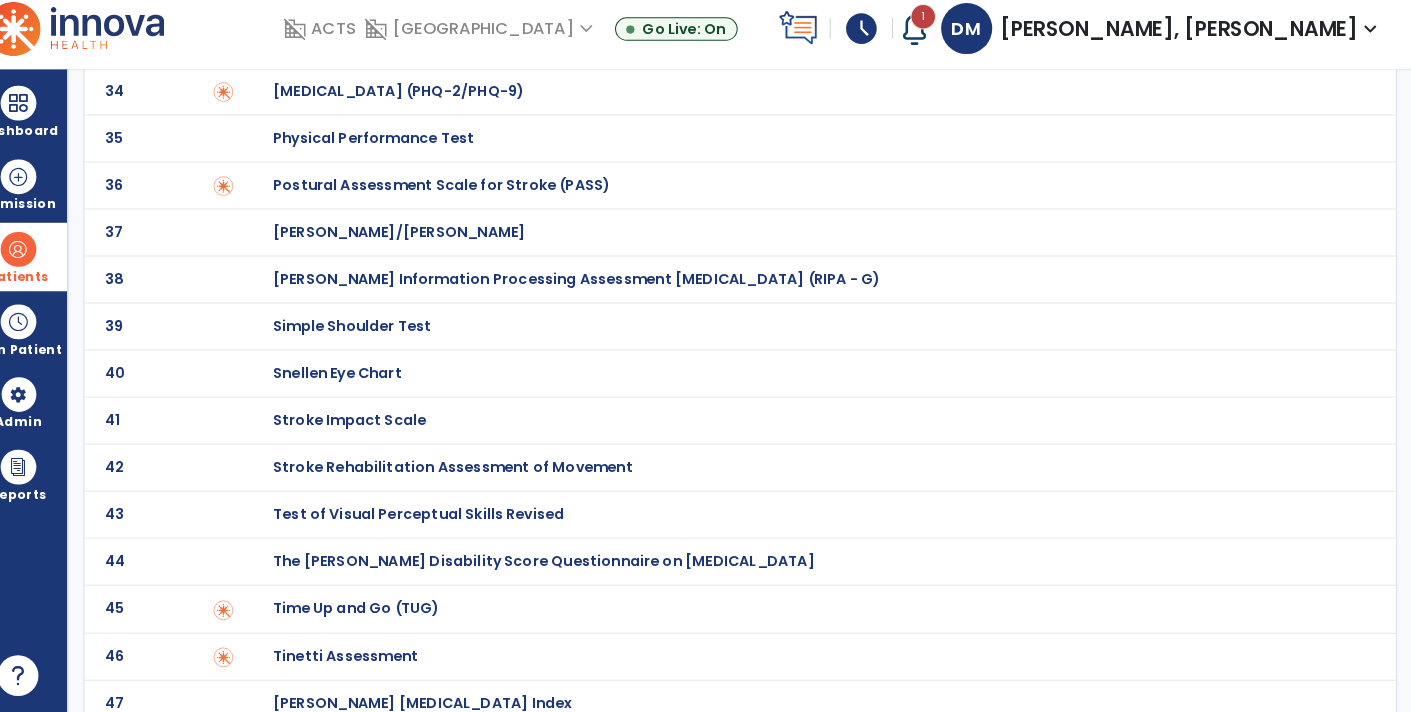 scroll, scrollTop: 0, scrollLeft: 0, axis: both 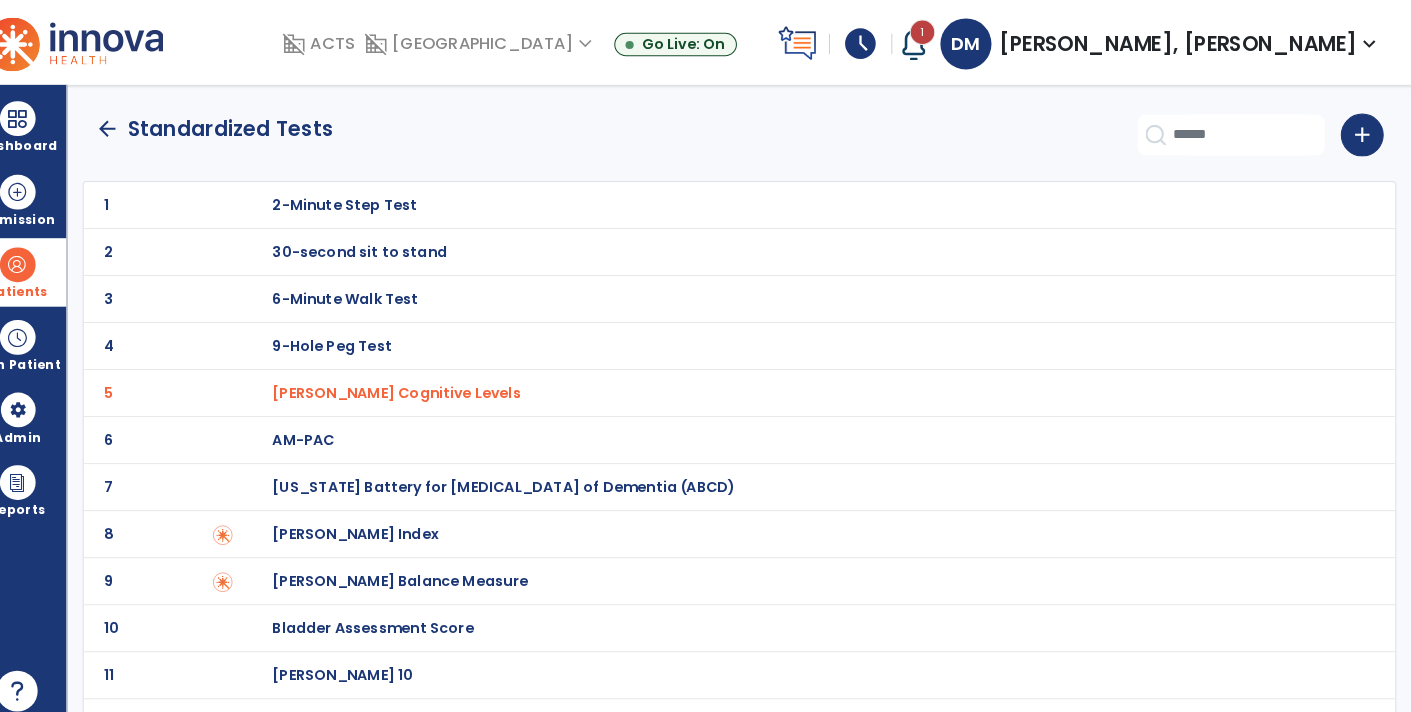 click on "arrow_back" 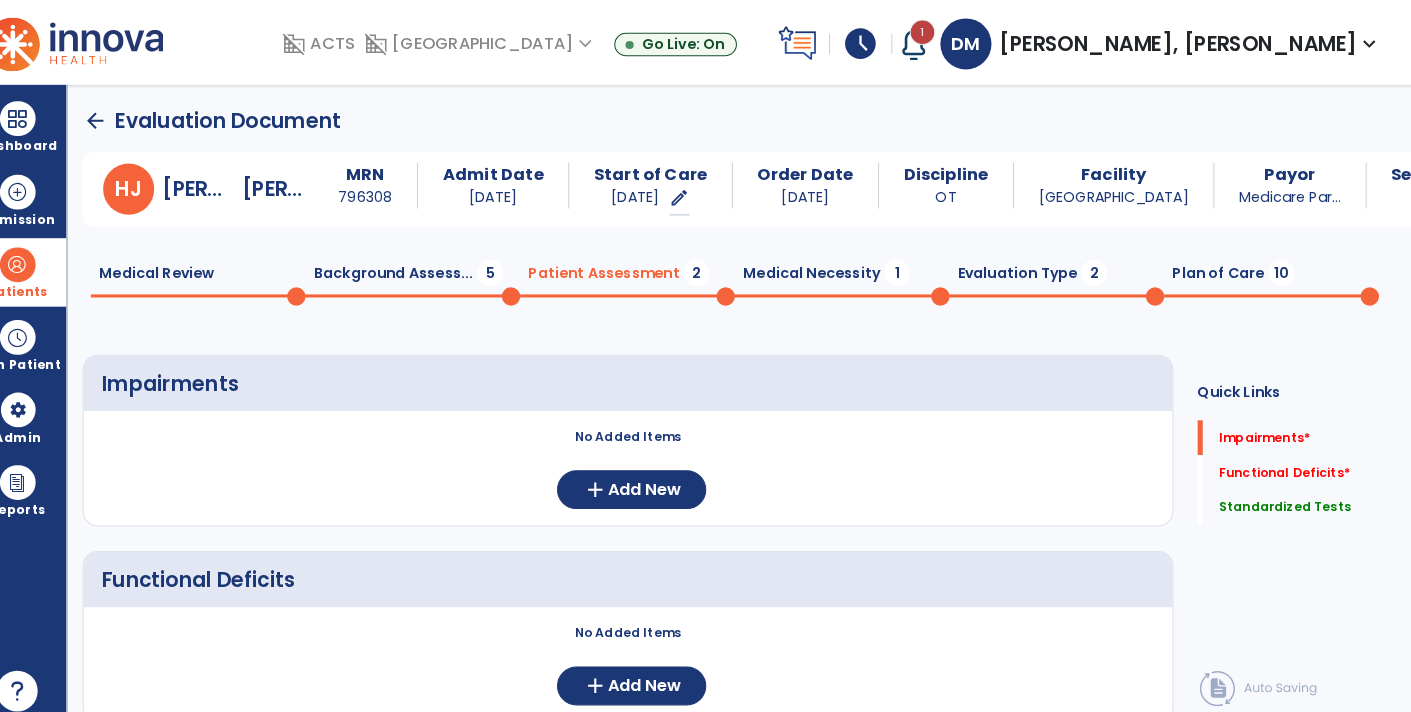 scroll, scrollTop: 0, scrollLeft: 0, axis: both 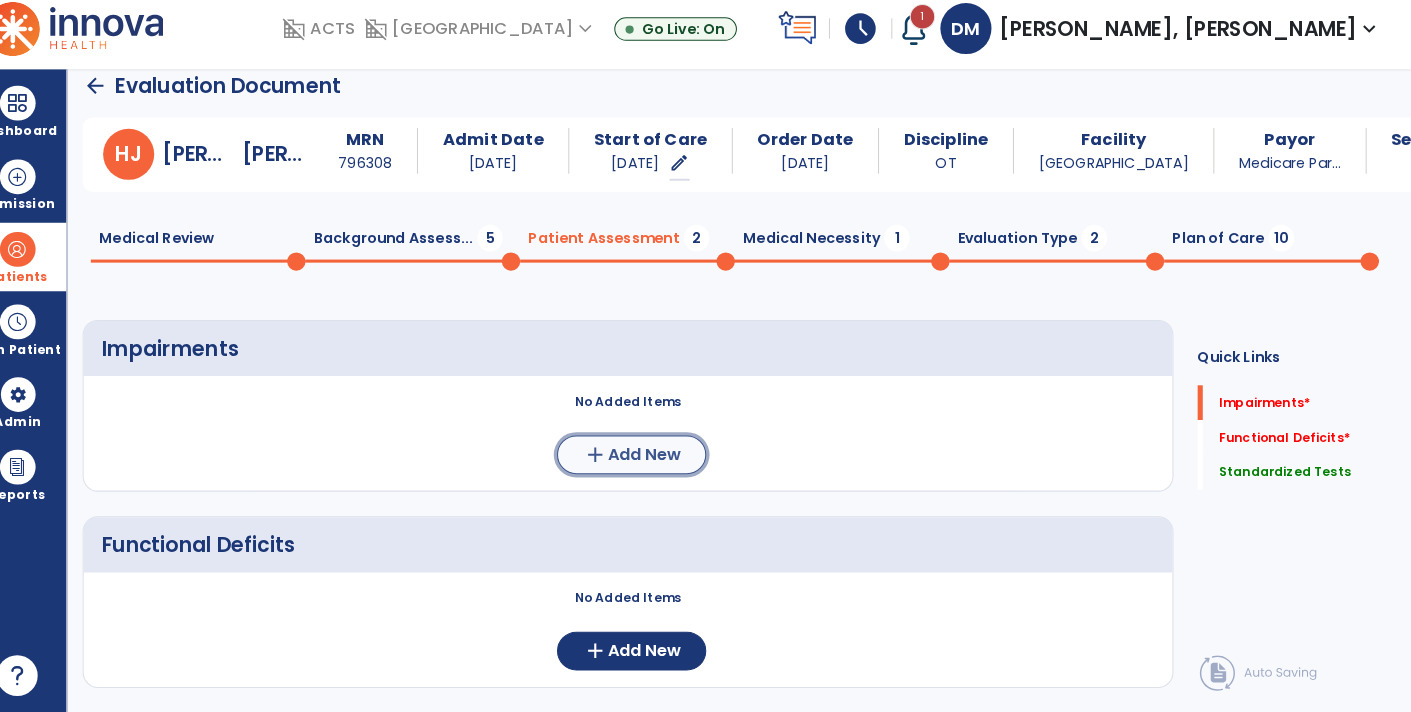 click on "Add New" 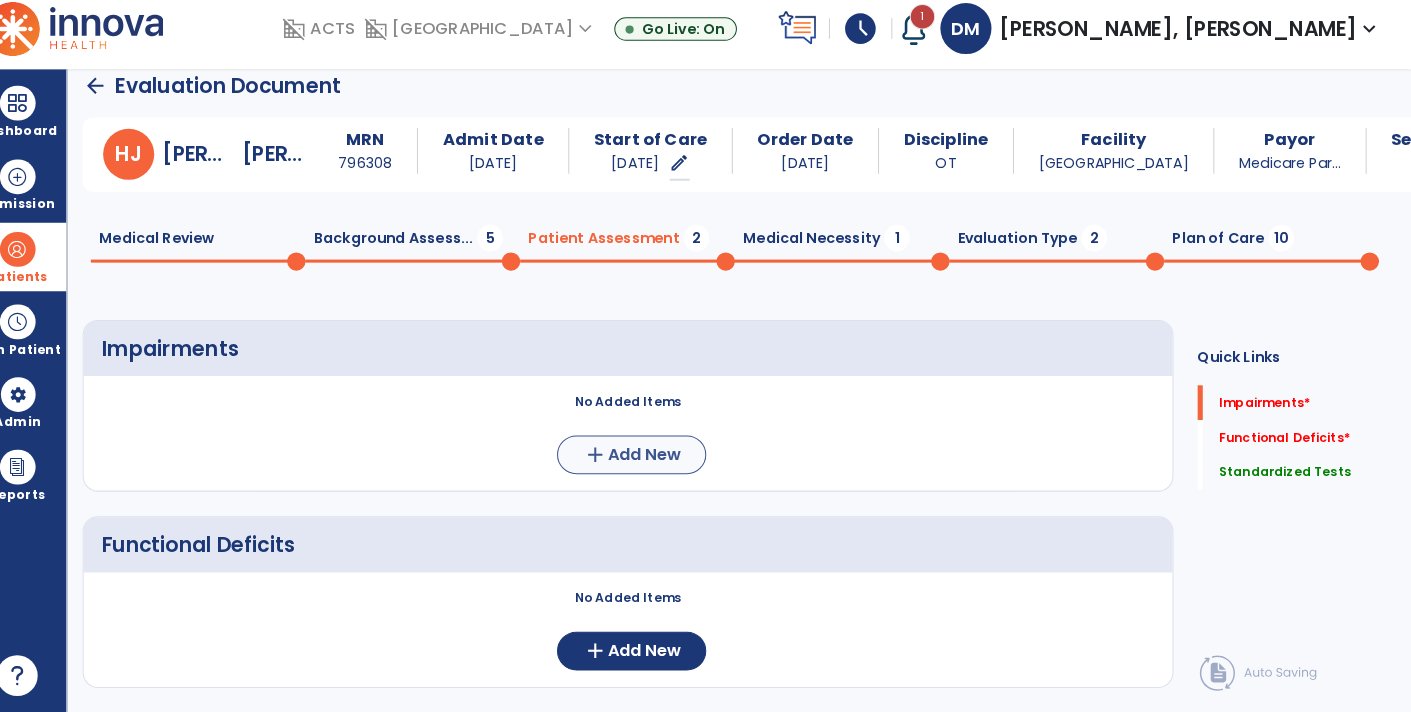 scroll, scrollTop: 0, scrollLeft: 0, axis: both 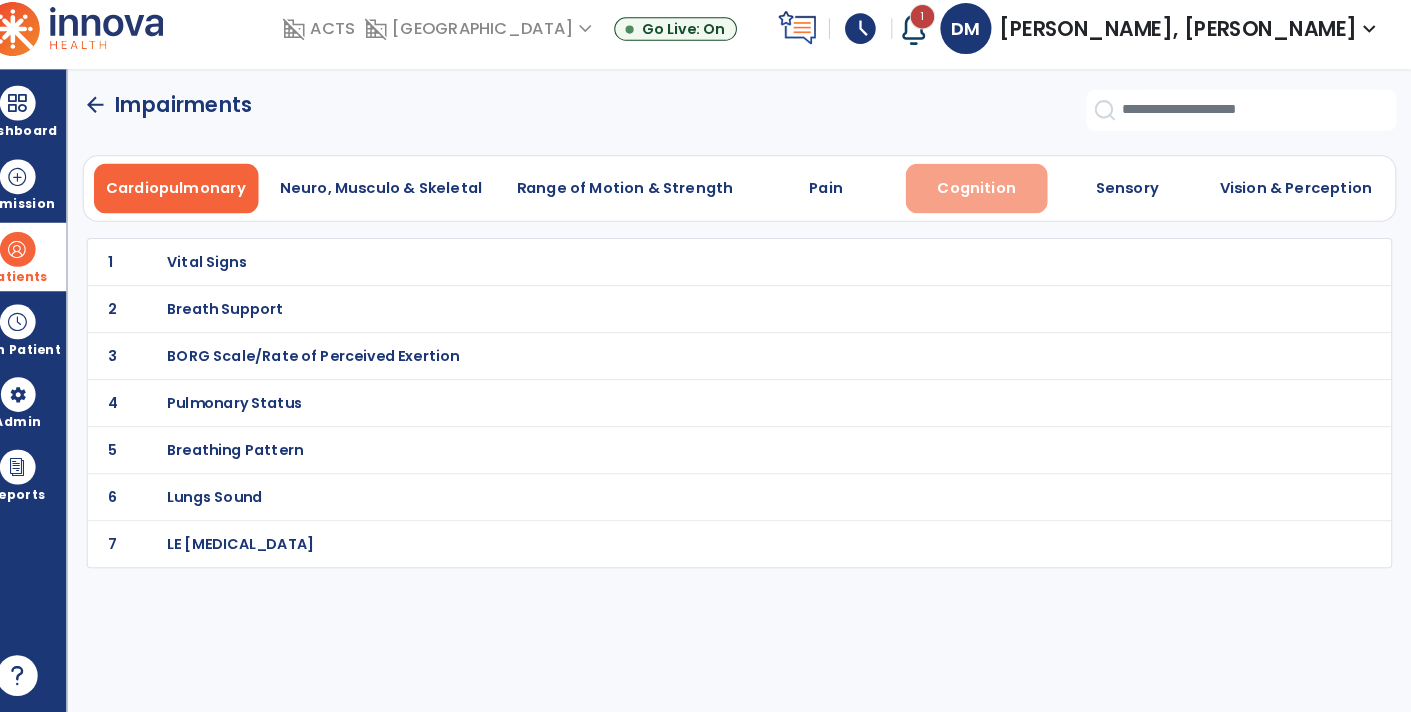 click on "Cognition" at bounding box center (985, 199) 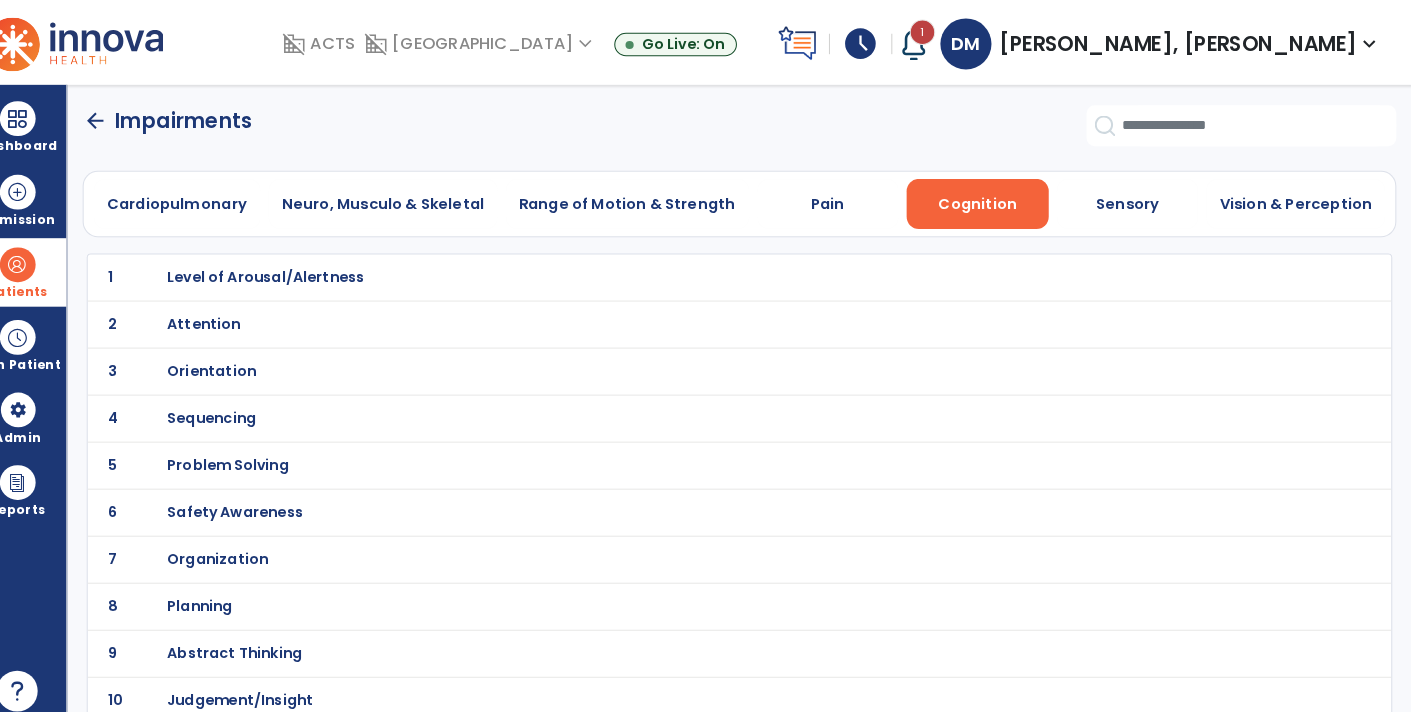 scroll, scrollTop: 0, scrollLeft: 0, axis: both 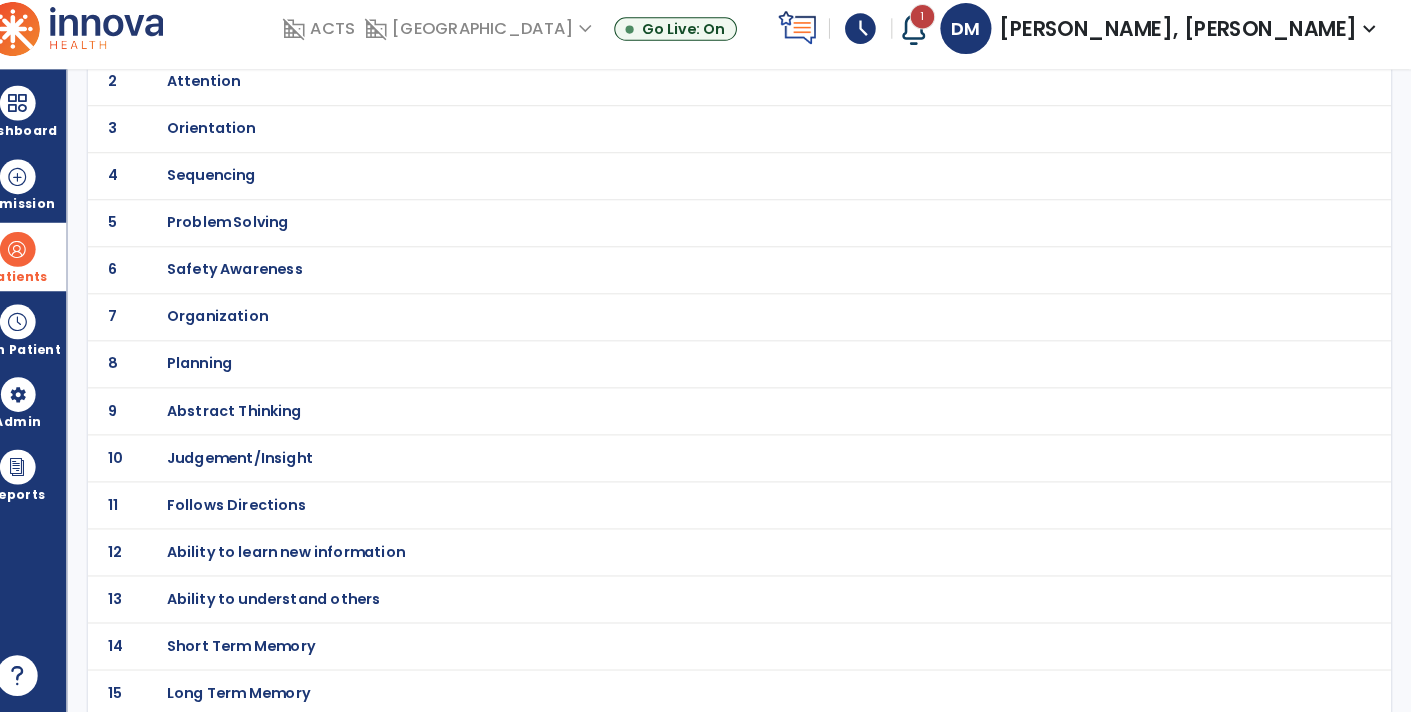 click on "Ability to learn new information" at bounding box center [290, 49] 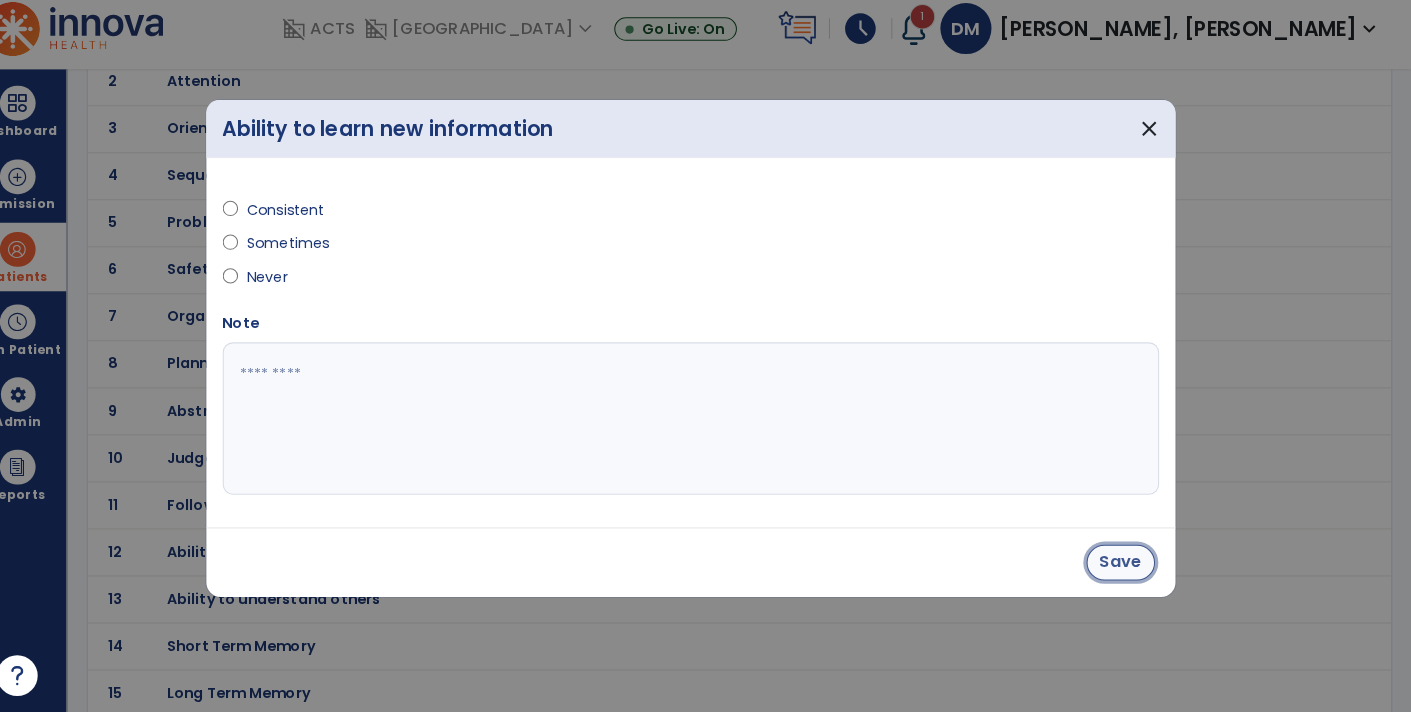 click on "Save" at bounding box center [1126, 565] 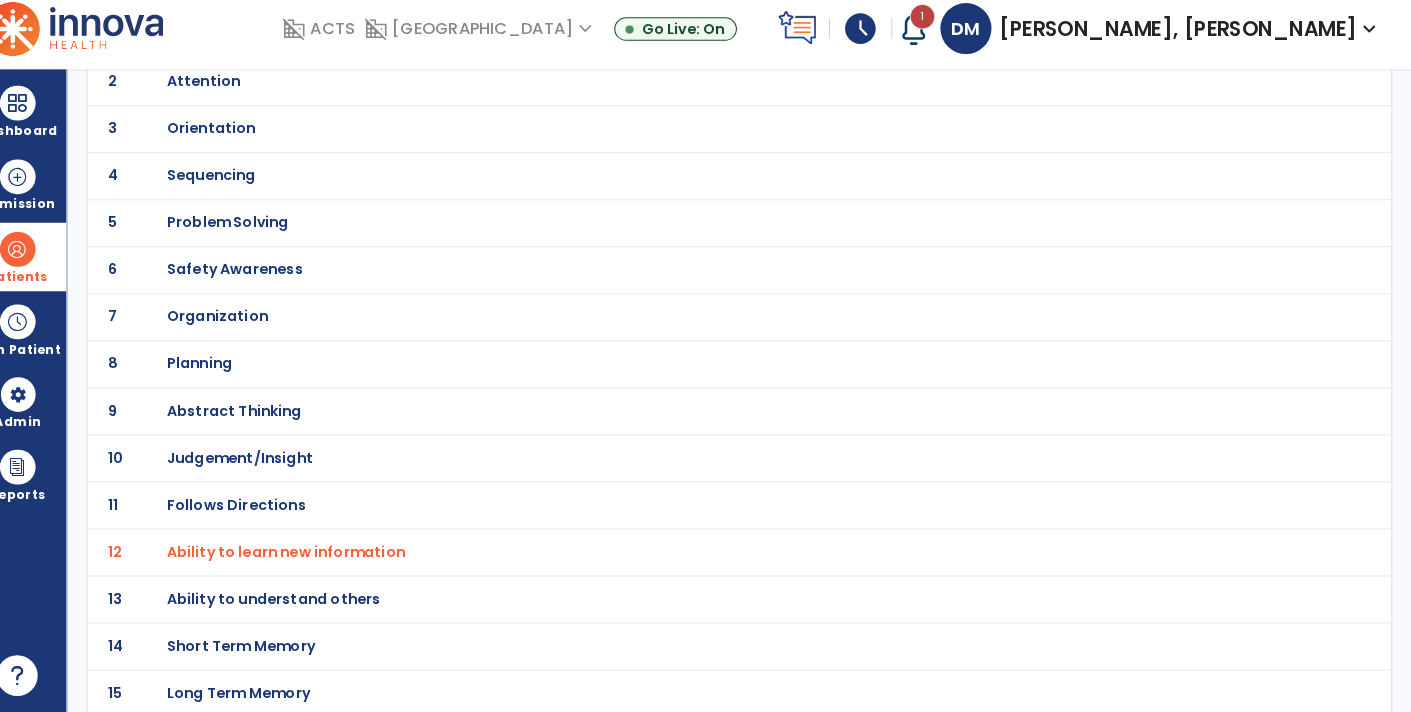 click on "Safety Awareness" at bounding box center (290, 49) 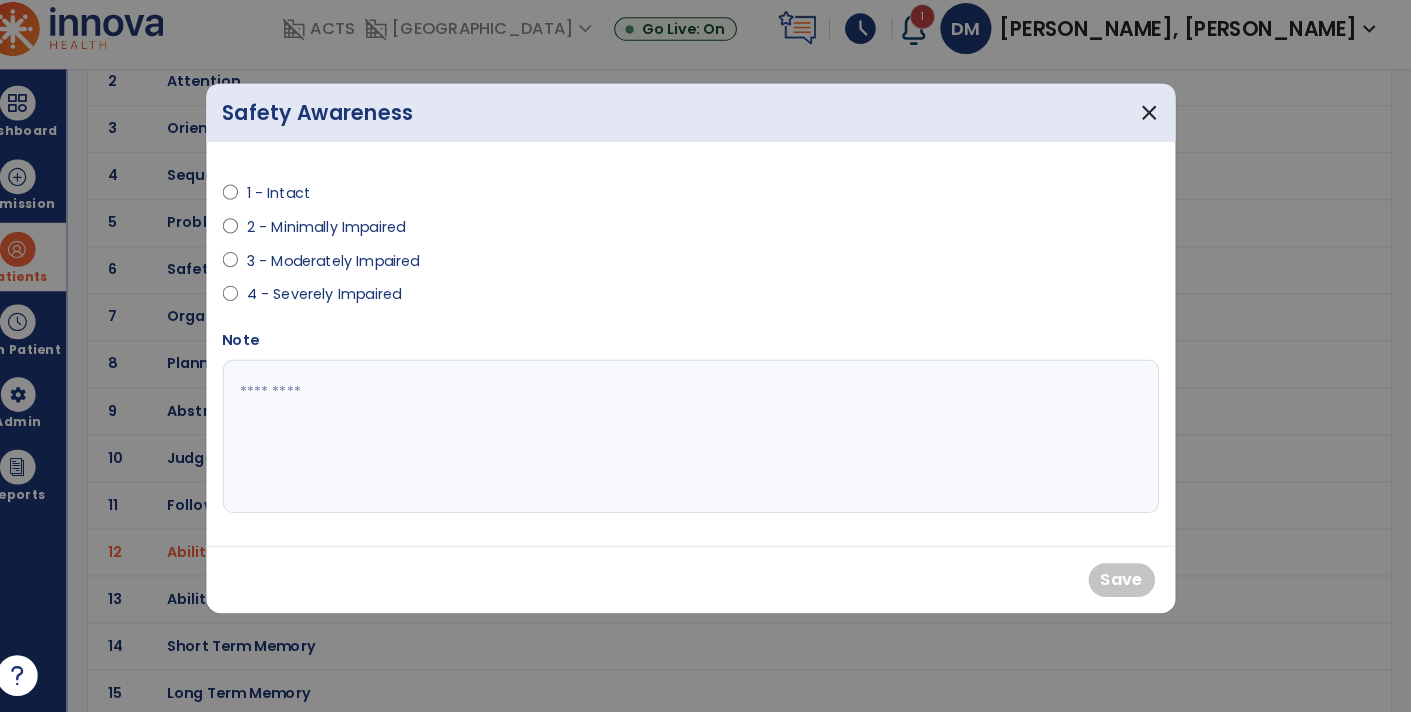click on "2 - Minimally Impaired" at bounding box center [348, 237] 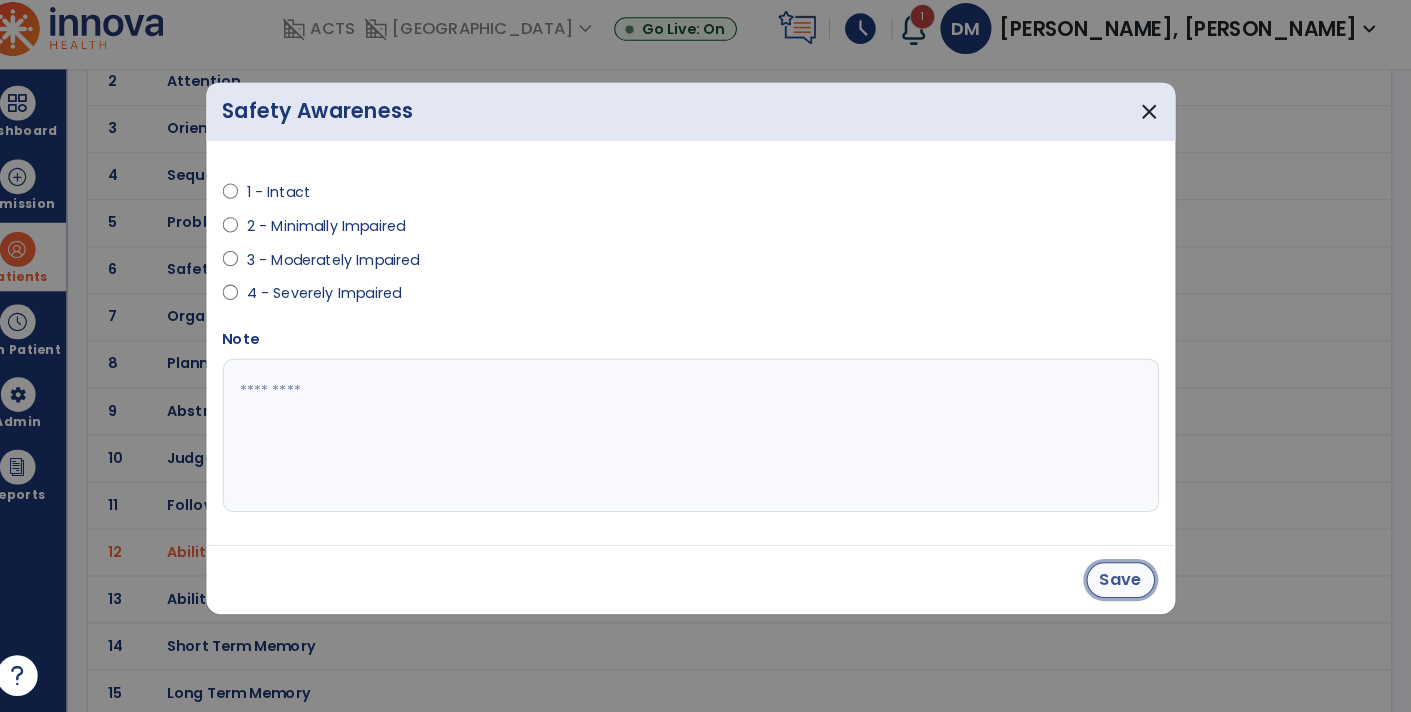 click on "Save" at bounding box center (1126, 582) 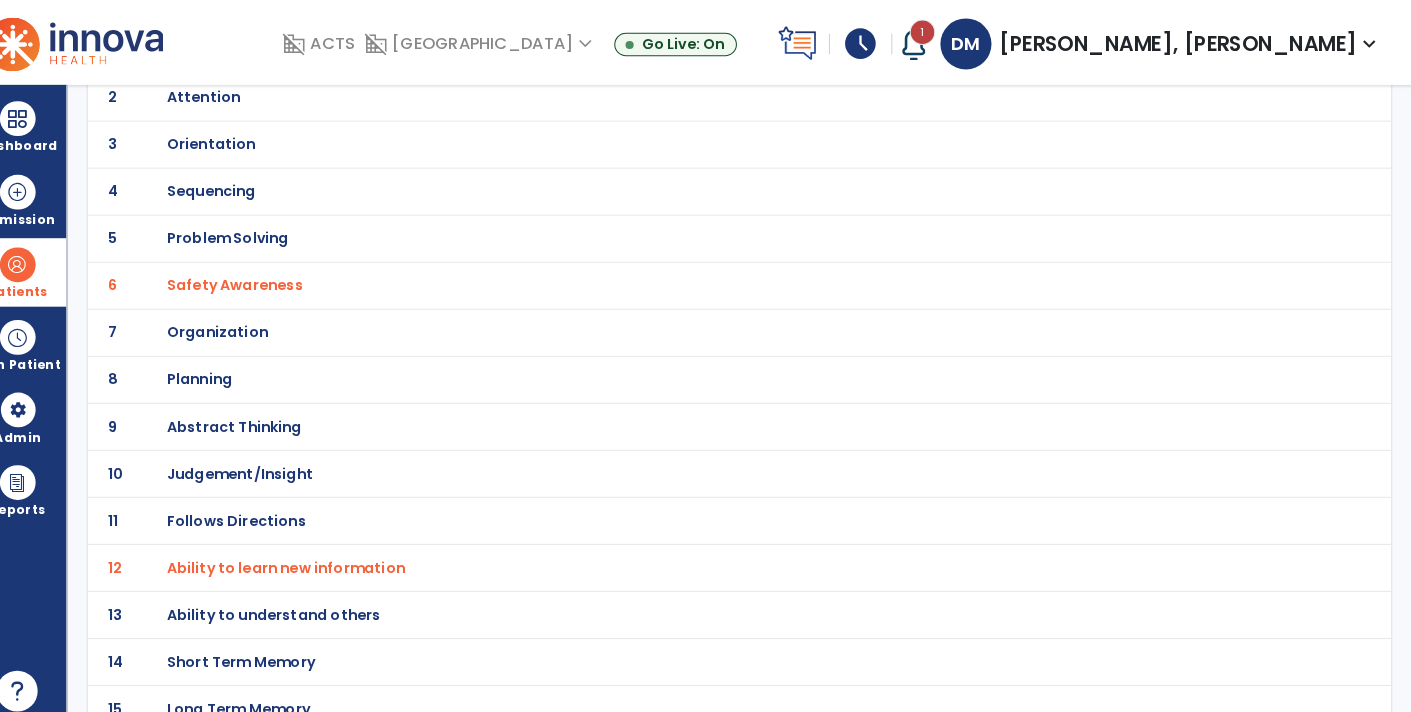 scroll, scrollTop: 0, scrollLeft: 0, axis: both 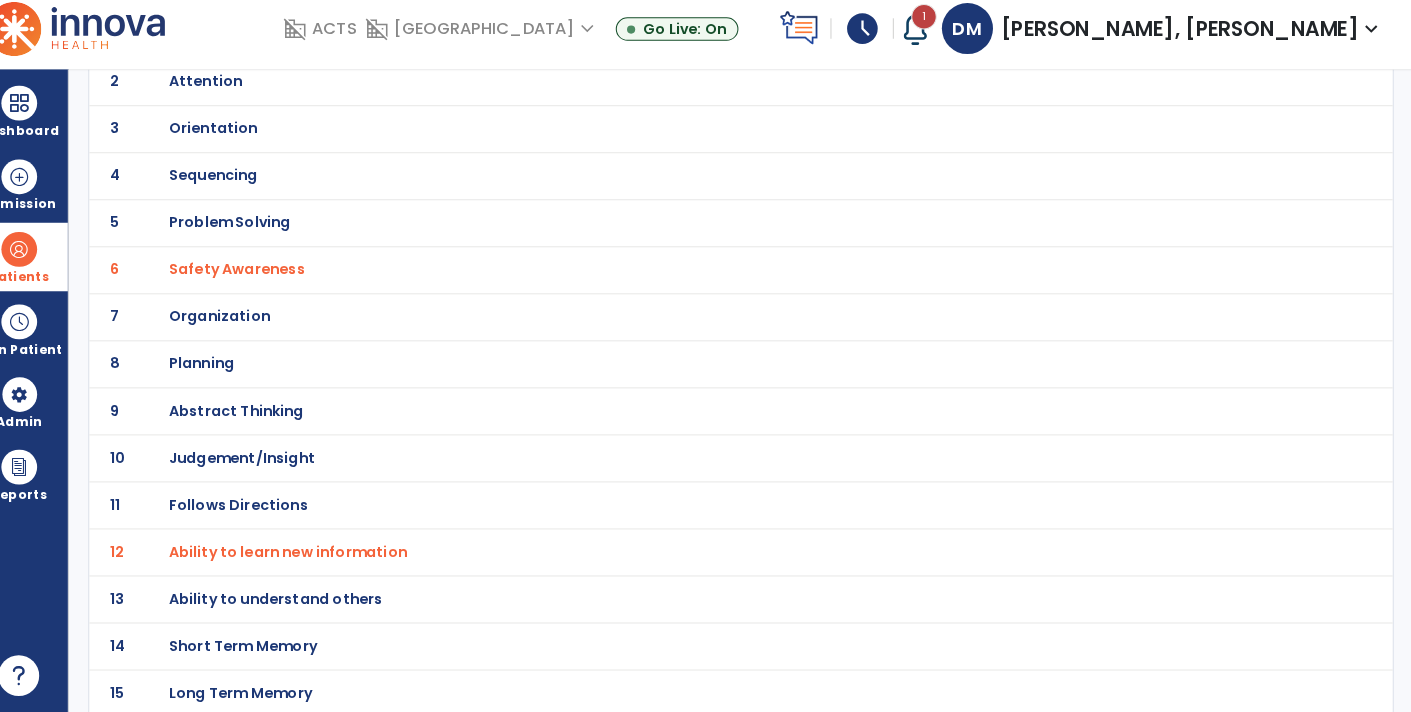 click on "Short Term Memory" at bounding box center (290, 49) 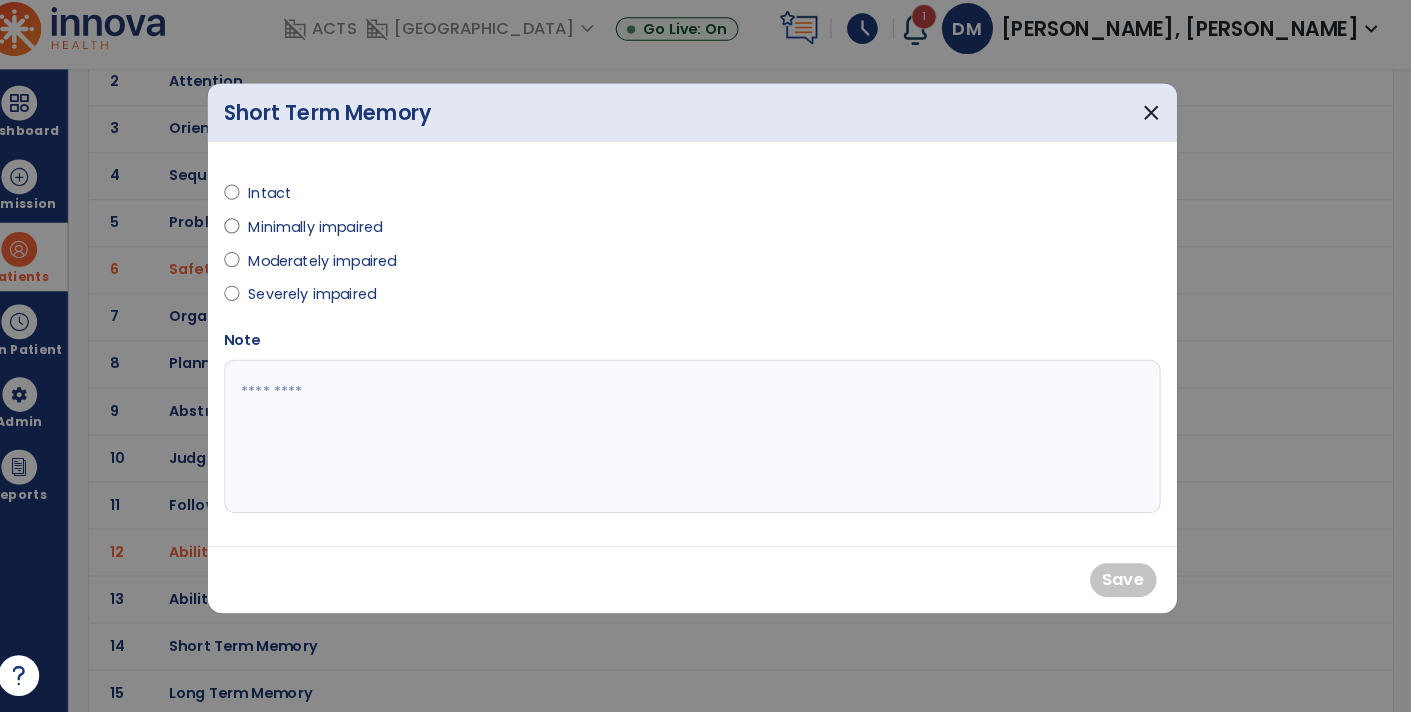 click on "Minimally impaired" at bounding box center (336, 237) 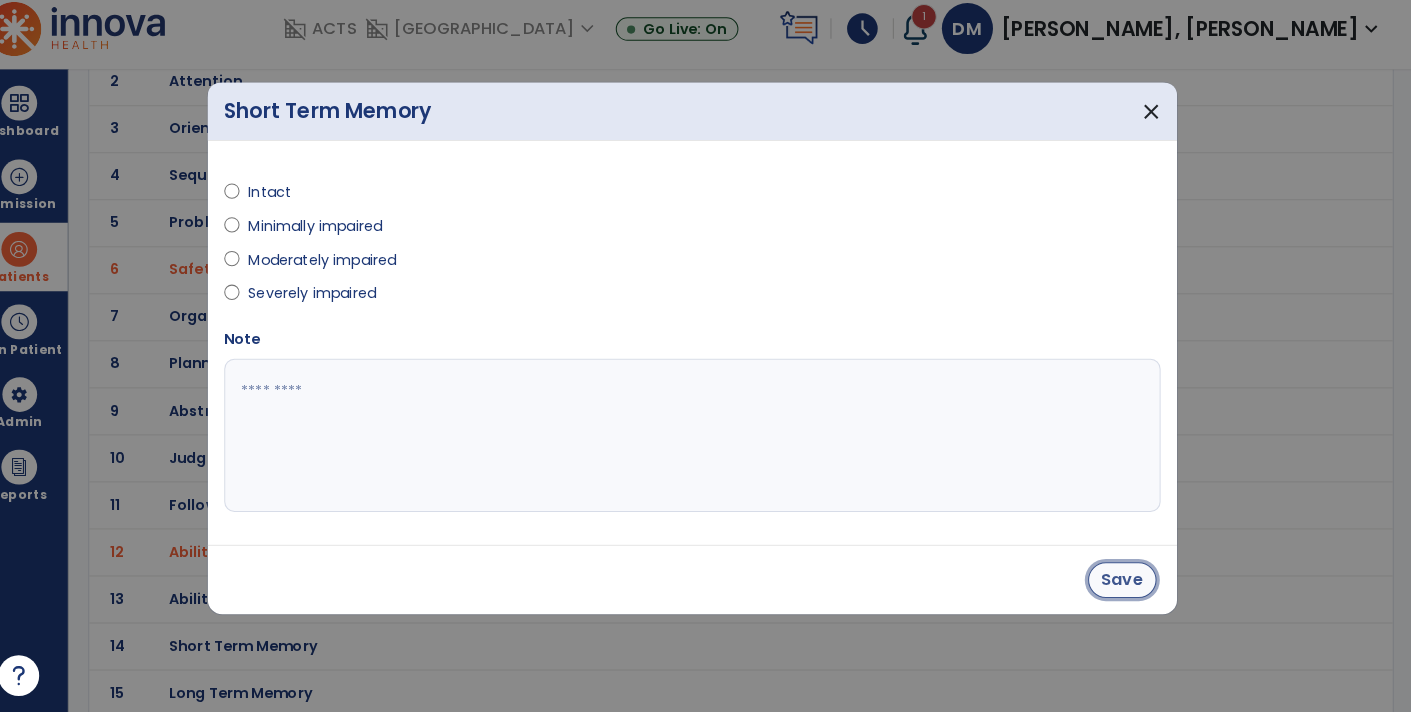 click on "Save" at bounding box center [1126, 582] 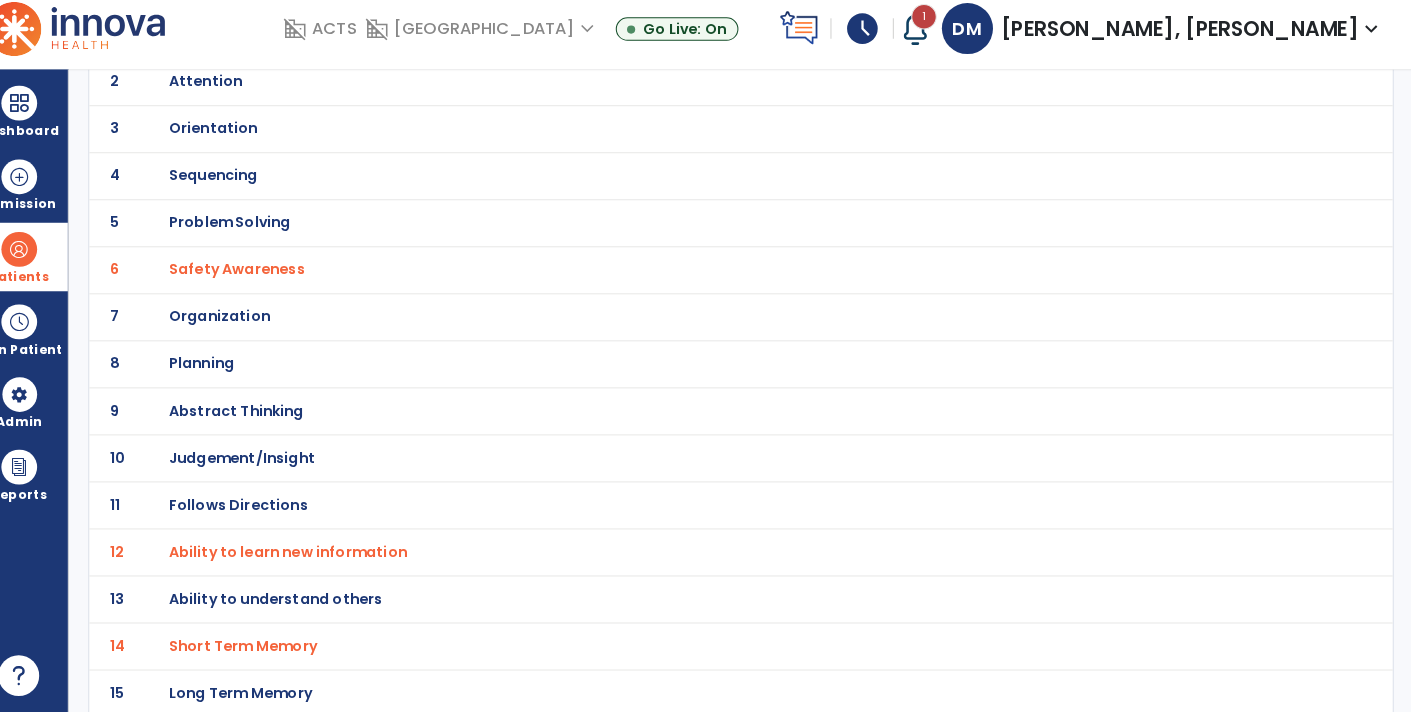 click on "Judgement/Insight" at bounding box center [290, 49] 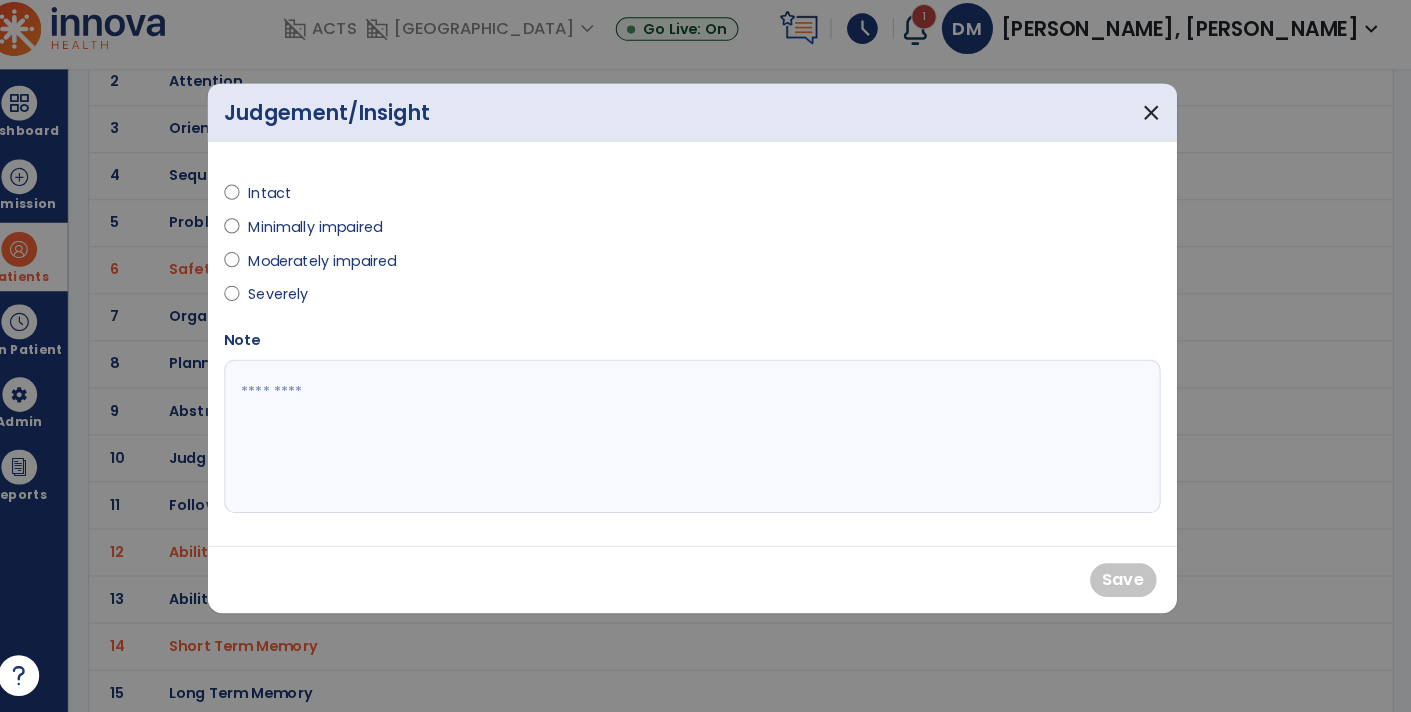 click on "Minimally impaired" at bounding box center [336, 237] 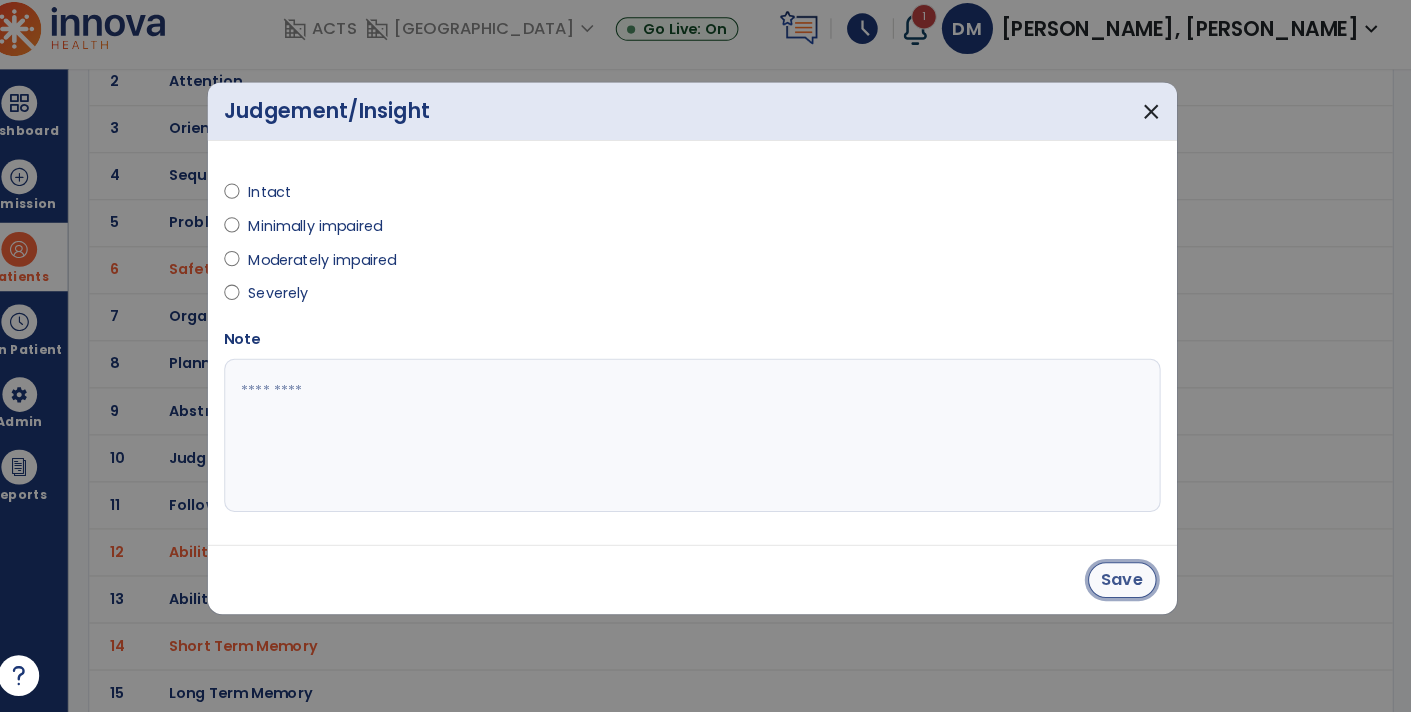 click on "Save" at bounding box center (1126, 582) 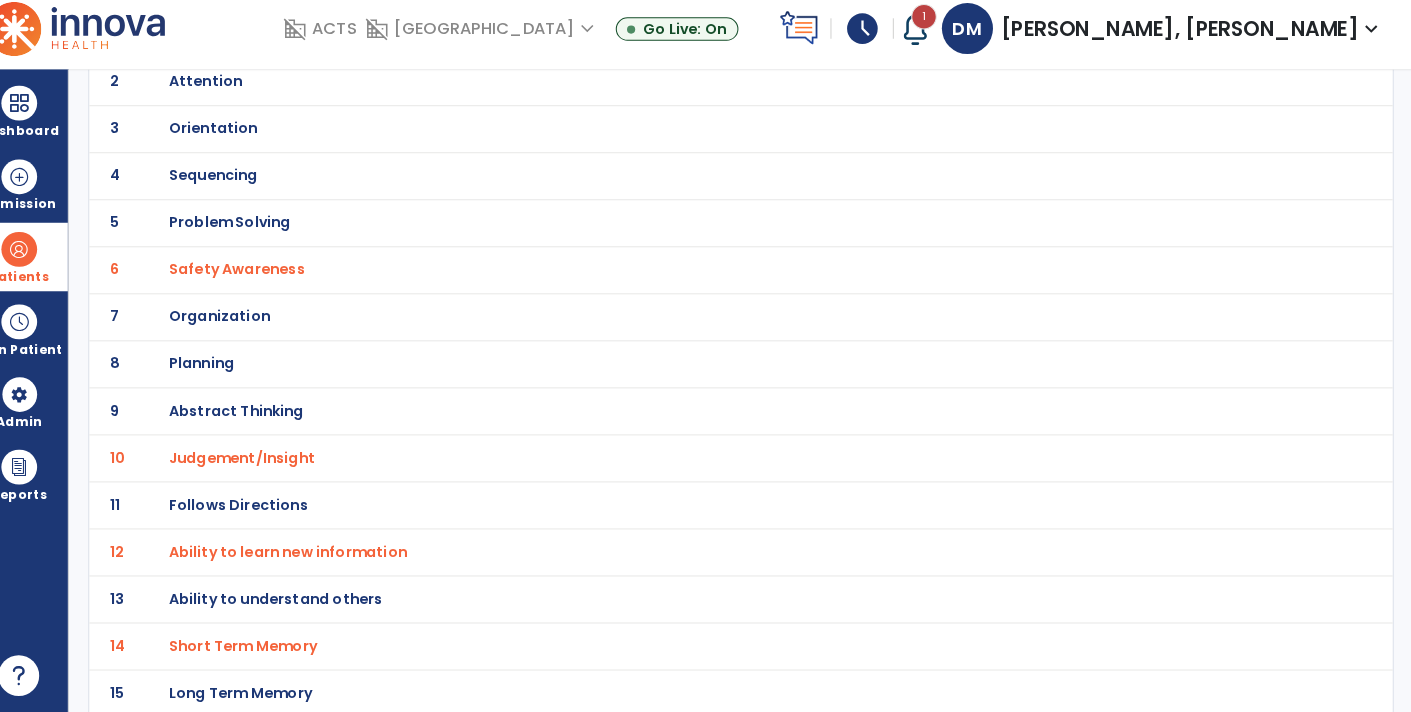 scroll, scrollTop: 0, scrollLeft: 0, axis: both 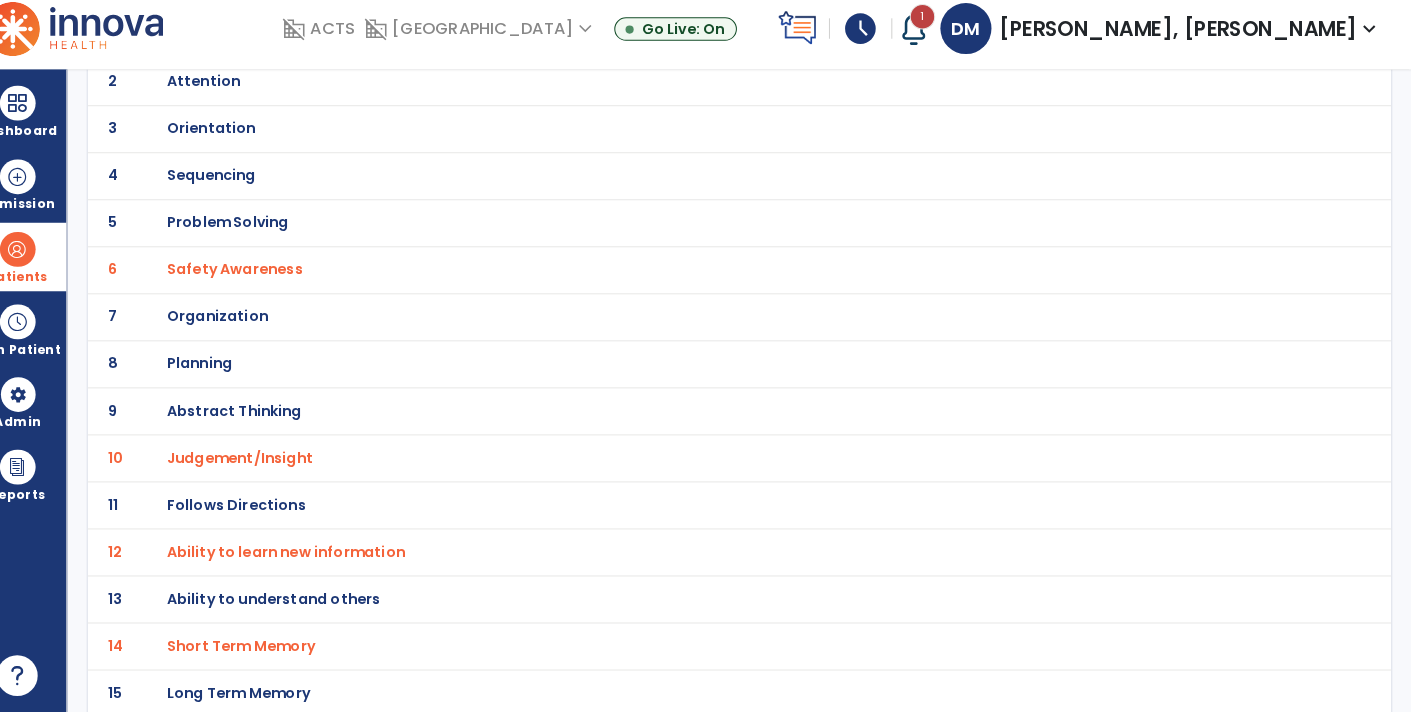 click on "Follows Directions" at bounding box center (290, 49) 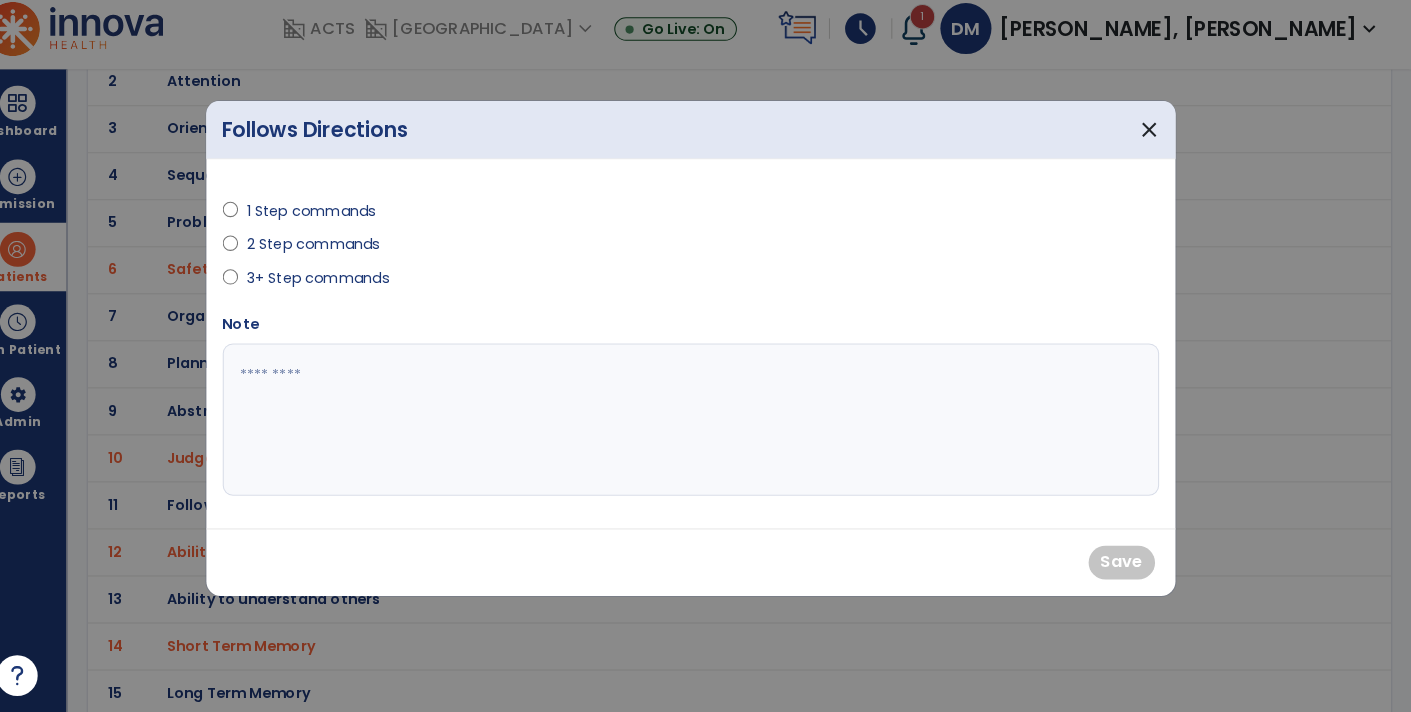 click on "1 Step commands" at bounding box center (334, 221) 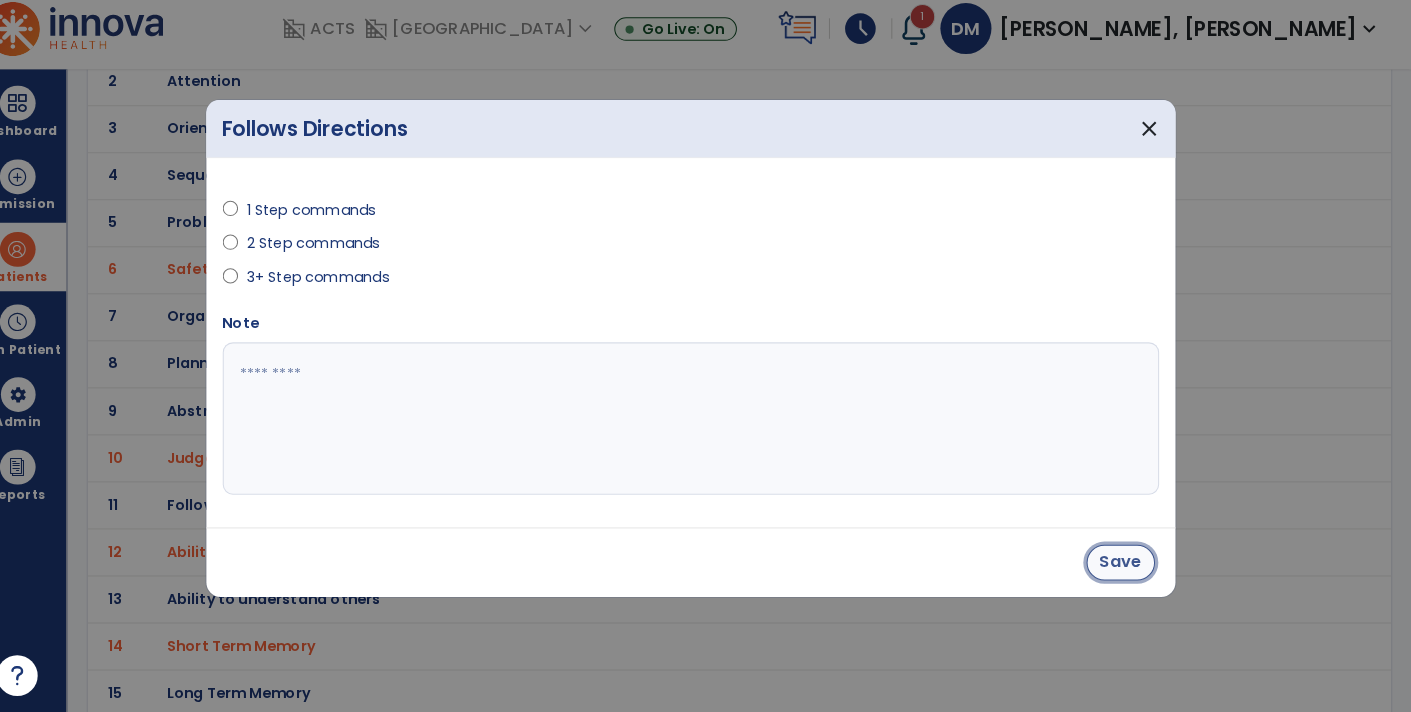 click on "Save" at bounding box center (1126, 565) 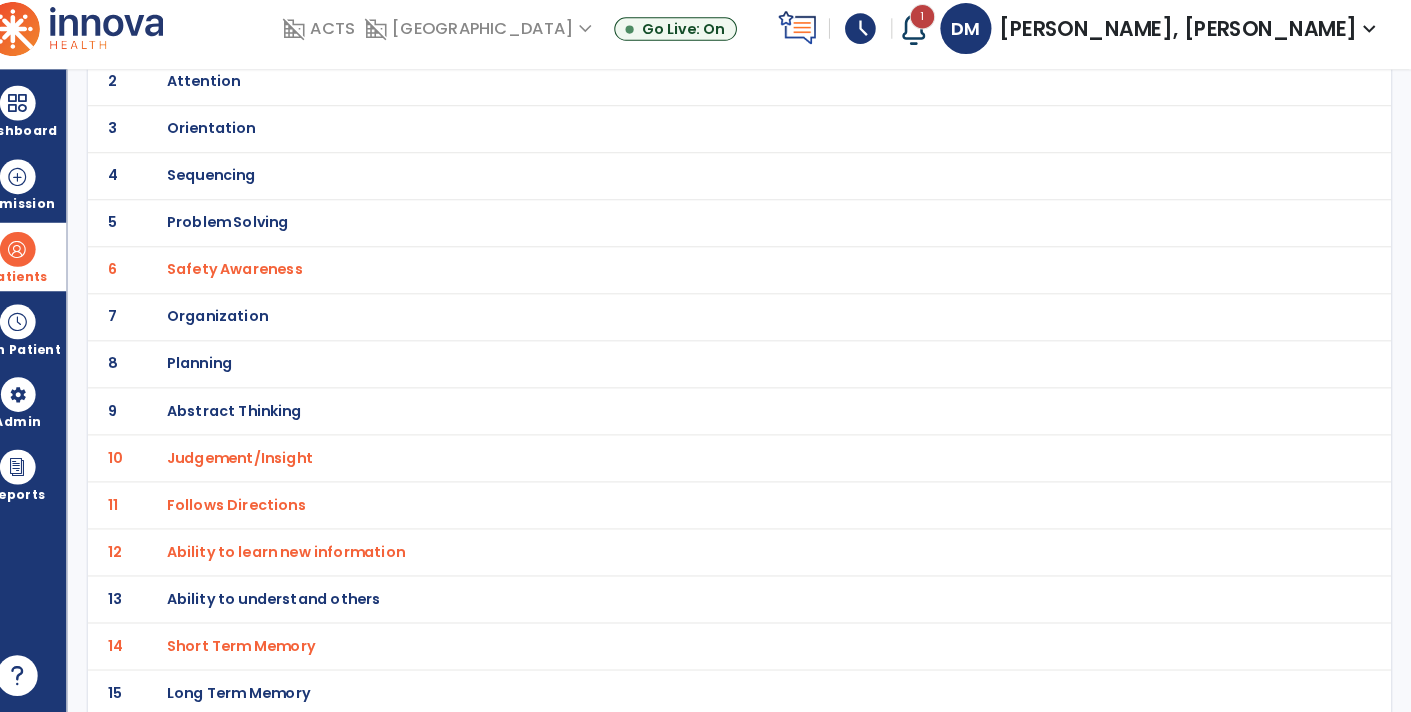 scroll, scrollTop: 0, scrollLeft: 0, axis: both 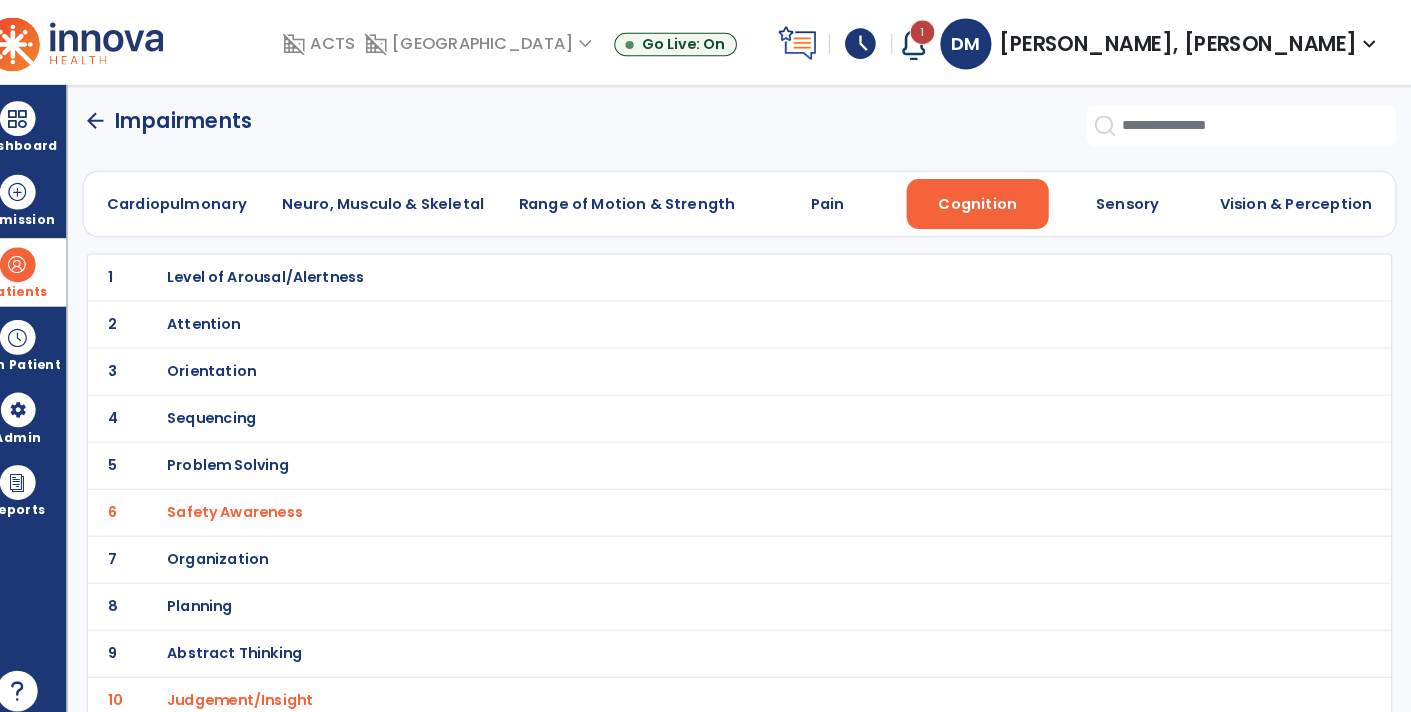 click on "arrow_back" 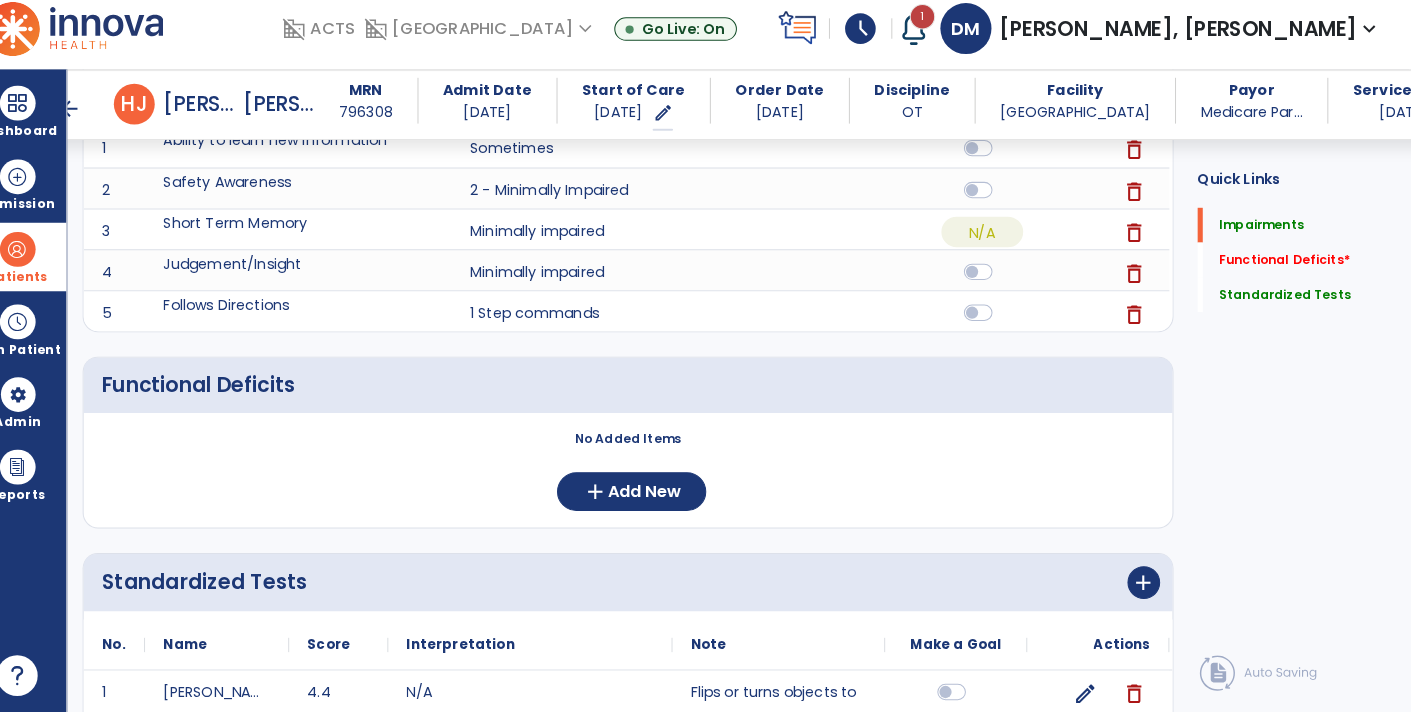 scroll, scrollTop: 307, scrollLeft: 0, axis: vertical 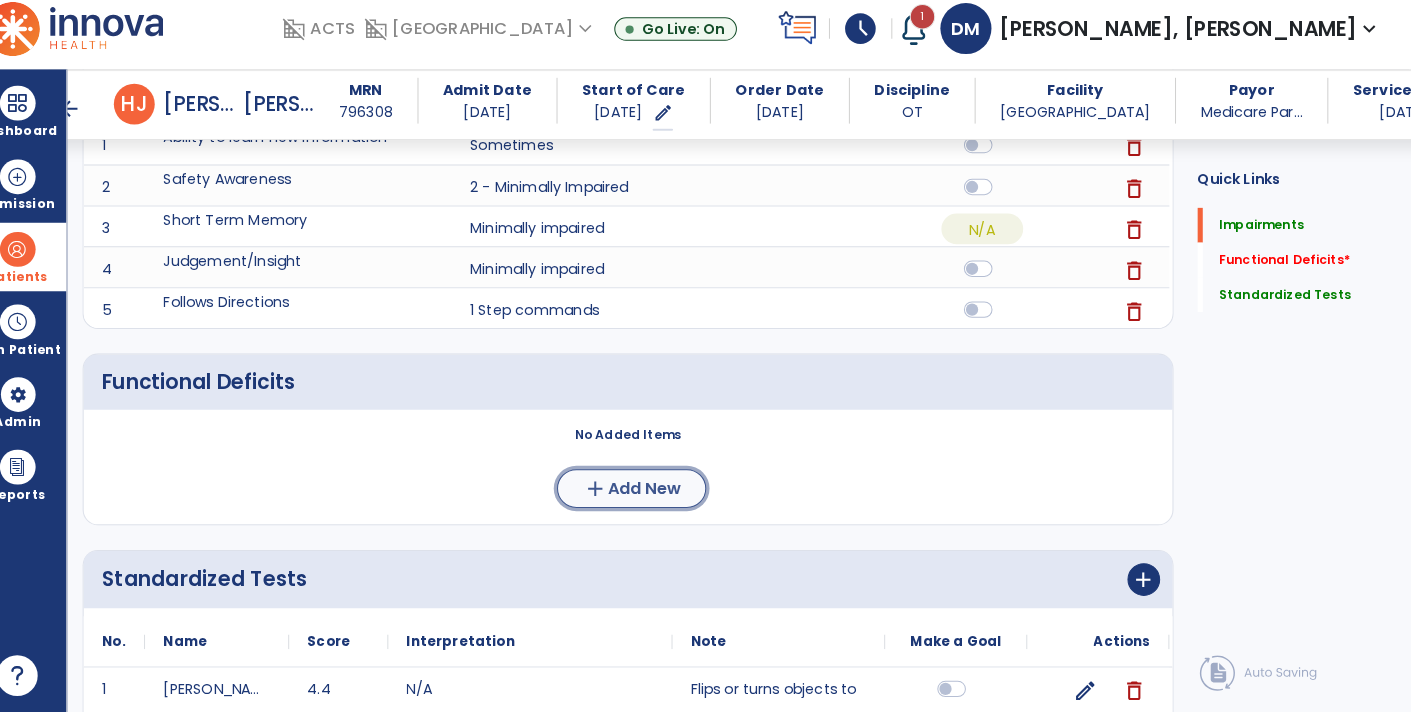 click on "Add New" 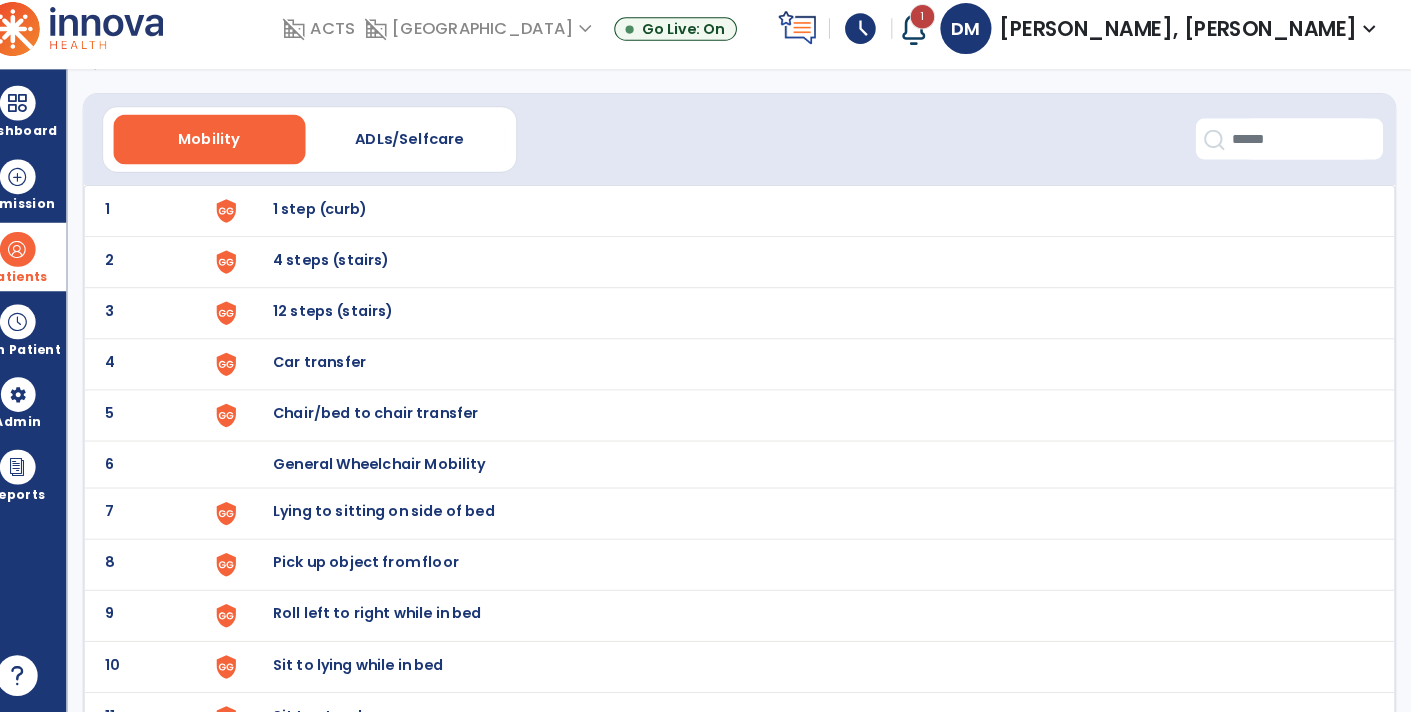 scroll, scrollTop: 0, scrollLeft: 0, axis: both 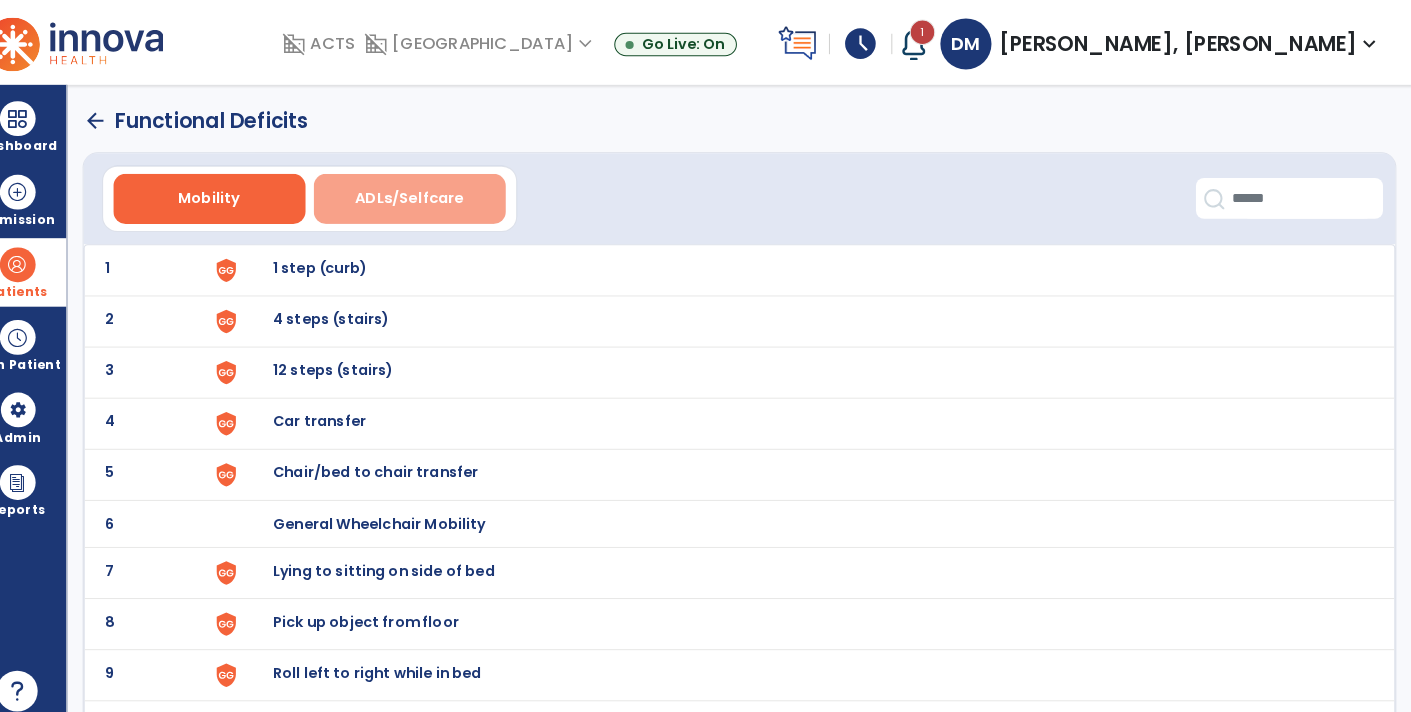 click on "ADLs/Selfcare" at bounding box center (431, 194) 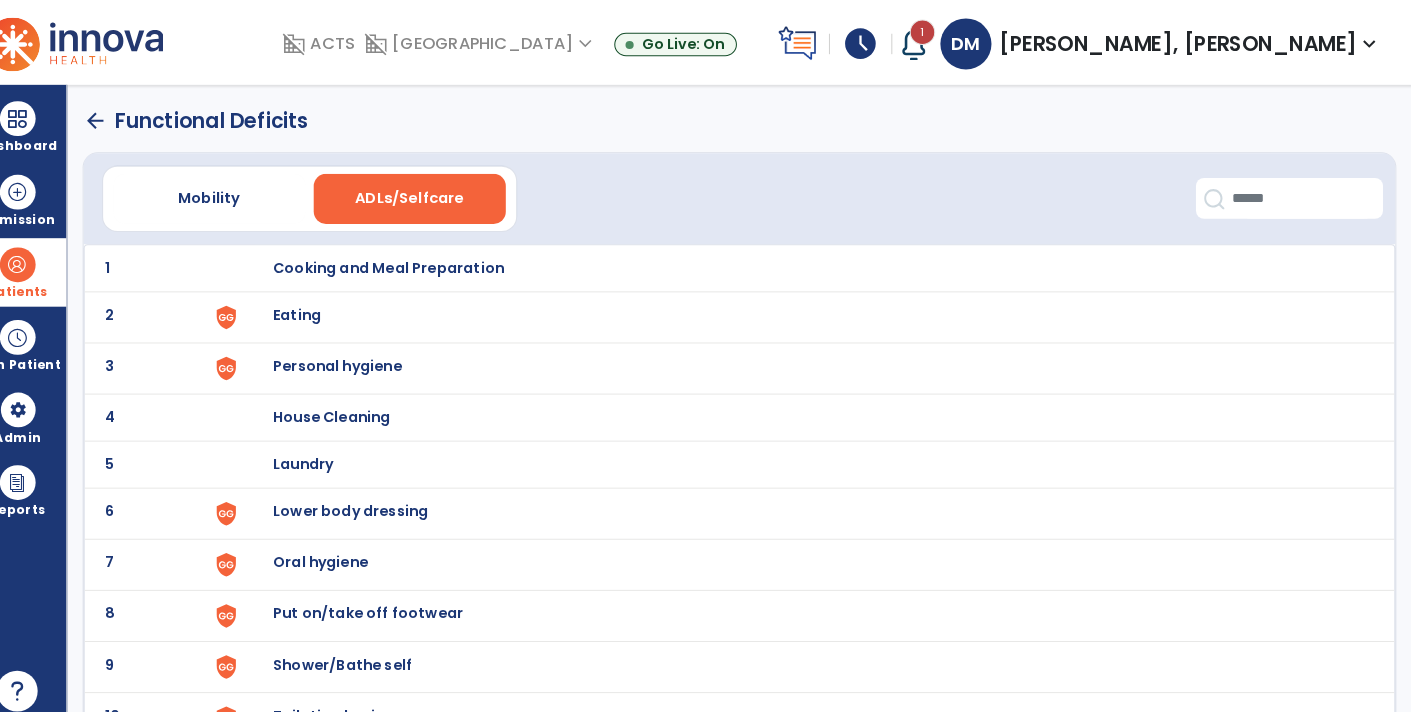 scroll, scrollTop: 0, scrollLeft: 0, axis: both 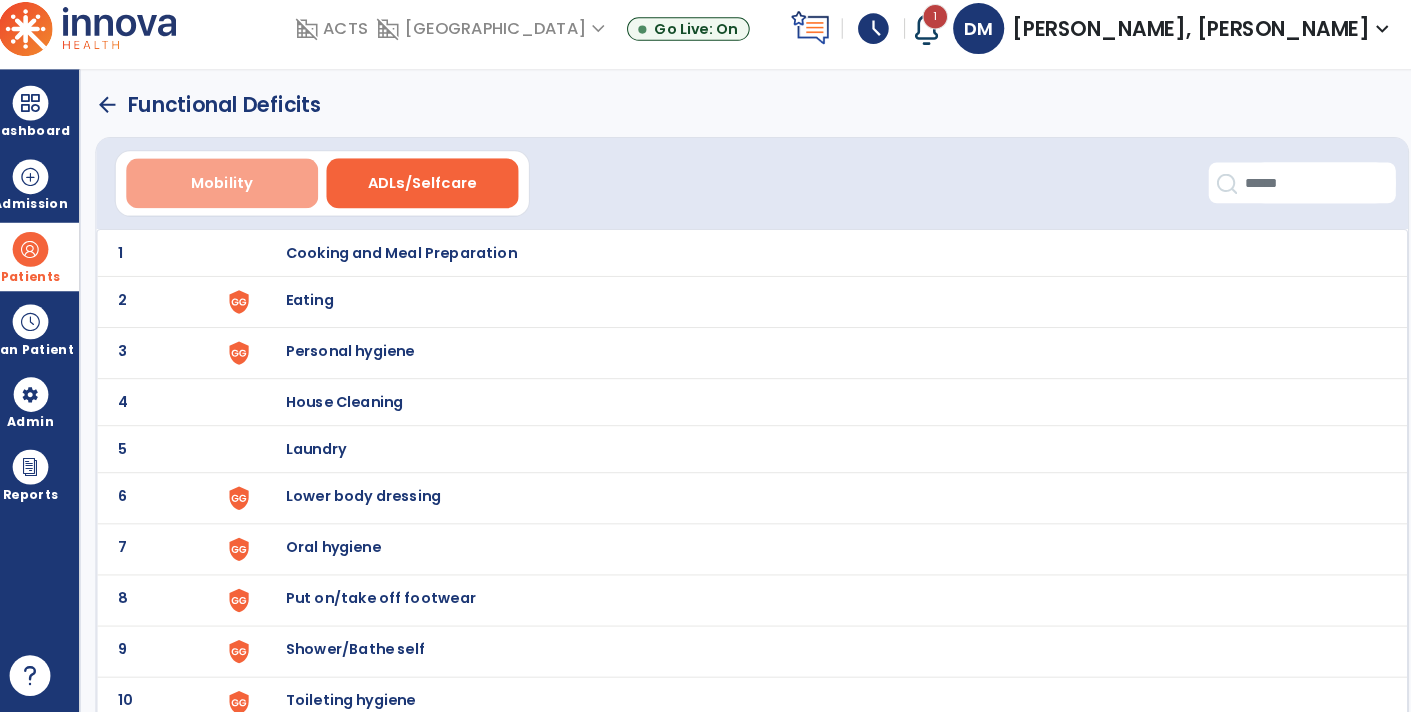 click on "Mobility" at bounding box center (235, 194) 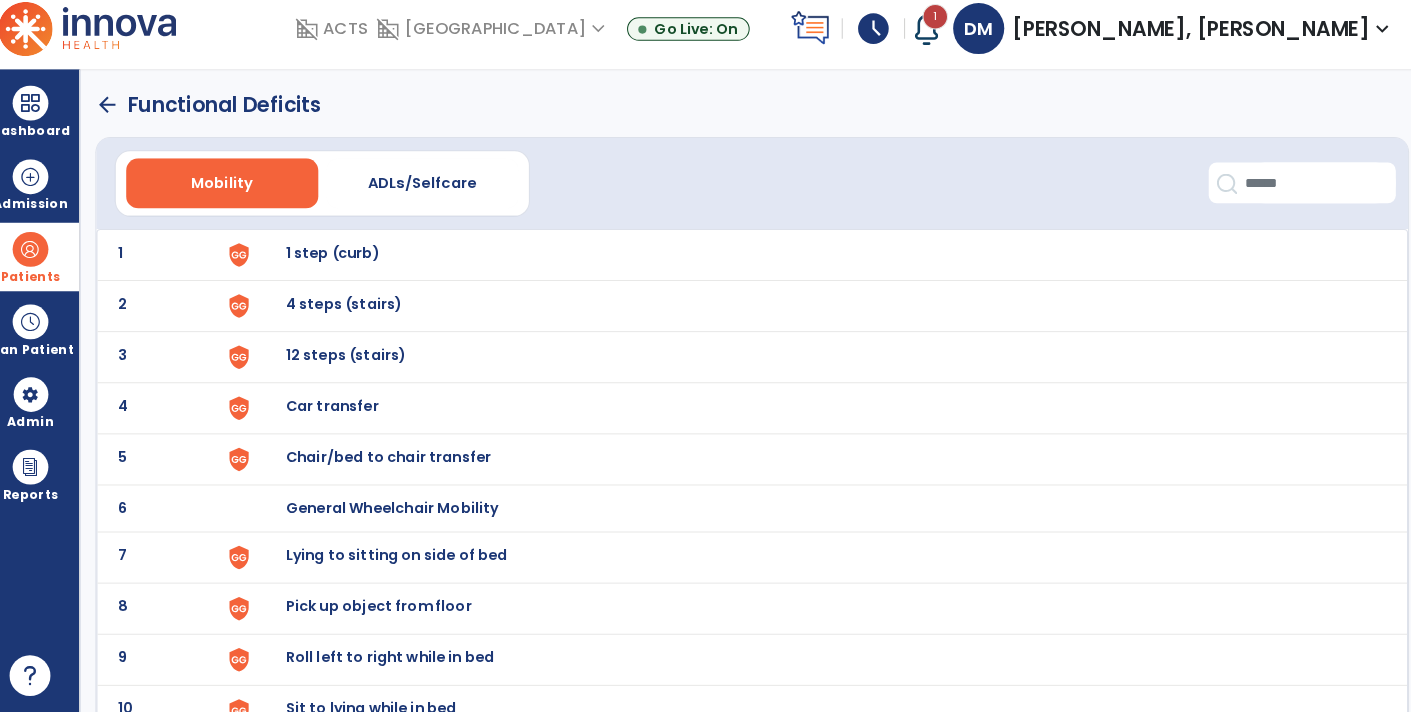 scroll, scrollTop: 0, scrollLeft: 0, axis: both 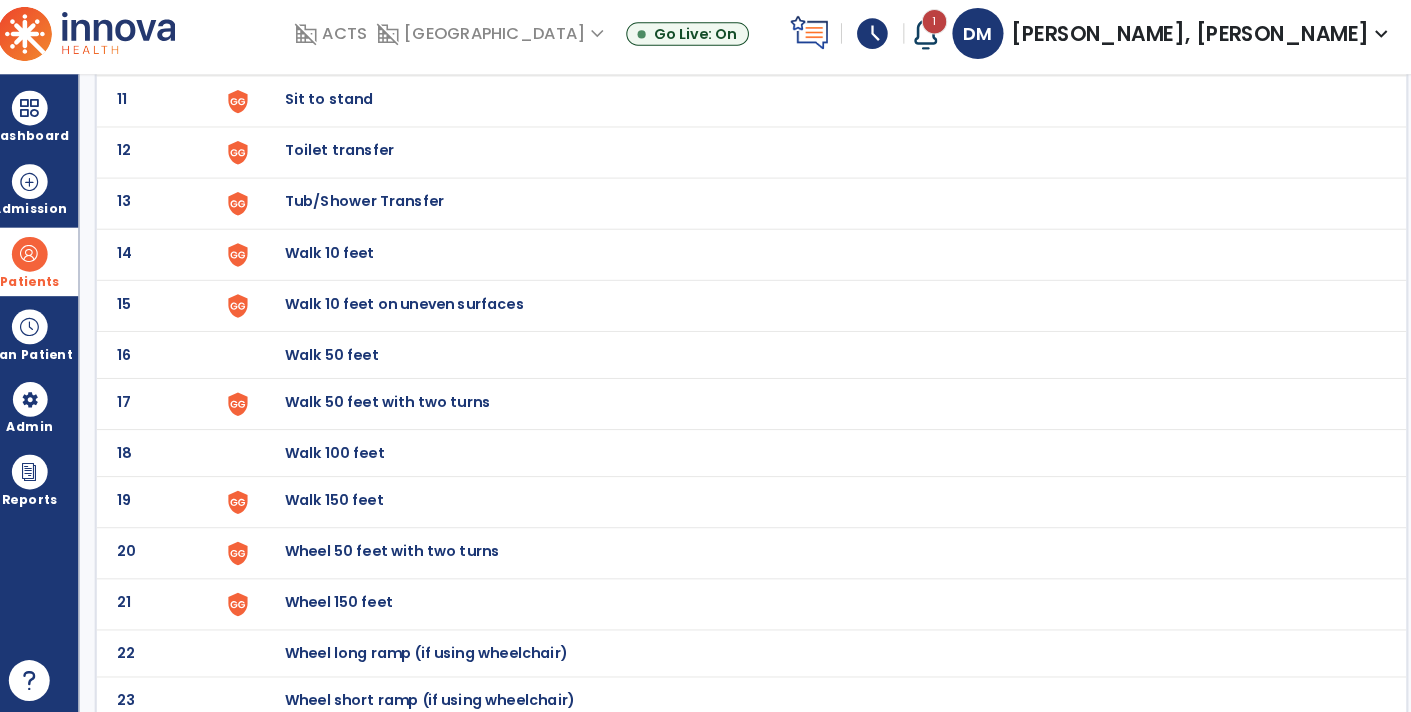 click on "Walk 150 feet" at bounding box center (343, -389) 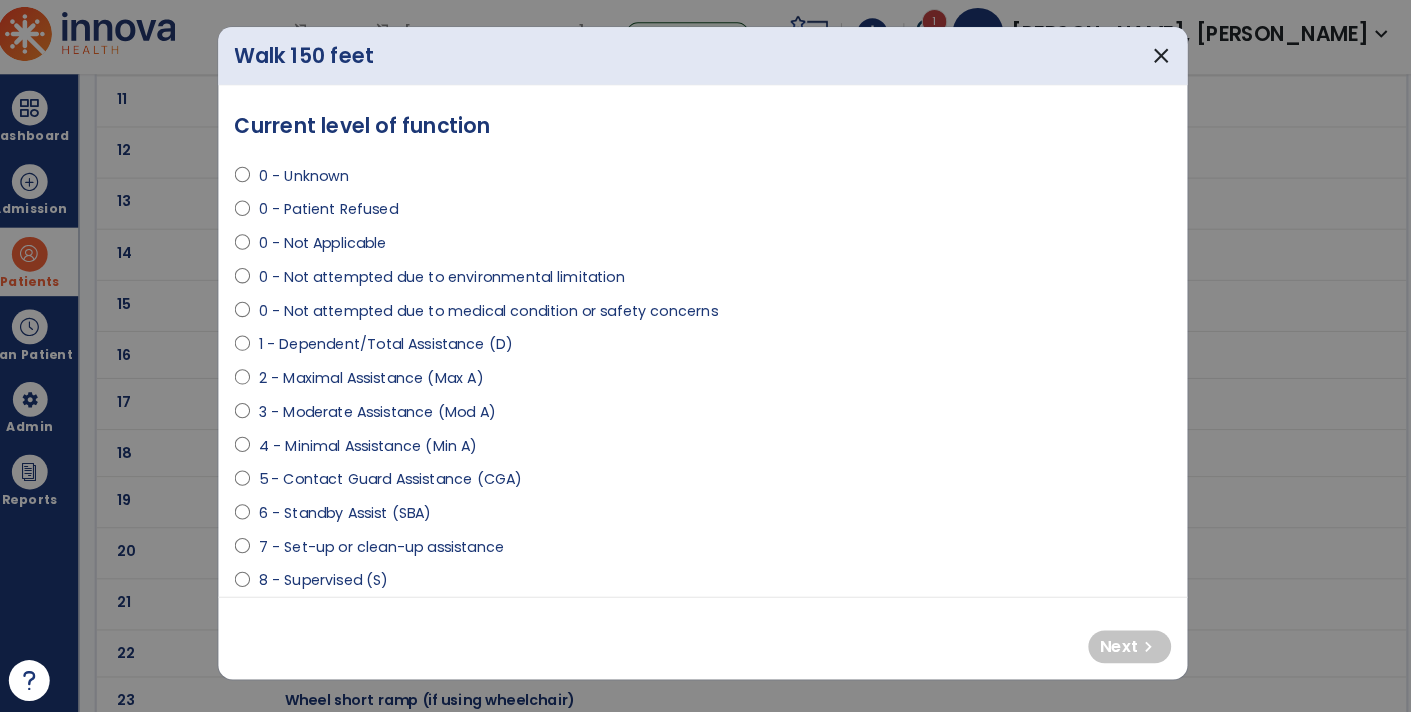 select on "**********" 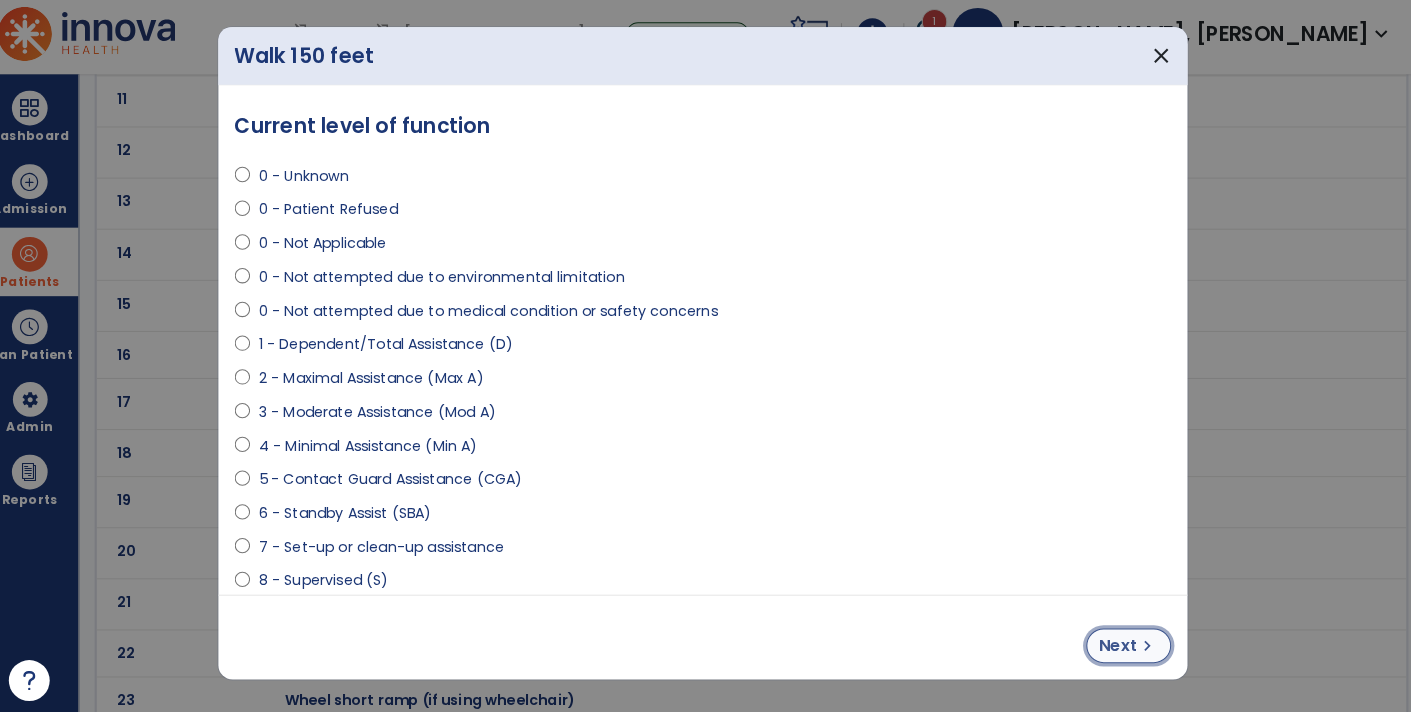 click on "Next  chevron_right" at bounding box center (1122, 642) 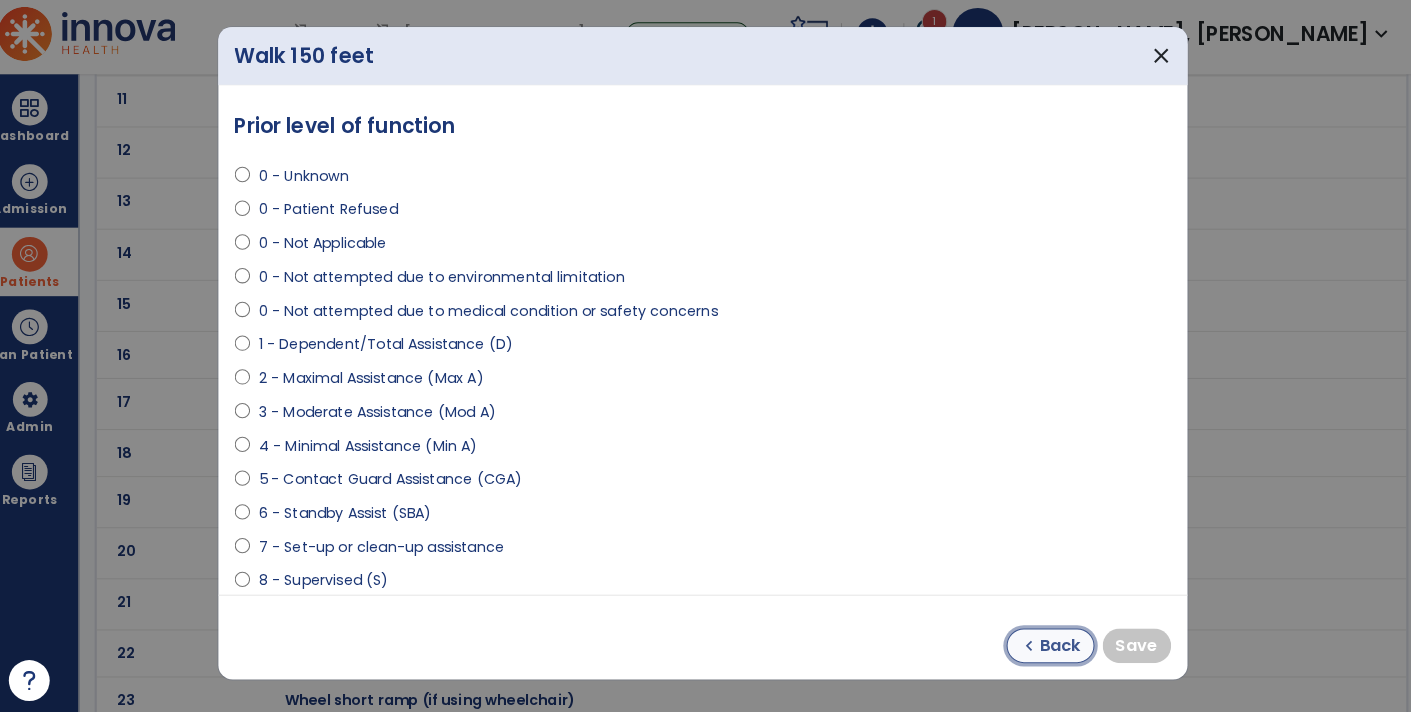 click on "Back" at bounding box center (1056, 642) 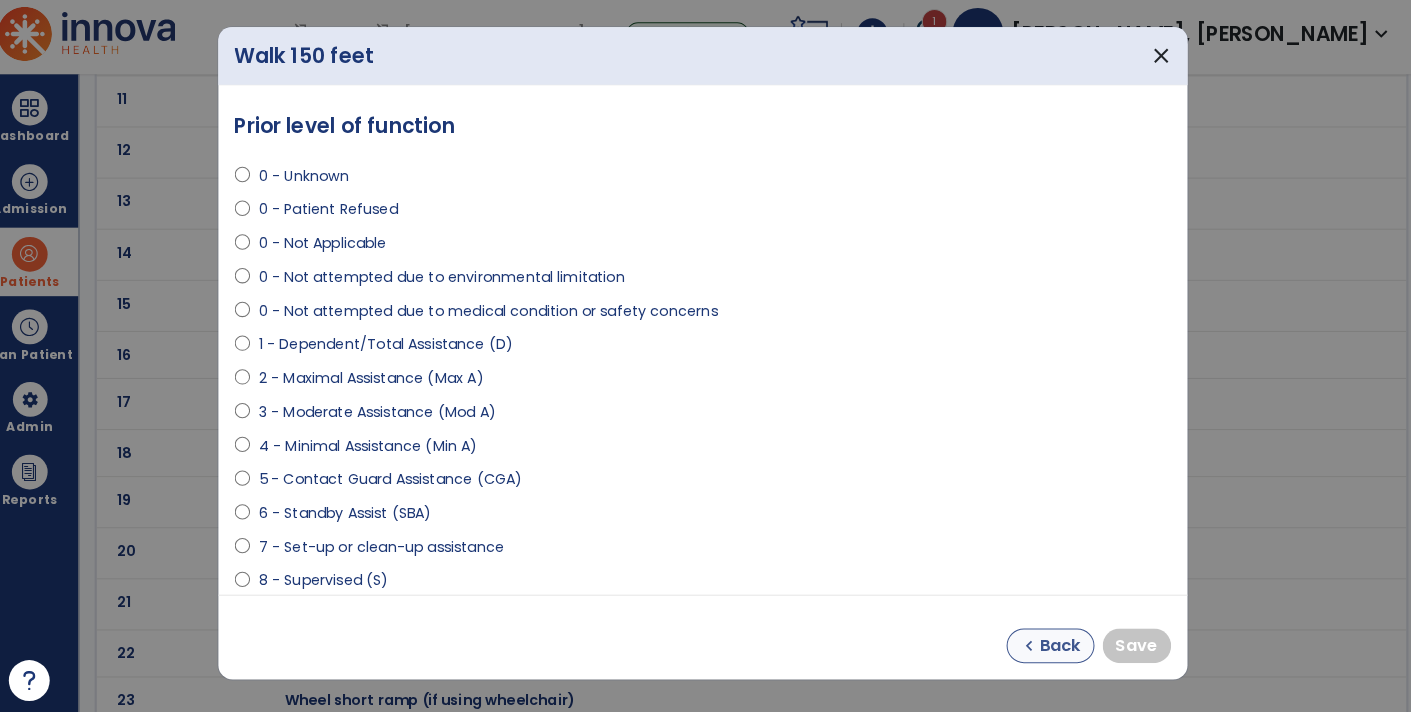 select on "**********" 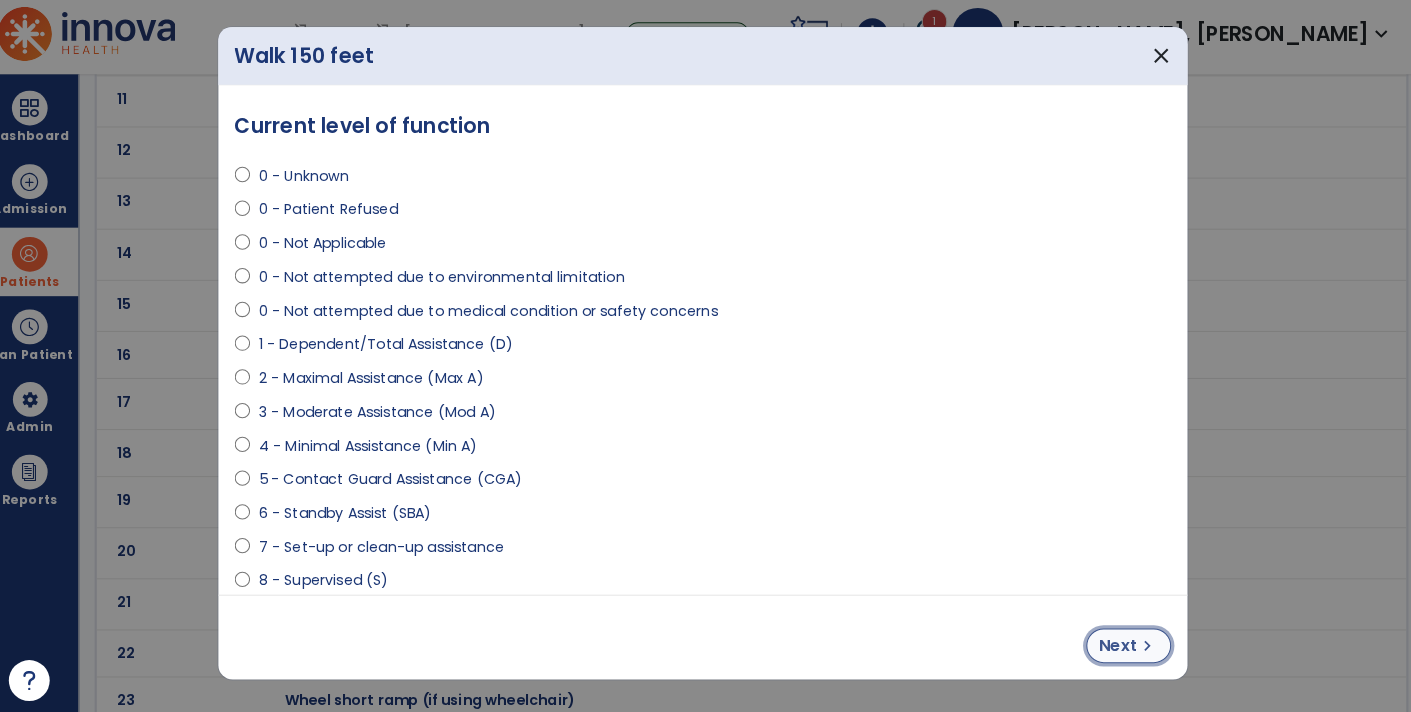 click on "Next" at bounding box center (1112, 642) 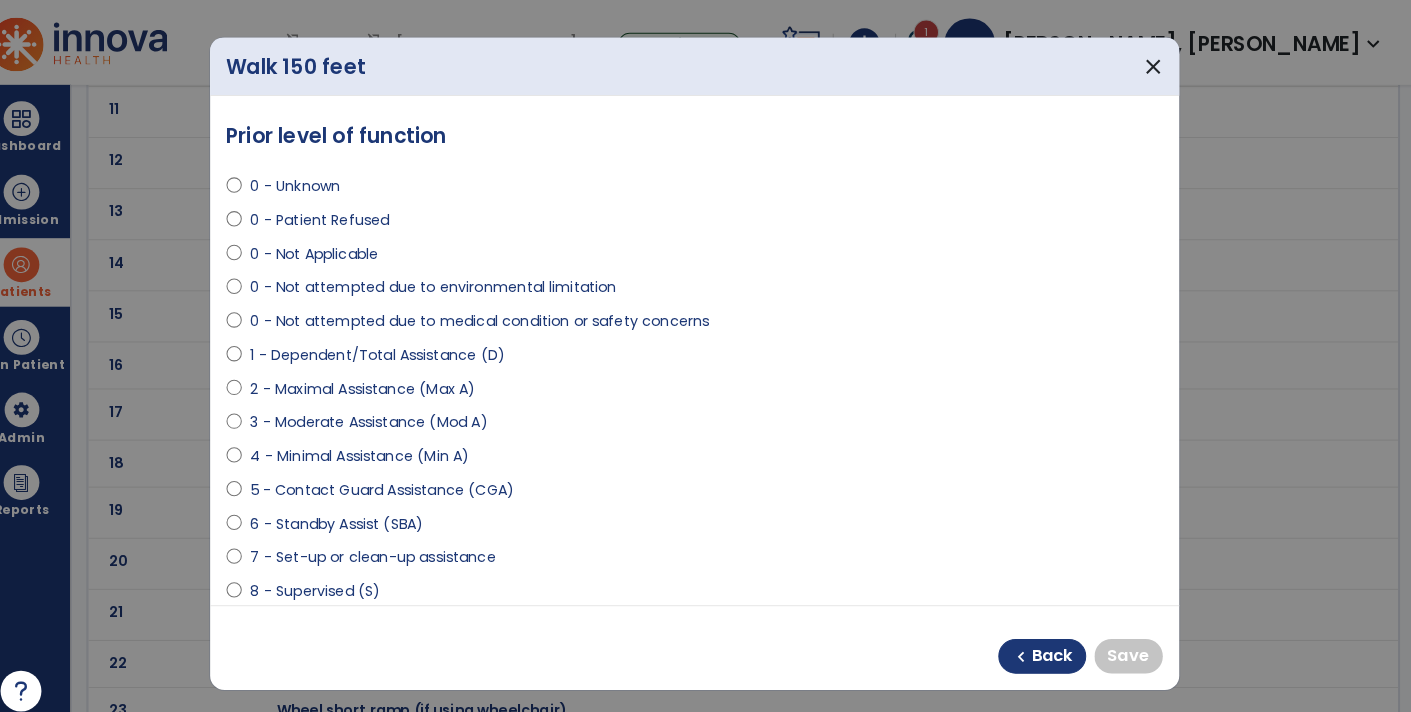 scroll, scrollTop: 0, scrollLeft: 0, axis: both 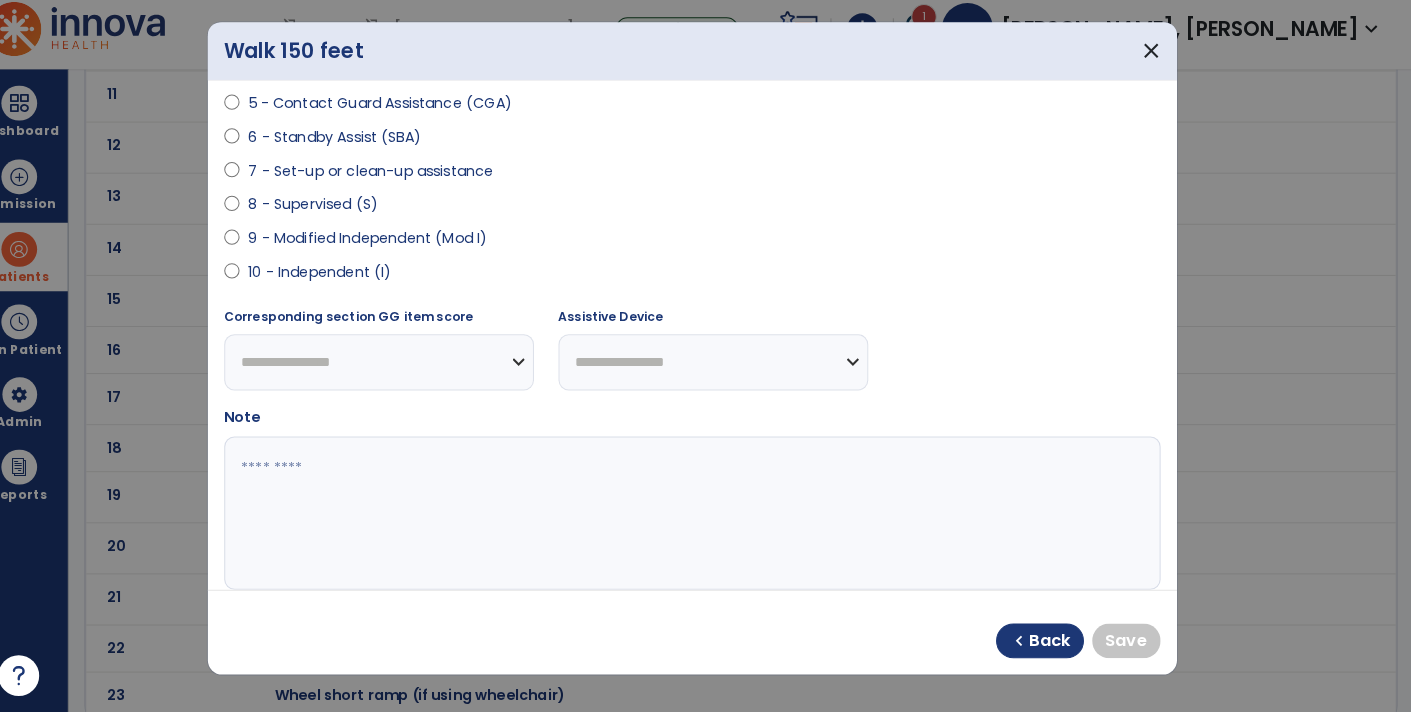 select on "**********" 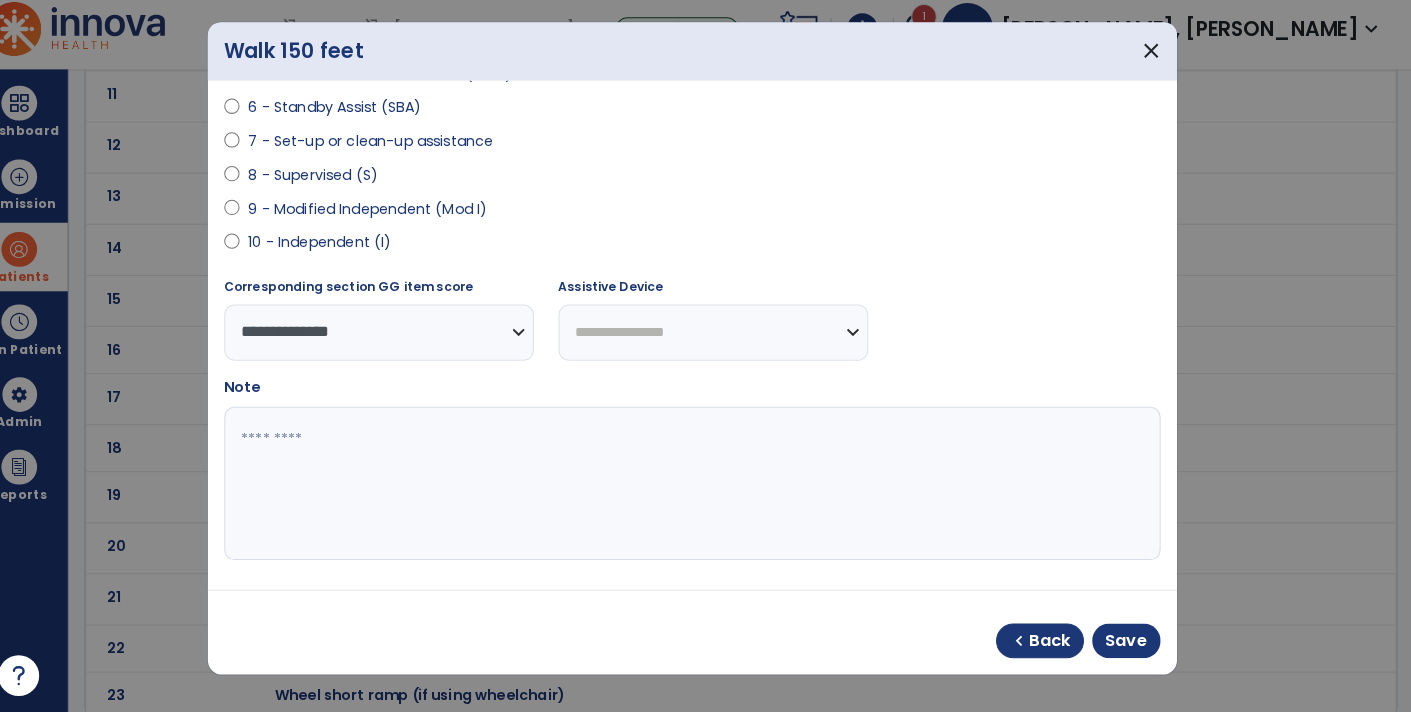 scroll, scrollTop: 0, scrollLeft: 0, axis: both 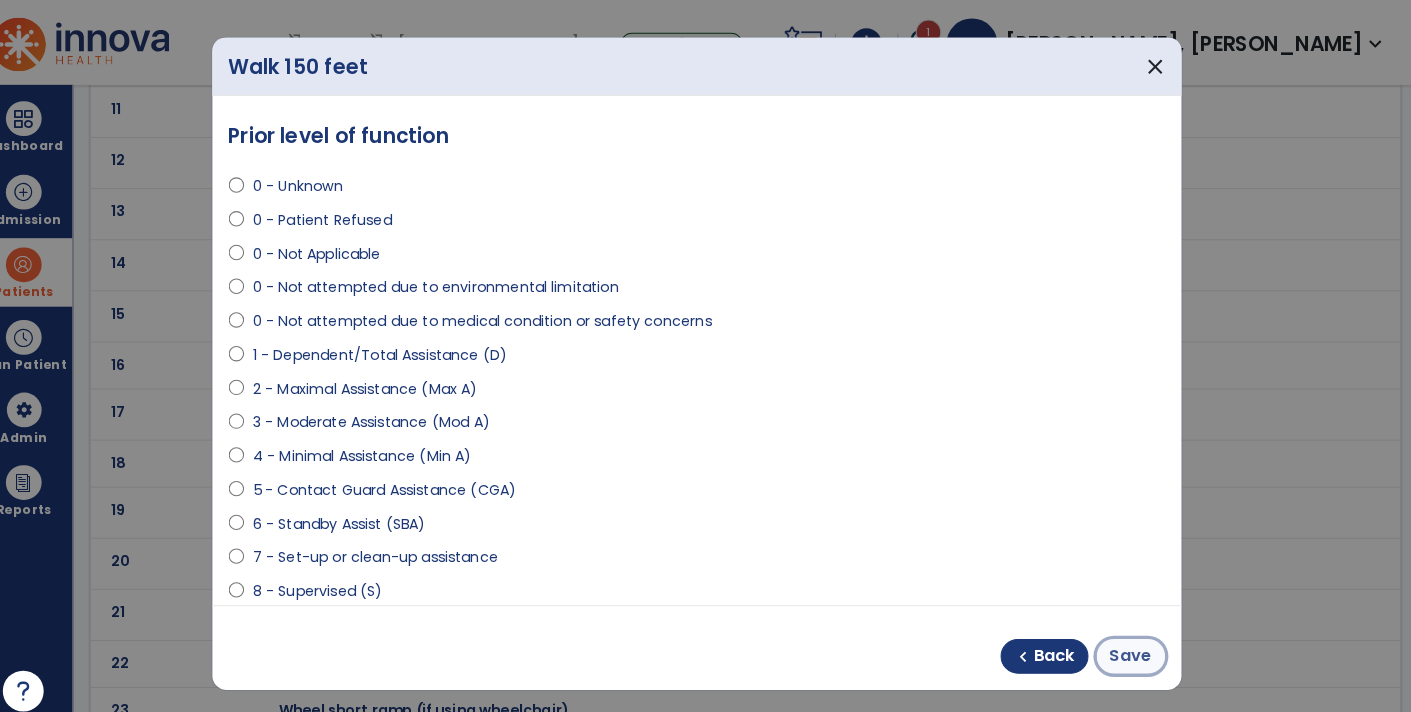 click on "Save" at bounding box center [1130, 642] 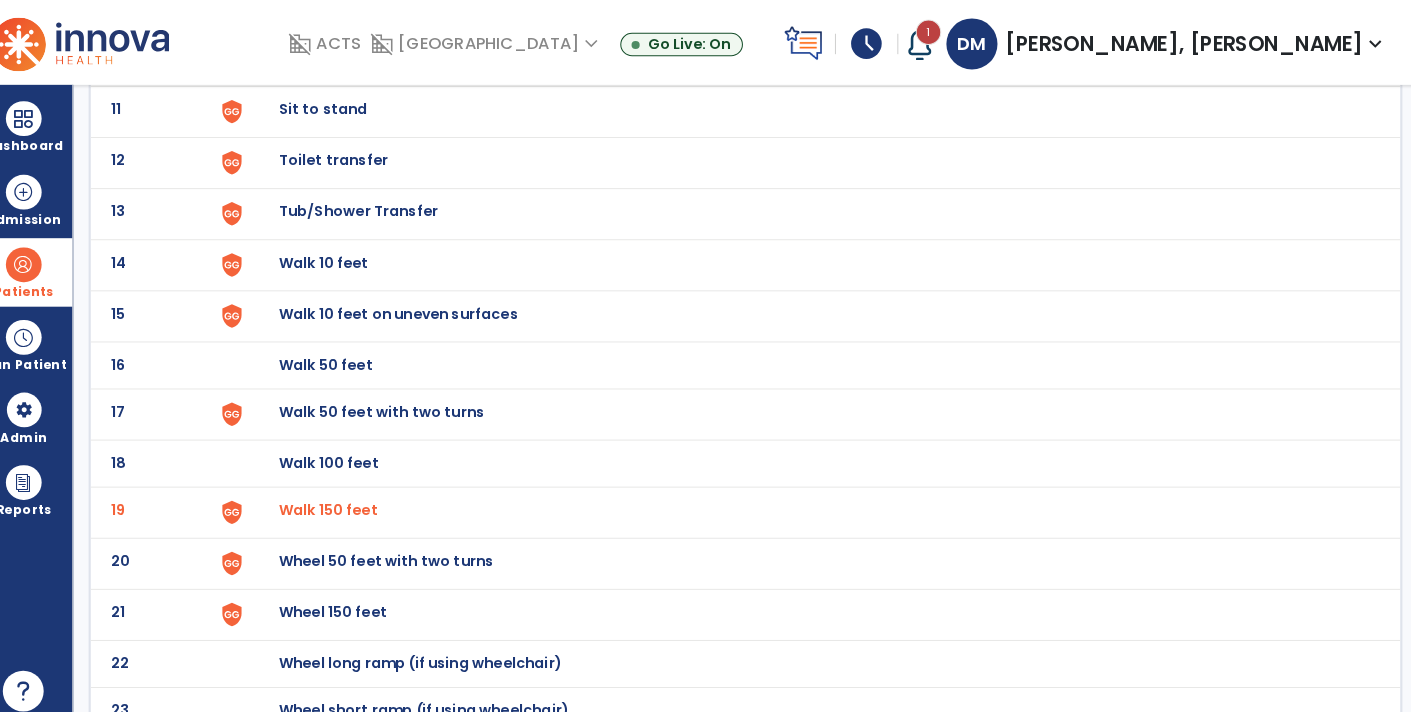 scroll, scrollTop: 0, scrollLeft: 0, axis: both 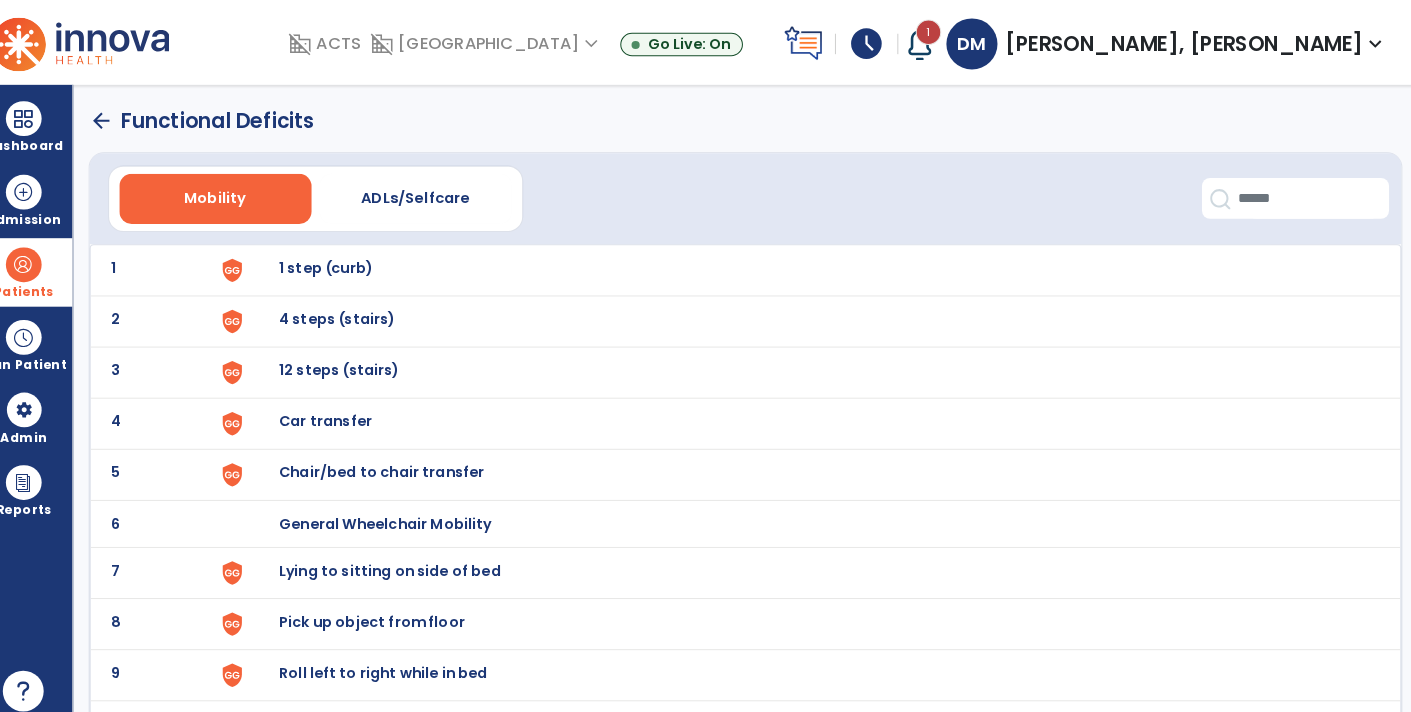 click on "arrow_back" 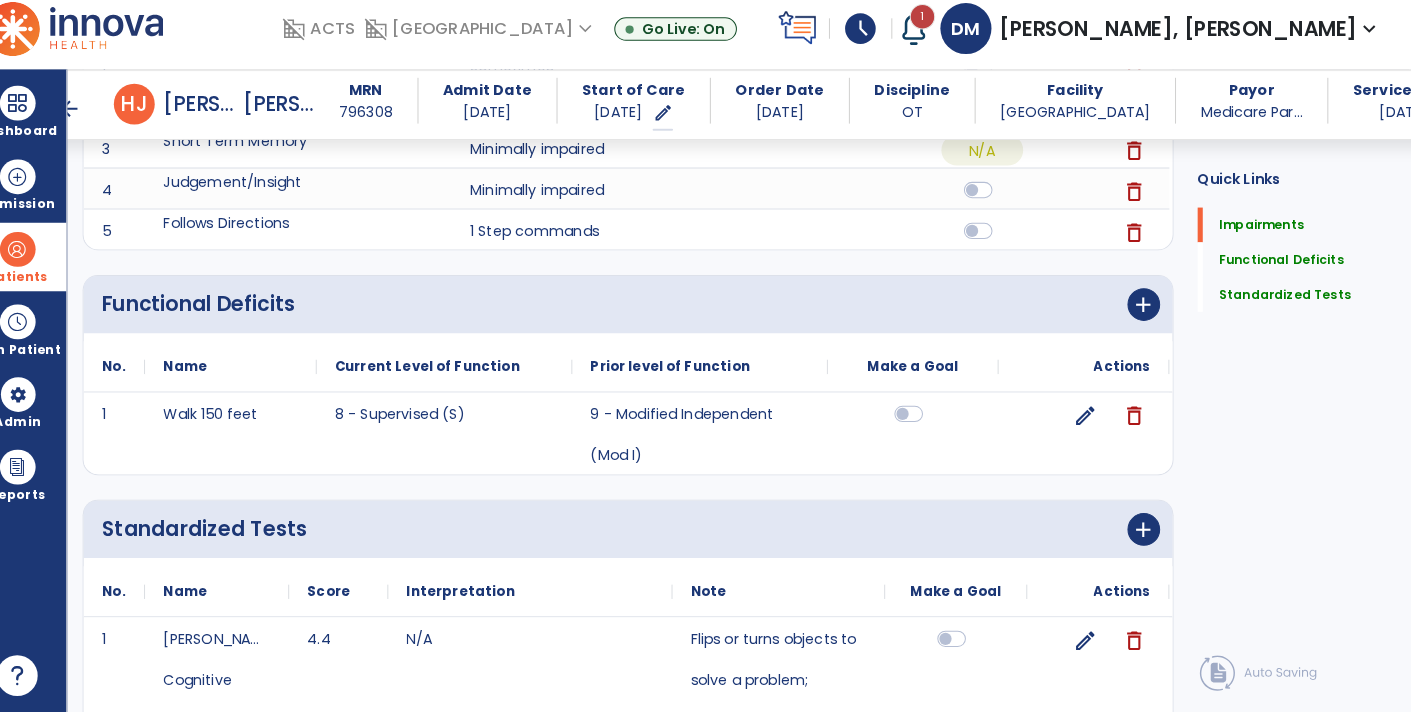scroll, scrollTop: 520, scrollLeft: 0, axis: vertical 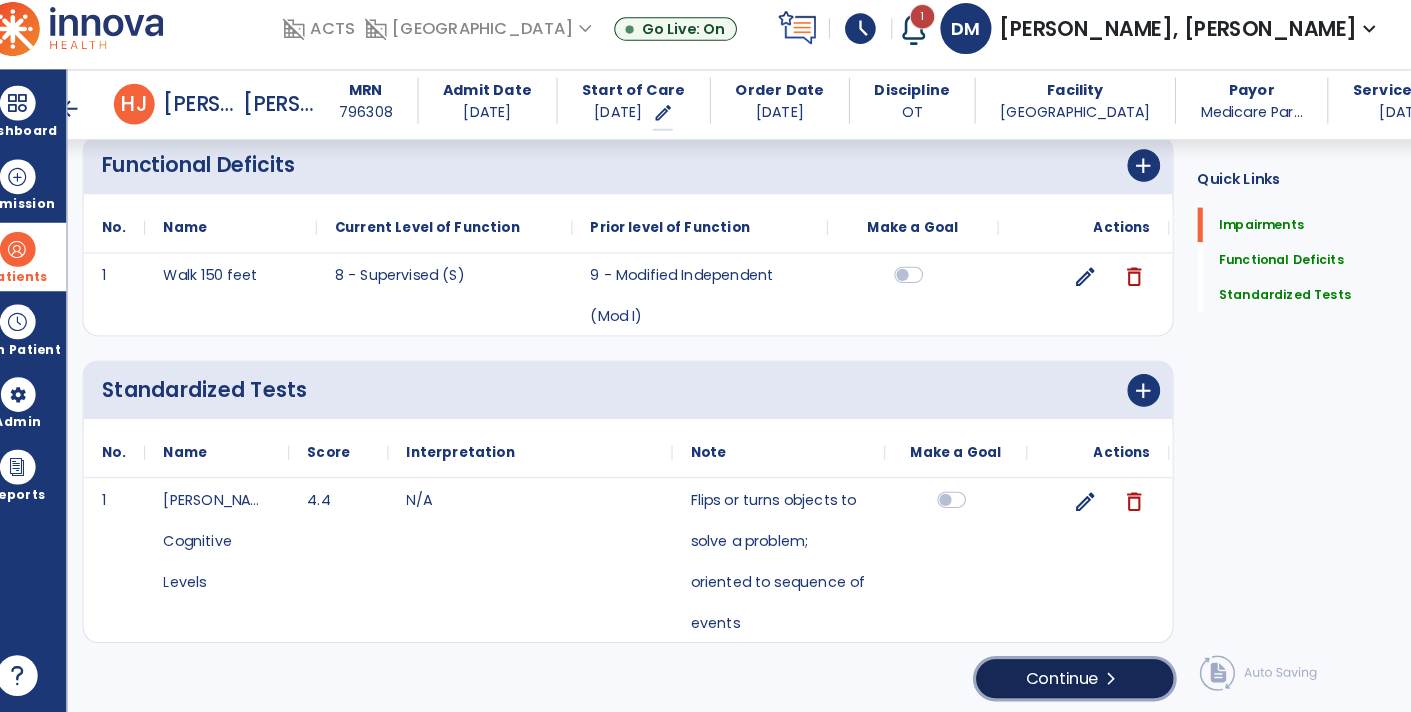 click on "Continue  chevron_right" 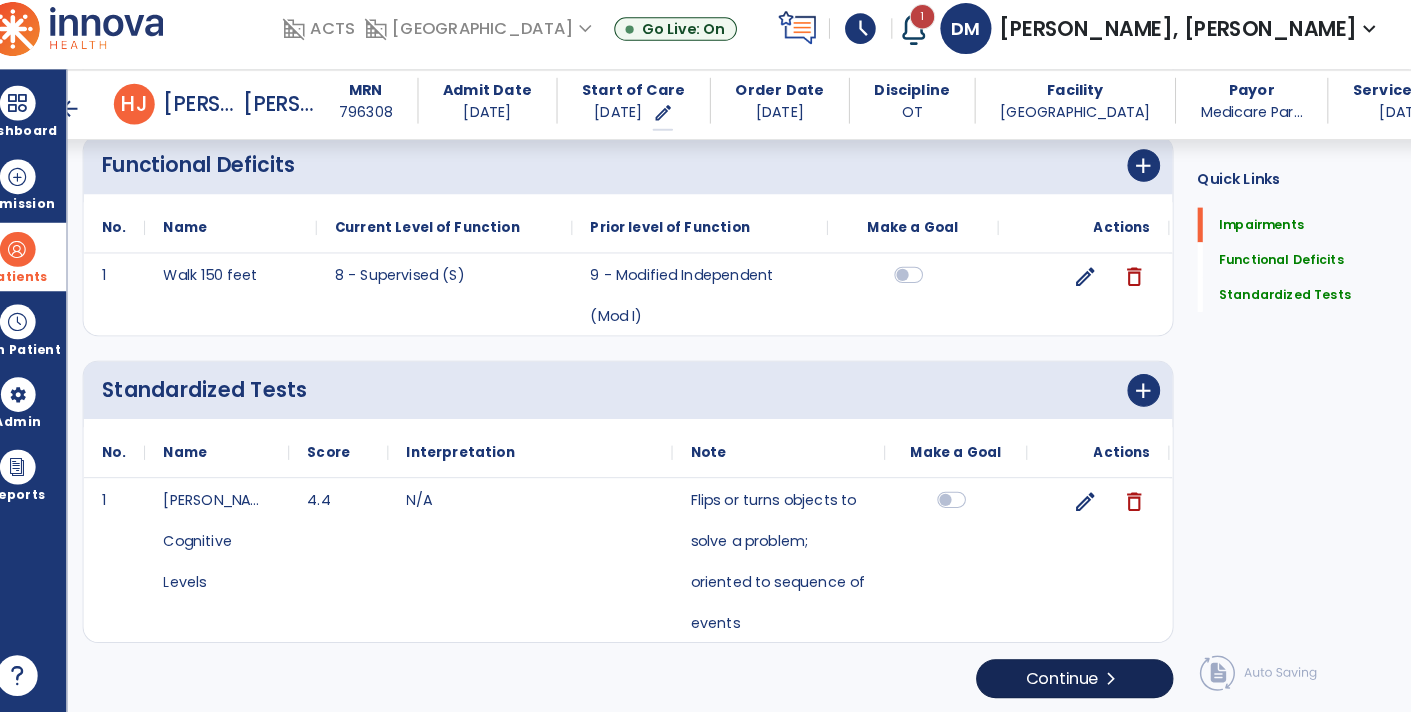 scroll, scrollTop: 0, scrollLeft: 0, axis: both 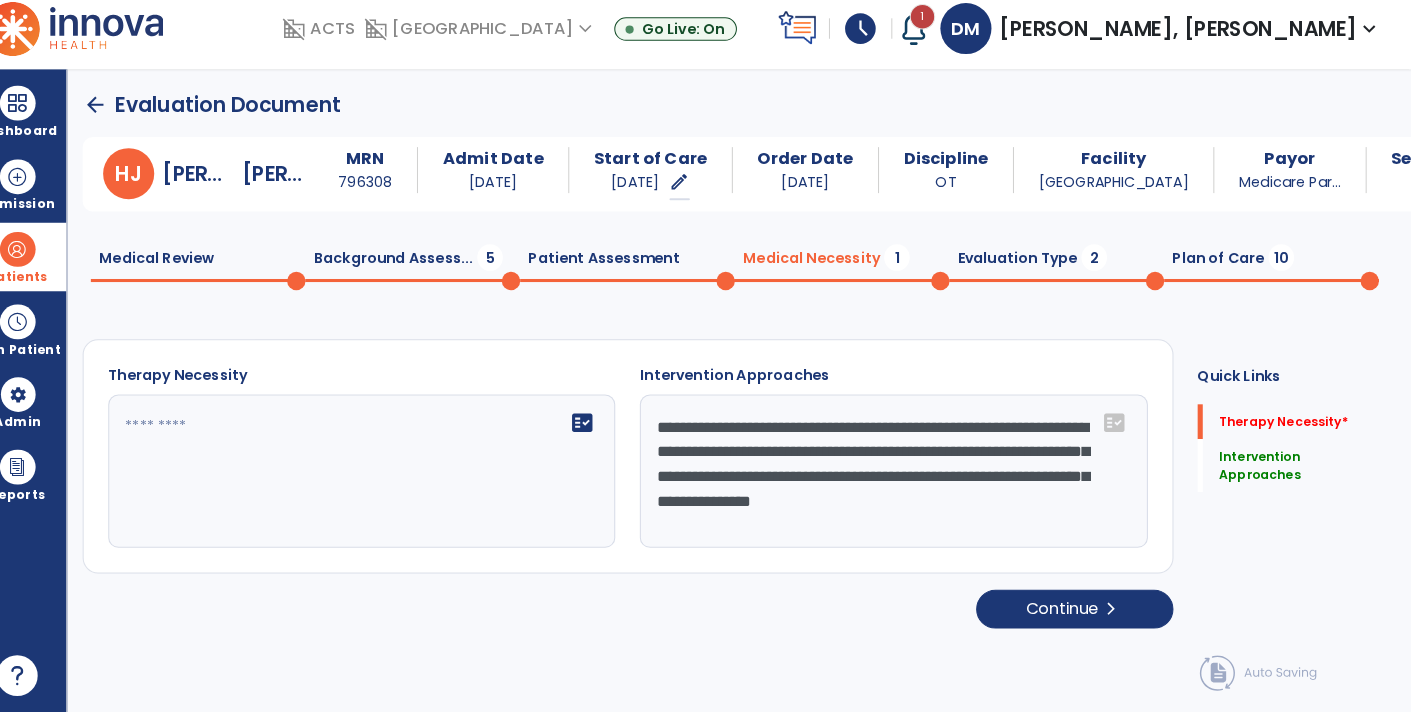 click 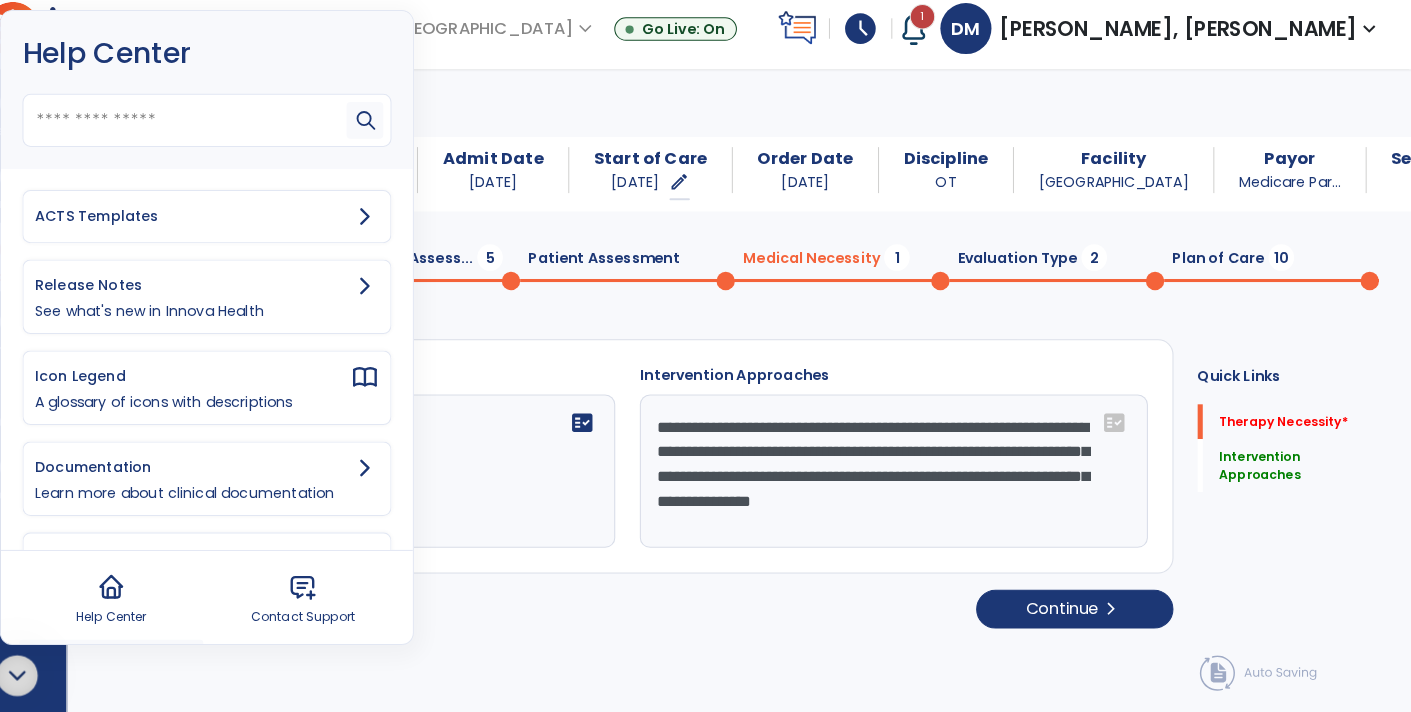 click on "ACTS Templates" at bounding box center (218, 226) 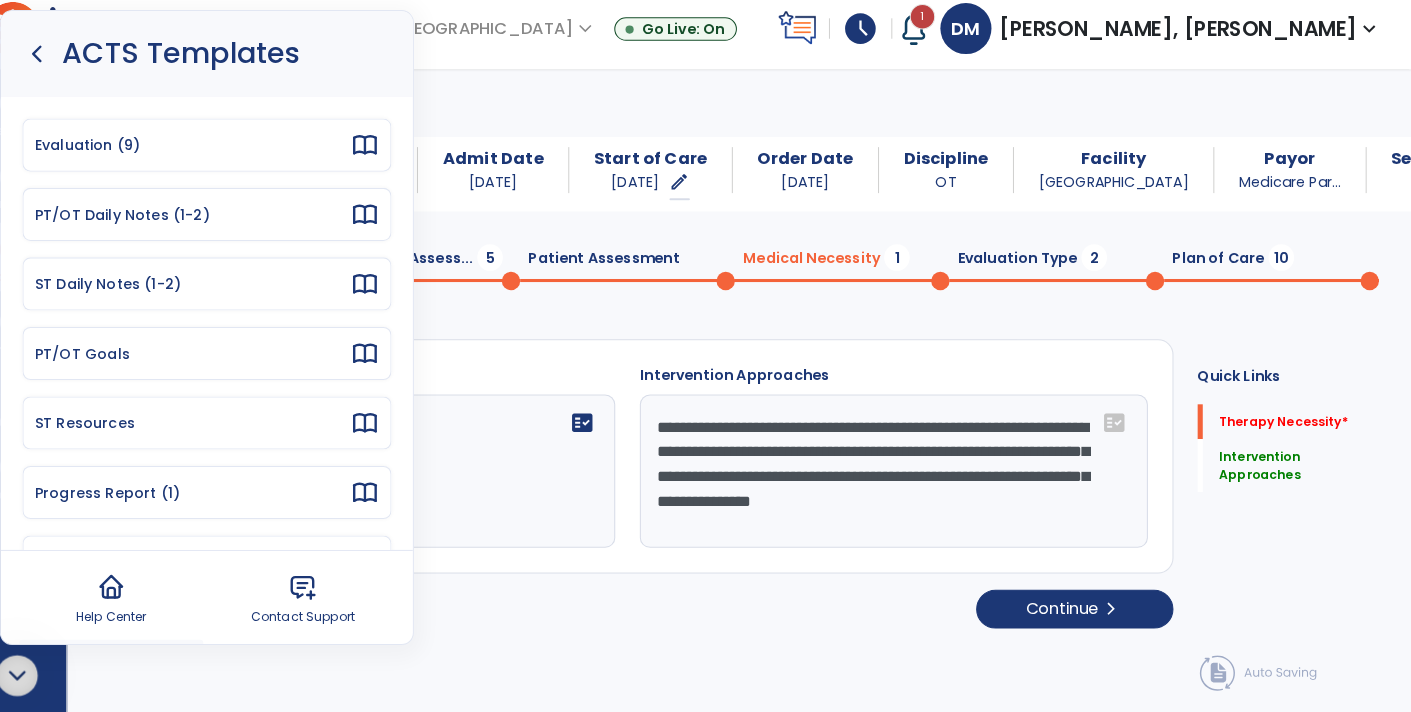click on "Evaluation (9)" at bounding box center (218, 157) 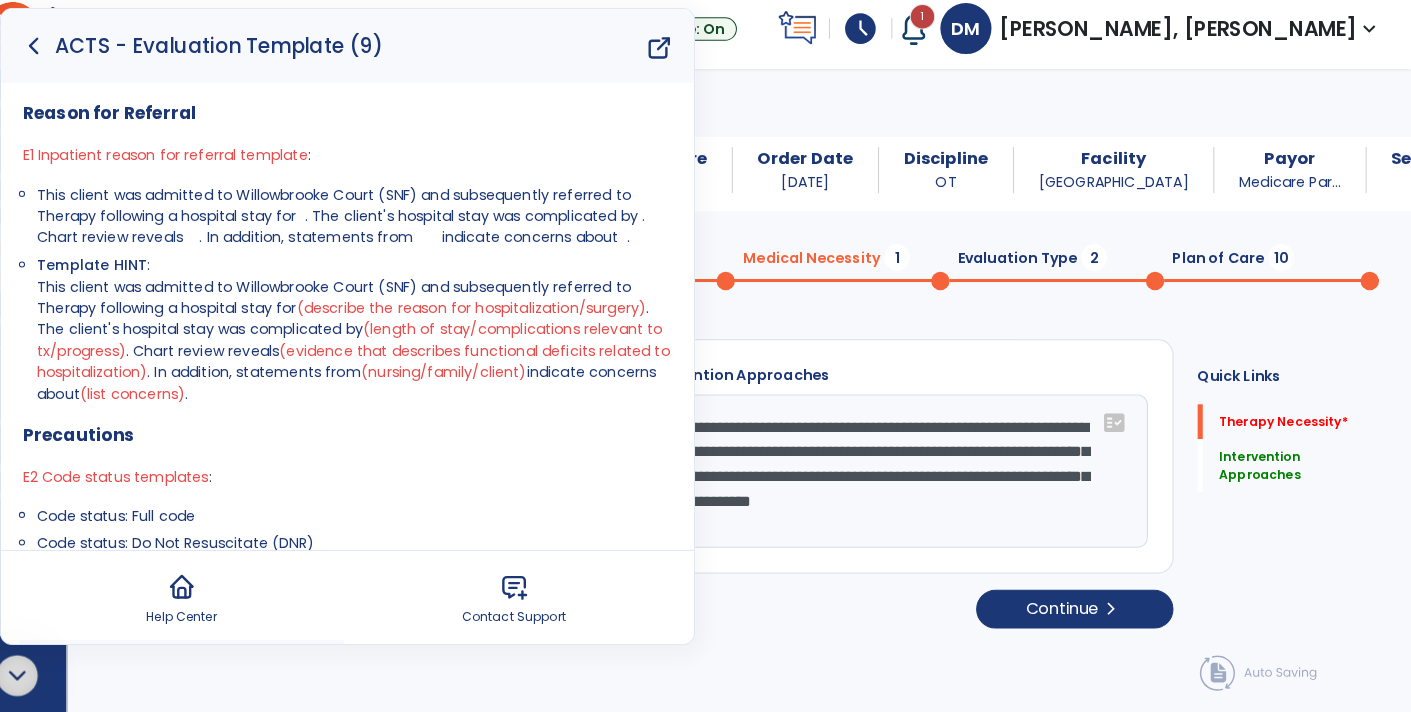 scroll, scrollTop: 0, scrollLeft: 0, axis: both 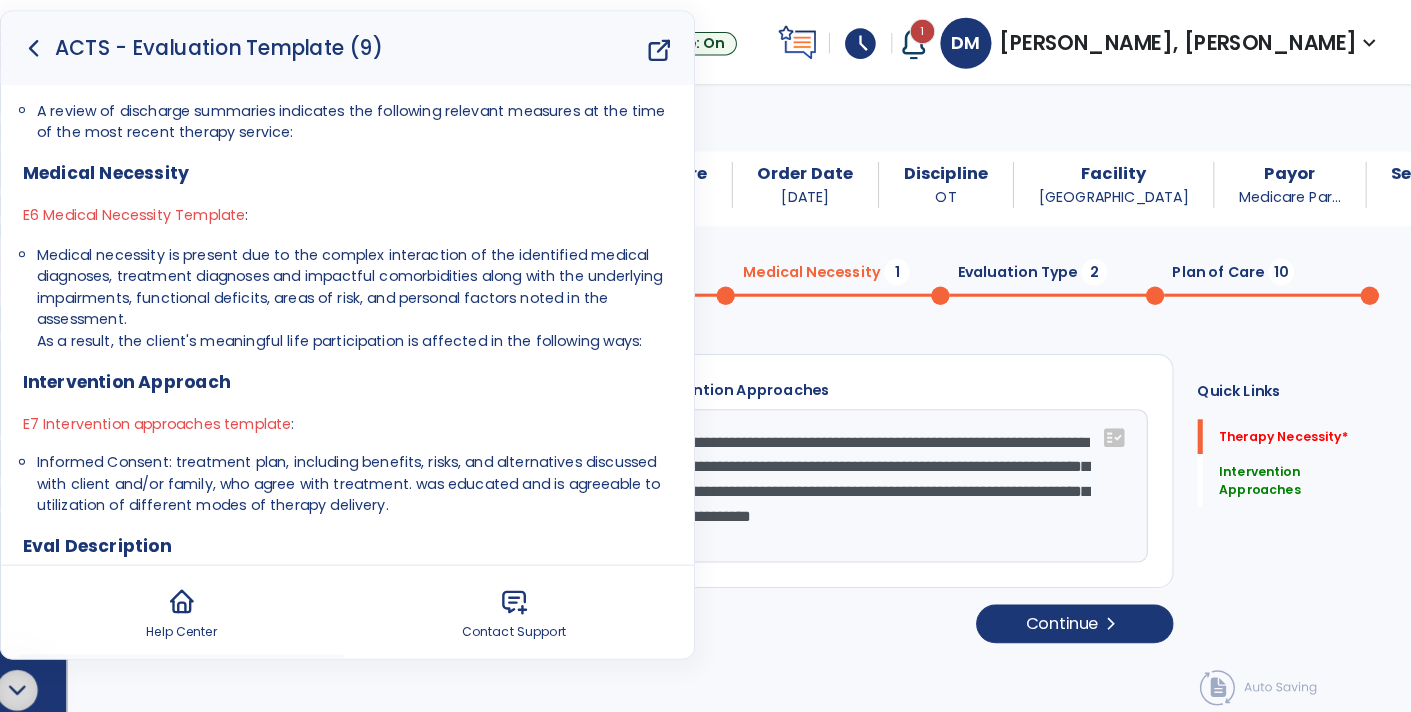 drag, startPoint x: 64, startPoint y: 251, endPoint x: 661, endPoint y: 338, distance: 603.3059 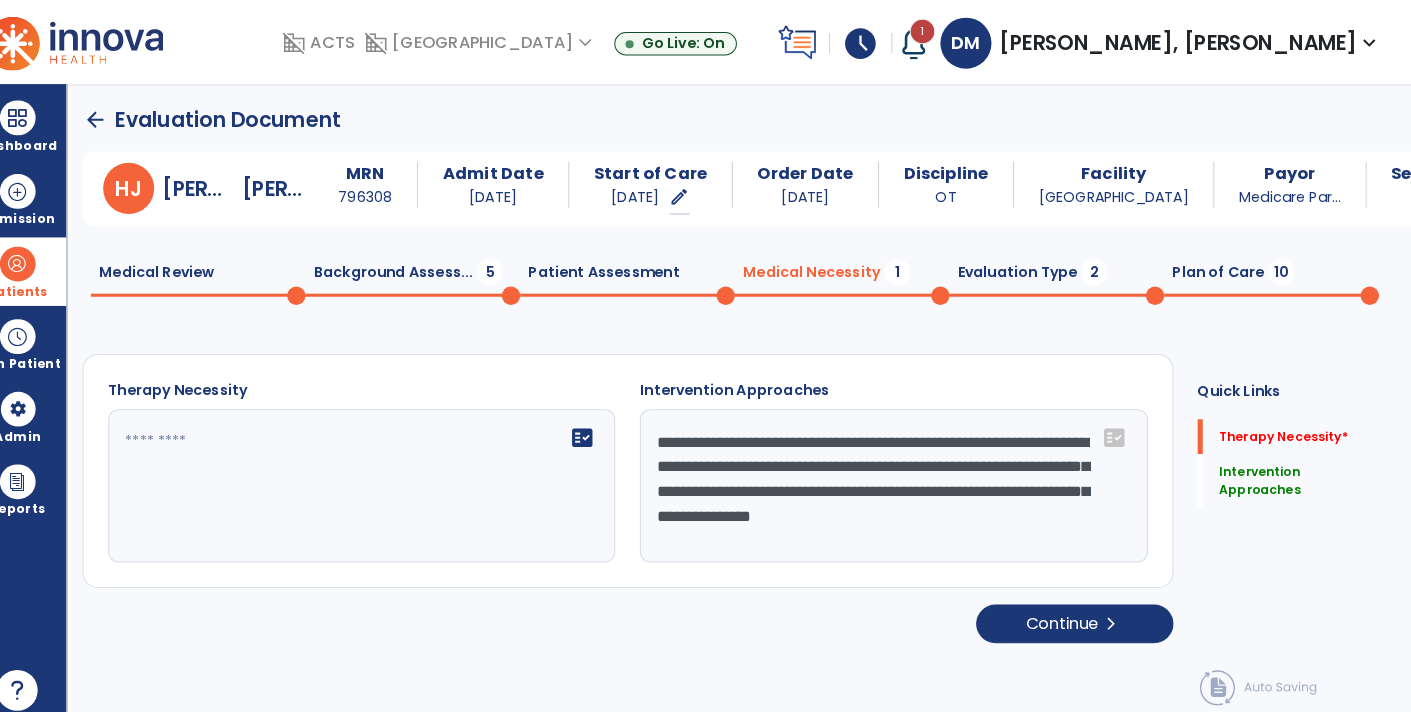 scroll, scrollTop: 0, scrollLeft: 0, axis: both 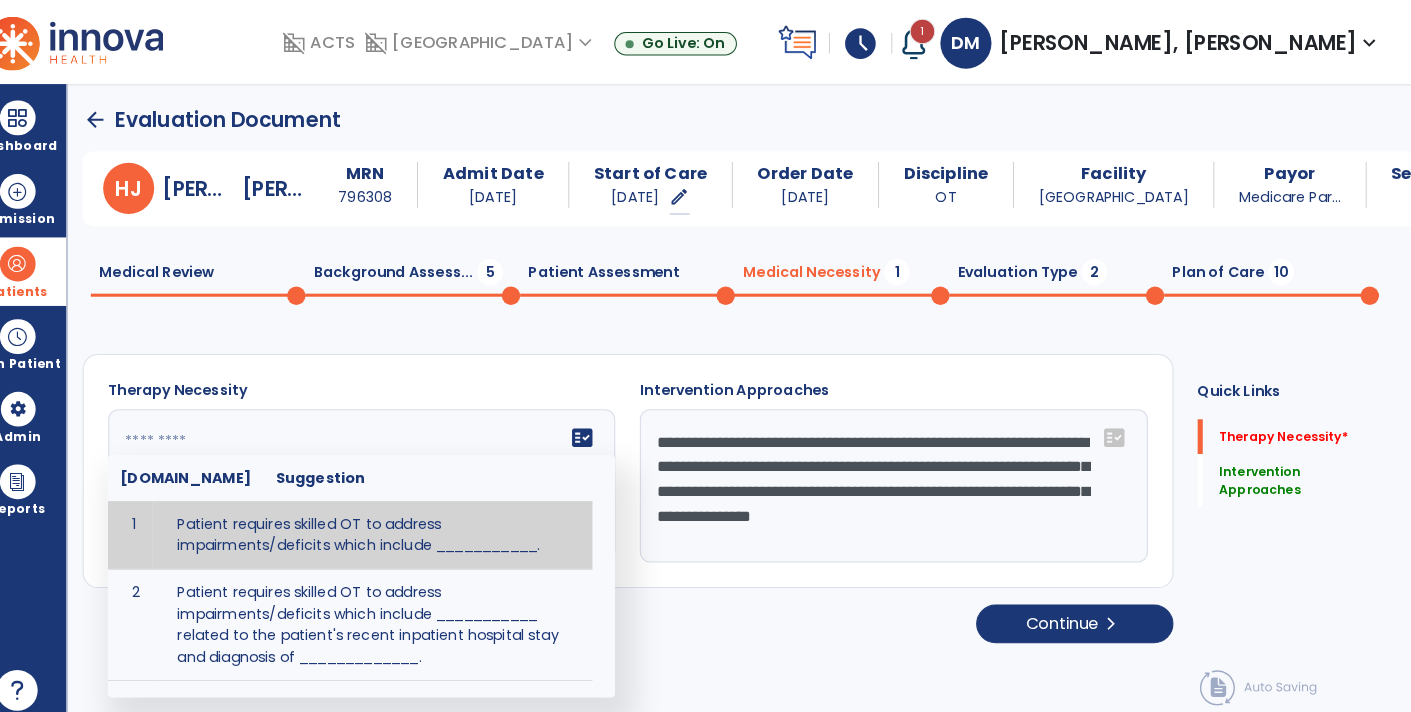 click on "fact_check  [DOMAIN_NAME] Suggestion 1 Patient requires skilled OT to address impairments/deficits which include ___________. 2 Patient requires skilled OT to address impairments/deficits which include ___________ related to the patient's recent inpatient hospital stay and diagnosis of _____________." 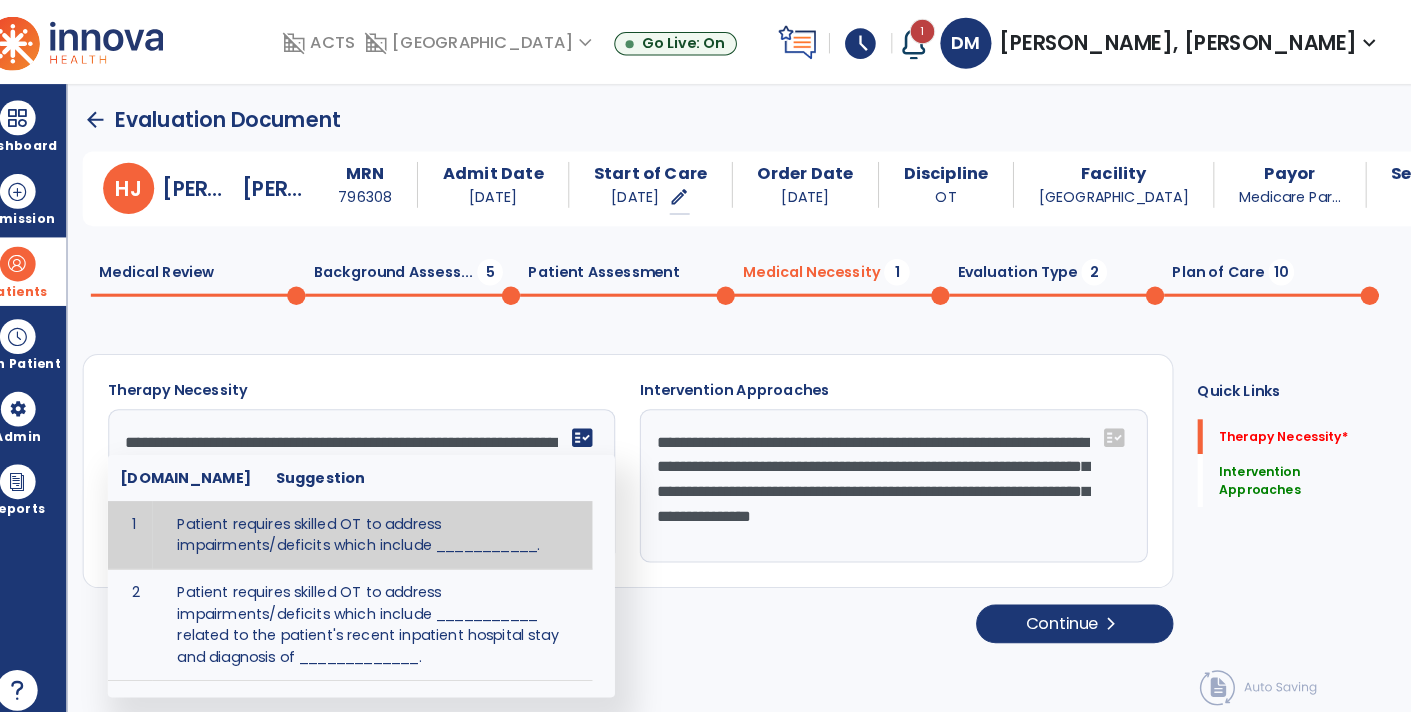scroll, scrollTop: 63, scrollLeft: 0, axis: vertical 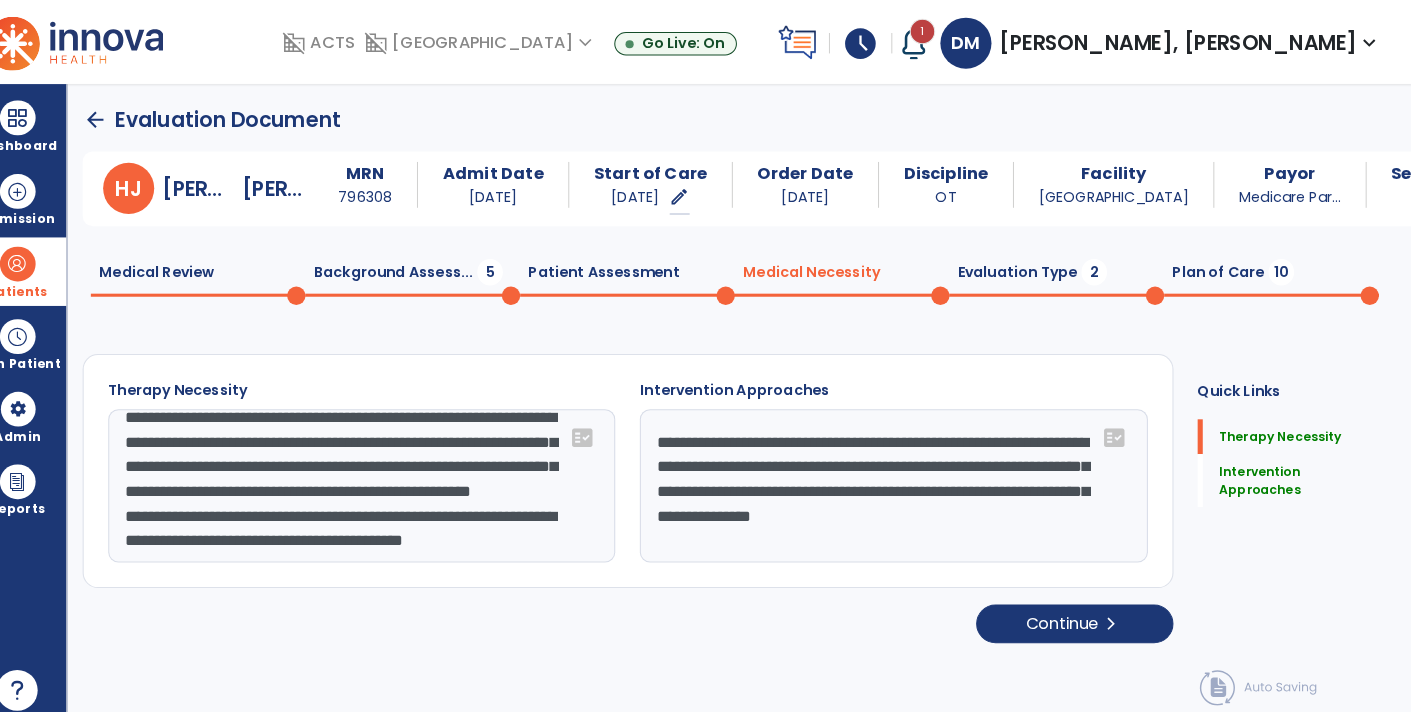 click on "**********" 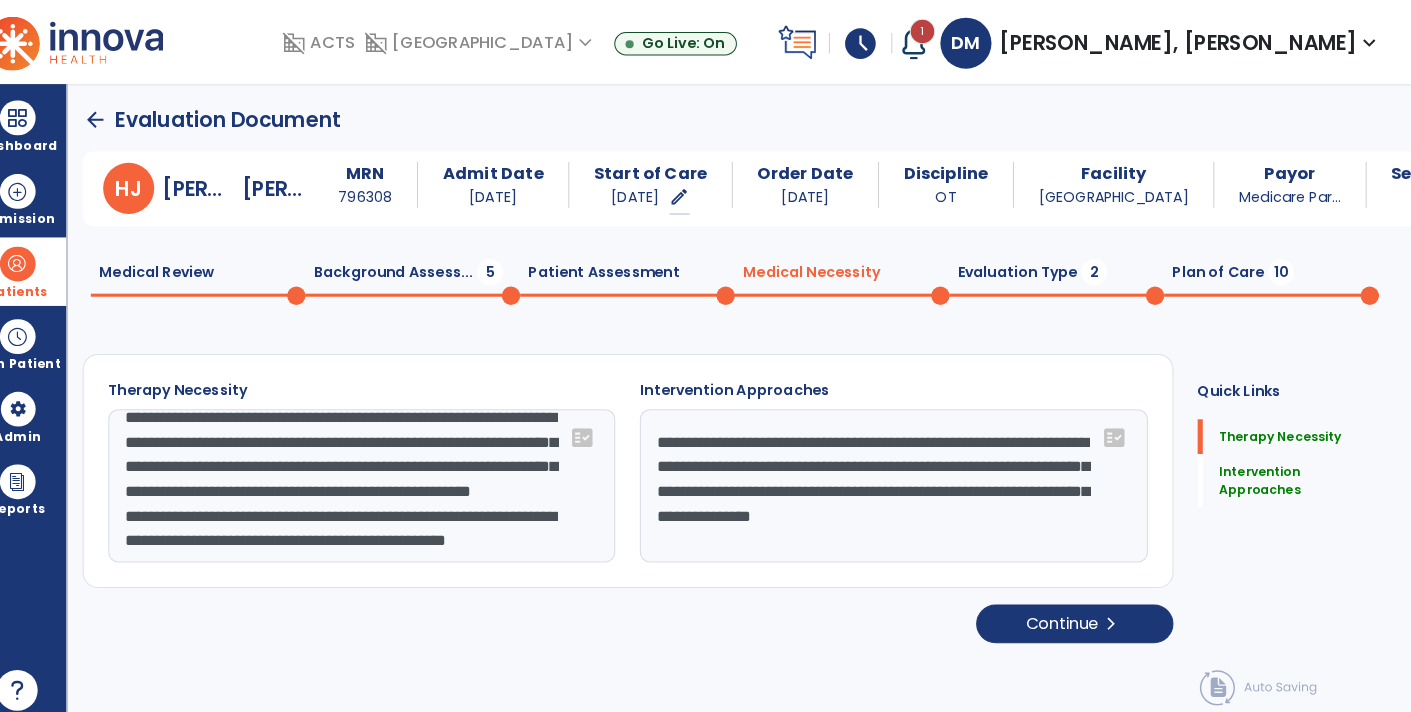 click on "**********" 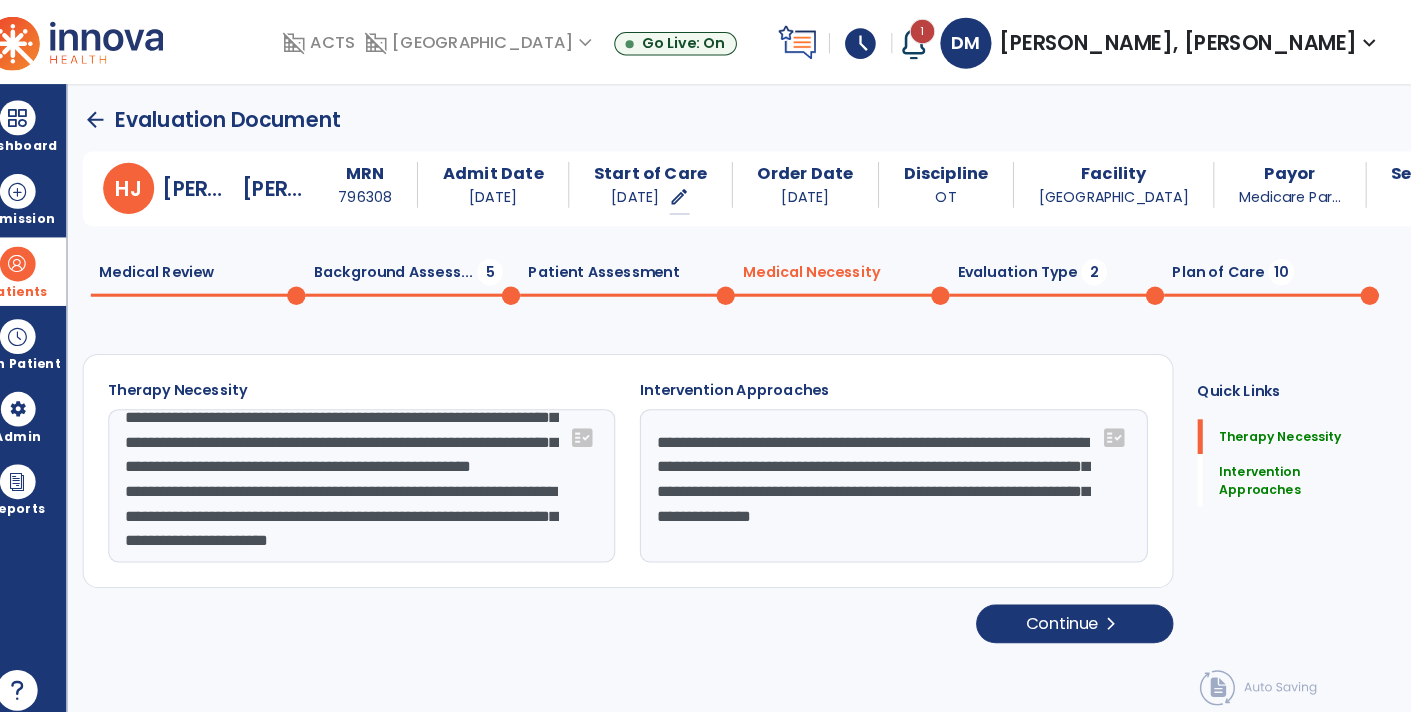 scroll, scrollTop: 110, scrollLeft: 0, axis: vertical 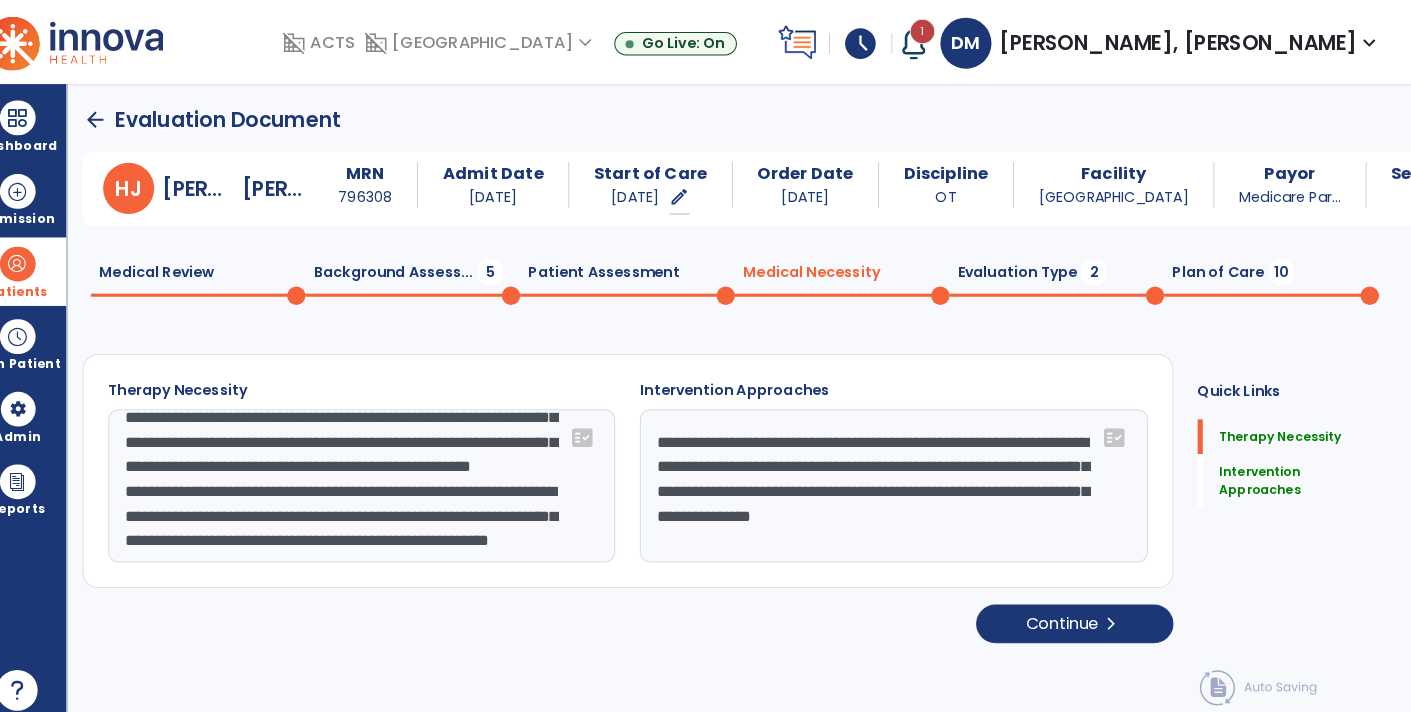 type on "**********" 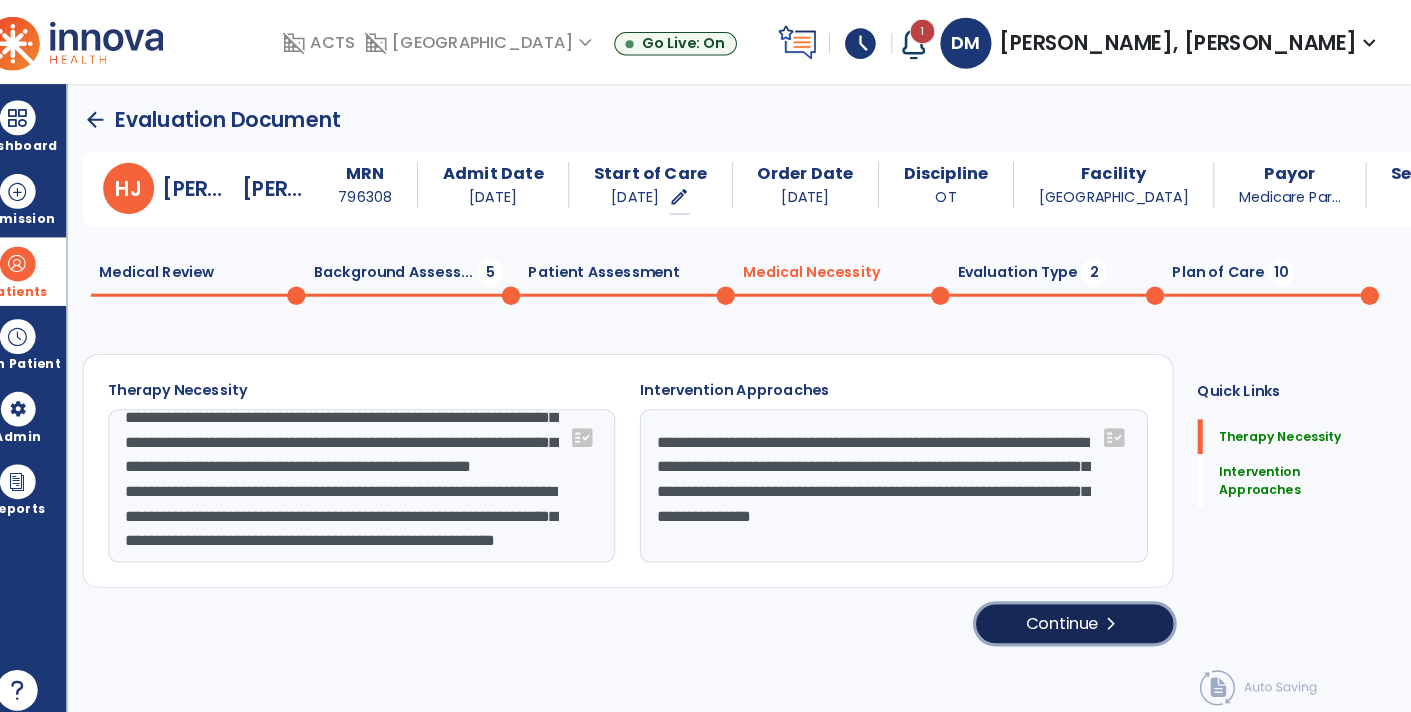 click on "Continue  chevron_right" 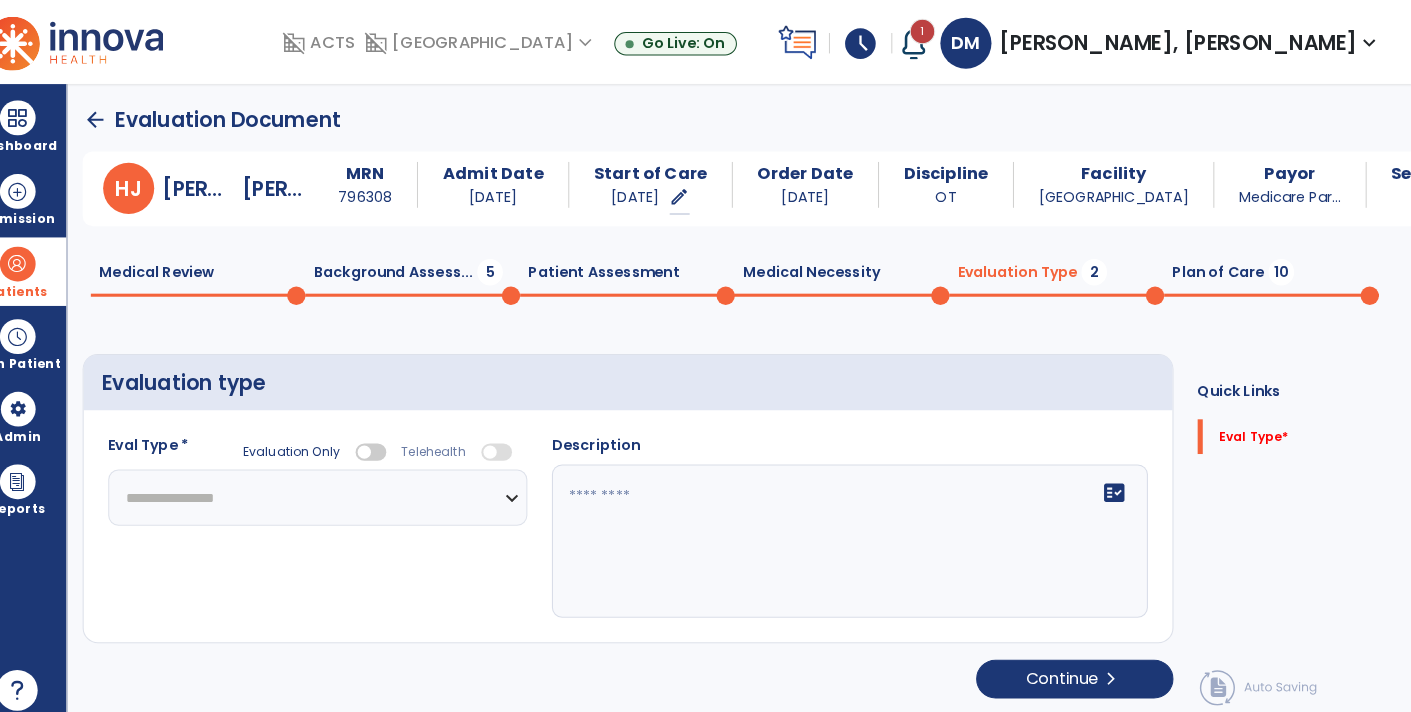 select 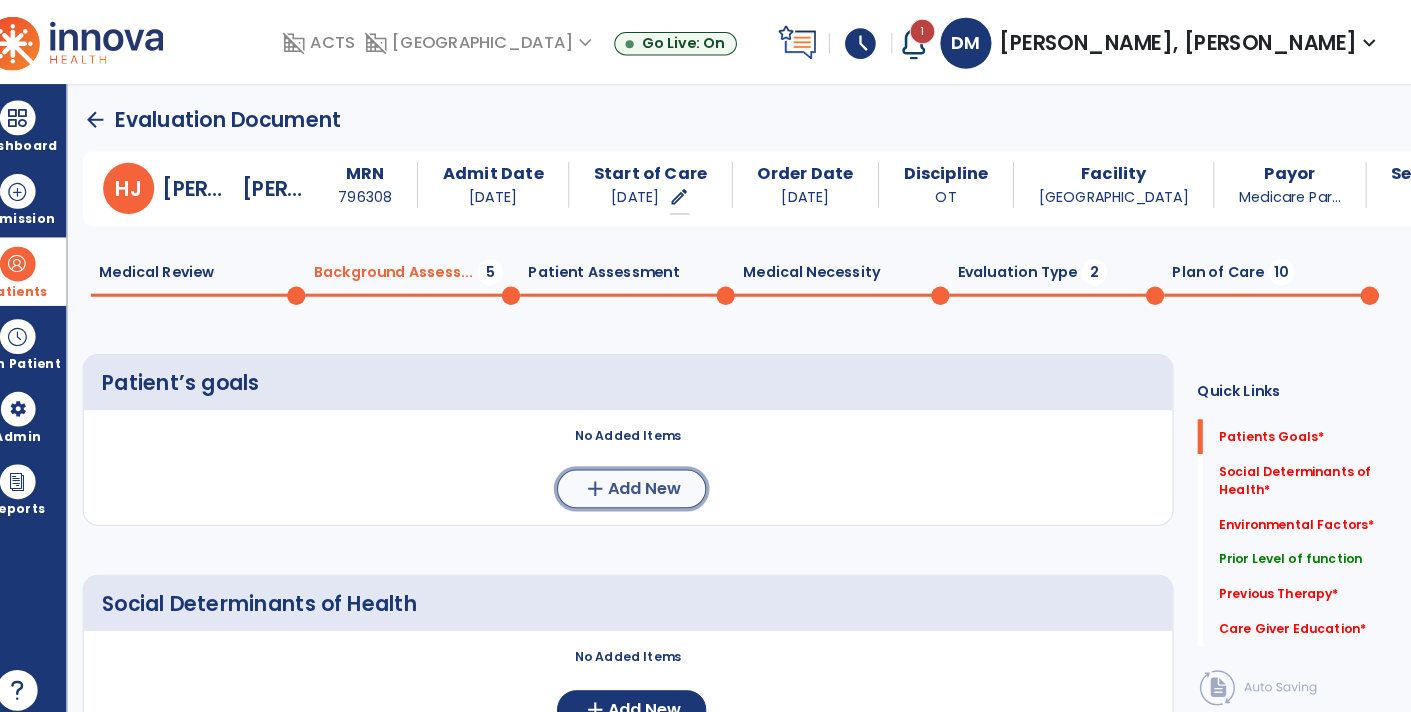 click on "add  Add New" 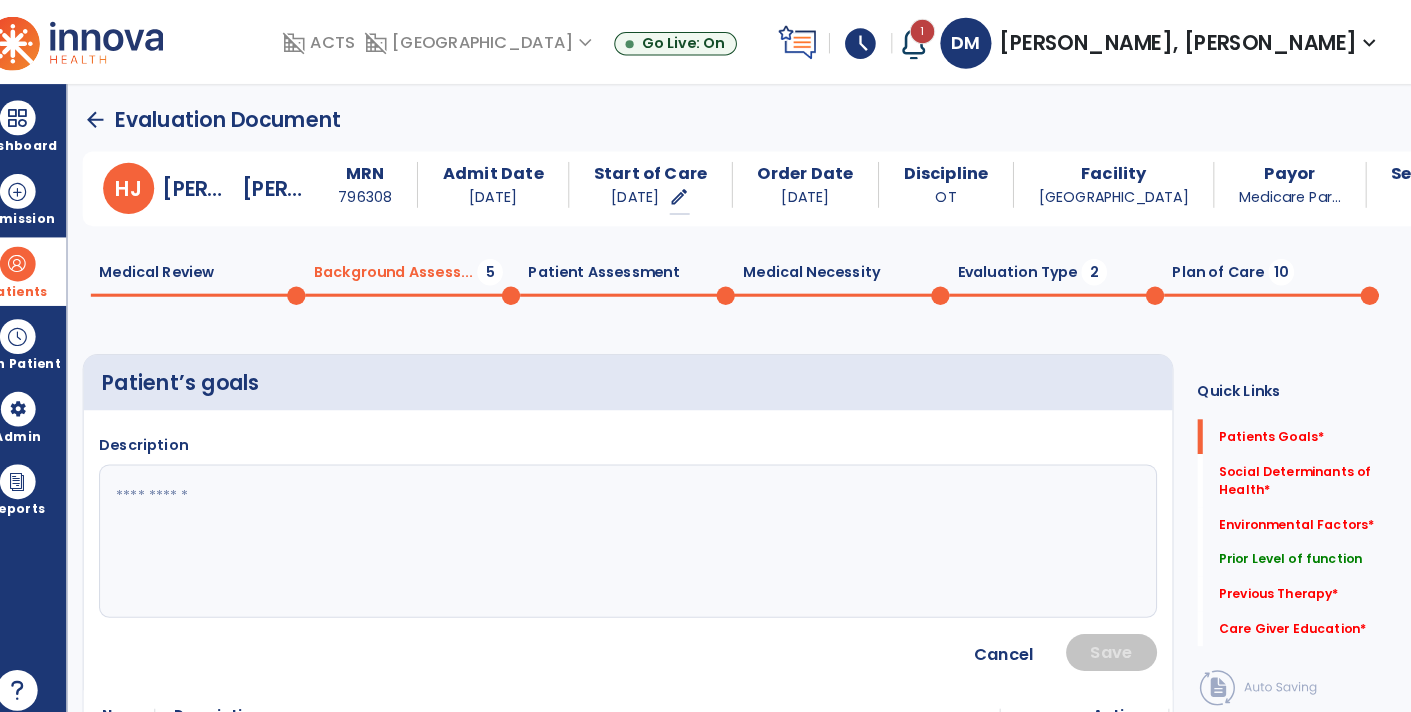 click 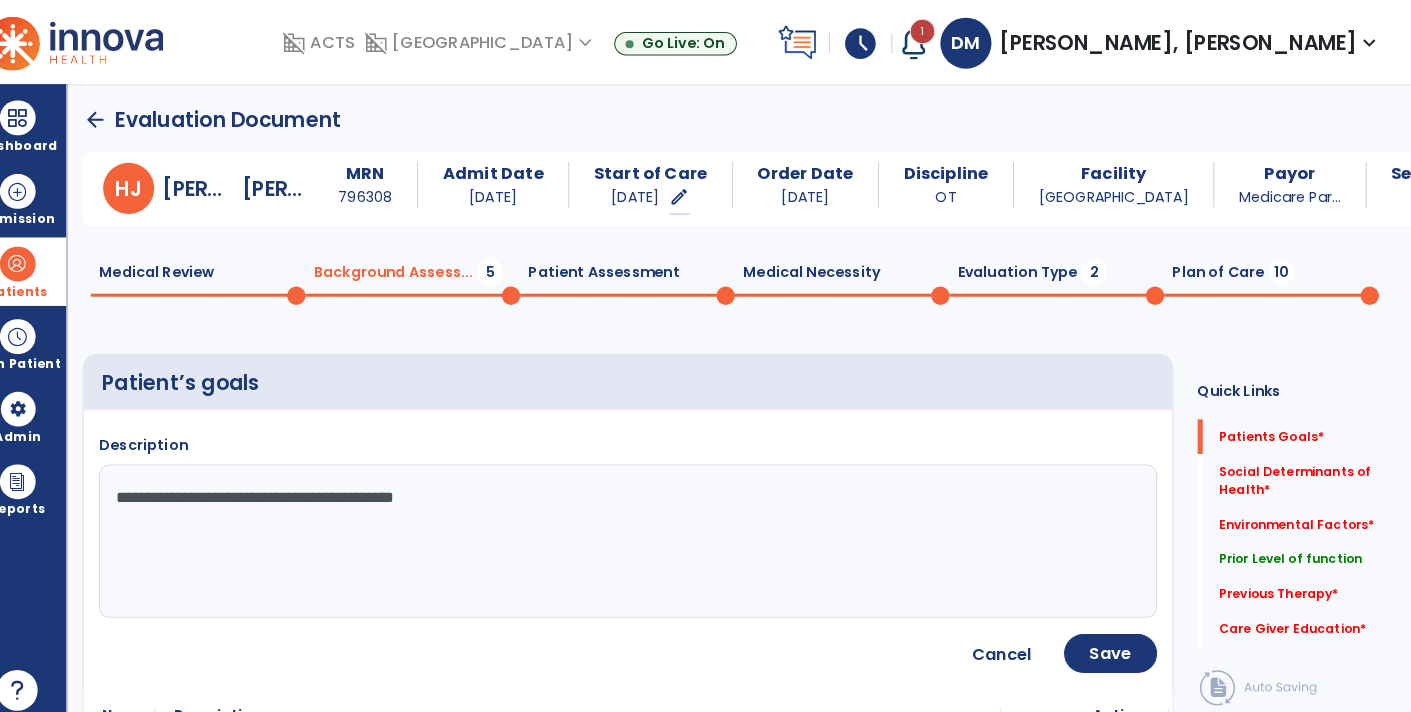 click on "**********" 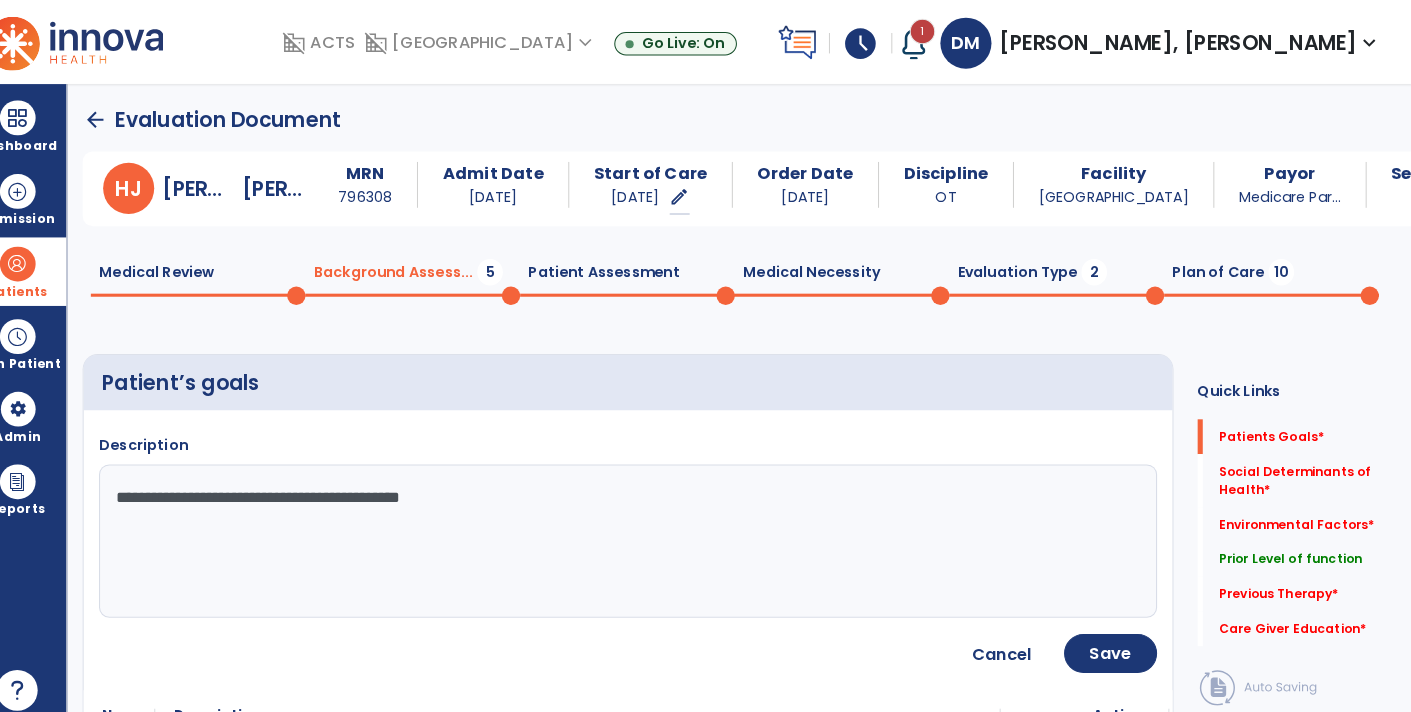 click on "**********" 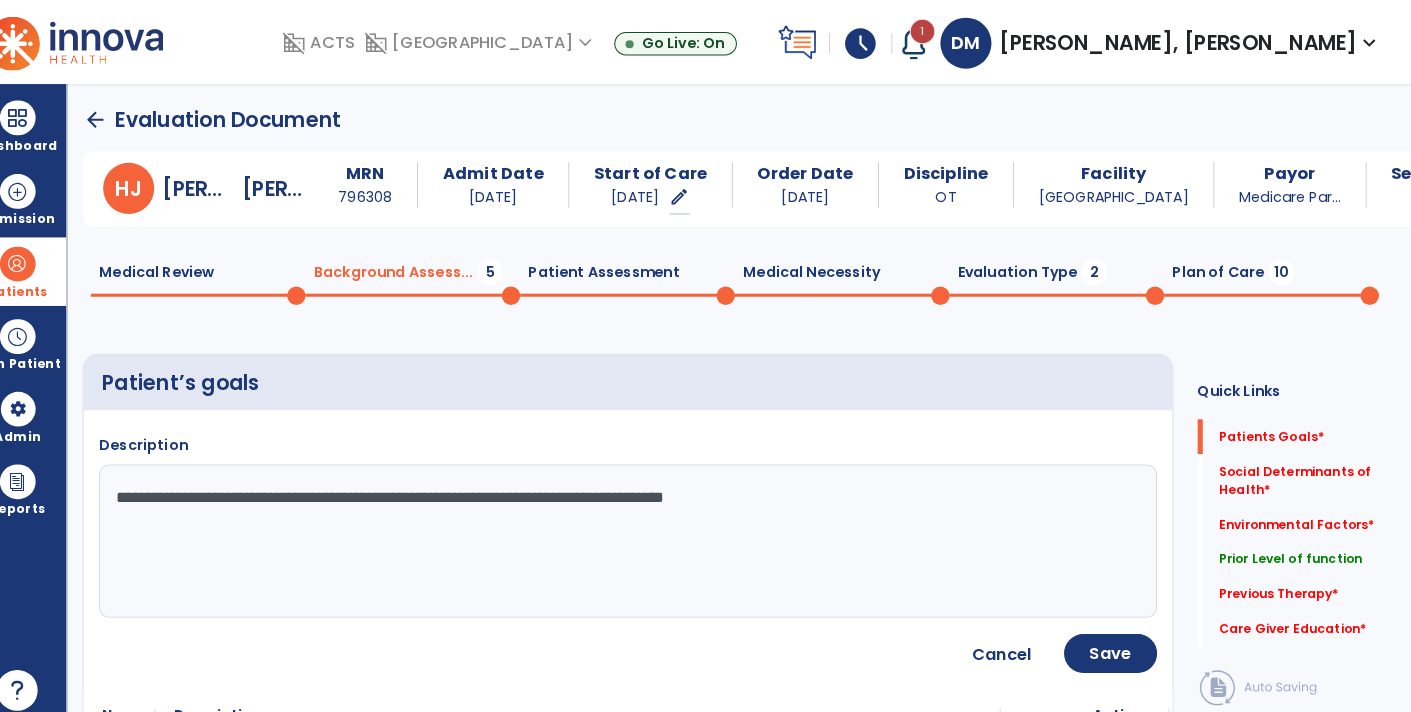 click on "**********" 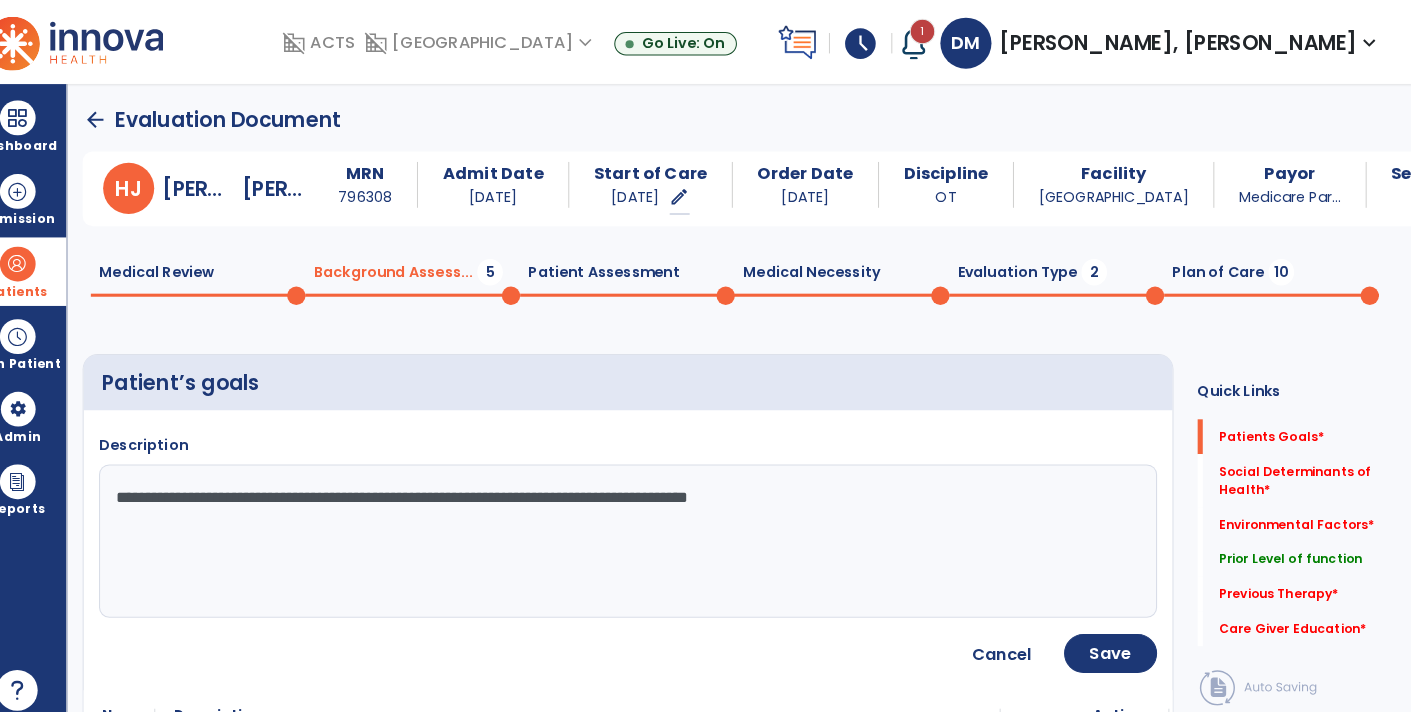 click on "**********" 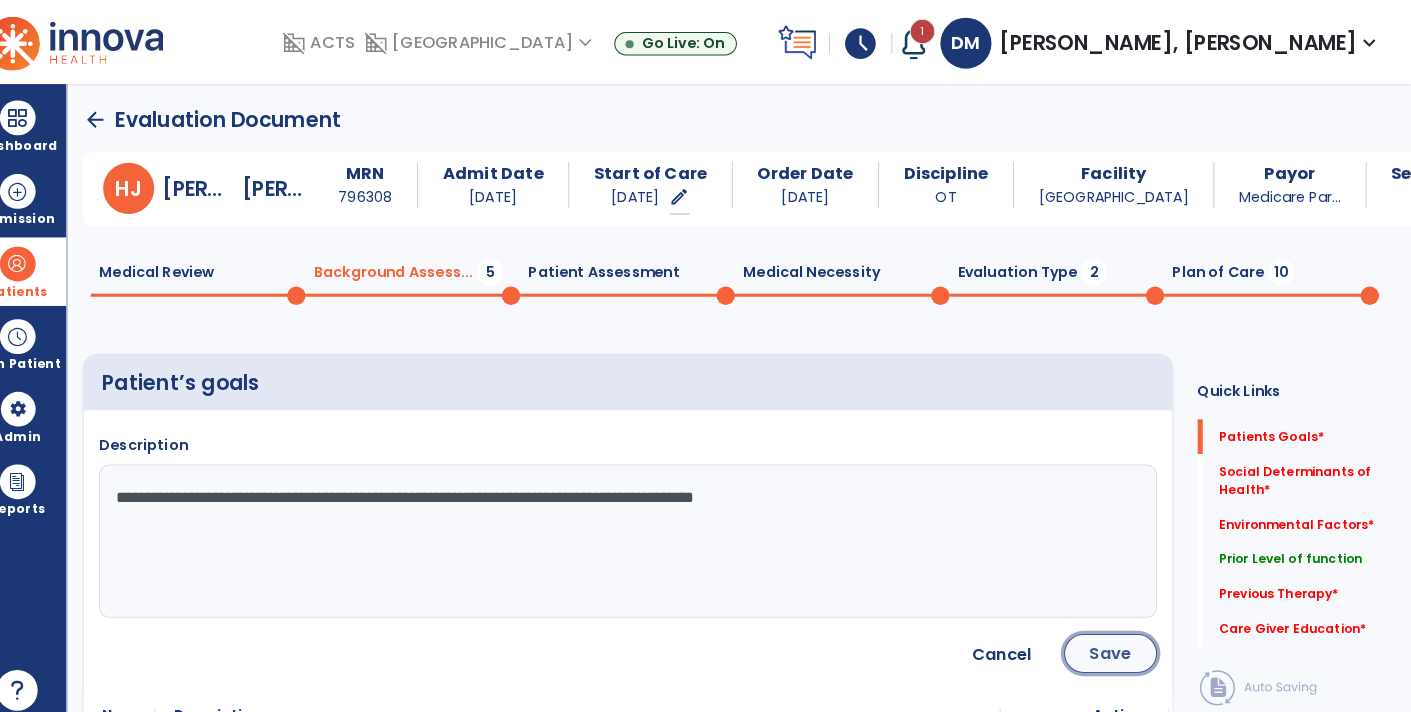 click on "Save" 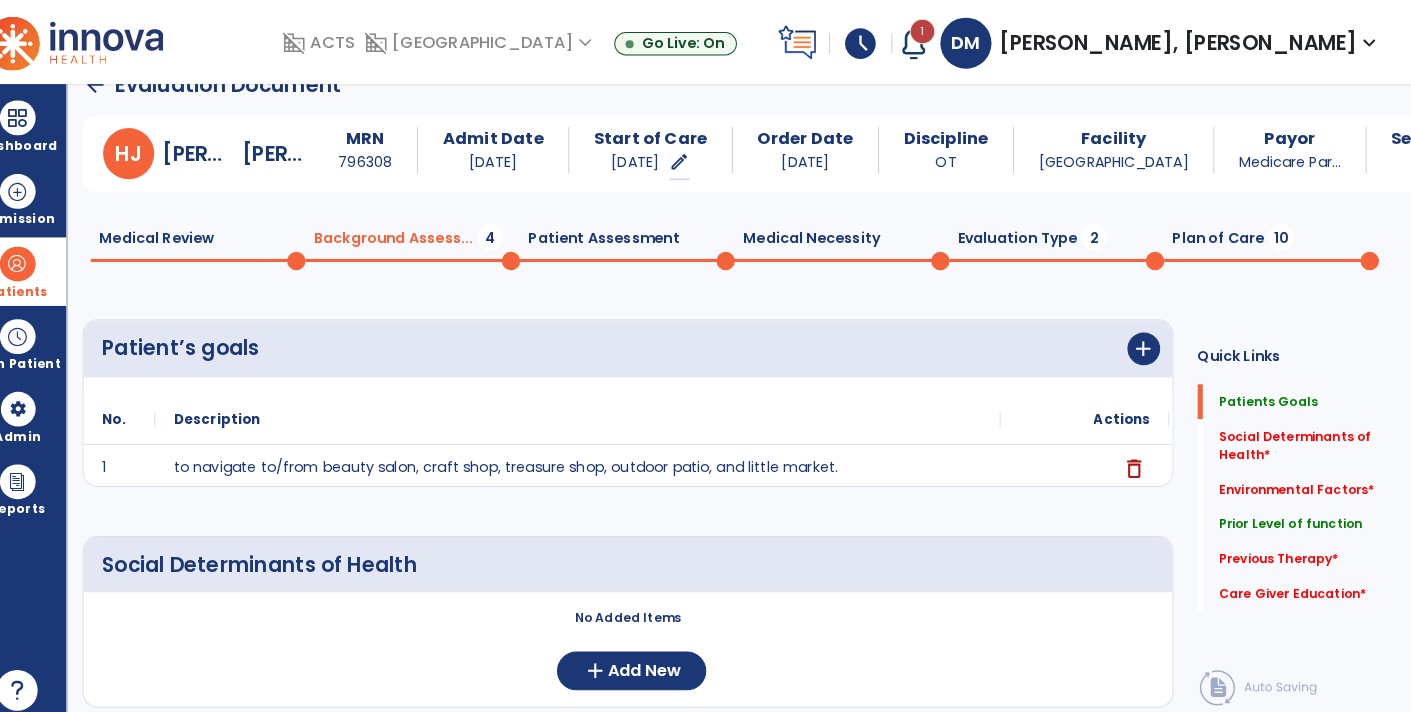 scroll, scrollTop: 0, scrollLeft: 0, axis: both 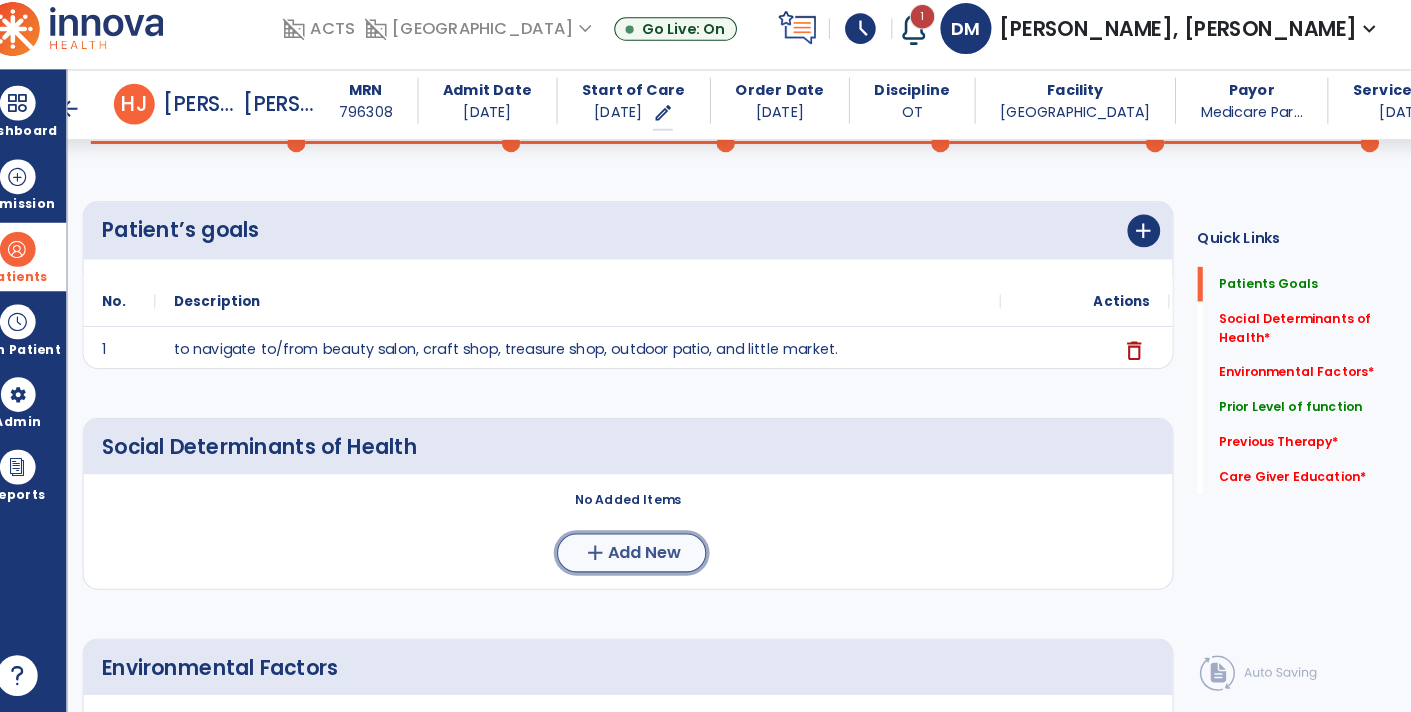 click on "add  Add New" 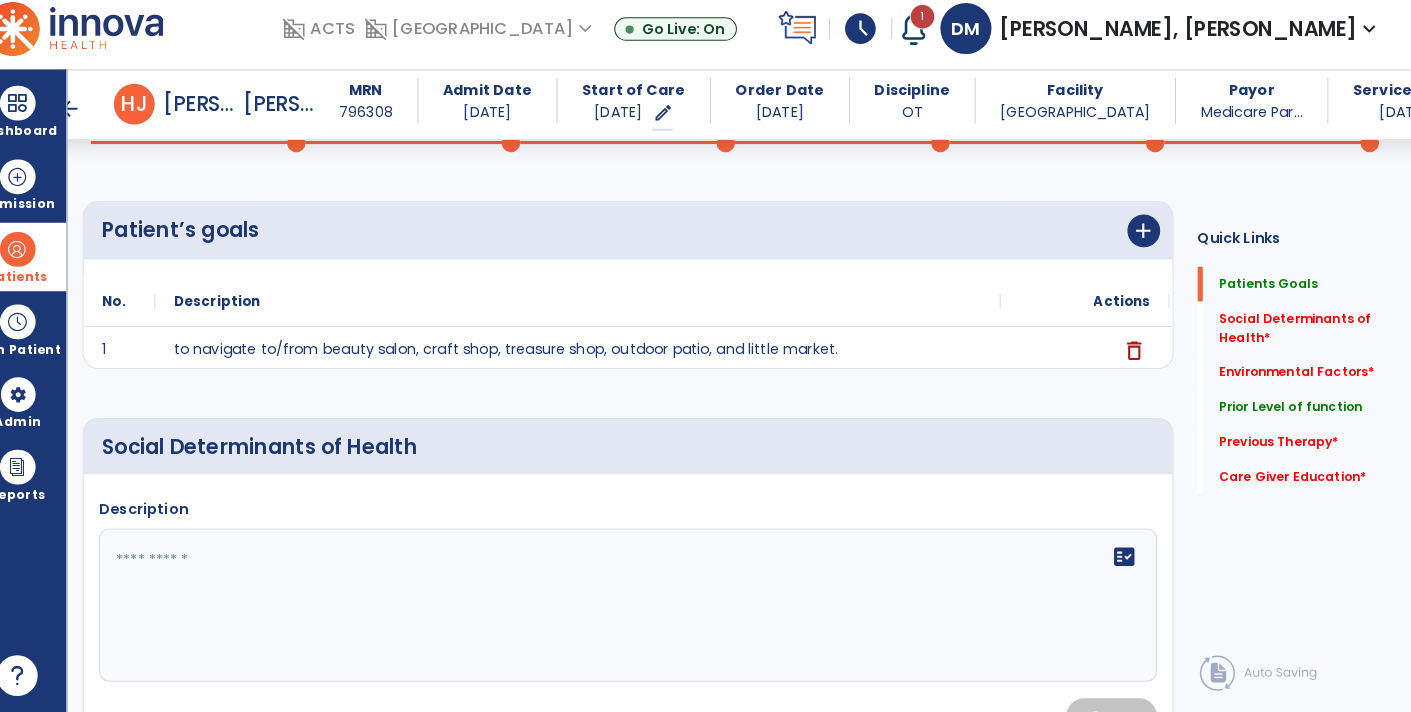 click 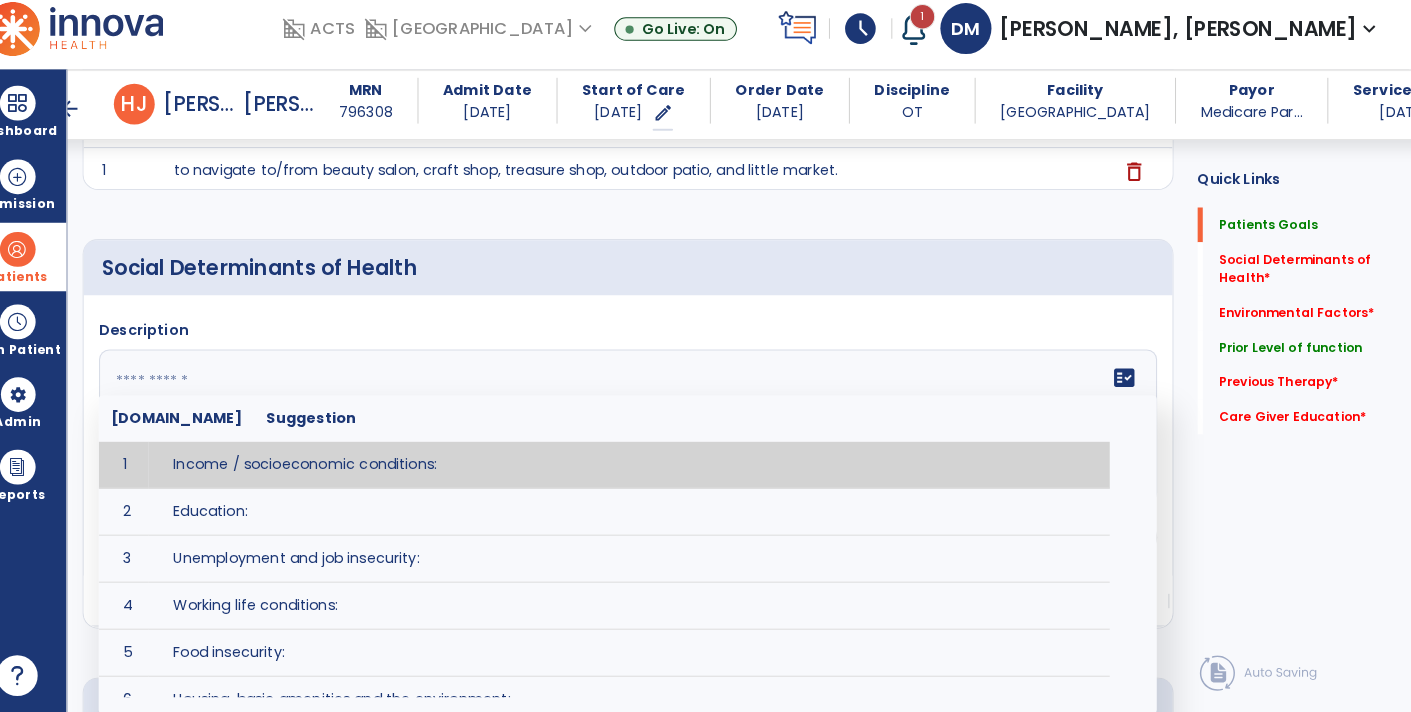 scroll, scrollTop: 292, scrollLeft: 0, axis: vertical 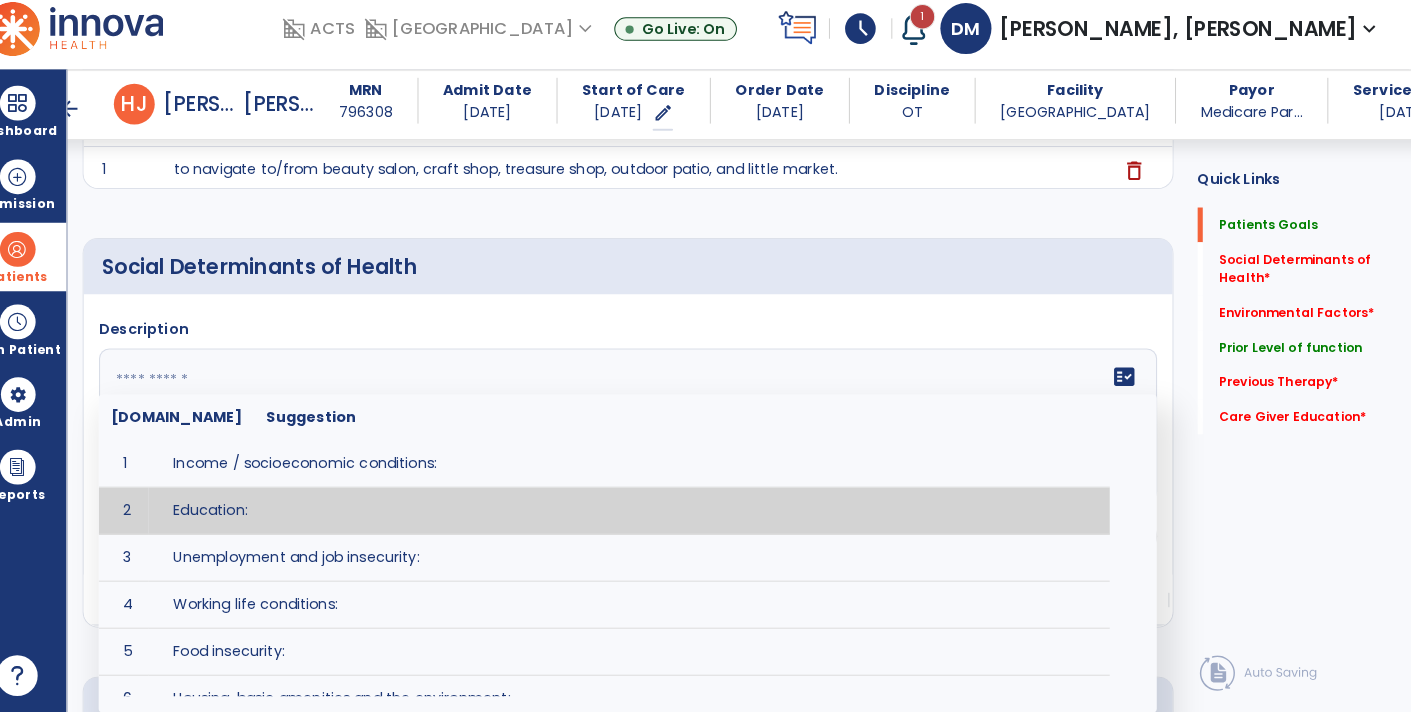 click 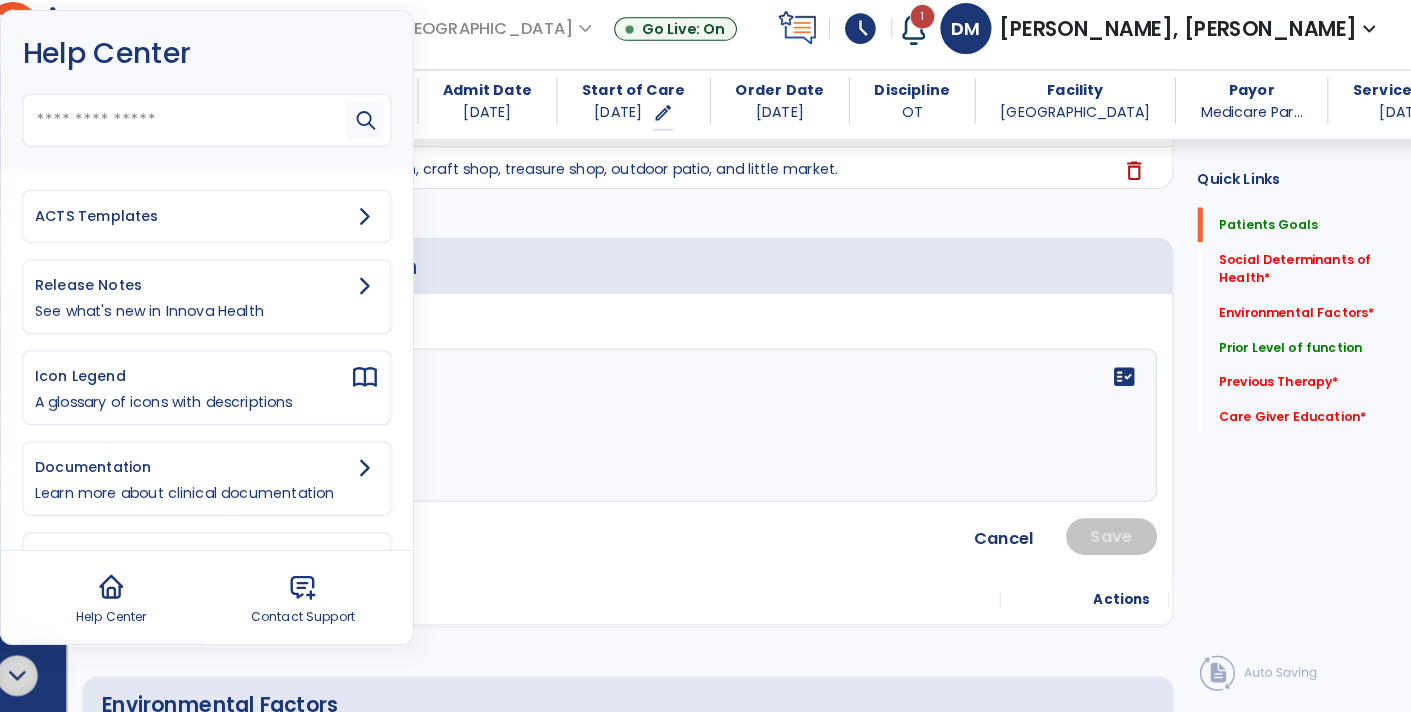 click on "ACTS Templates" at bounding box center (232, 227) 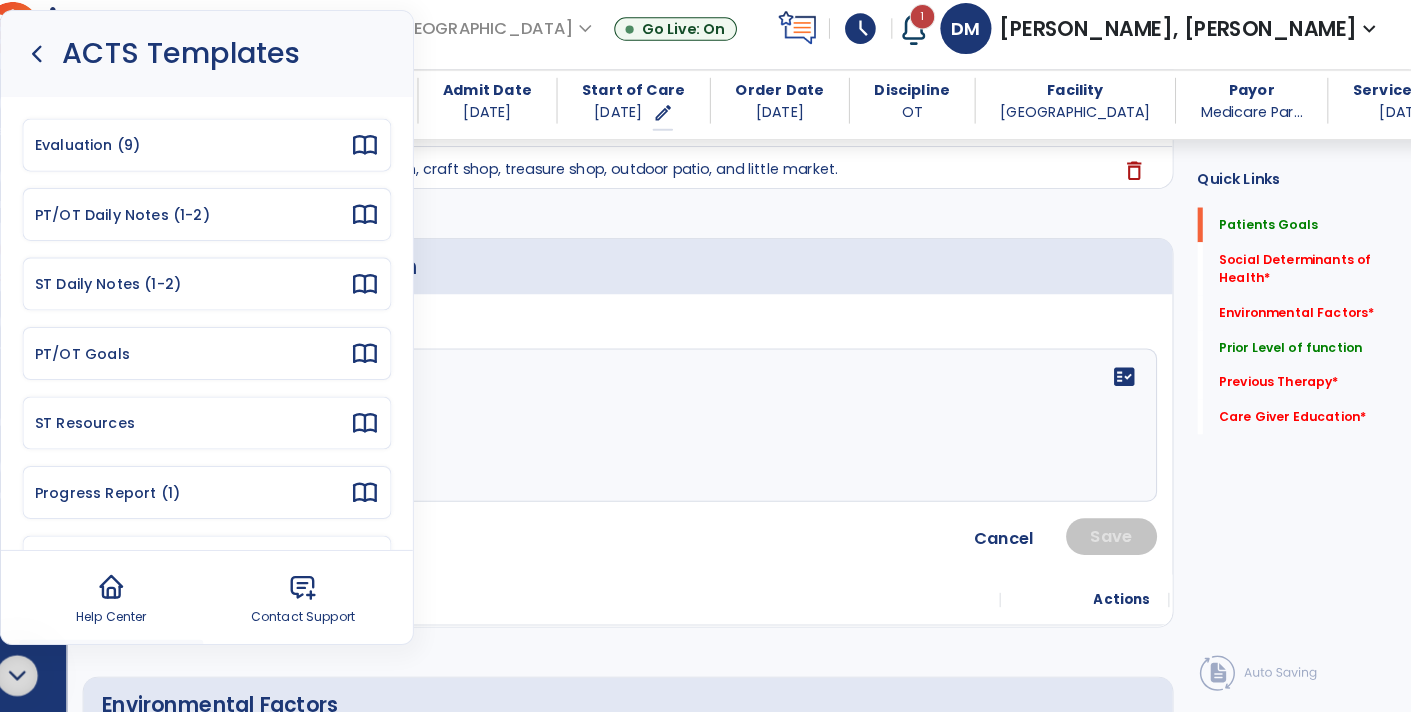 click on "Evaluation (9)" at bounding box center [218, 157] 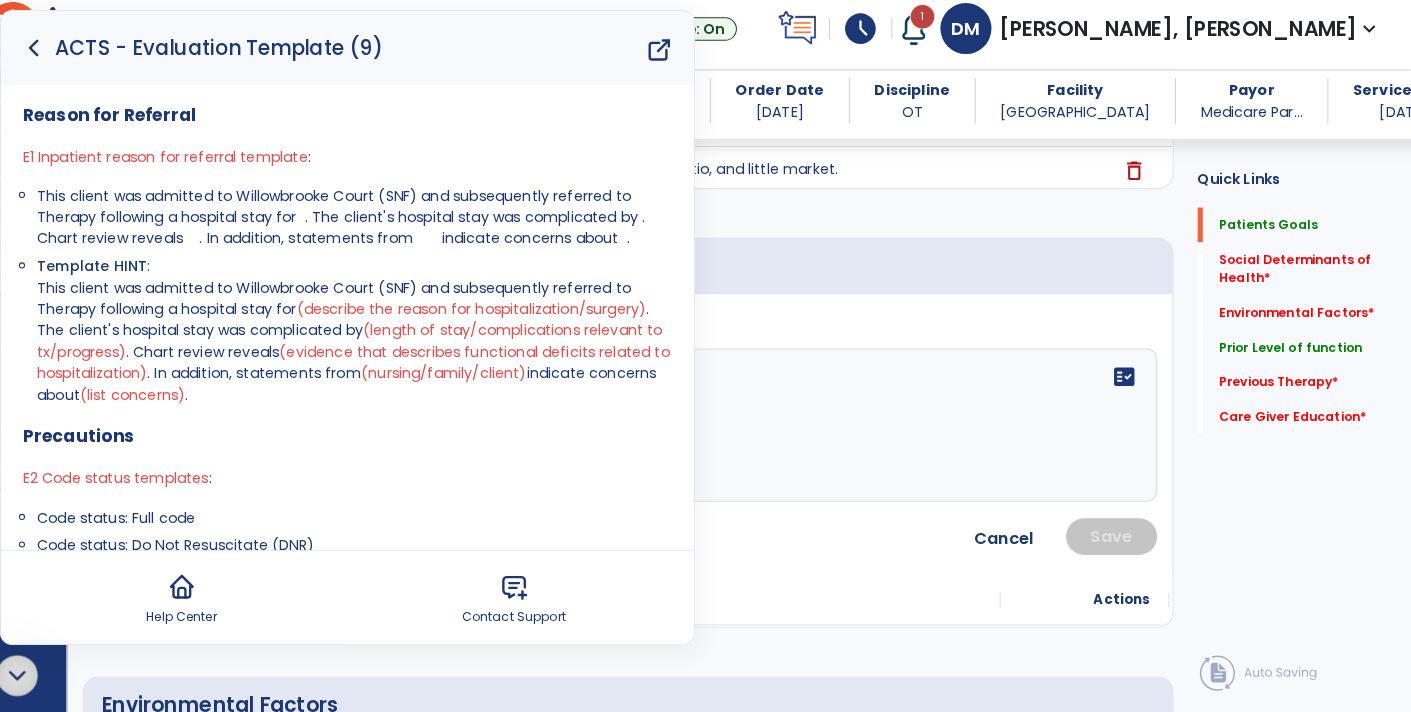 scroll, scrollTop: 0, scrollLeft: 0, axis: both 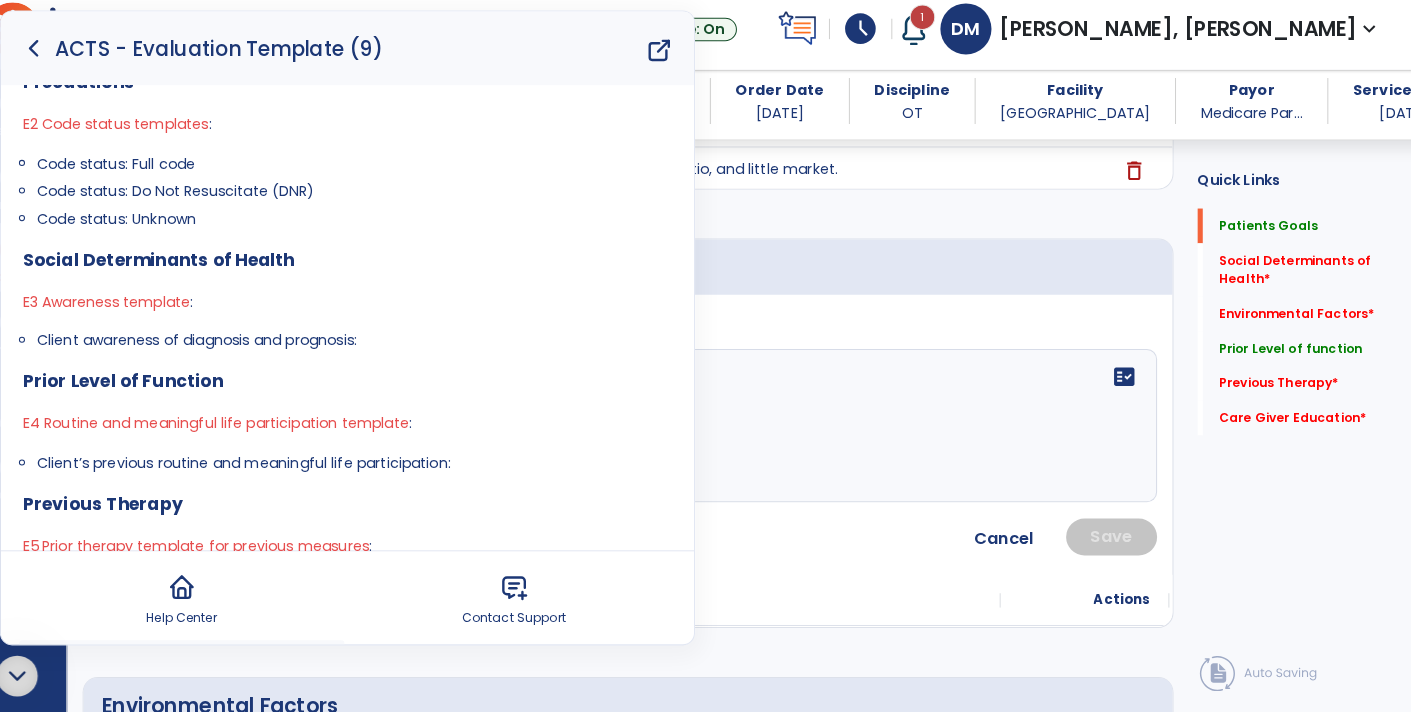 drag, startPoint x: 69, startPoint y: 346, endPoint x: 388, endPoint y: 340, distance: 319.05643 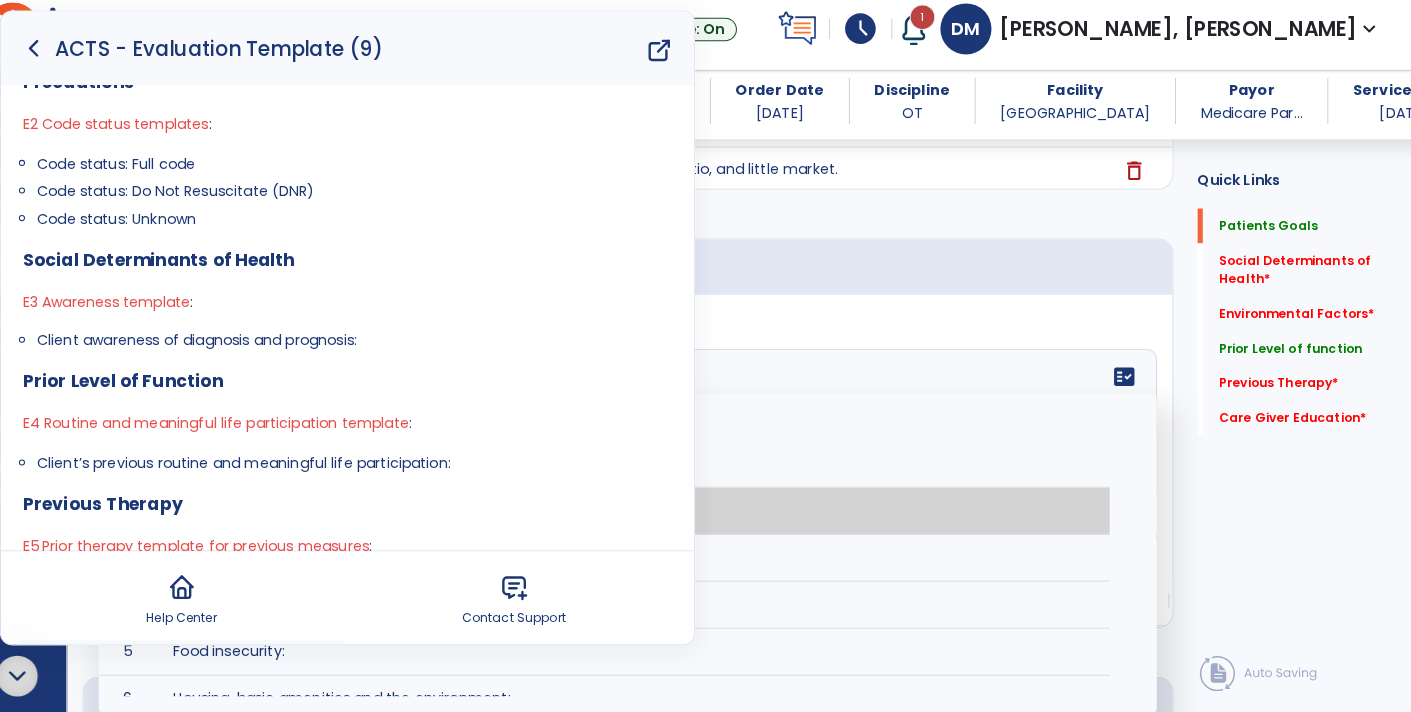 click at bounding box center [47, 676] 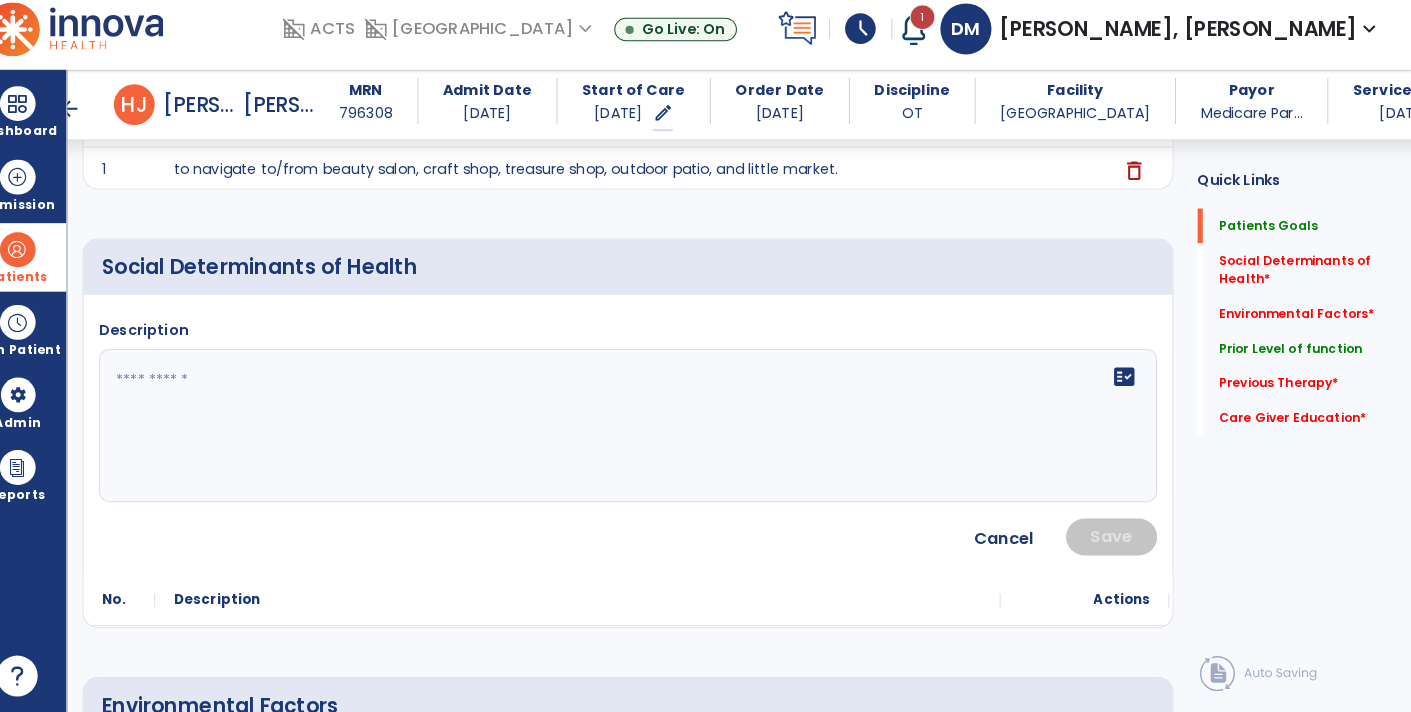 scroll, scrollTop: 0, scrollLeft: 0, axis: both 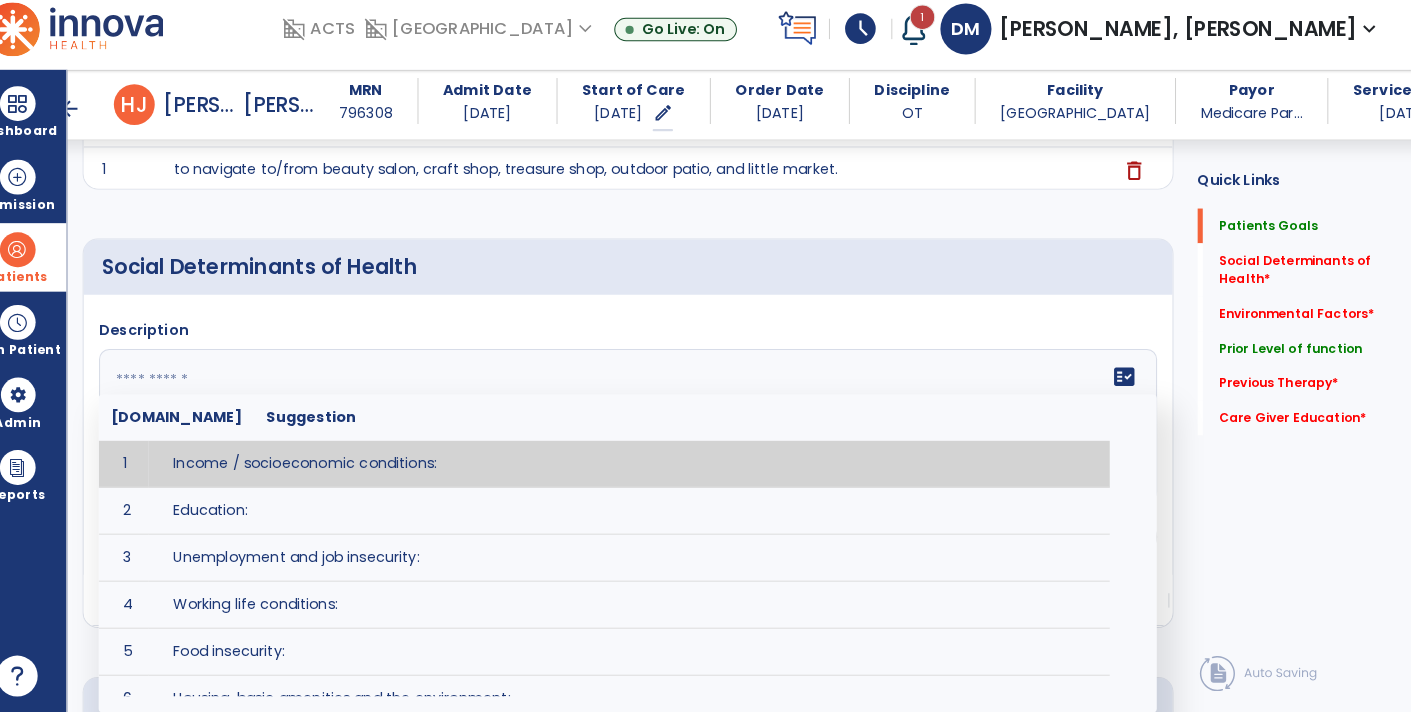 paste on "**********" 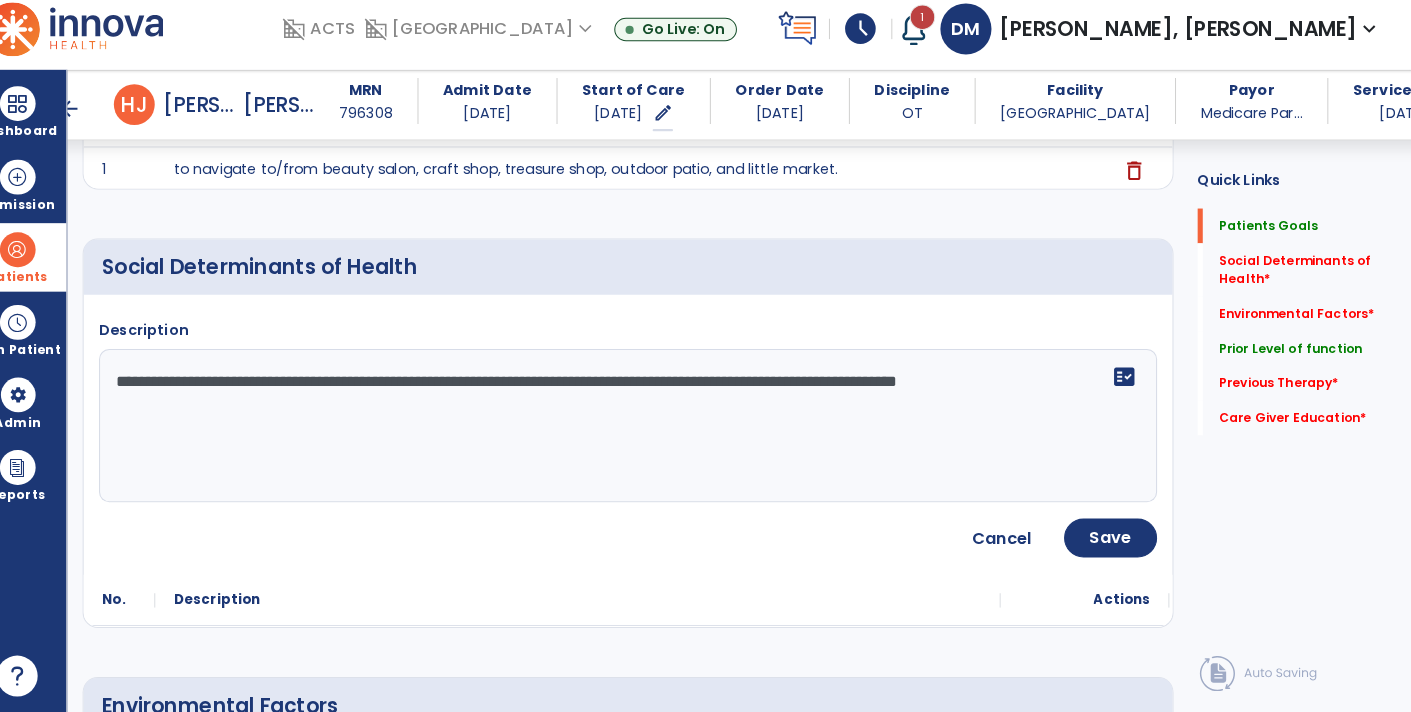 type on "**********" 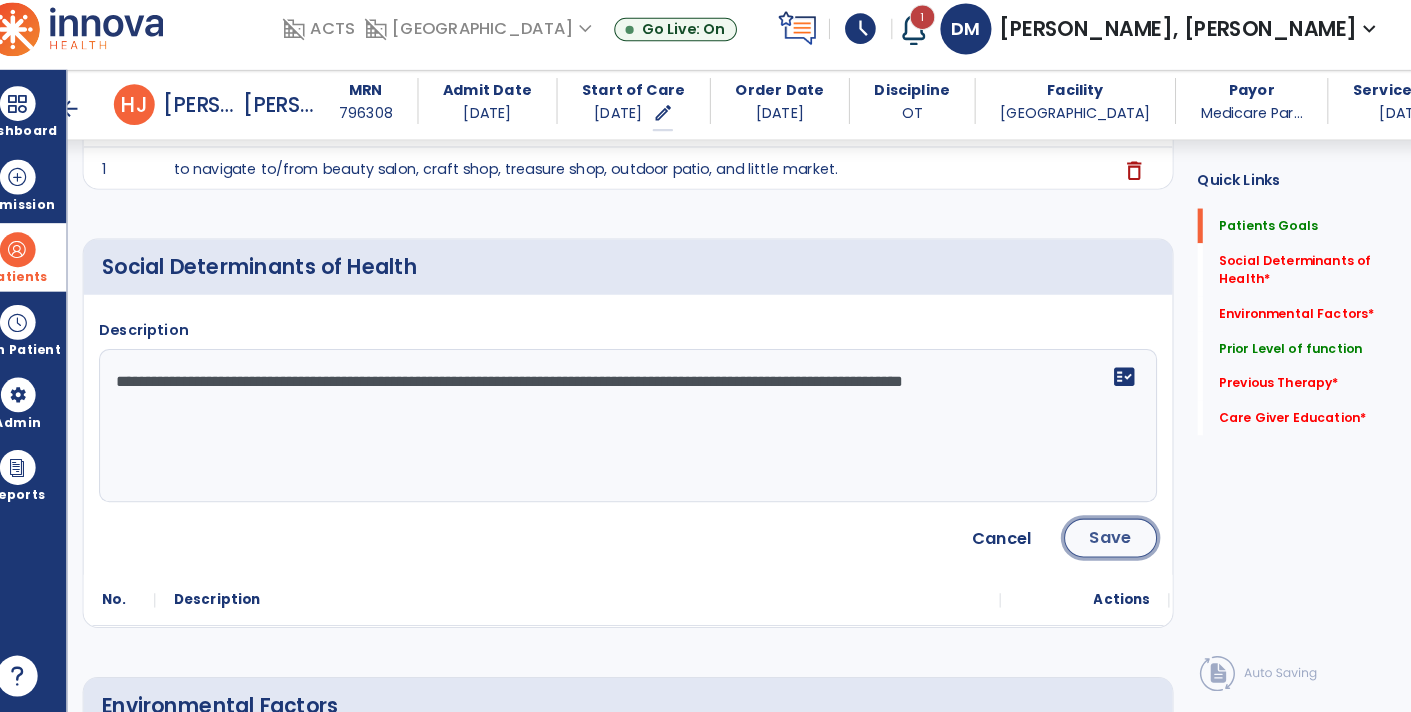 click on "Save" 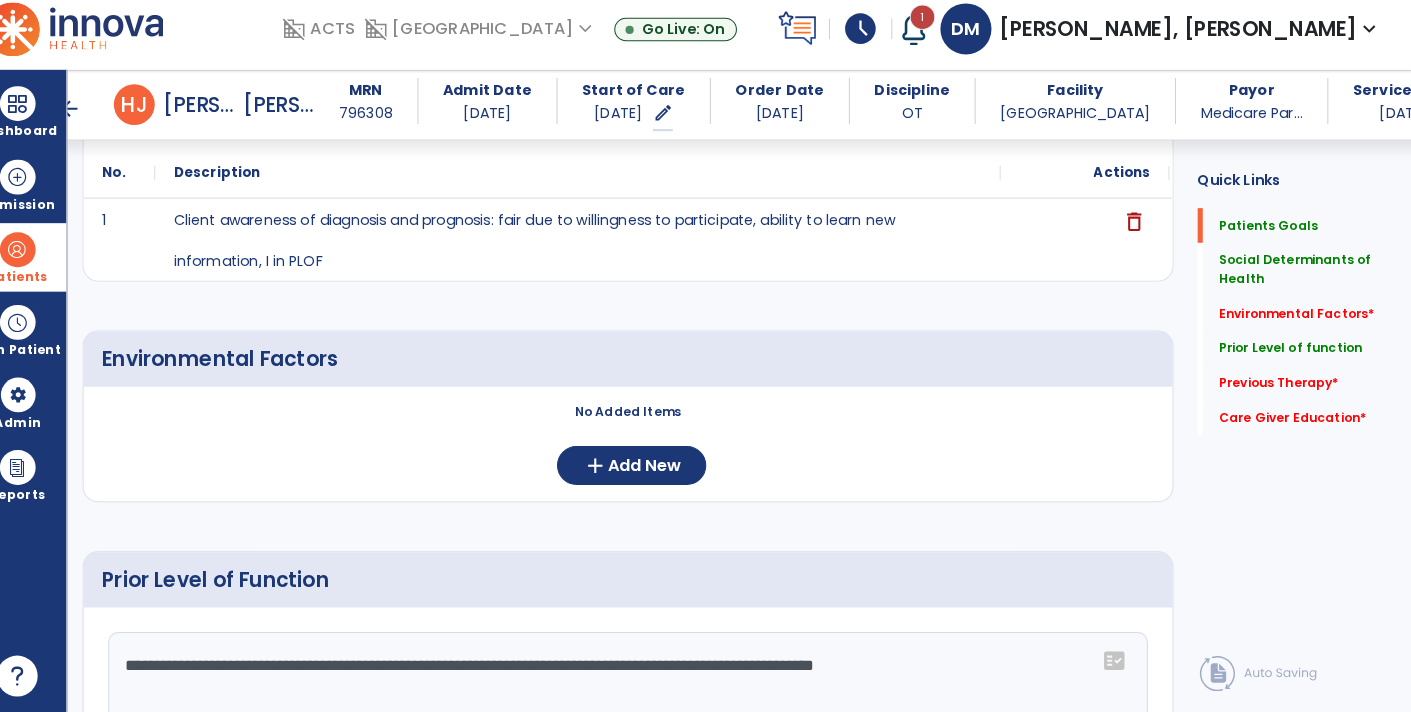 scroll, scrollTop: 454, scrollLeft: 0, axis: vertical 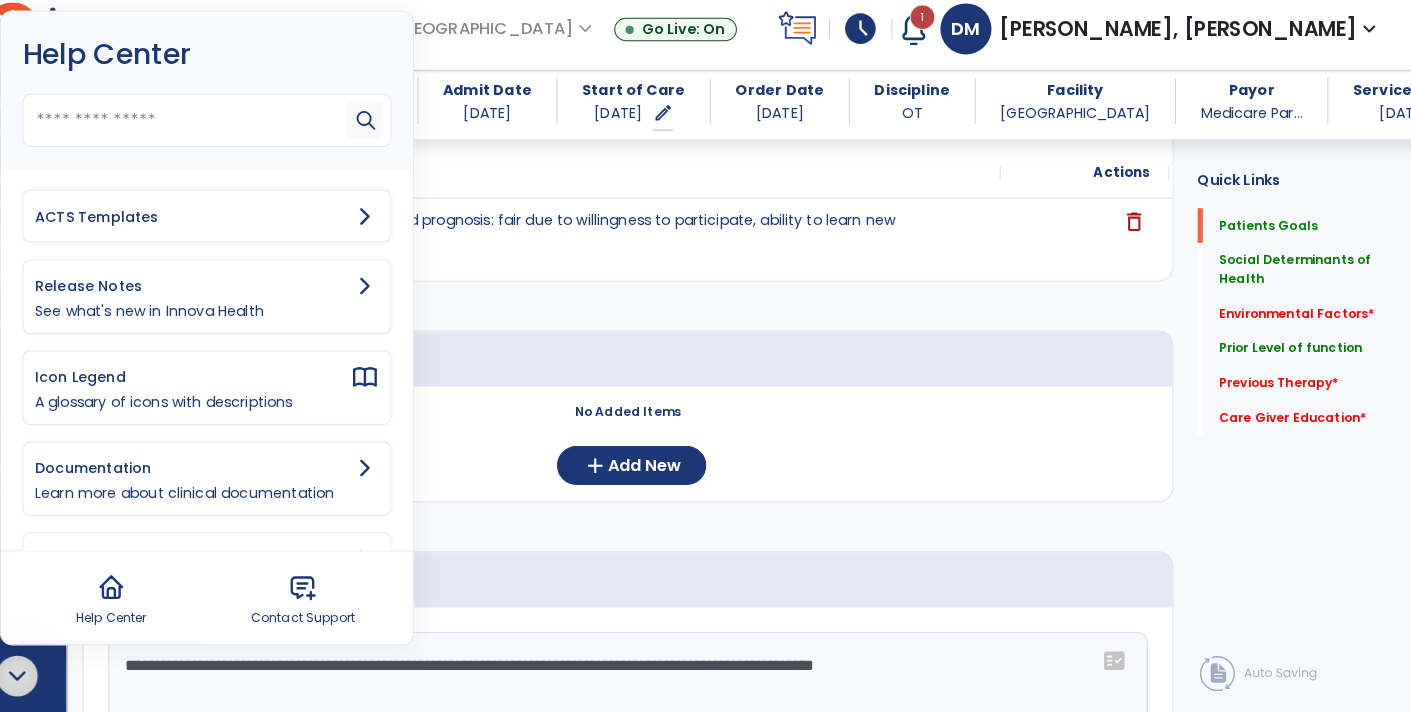 click on "ACTS Templates" at bounding box center [232, 226] 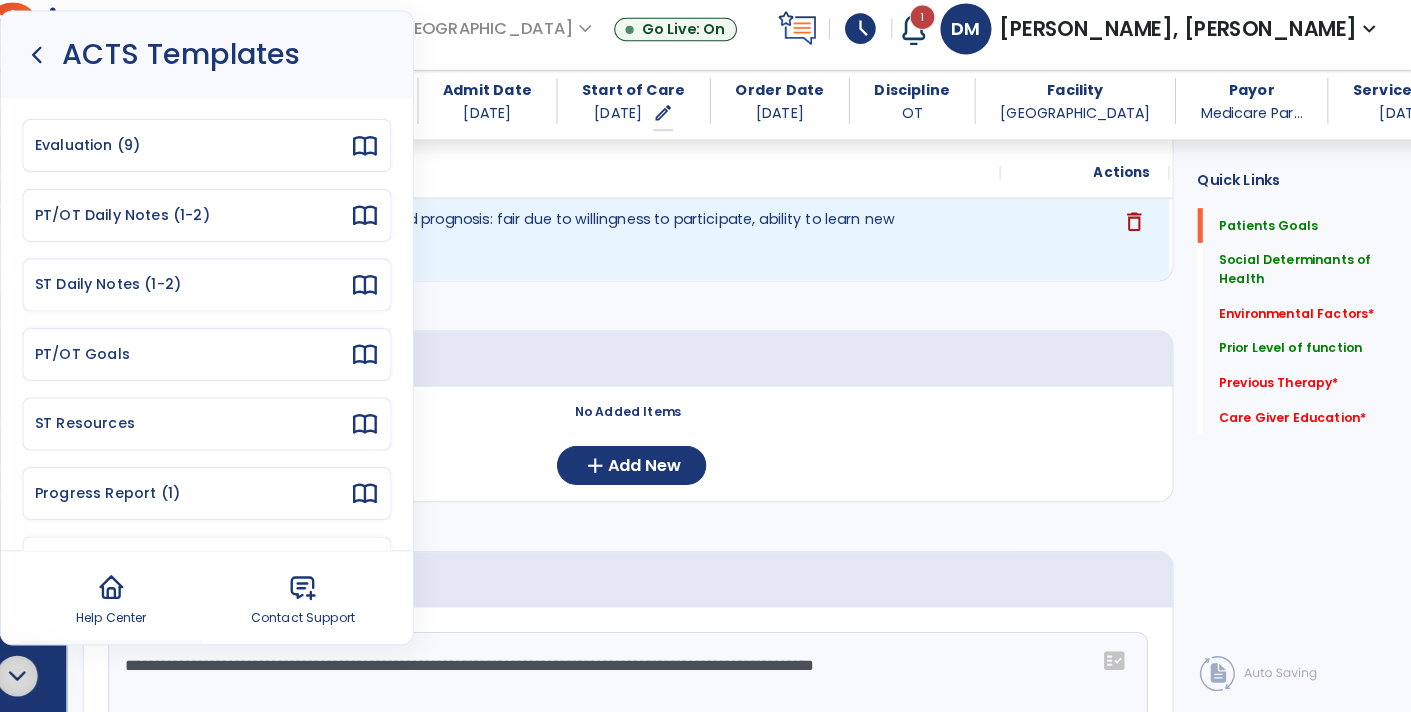 click on "Client awareness of diagnosis and prognosis: fair due to willingness to participate, ability to learn new information, I in PLOF" 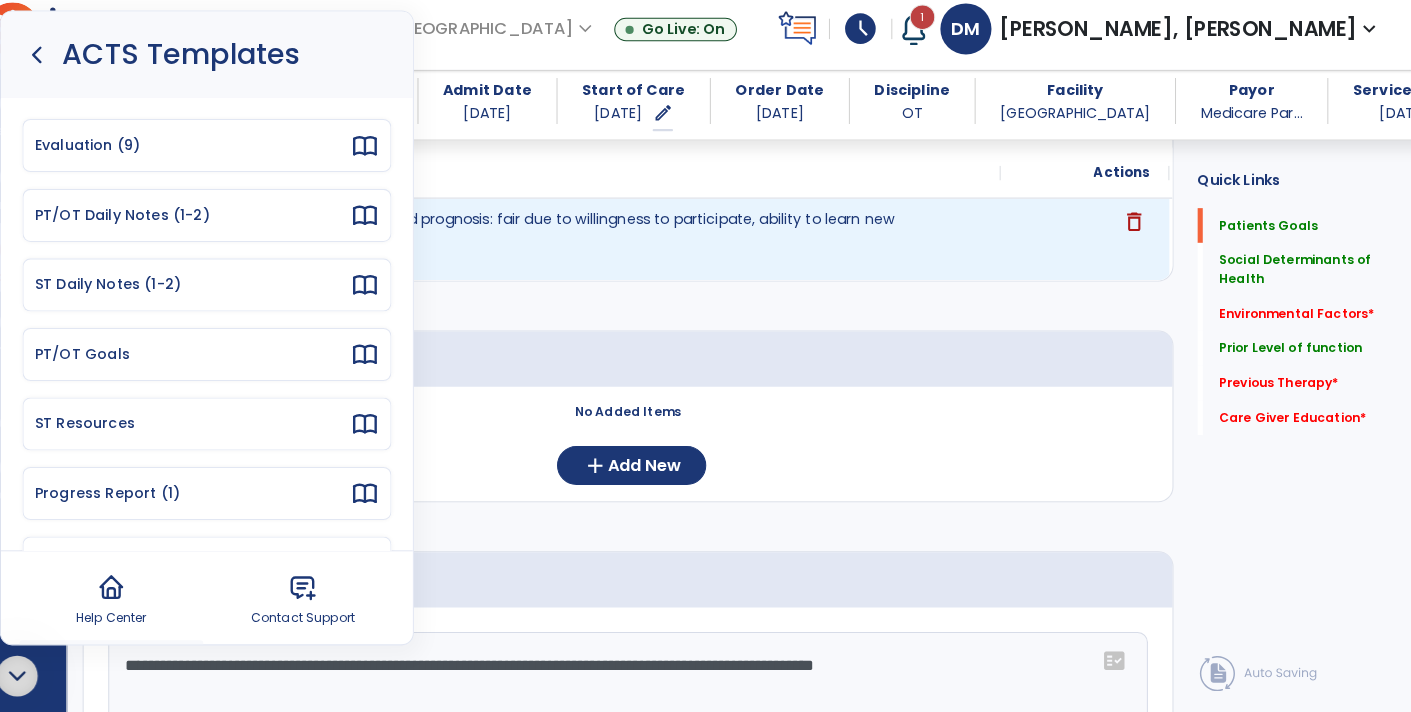 click on "Client awareness of diagnosis and prognosis: fair due to willingness to participate, ability to learn new information, I in PLOF" 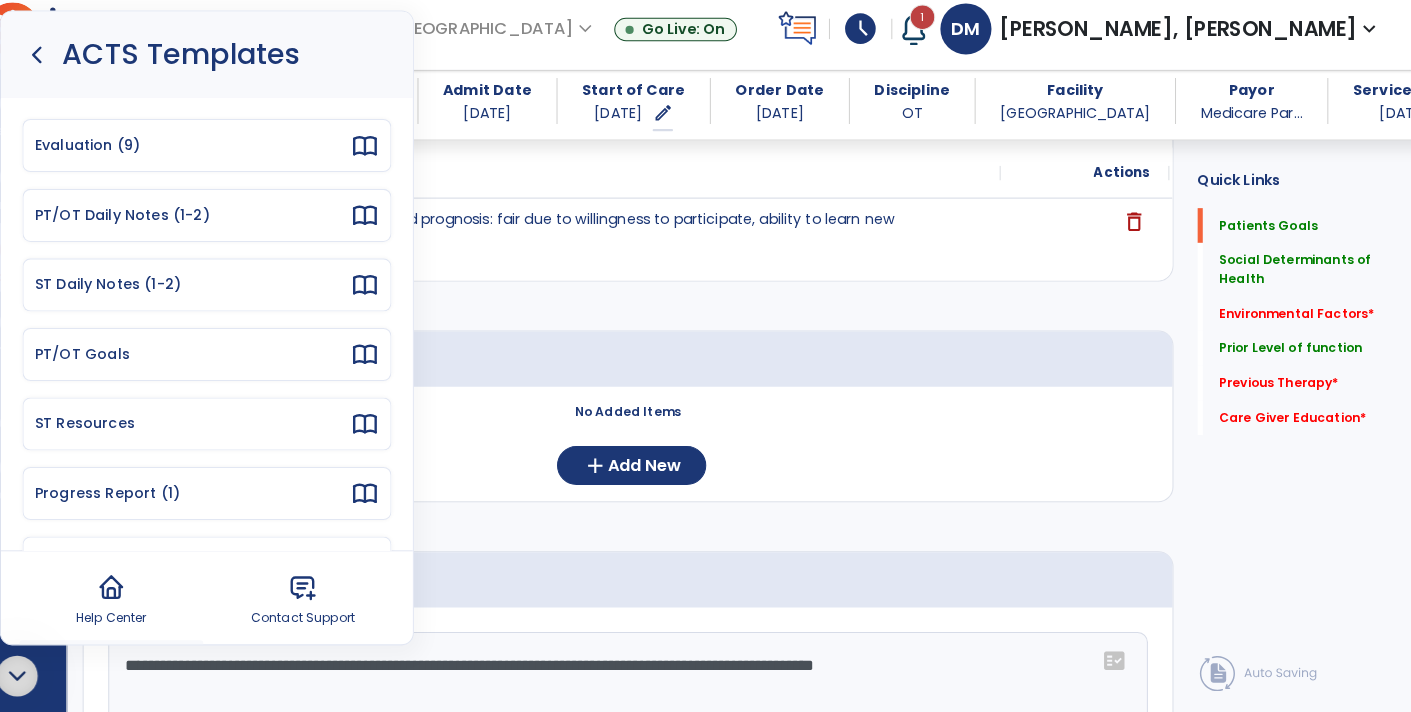 click on "Description" 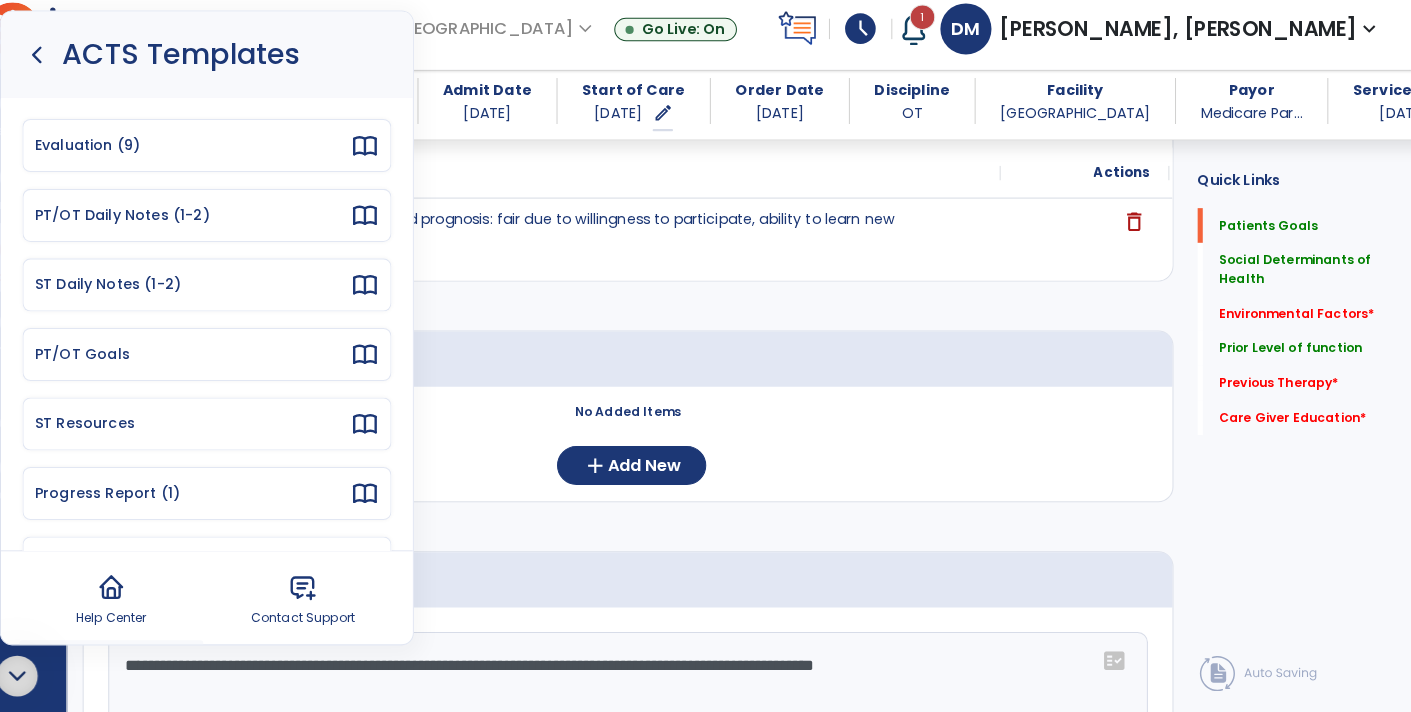 click 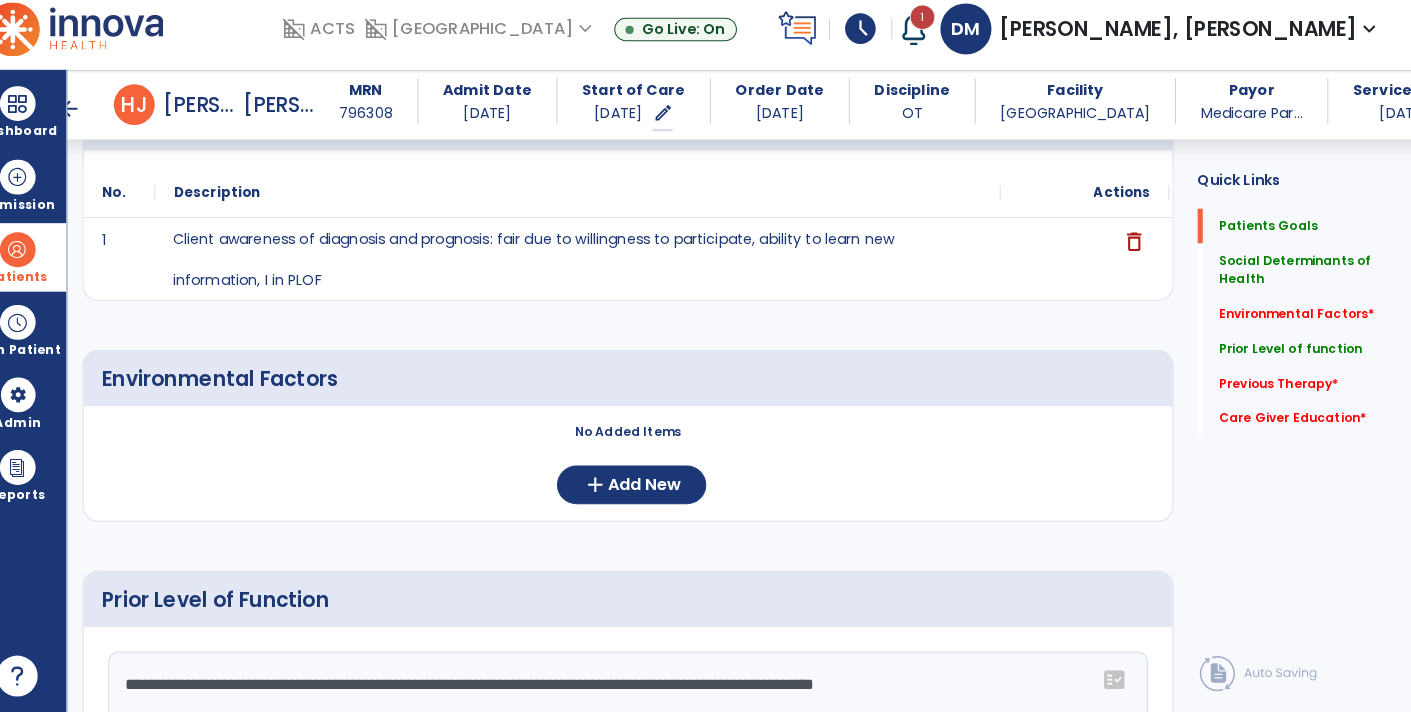 scroll, scrollTop: 443, scrollLeft: 0, axis: vertical 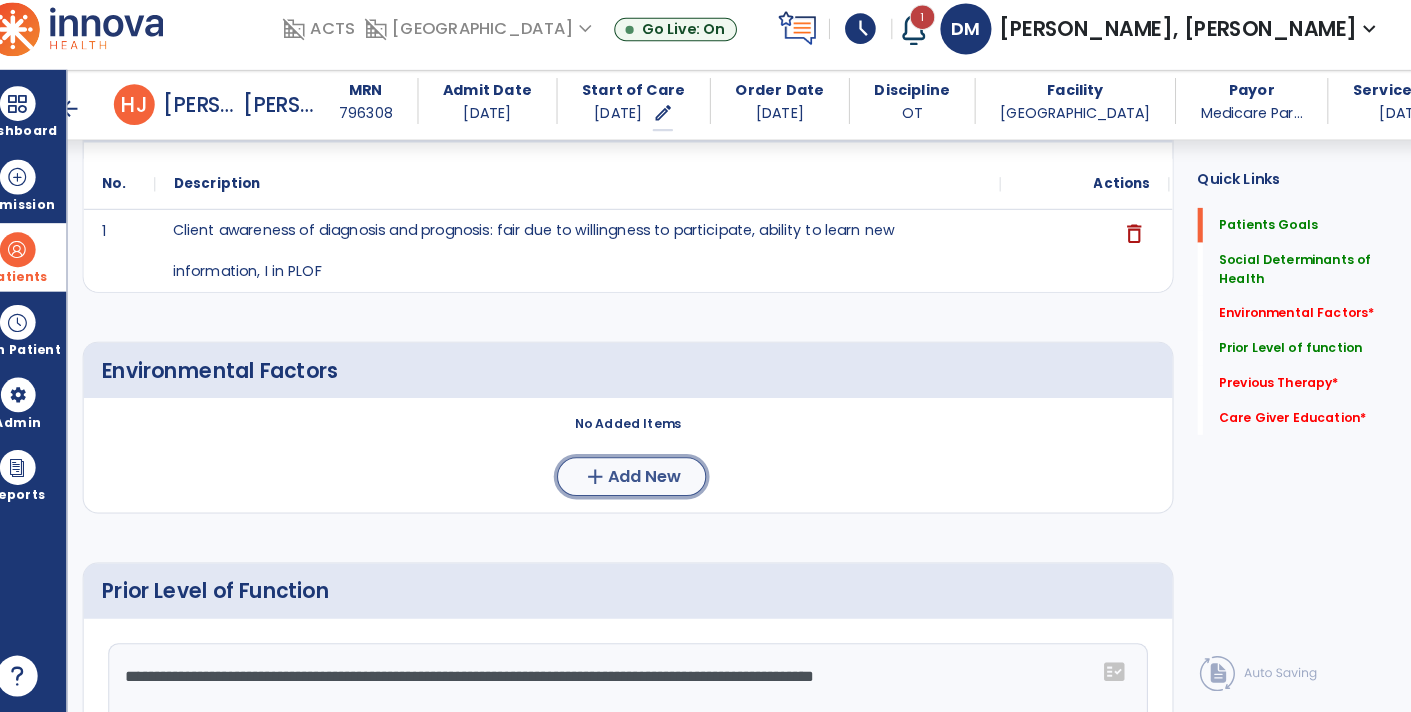 click on "Add New" 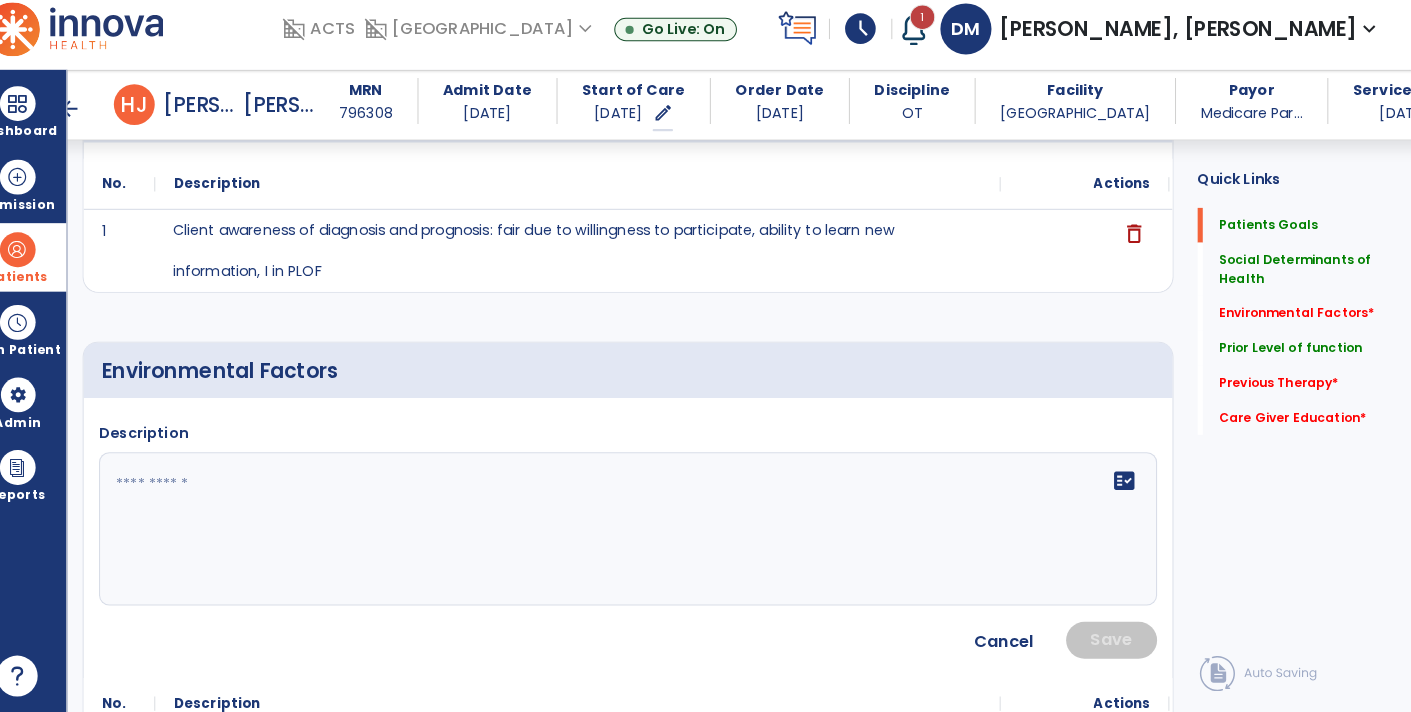 click 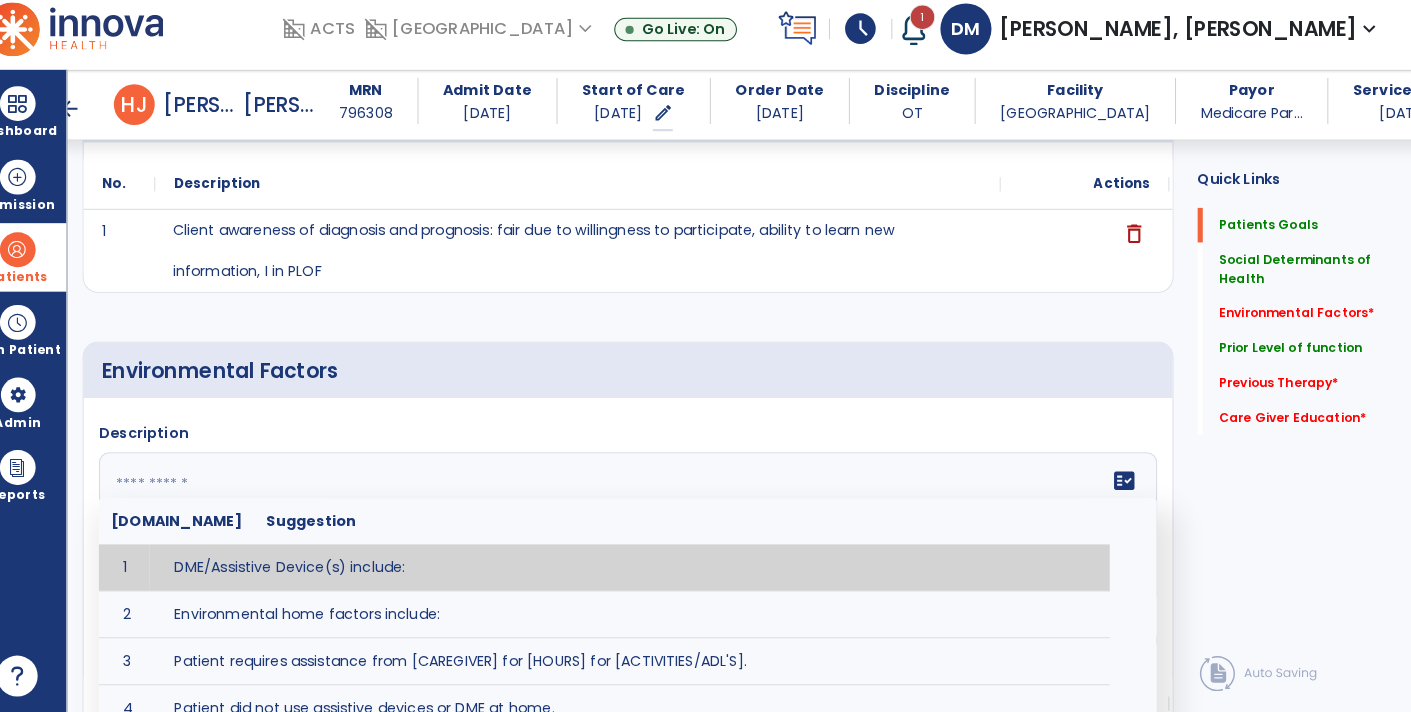 click 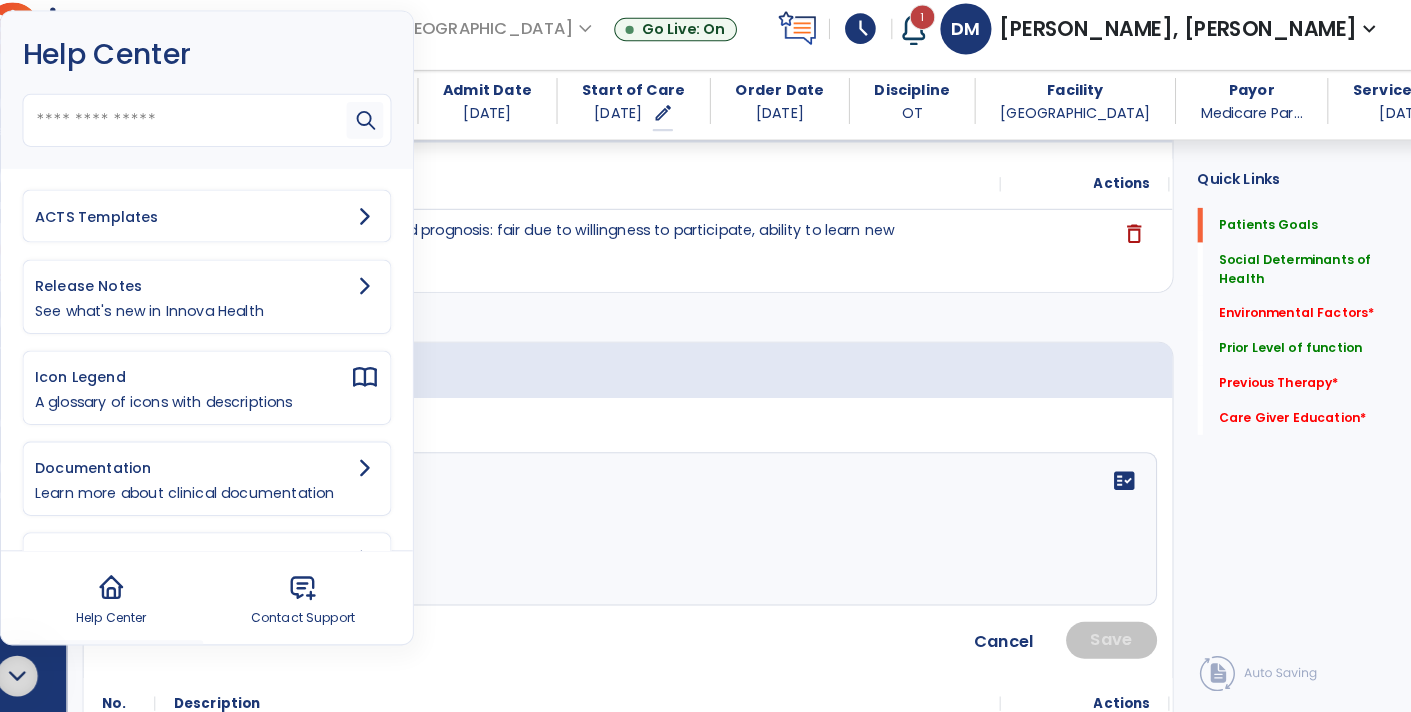 click on "ACTS Templates" at bounding box center (232, 226) 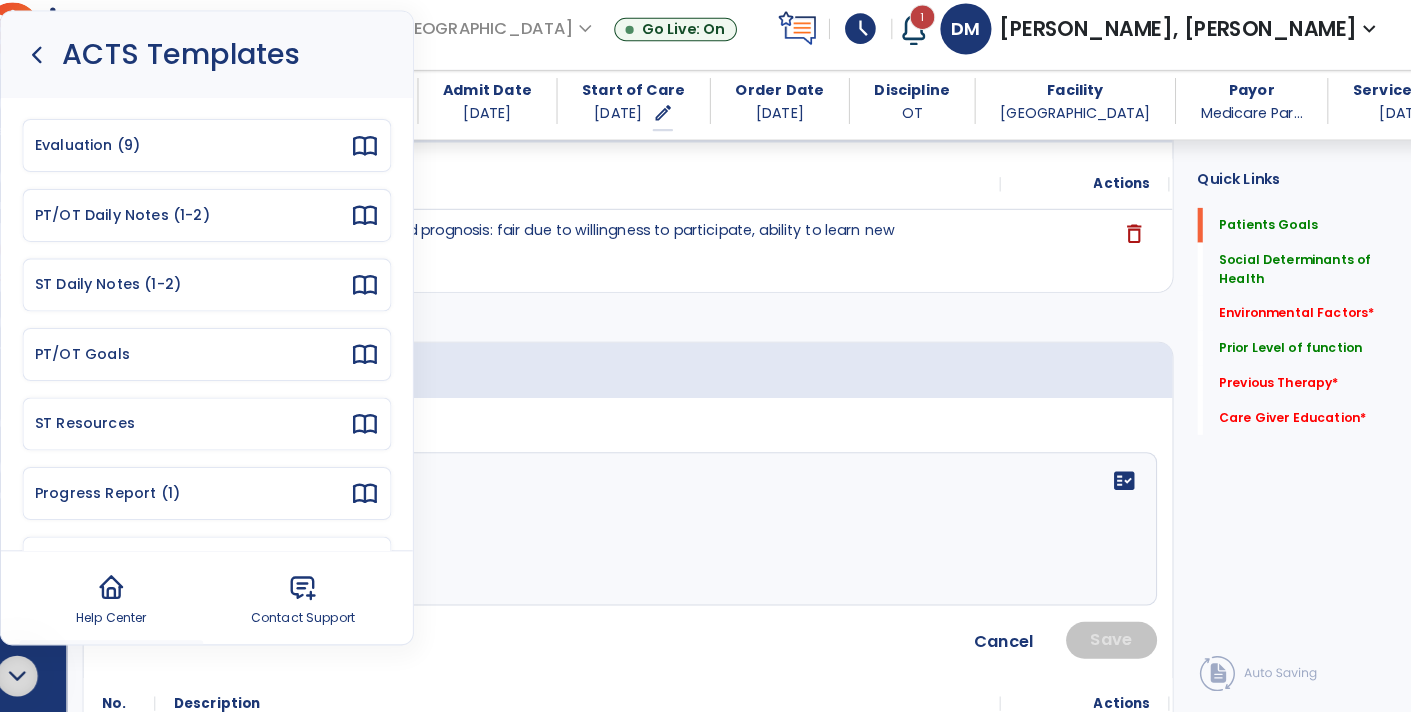 click on "Evaluation (9)" at bounding box center (232, 157) 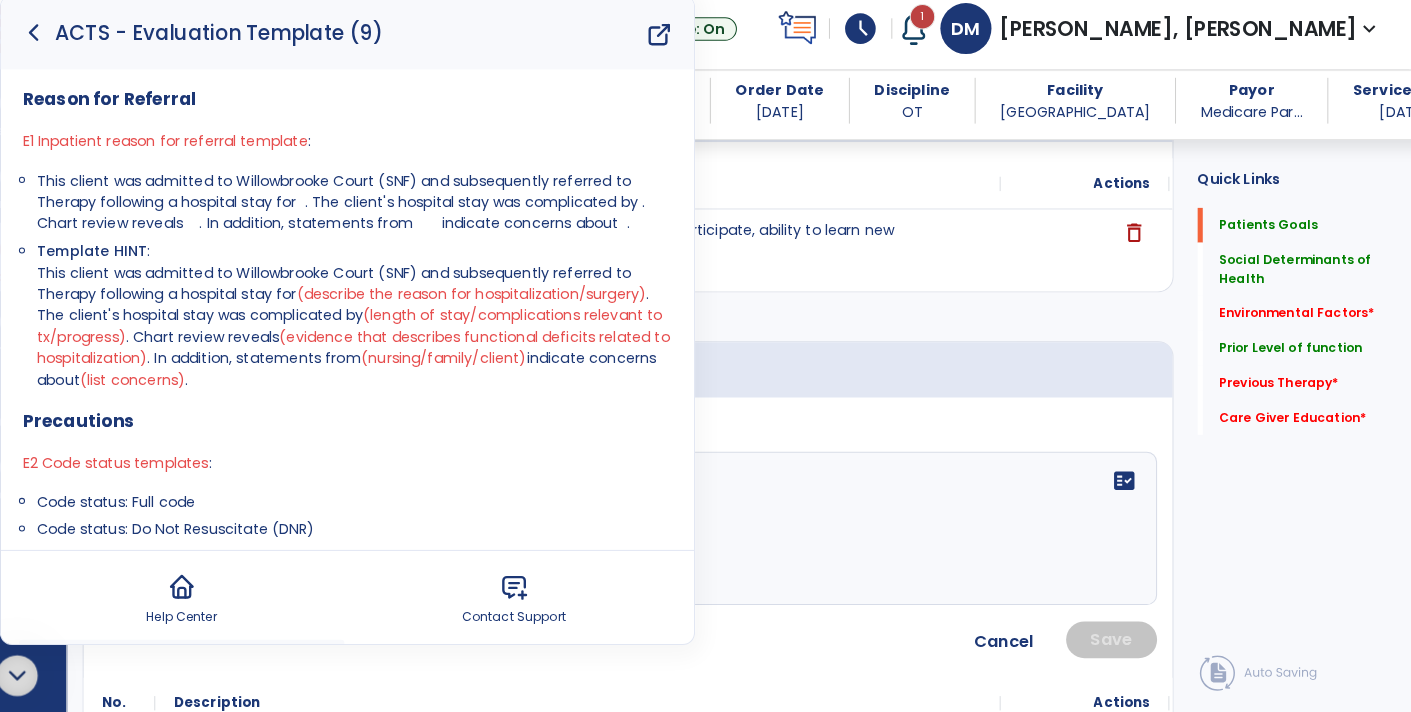 scroll, scrollTop: 0, scrollLeft: 0, axis: both 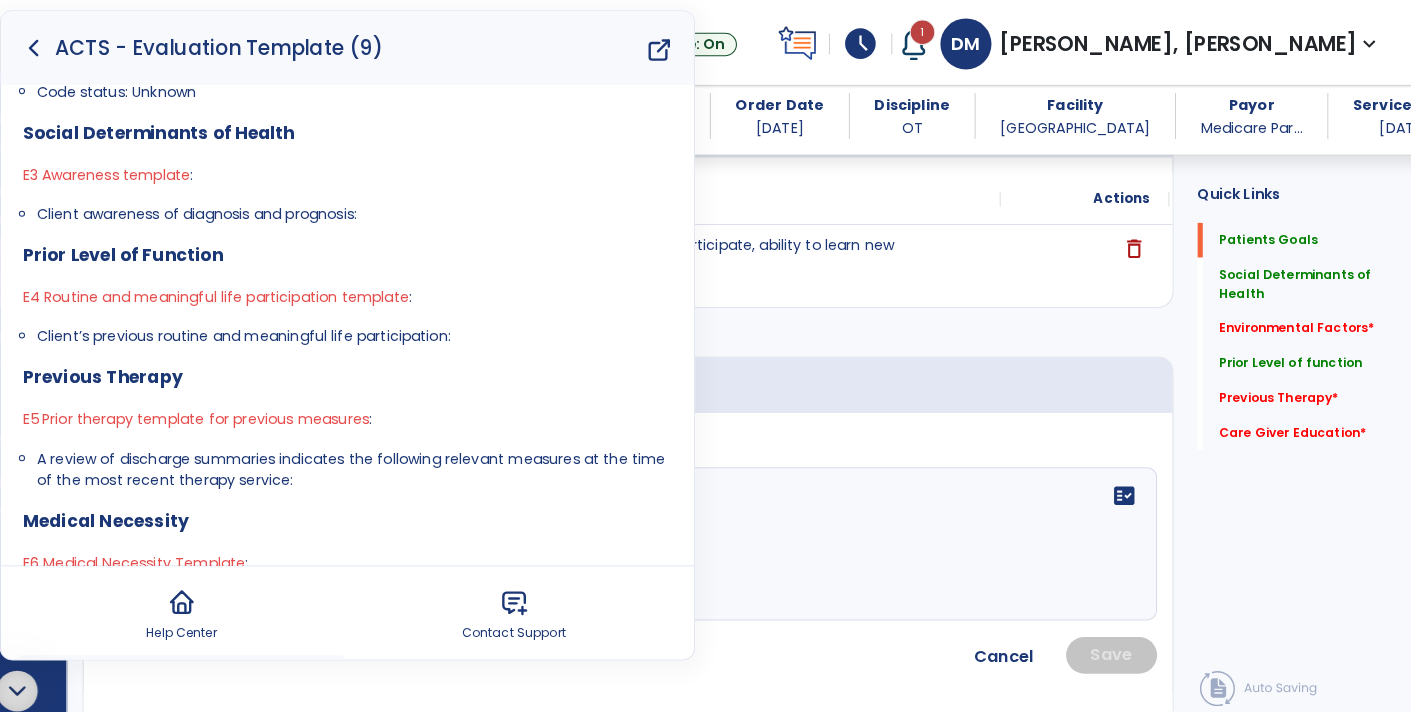 click on "Environmental Factors     Description   fact_check  Cancel Save
No.
Description
Actions" 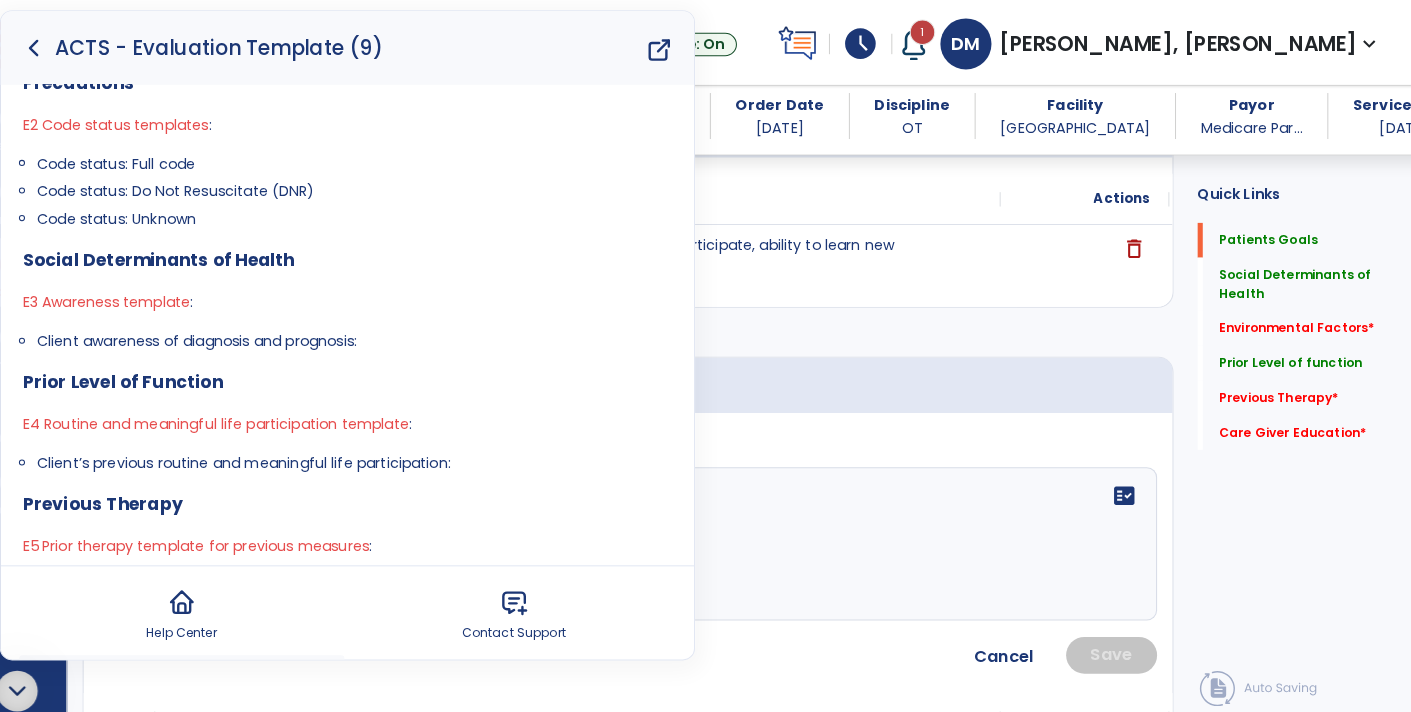 scroll, scrollTop: 349, scrollLeft: 0, axis: vertical 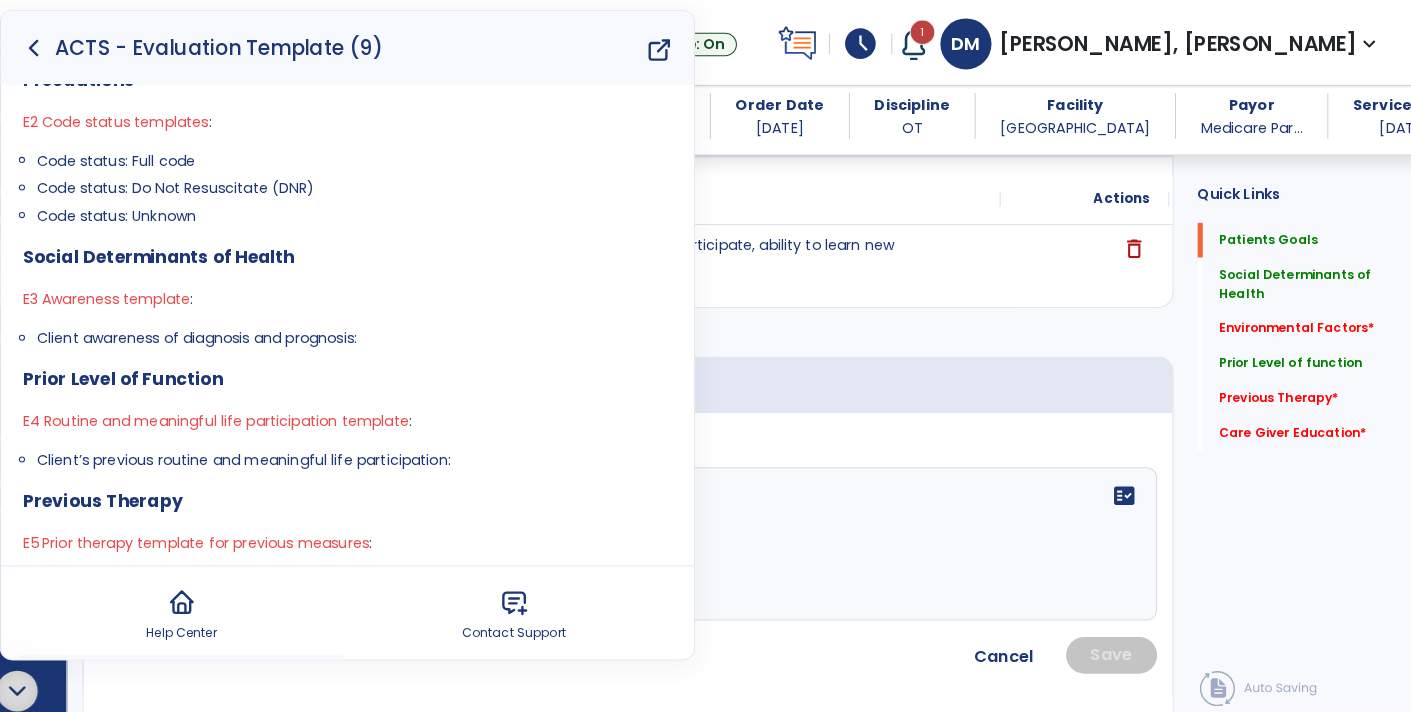 click on "Environmental Factors" 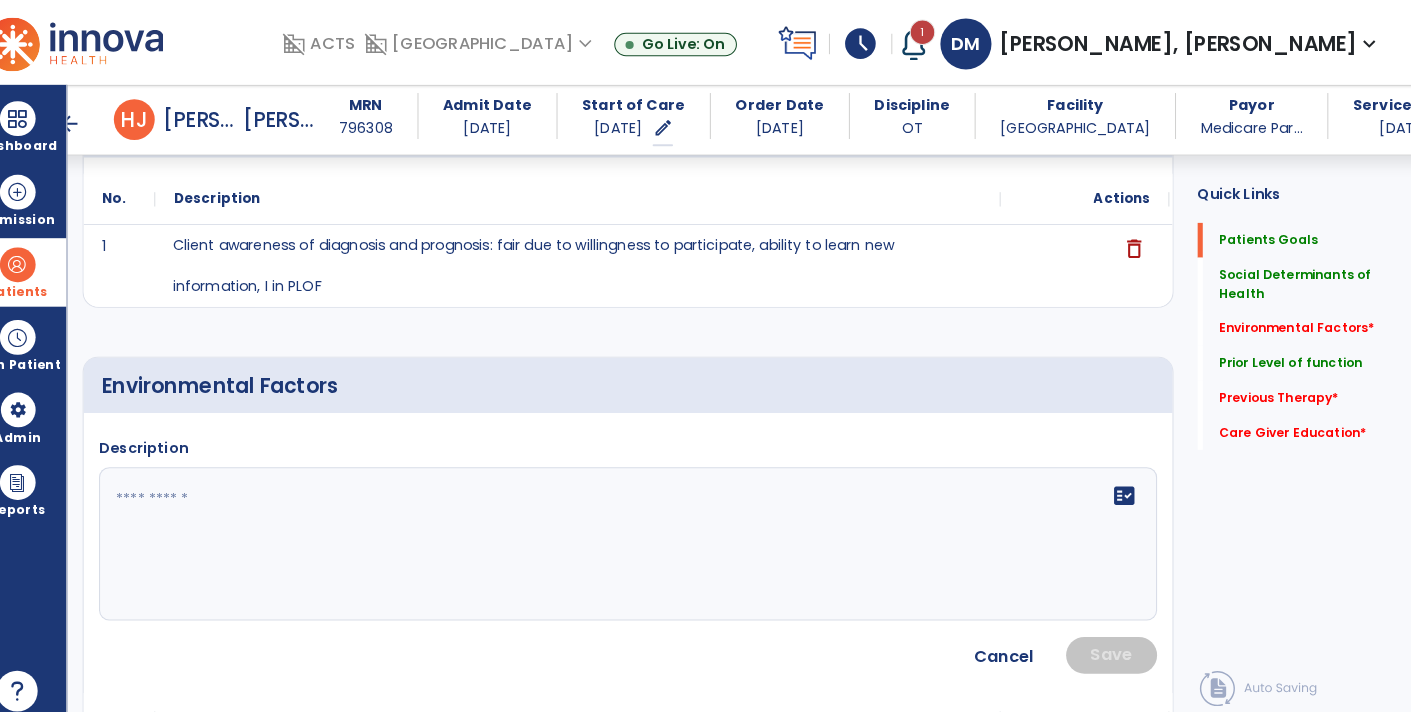 click on "fact_check" 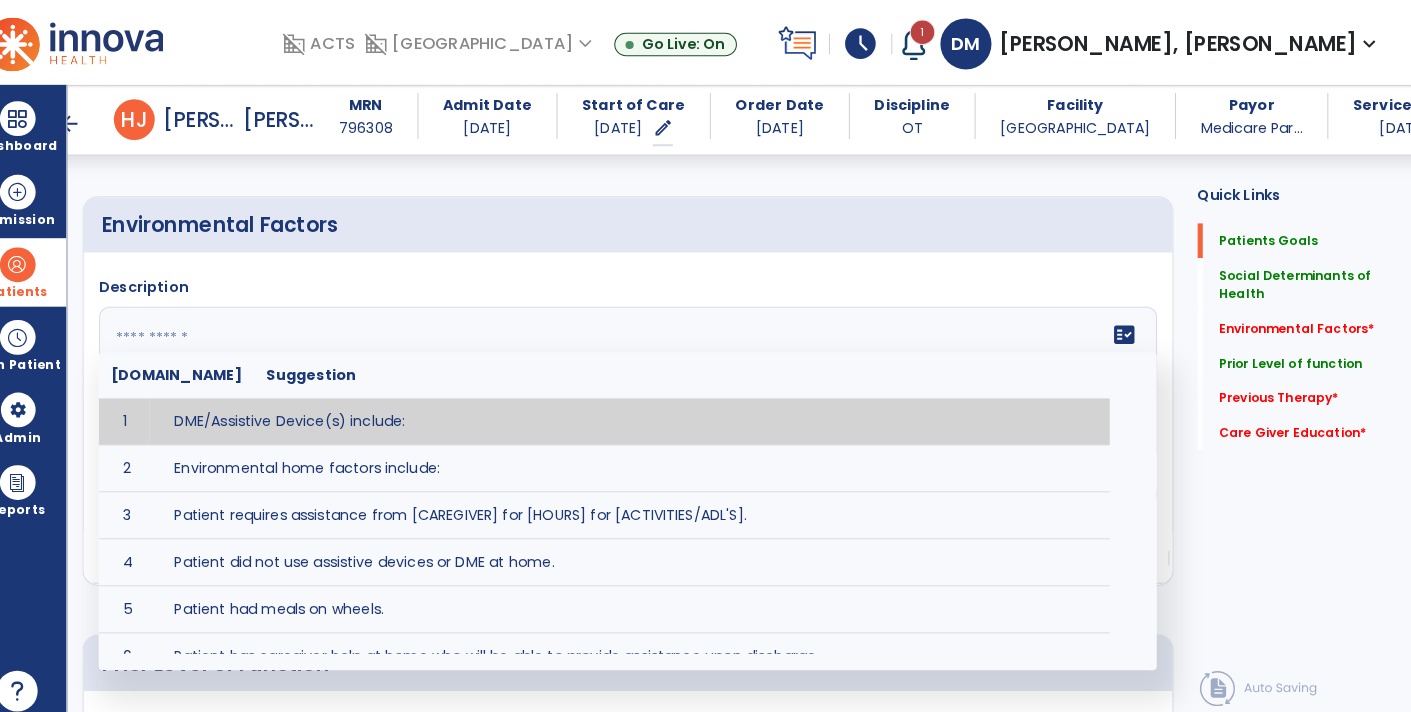 scroll, scrollTop: 607, scrollLeft: 0, axis: vertical 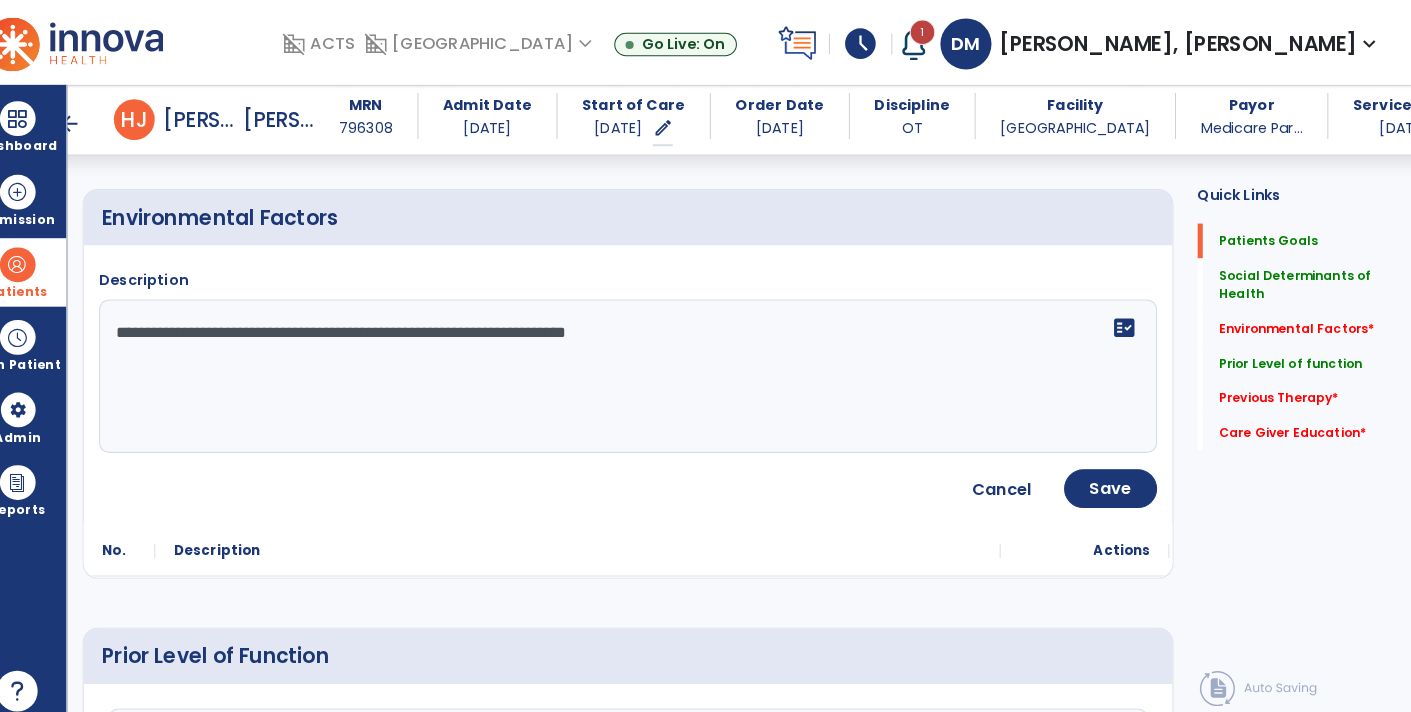 click on "**********" 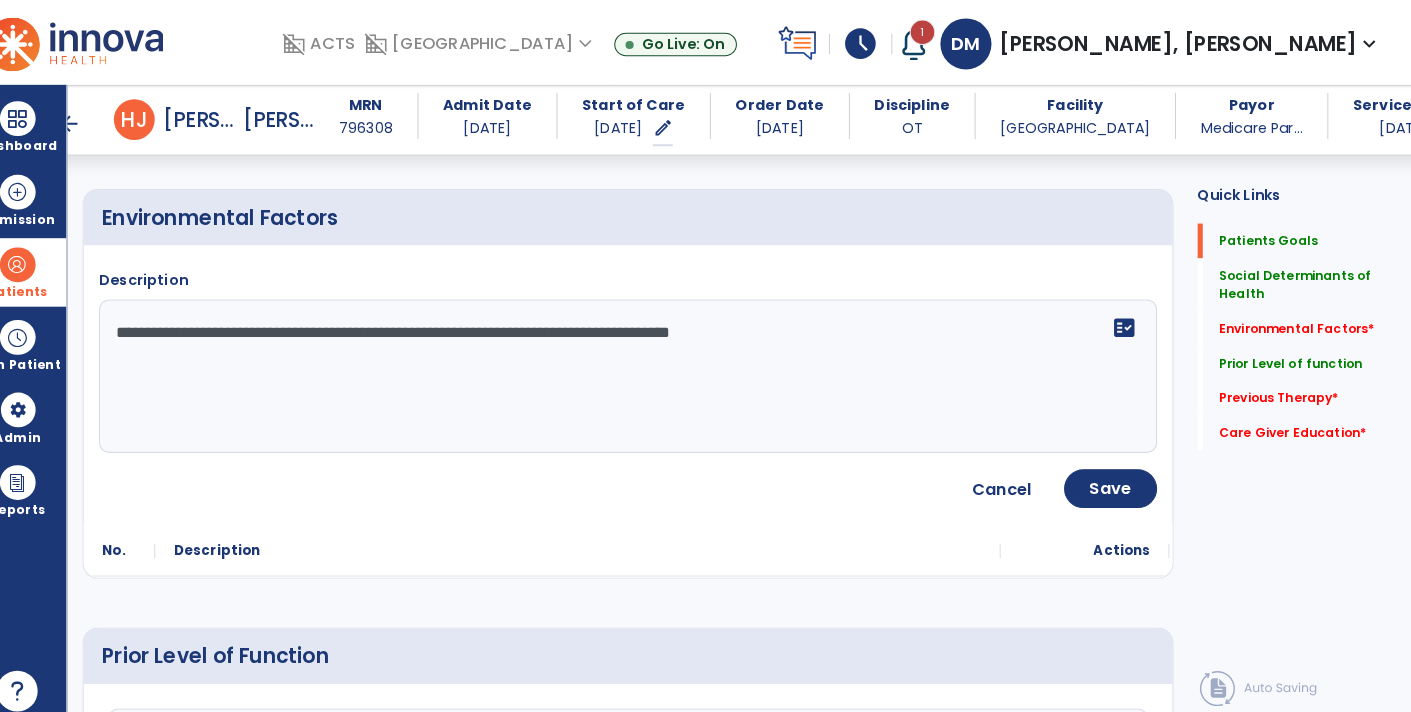 click on "**********" 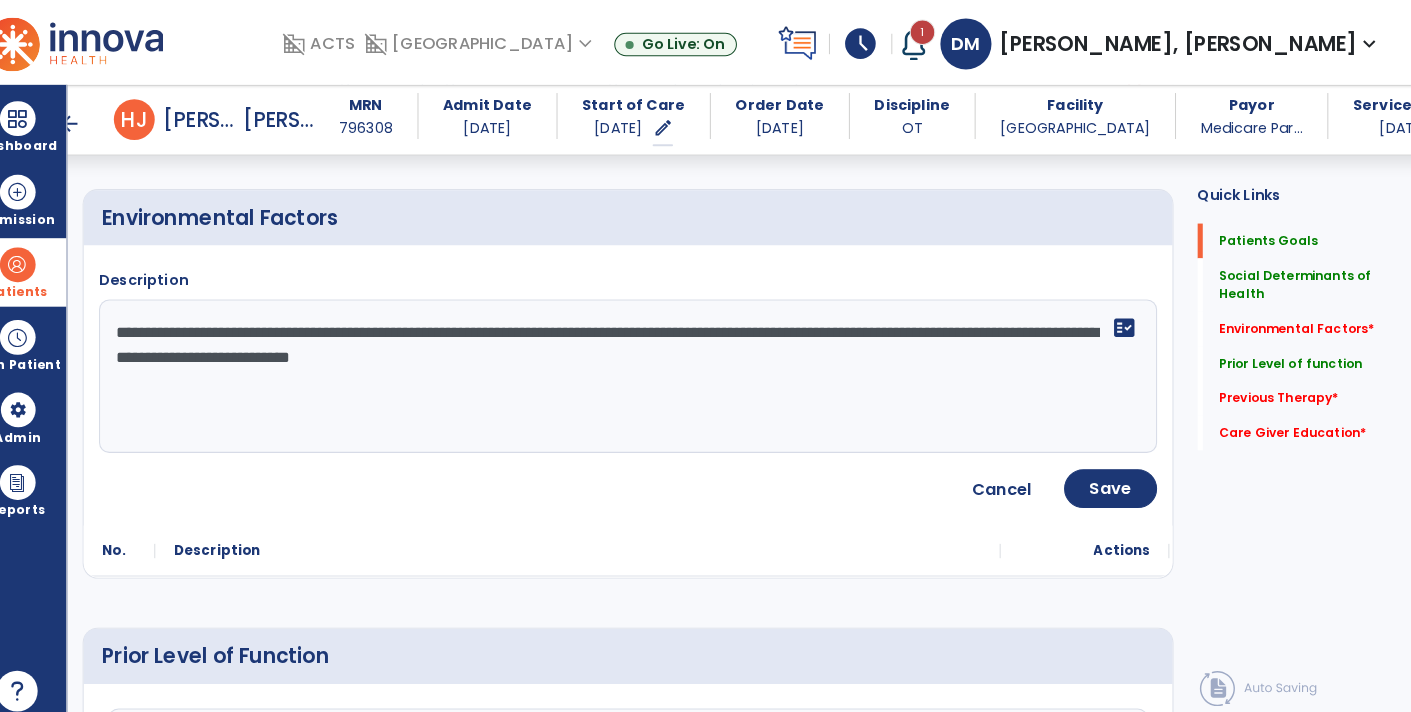 click on "**********" 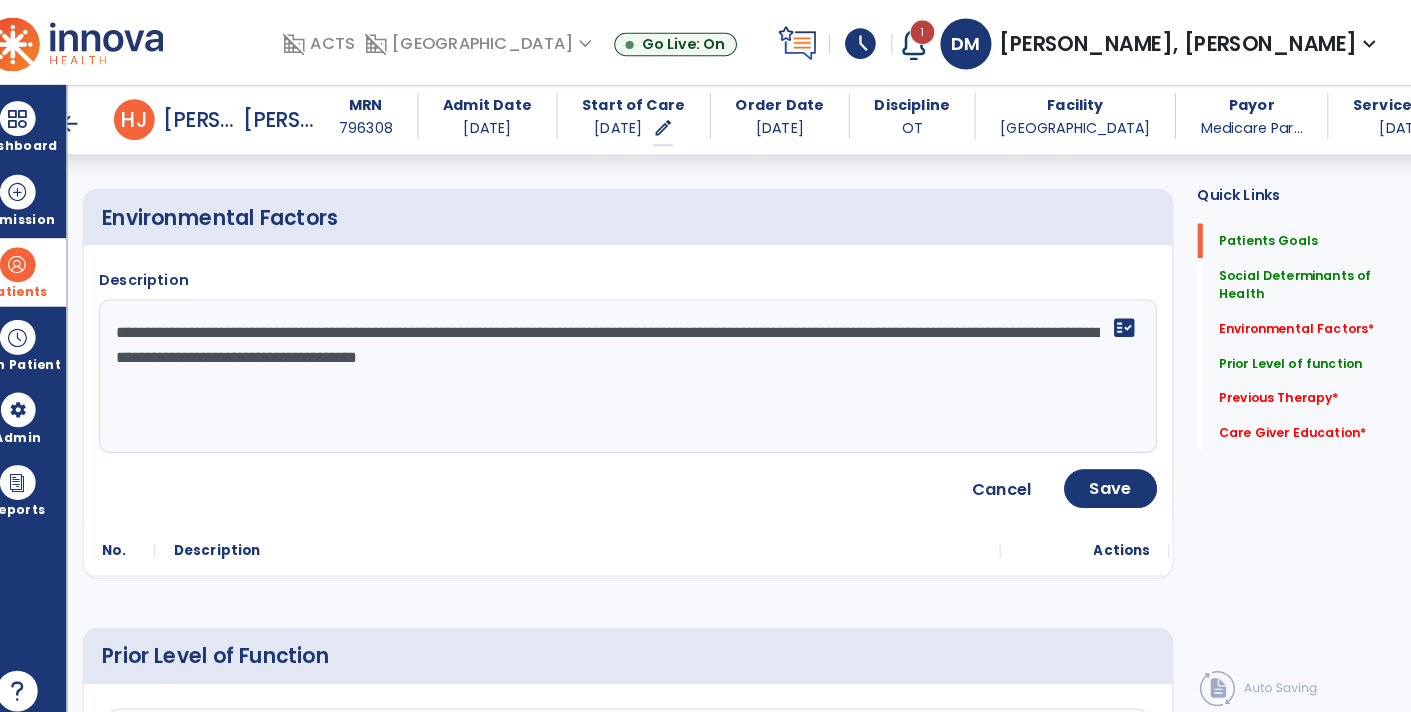 click on "**********" 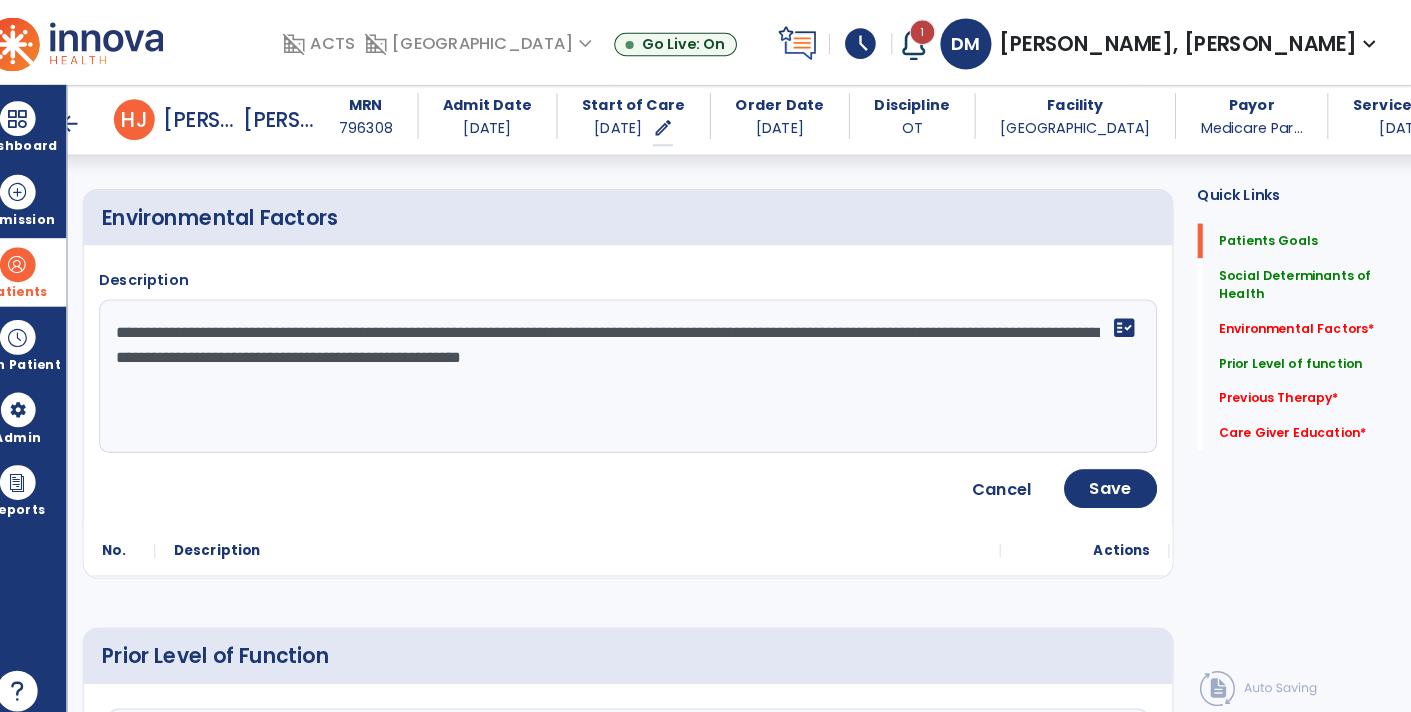 type on "**********" 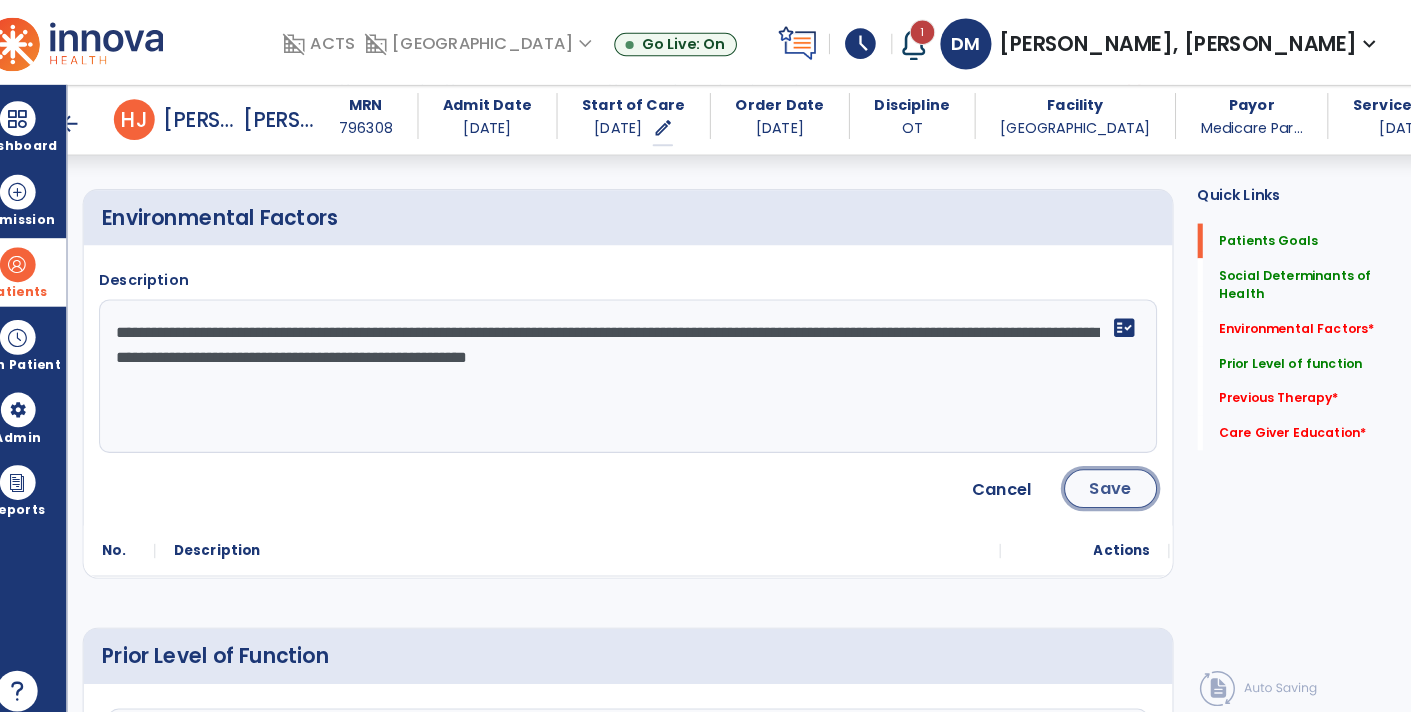 click on "Save" 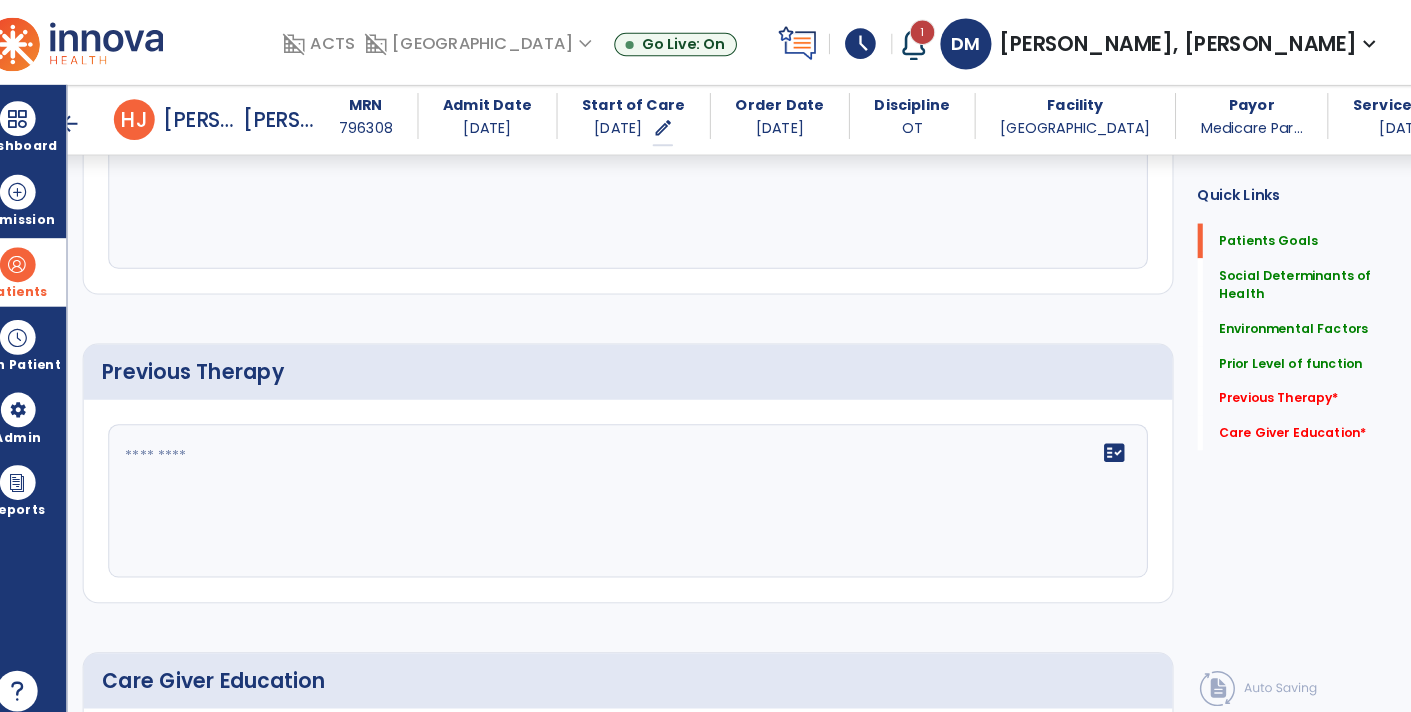 scroll, scrollTop: 1020, scrollLeft: 0, axis: vertical 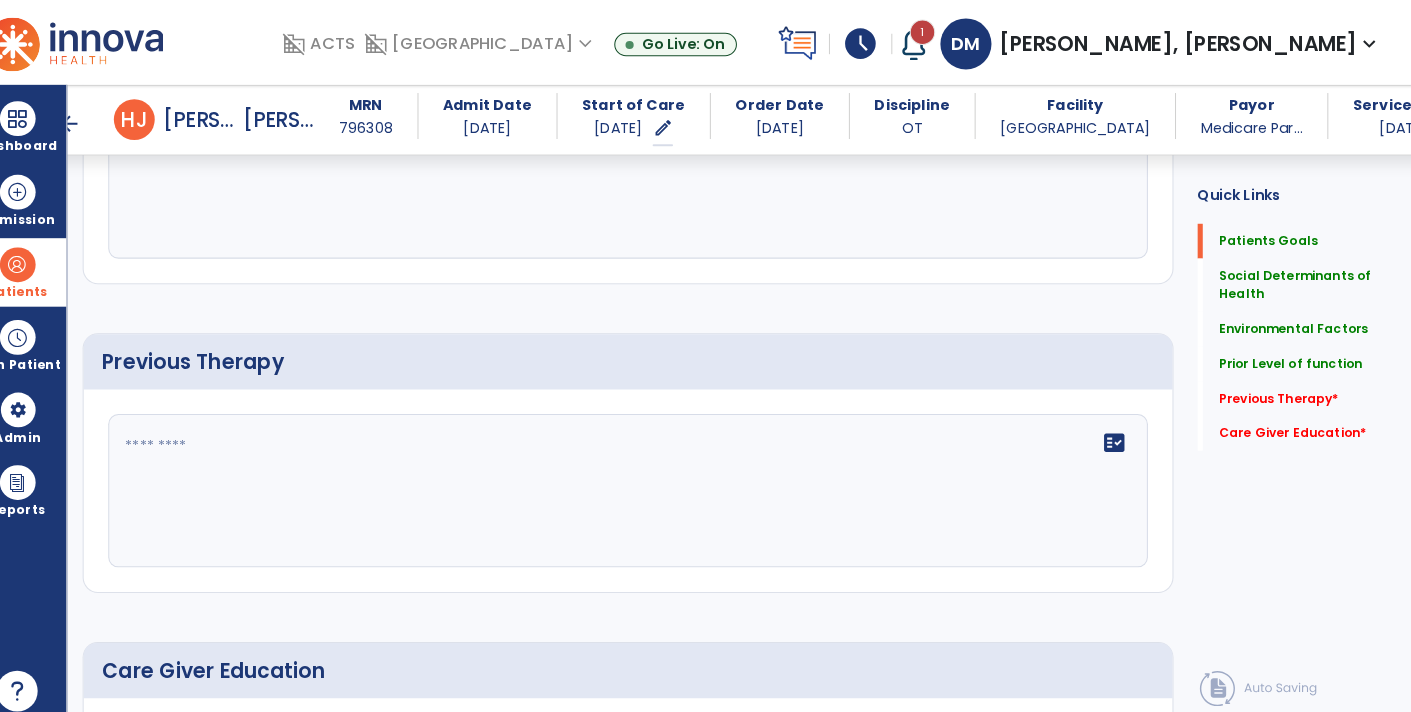 click 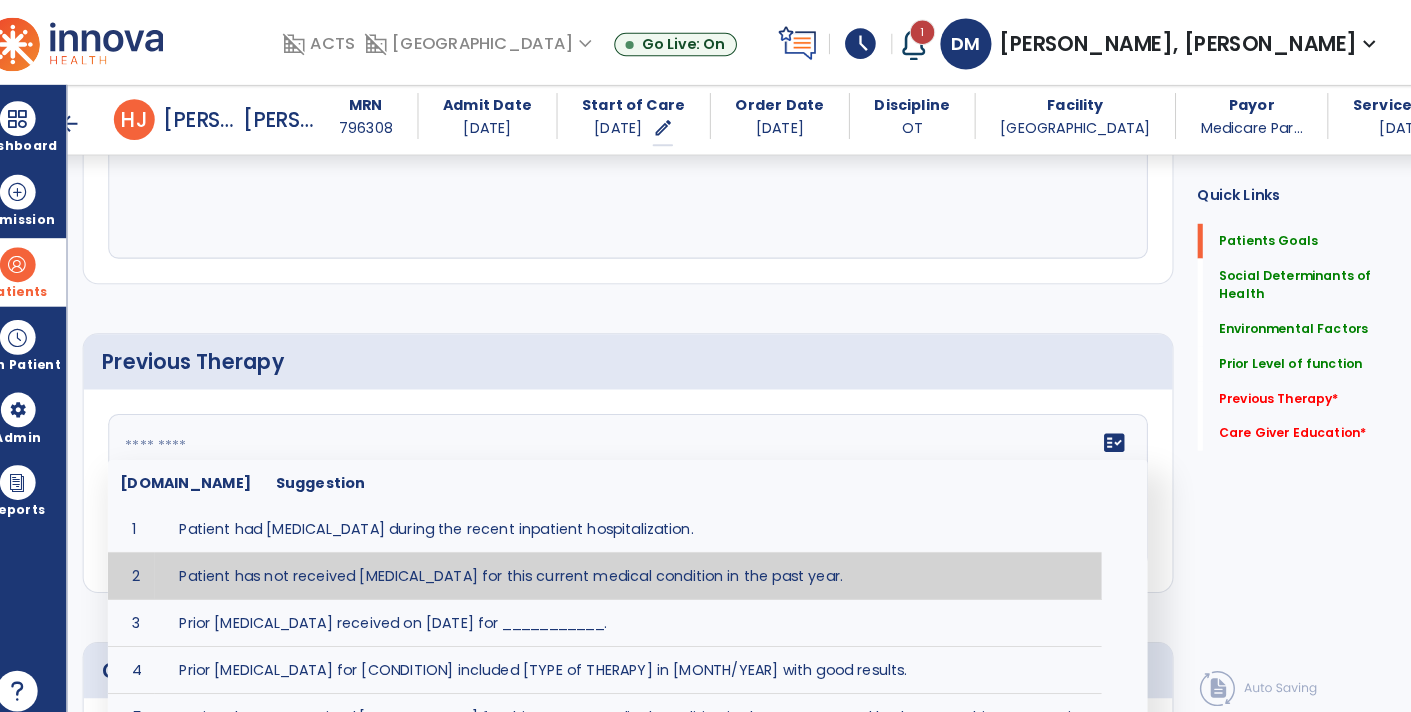 type on "**********" 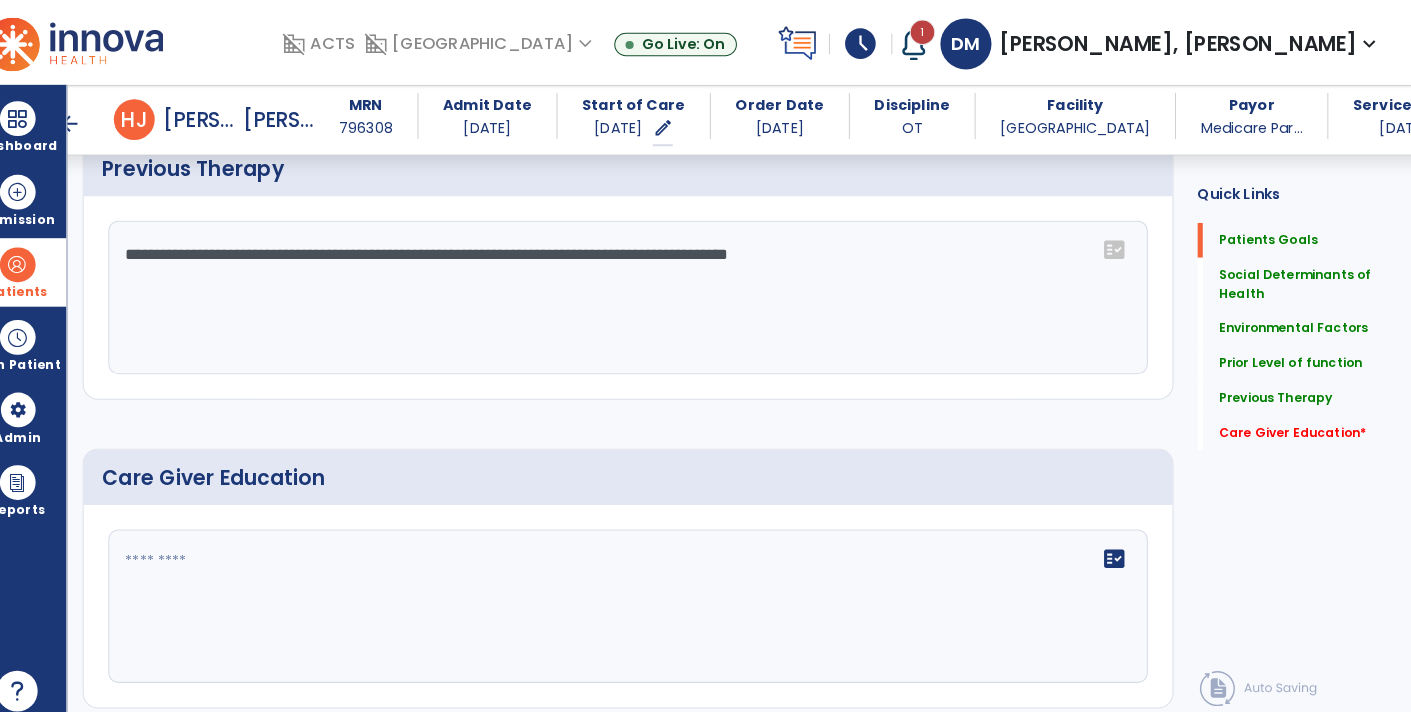 scroll, scrollTop: 1254, scrollLeft: 0, axis: vertical 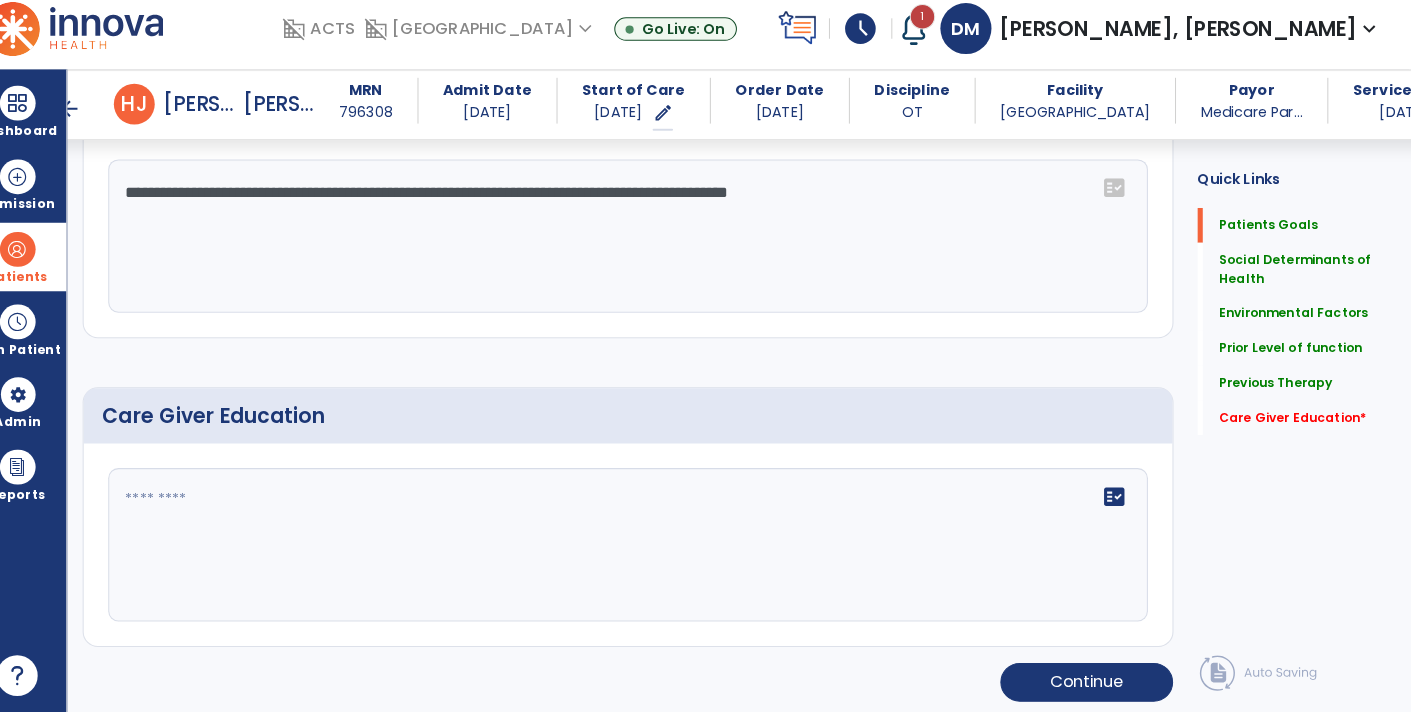 click 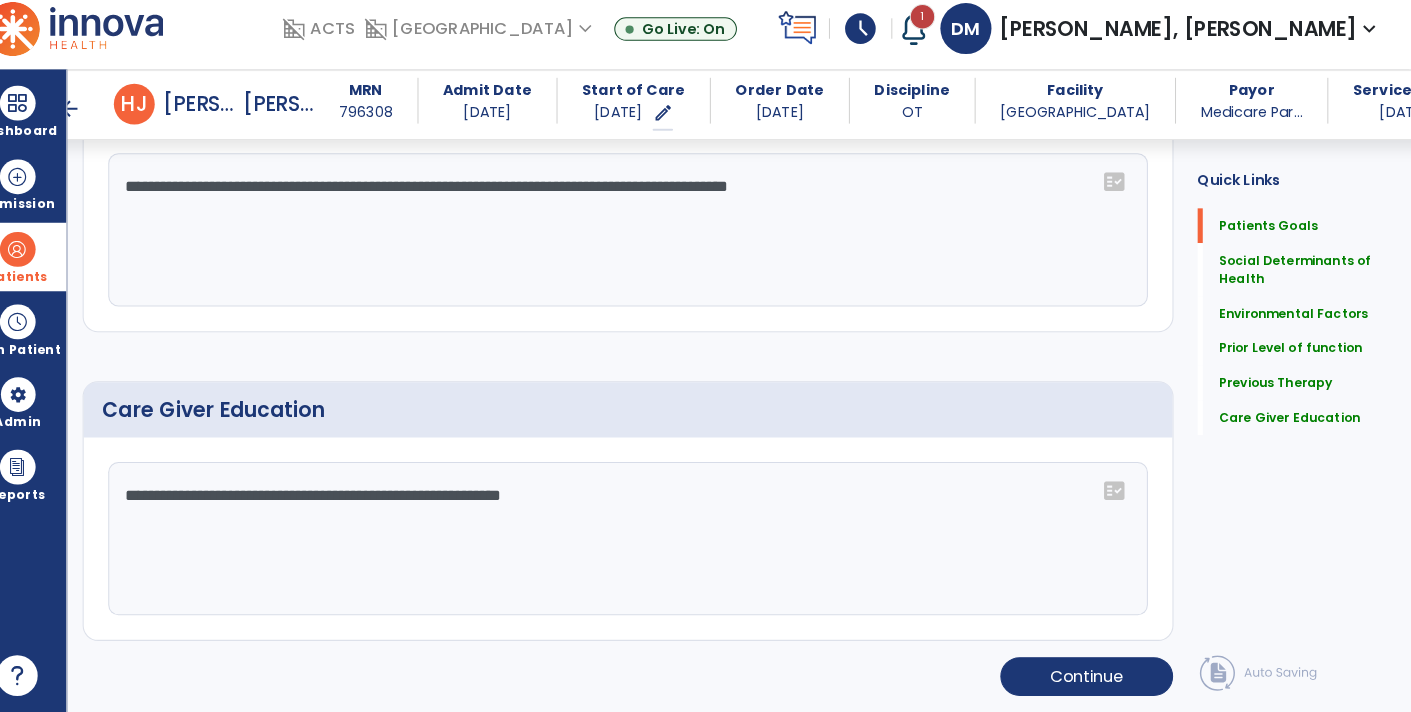 scroll, scrollTop: 1254, scrollLeft: 0, axis: vertical 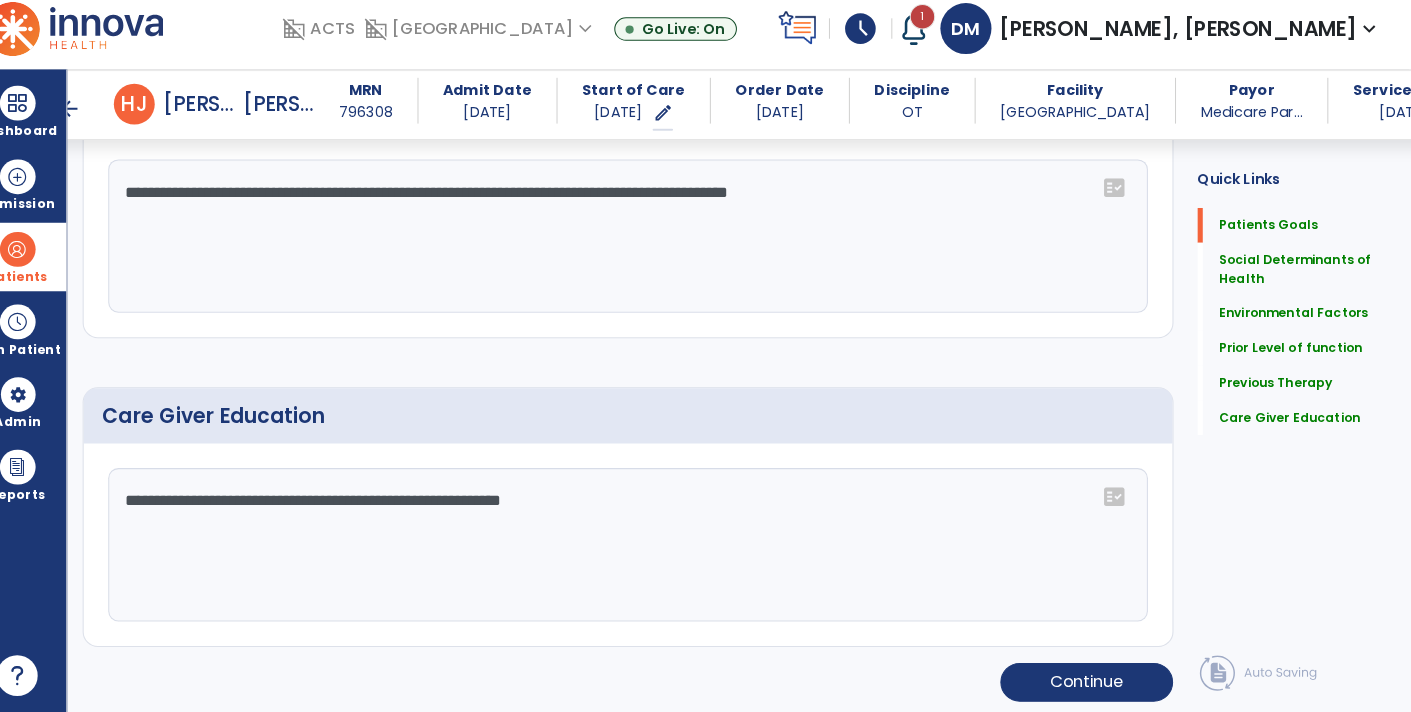 click on "**********" 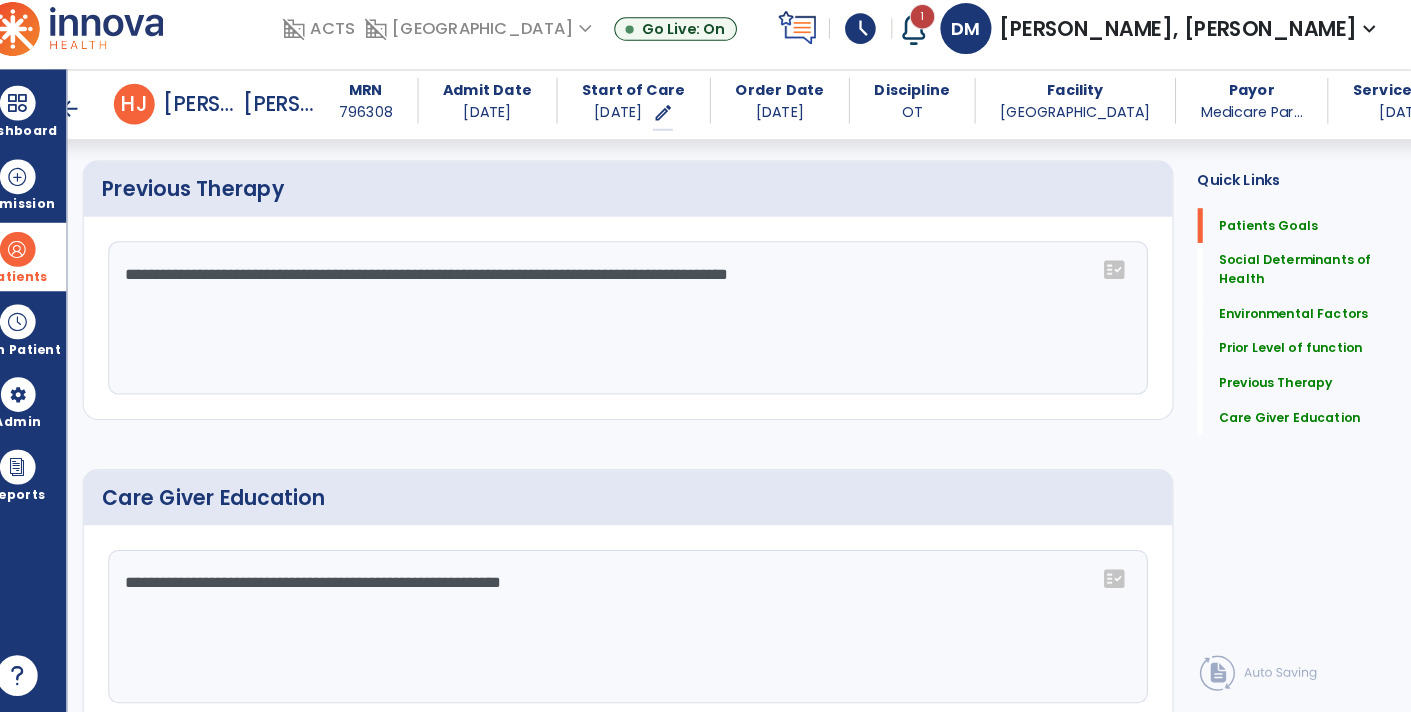 scroll, scrollTop: 1254, scrollLeft: 0, axis: vertical 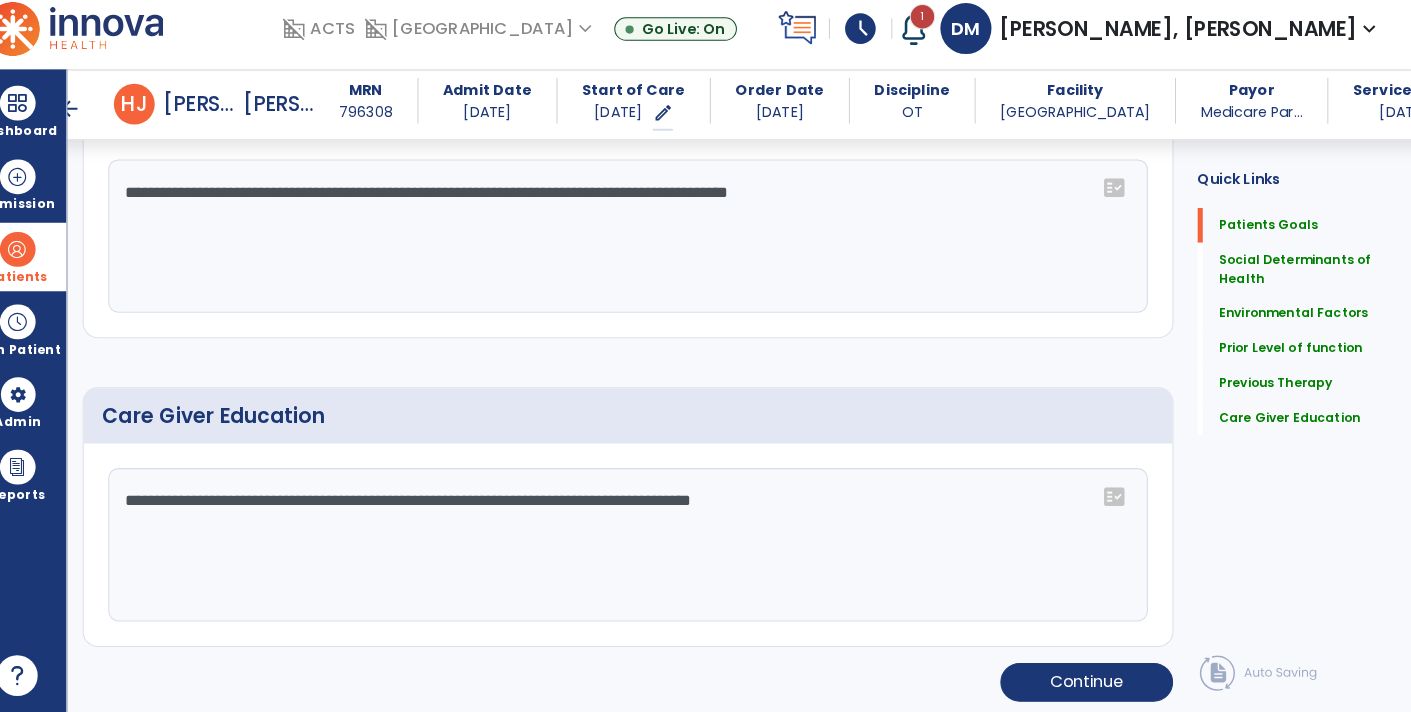 type on "**********" 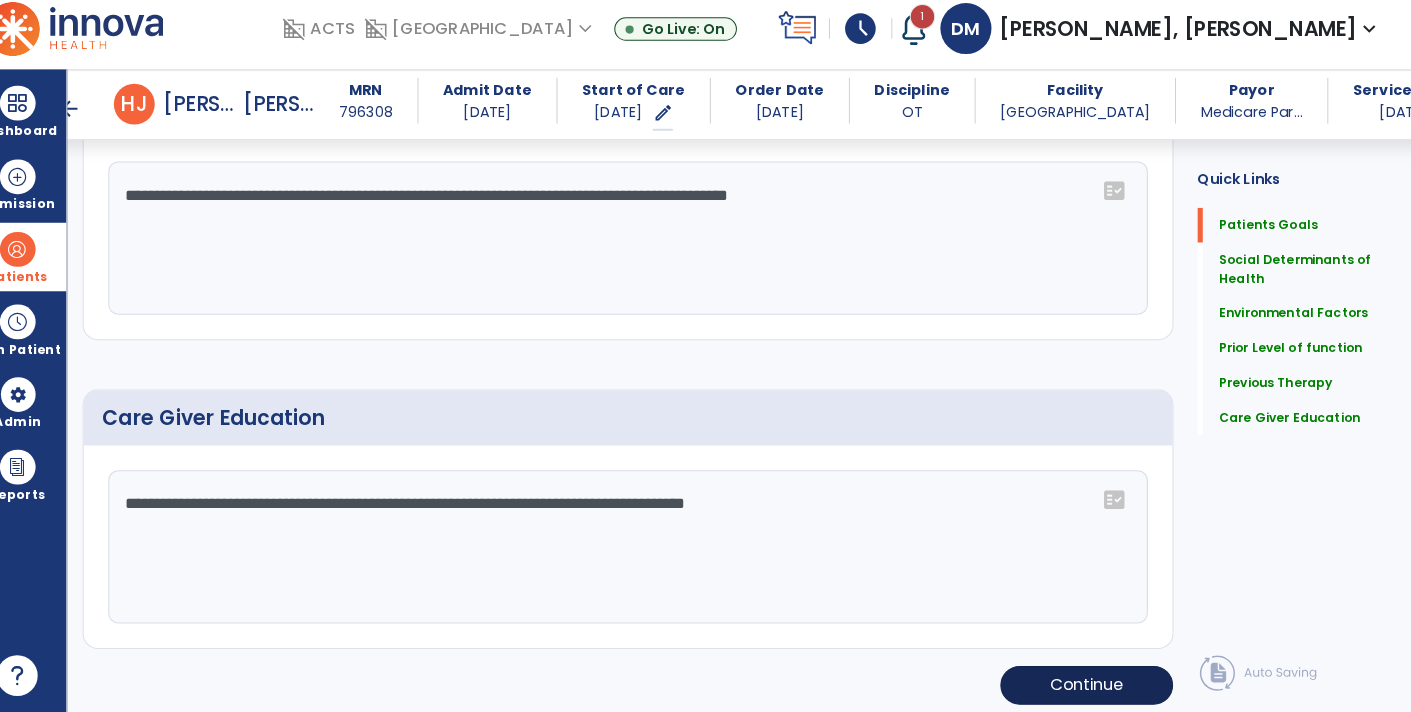 scroll, scrollTop: 1254, scrollLeft: 0, axis: vertical 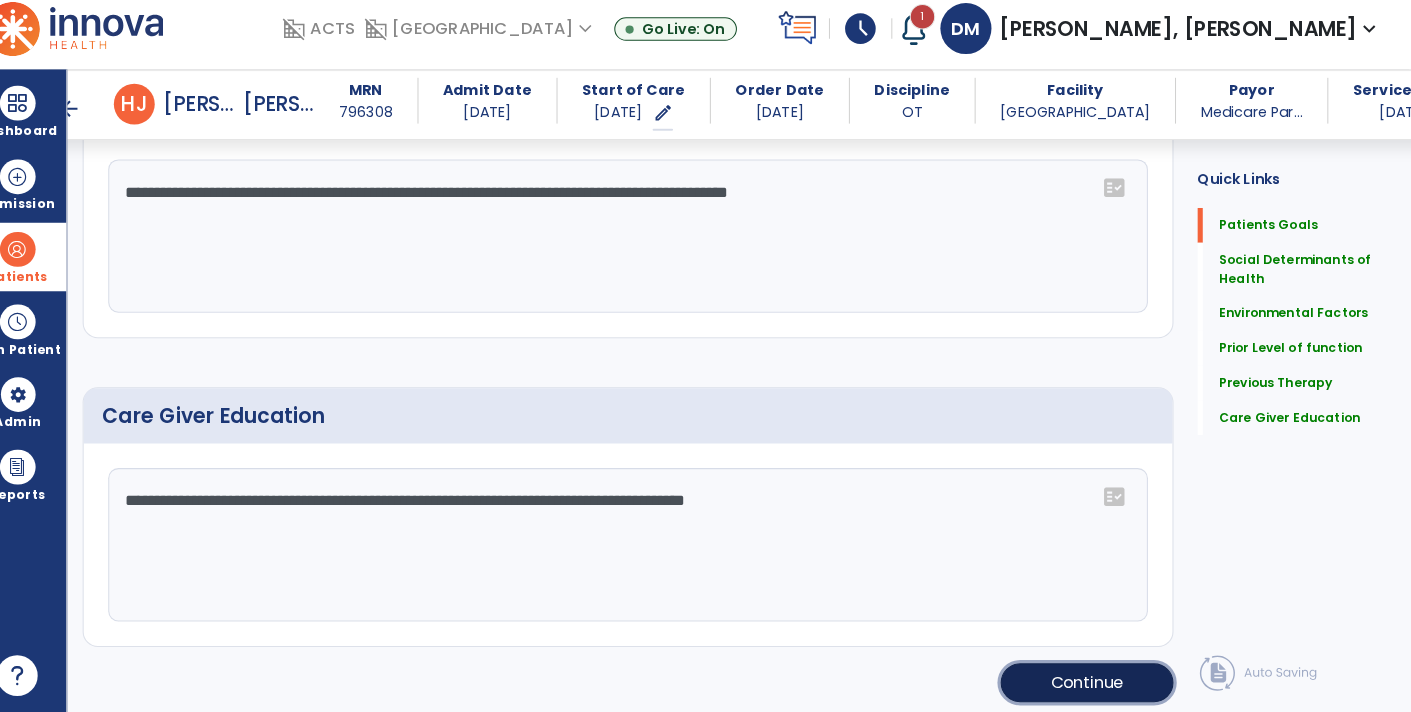 click on "Continue" 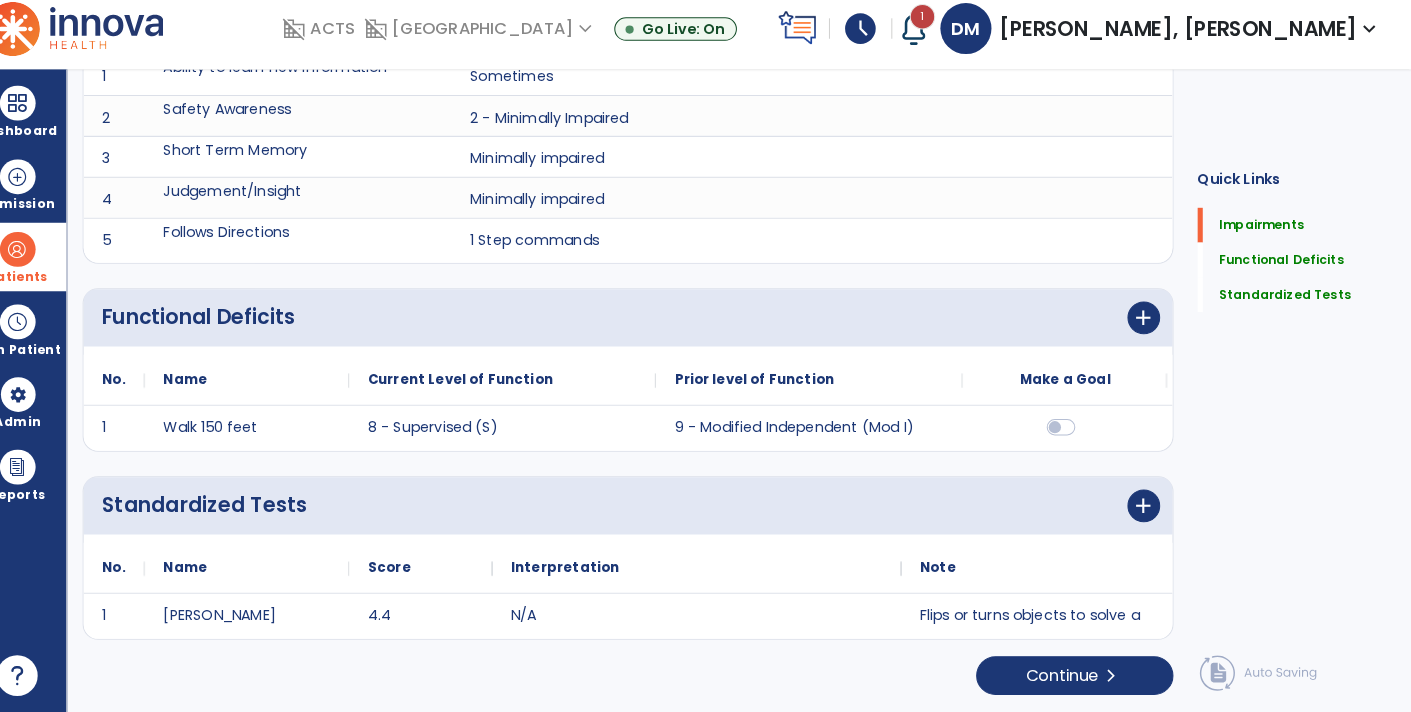 scroll, scrollTop: 0, scrollLeft: 0, axis: both 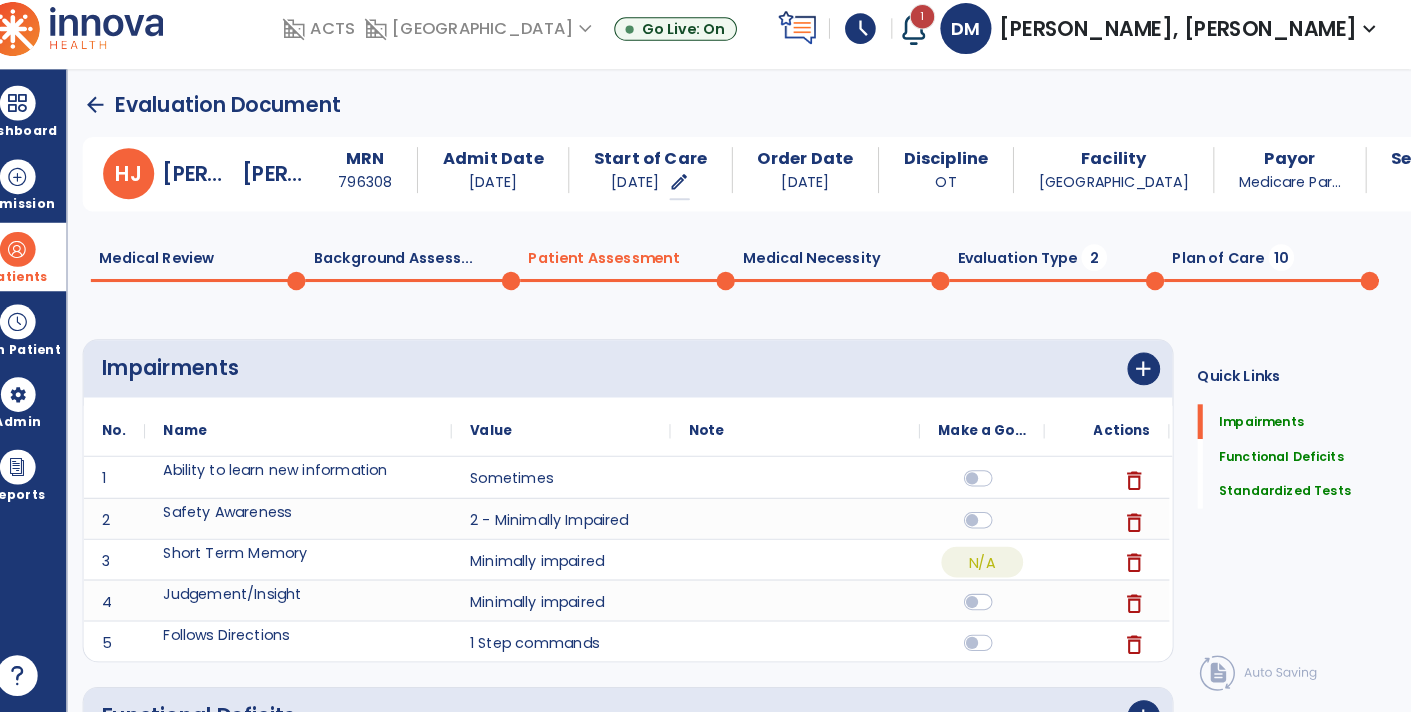 click on "Medical Necessity  0" 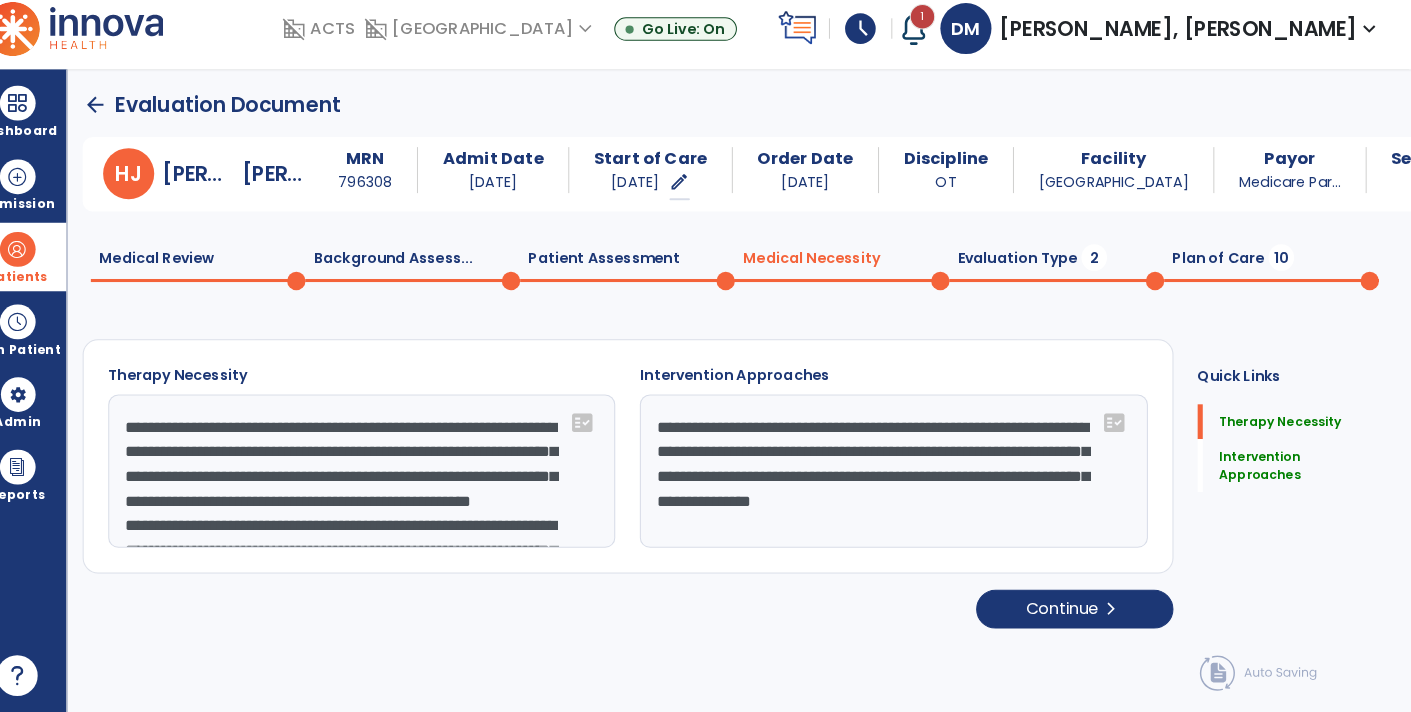 click on "Evaluation Type  2" 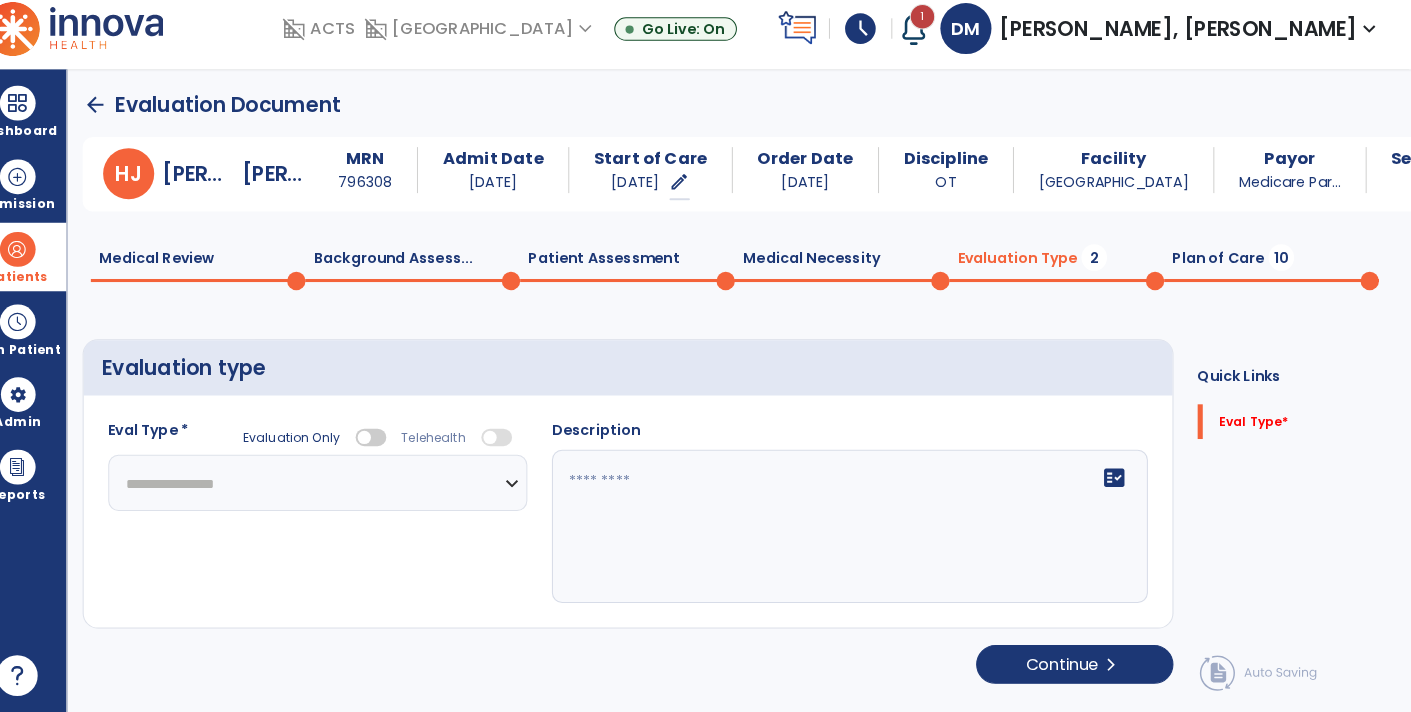 click on "**********" 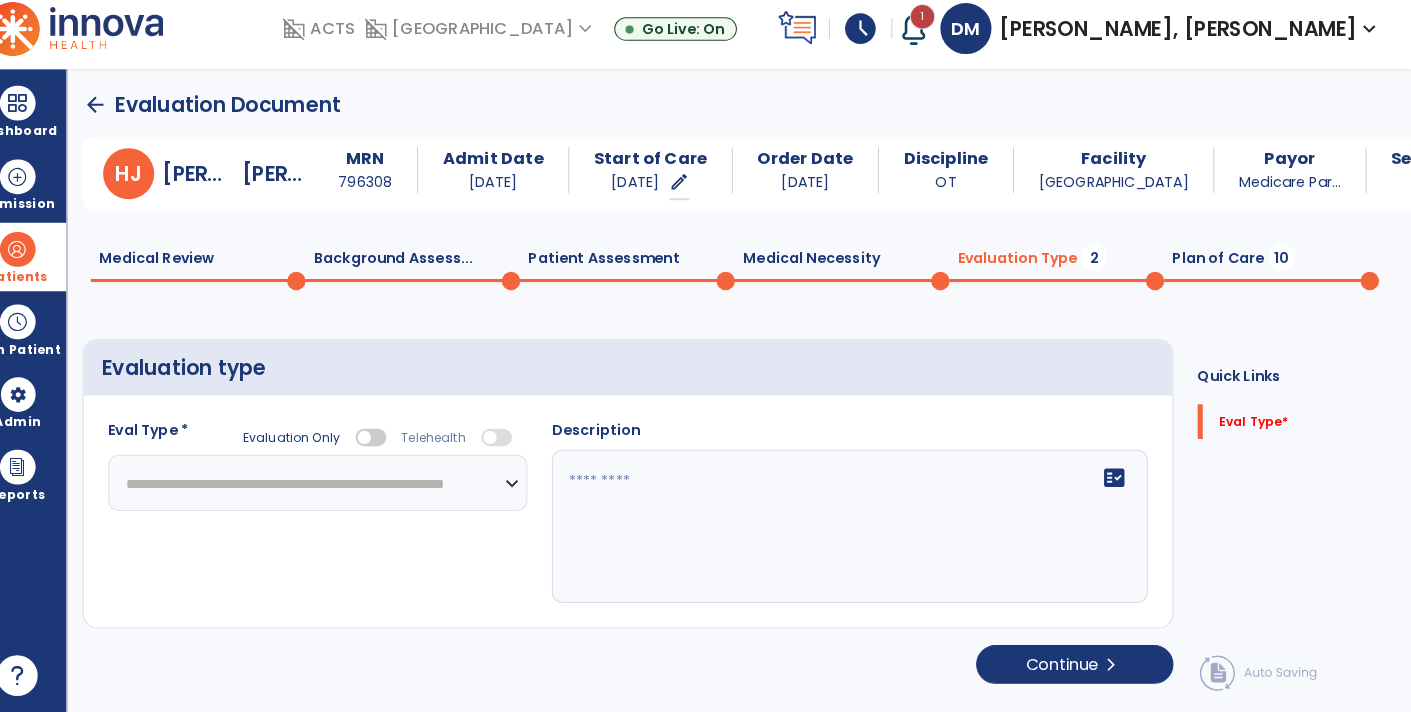 click on "**********" 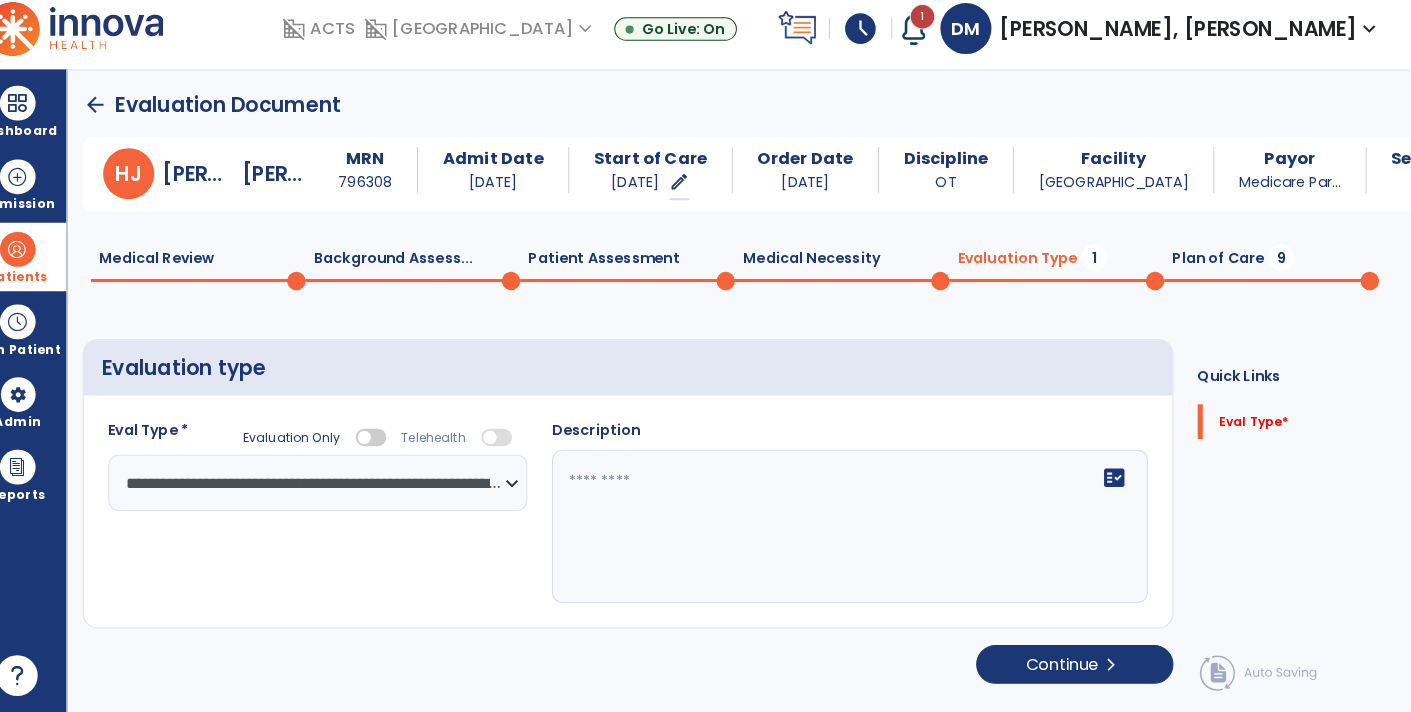 click 